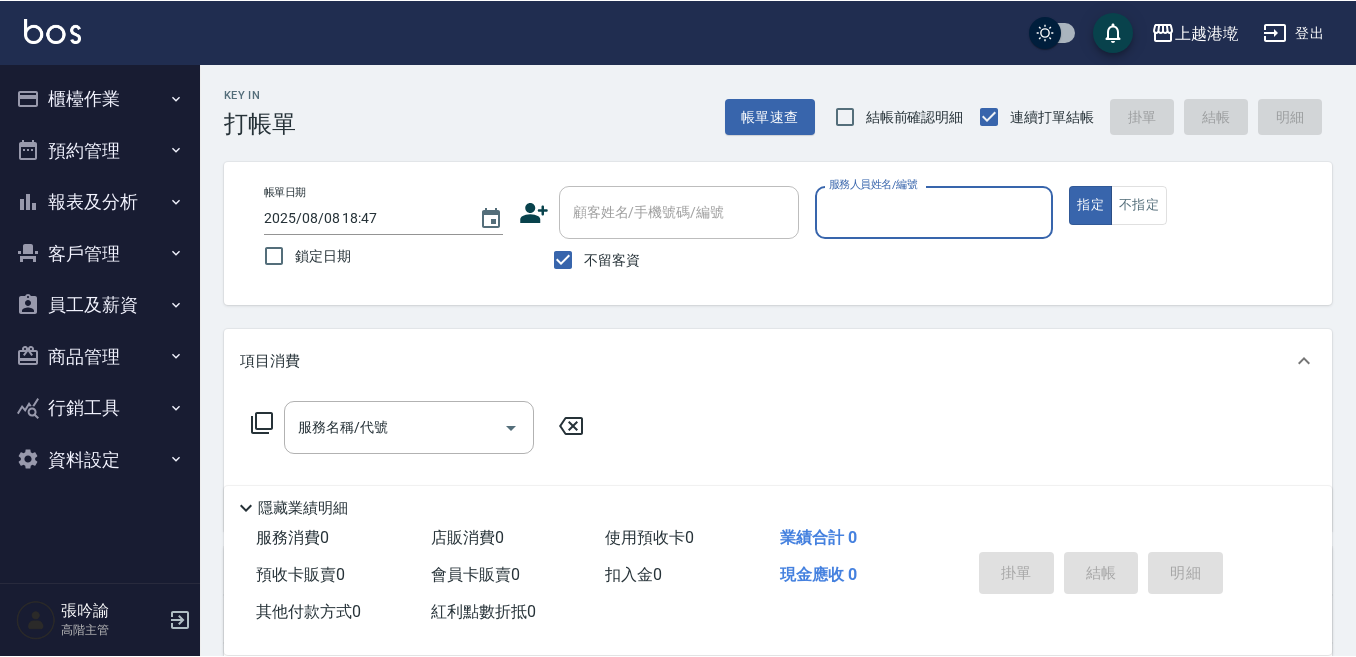 scroll, scrollTop: 0, scrollLeft: 0, axis: both 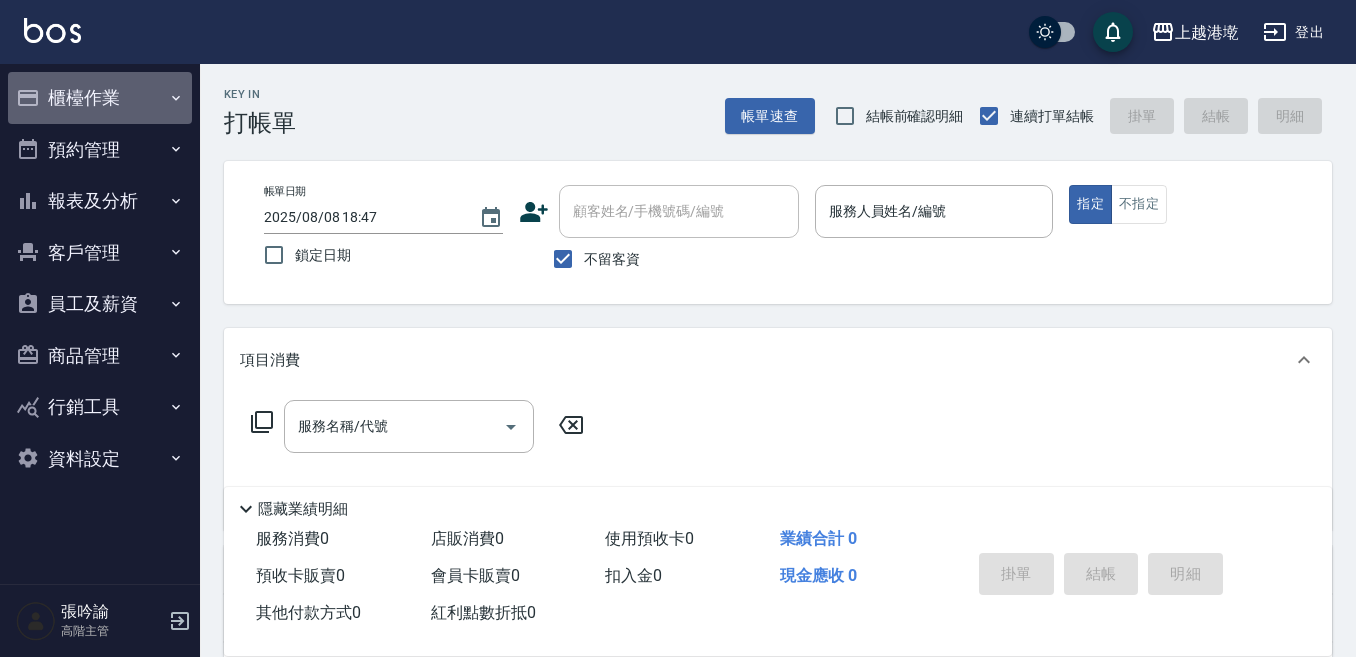 click on "櫃檯作業" at bounding box center [100, 98] 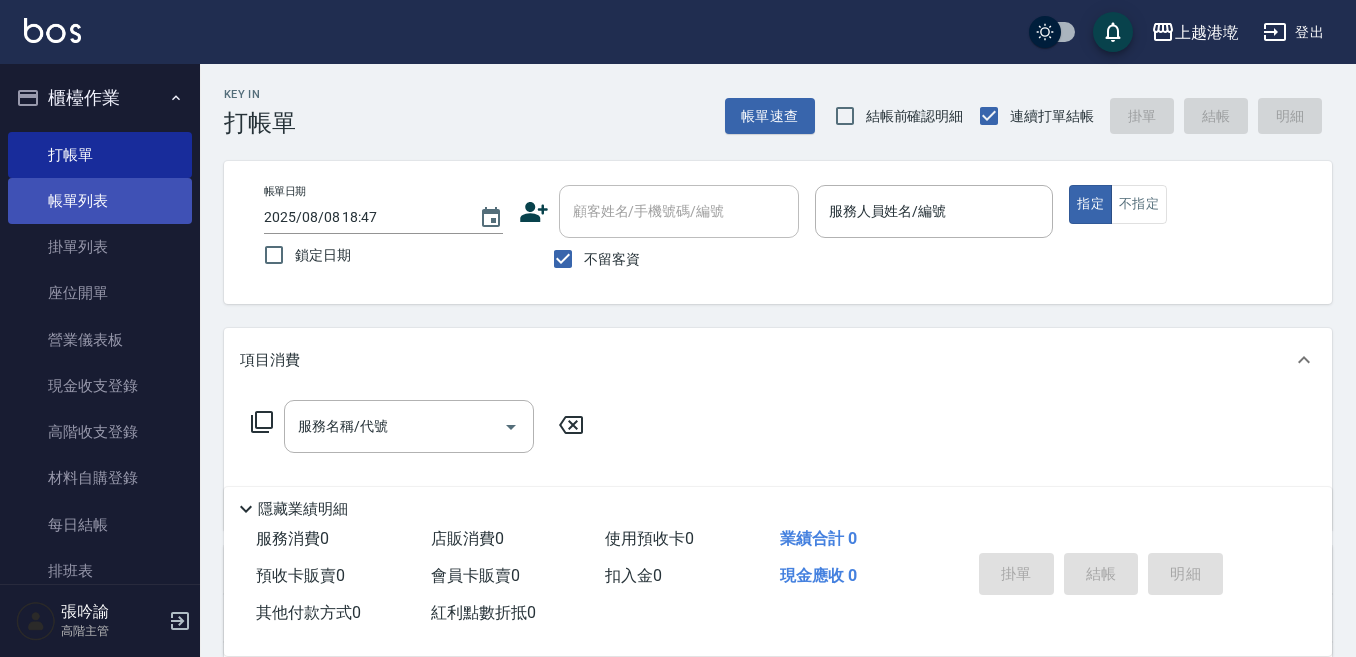 click on "帳單列表" at bounding box center (100, 201) 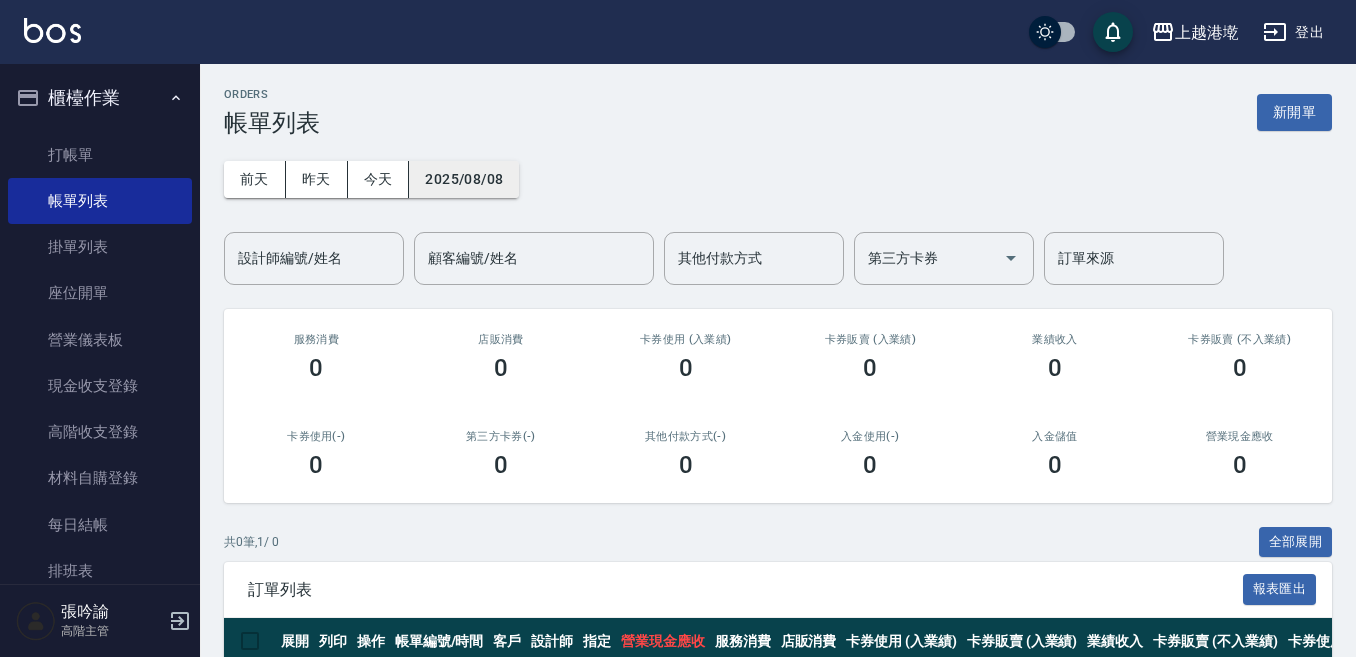click on "2025/08/08" at bounding box center [464, 179] 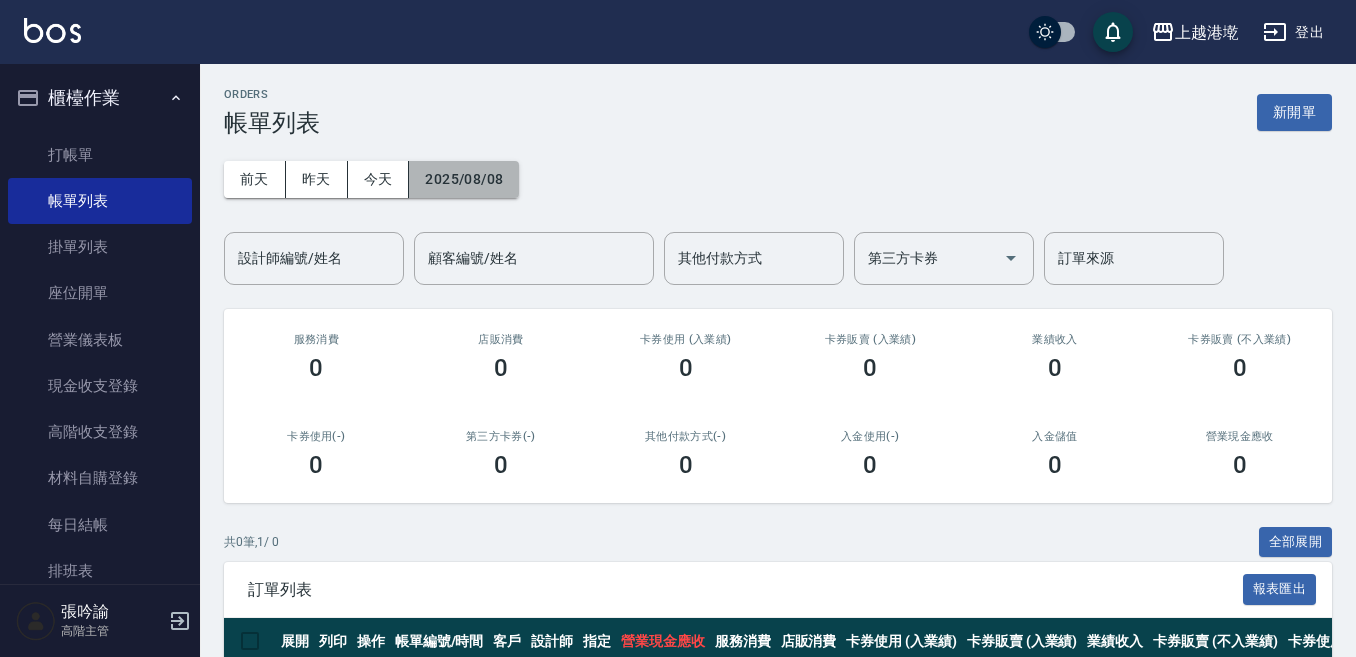 drag, startPoint x: 482, startPoint y: 178, endPoint x: 484, endPoint y: 165, distance: 13.152946 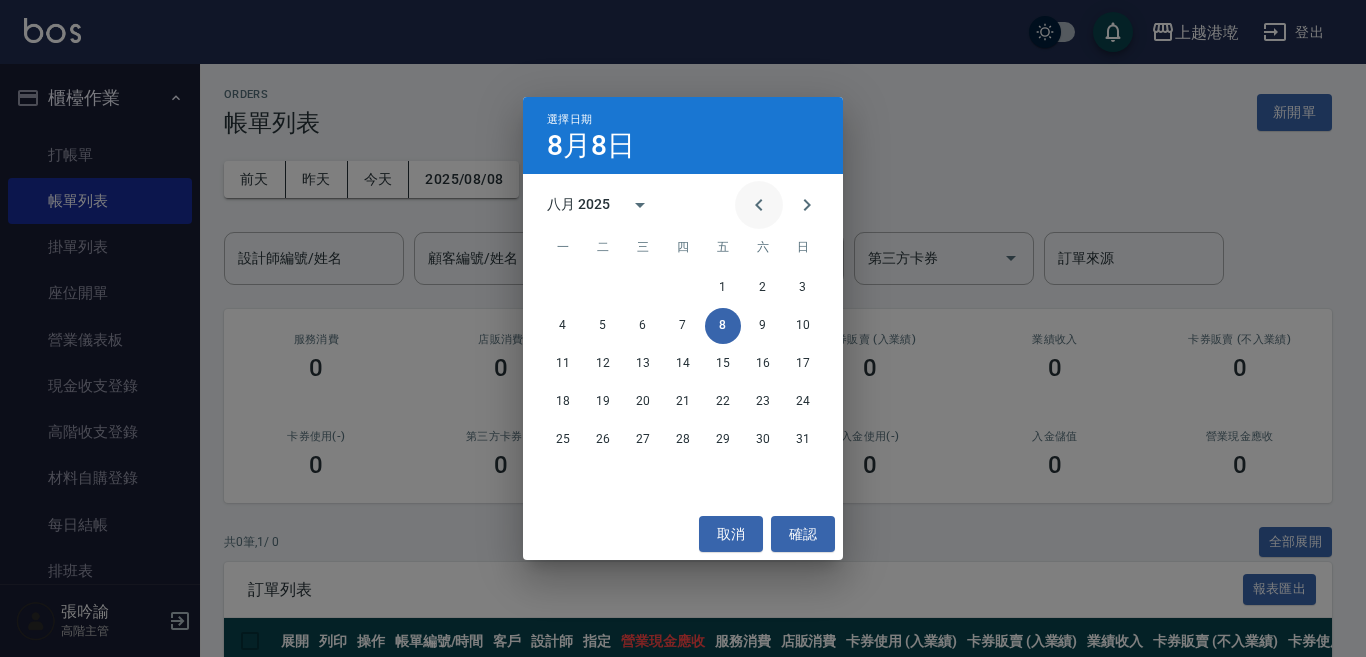 click 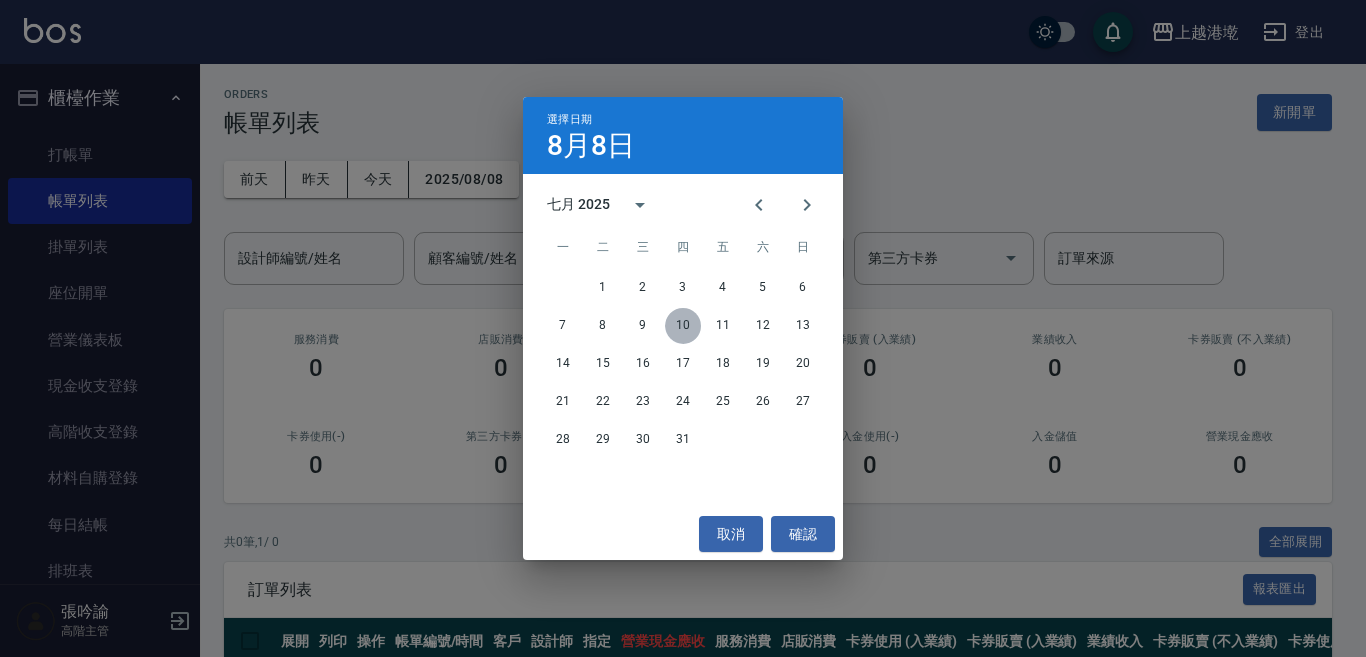 click on "10" at bounding box center [683, 326] 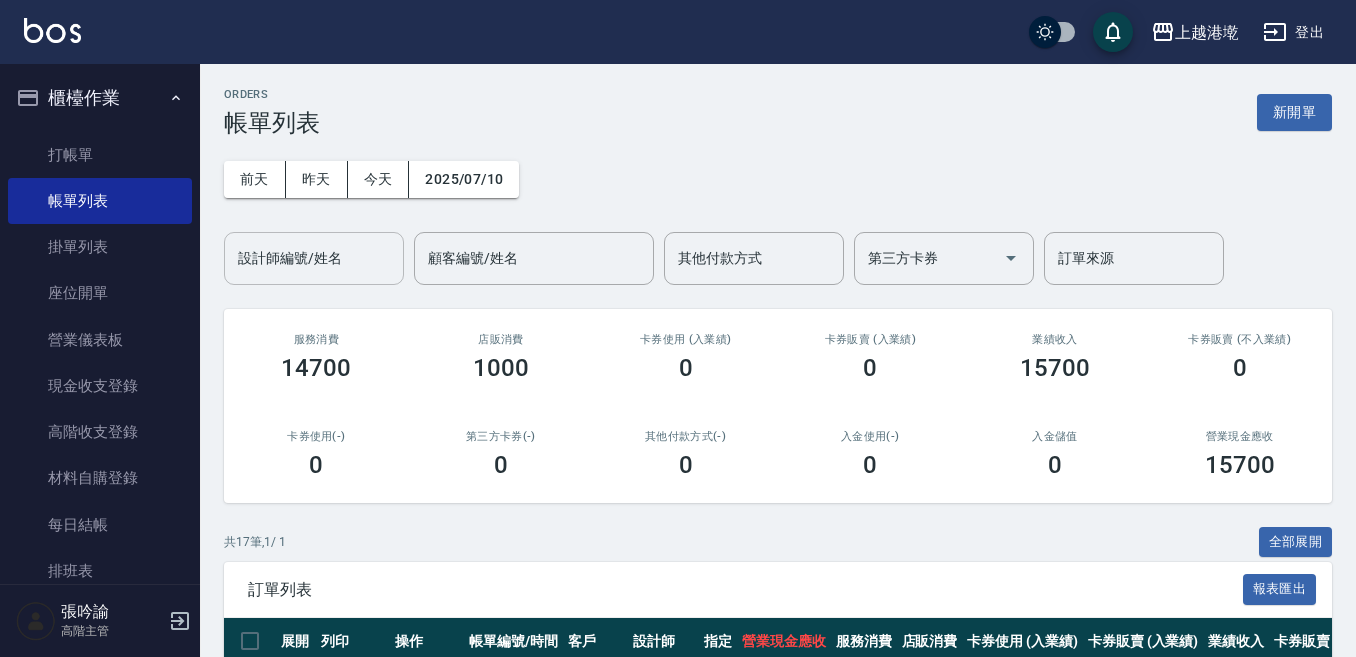 click on "設計師編號/姓名" at bounding box center (314, 258) 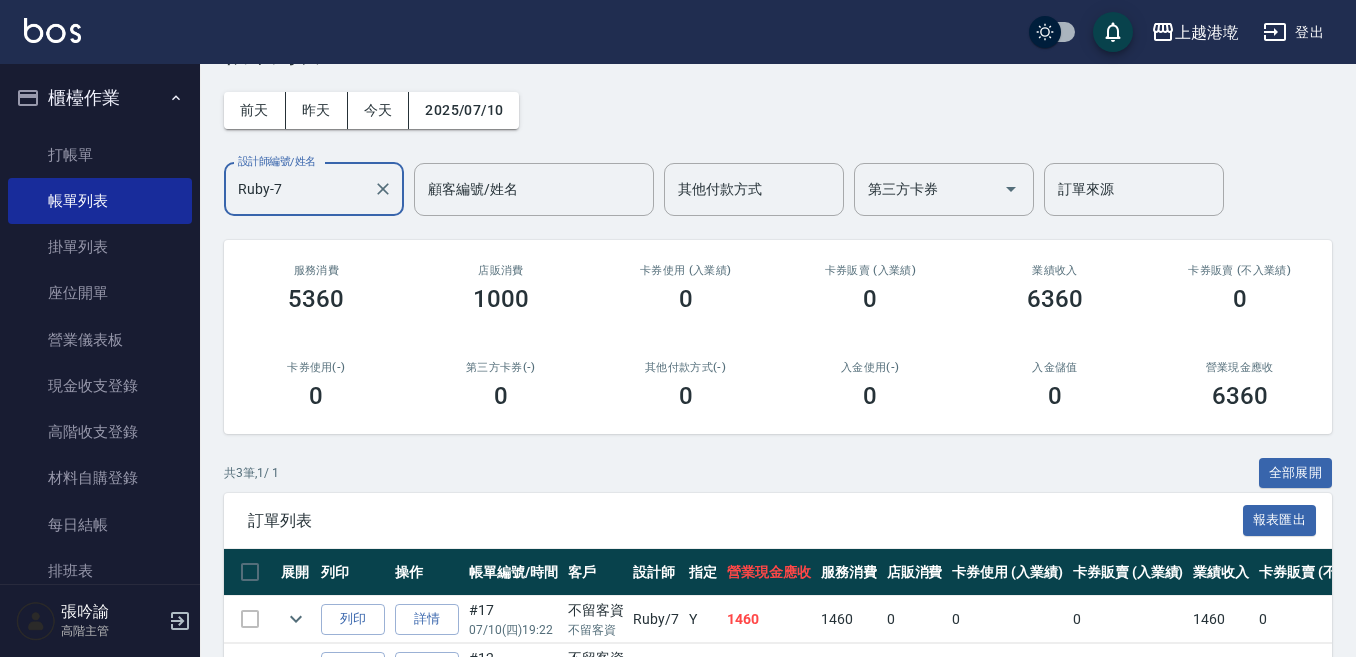 scroll, scrollTop: 247, scrollLeft: 0, axis: vertical 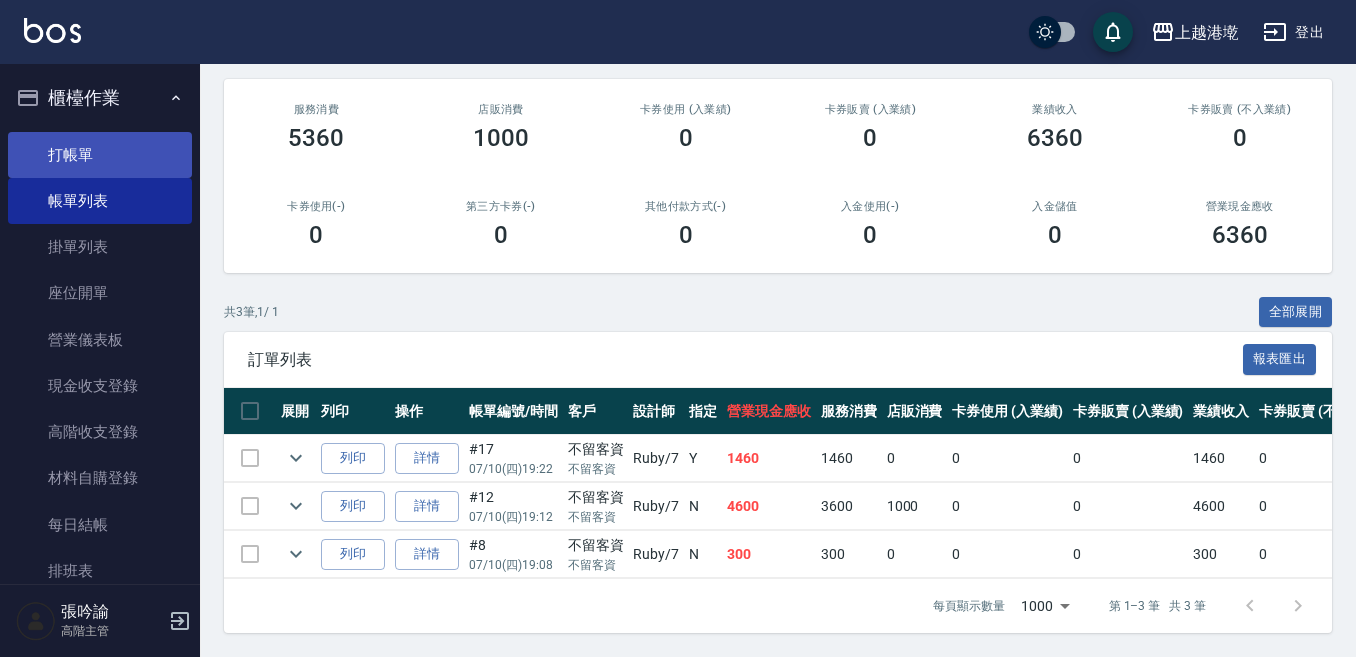 type on "Ruby-7" 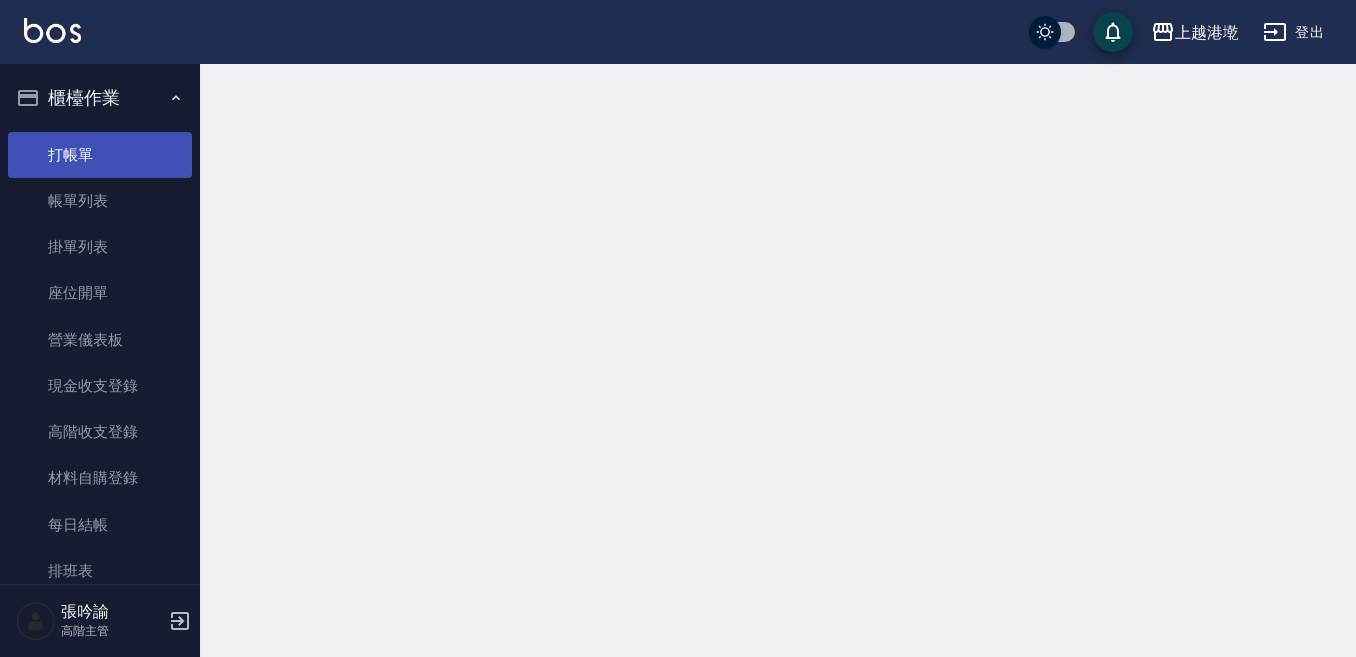 scroll, scrollTop: 0, scrollLeft: 0, axis: both 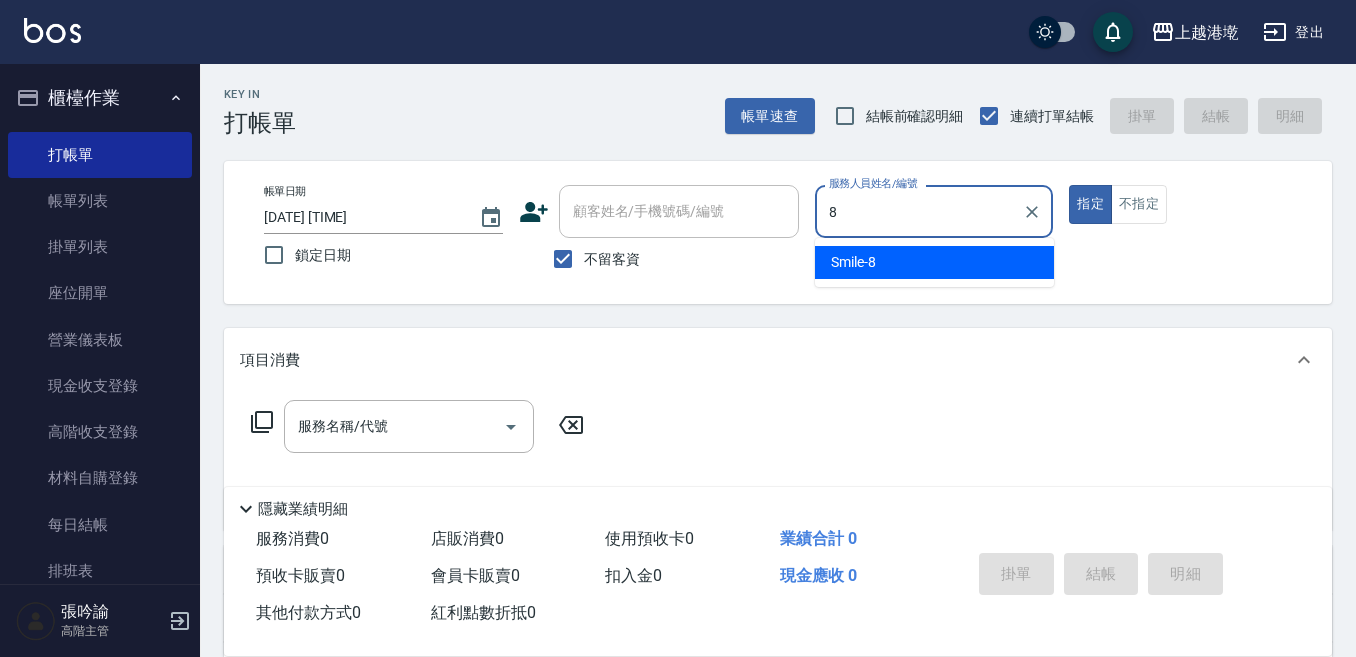 type on "8" 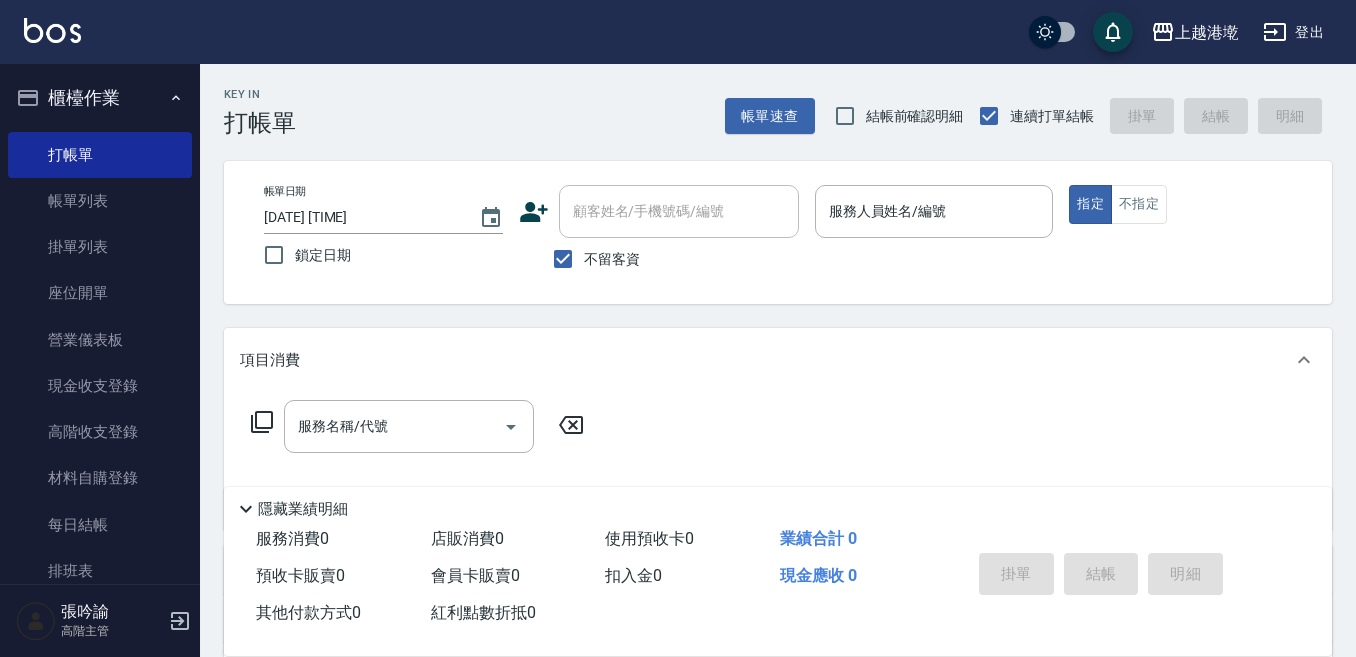 click on "Key In 打帳單 帳單速查 結帳前確認明細 連續打單結帳 掛單 結帳 明細" at bounding box center [766, 100] 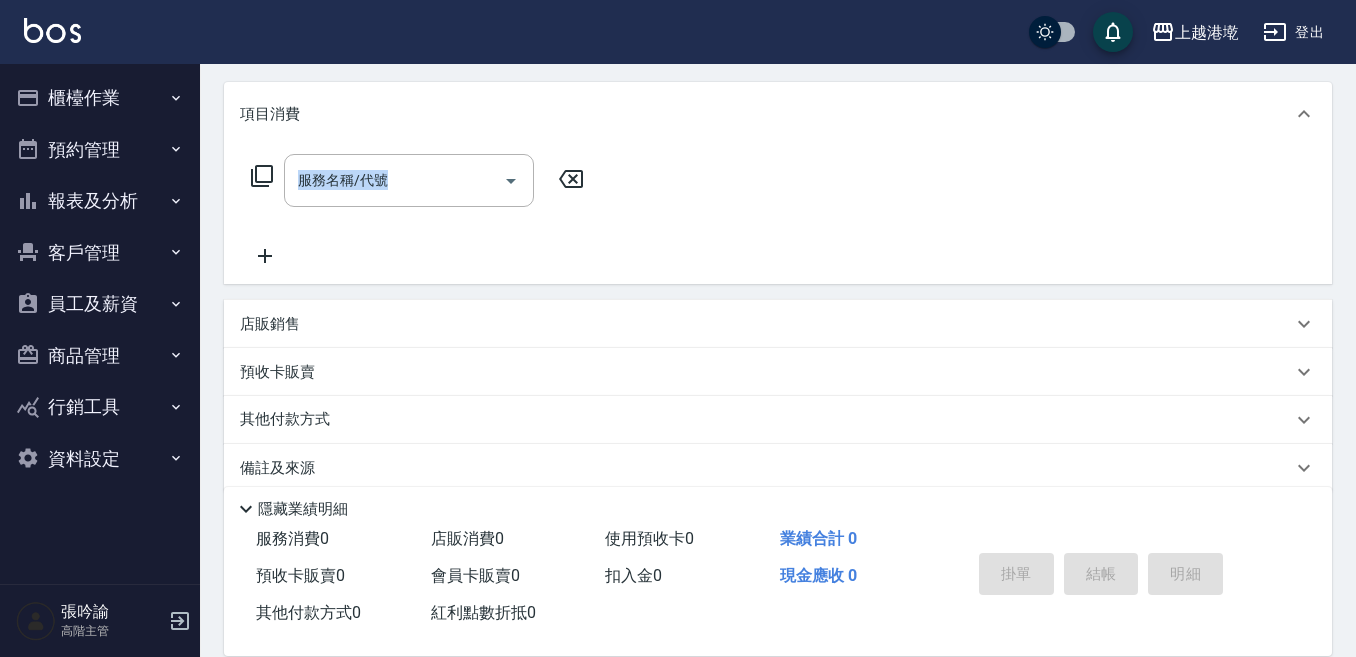 scroll, scrollTop: 273, scrollLeft: 0, axis: vertical 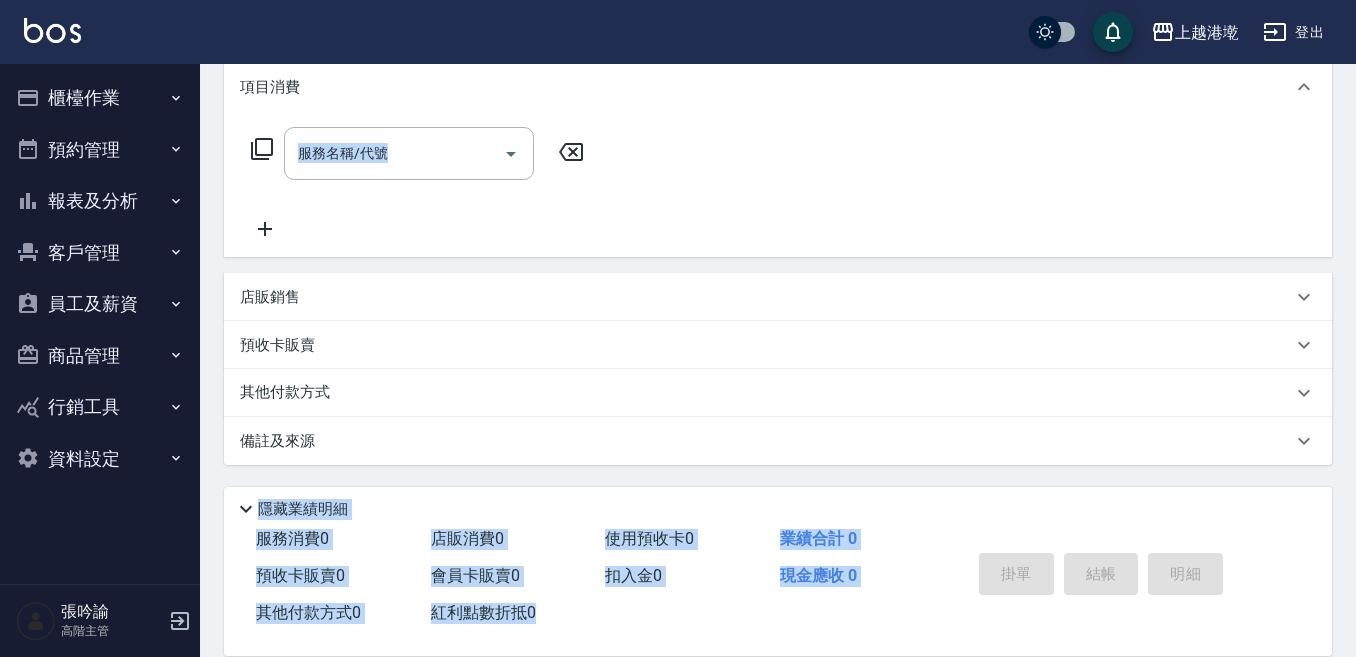 drag, startPoint x: 220, startPoint y: 92, endPoint x: 551, endPoint y: 589, distance: 597.1348 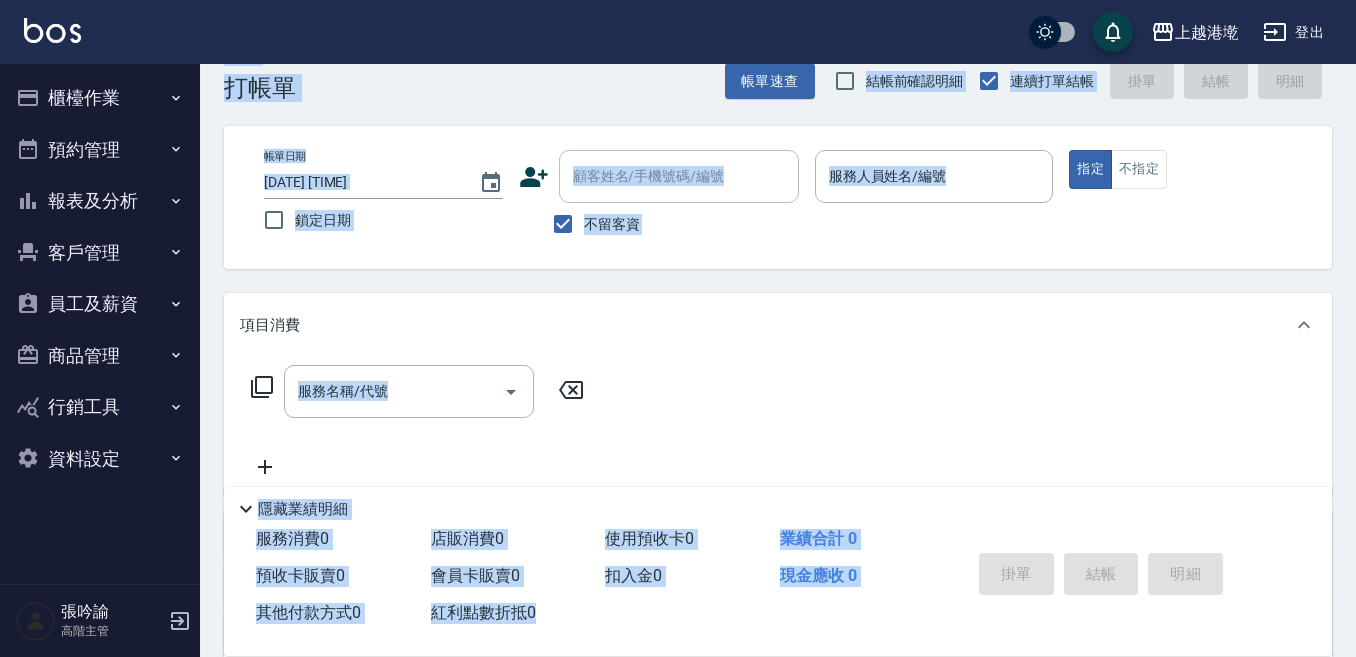 scroll, scrollTop: 0, scrollLeft: 0, axis: both 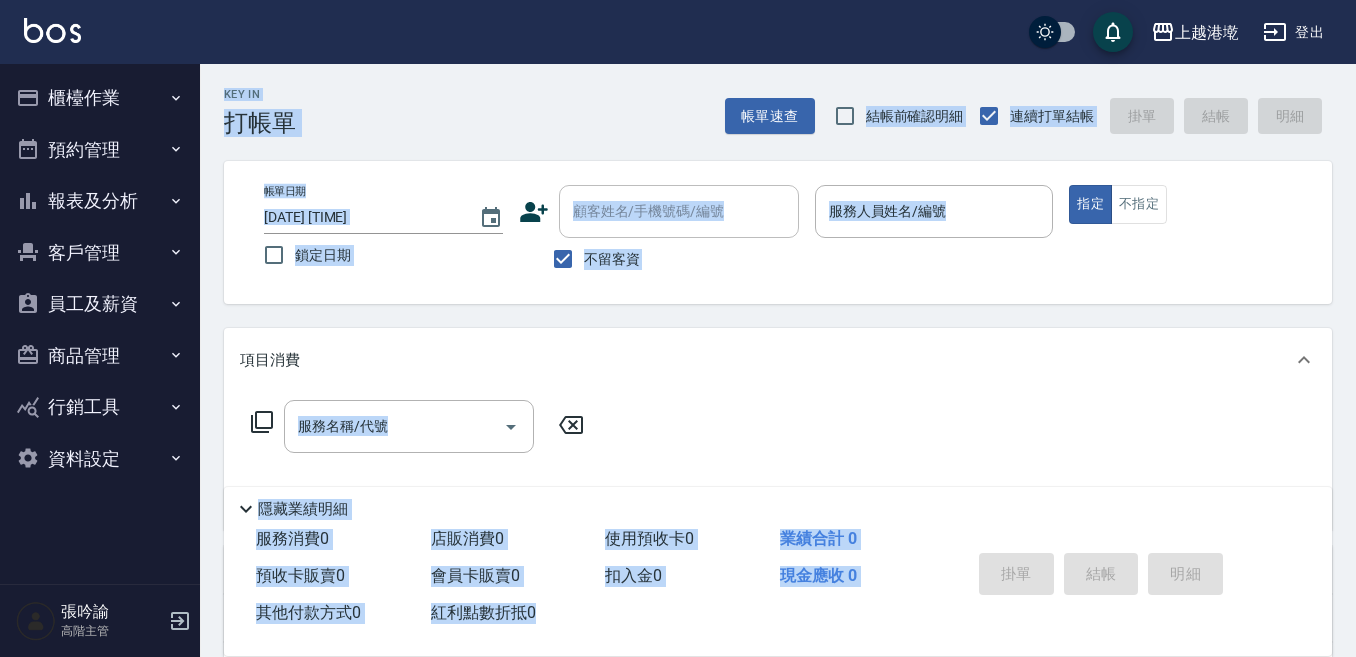 click on "Key In 打帳單 帳單速查 結帳前確認明細 連續打單結帳 掛單 結帳 明細" at bounding box center [766, 100] 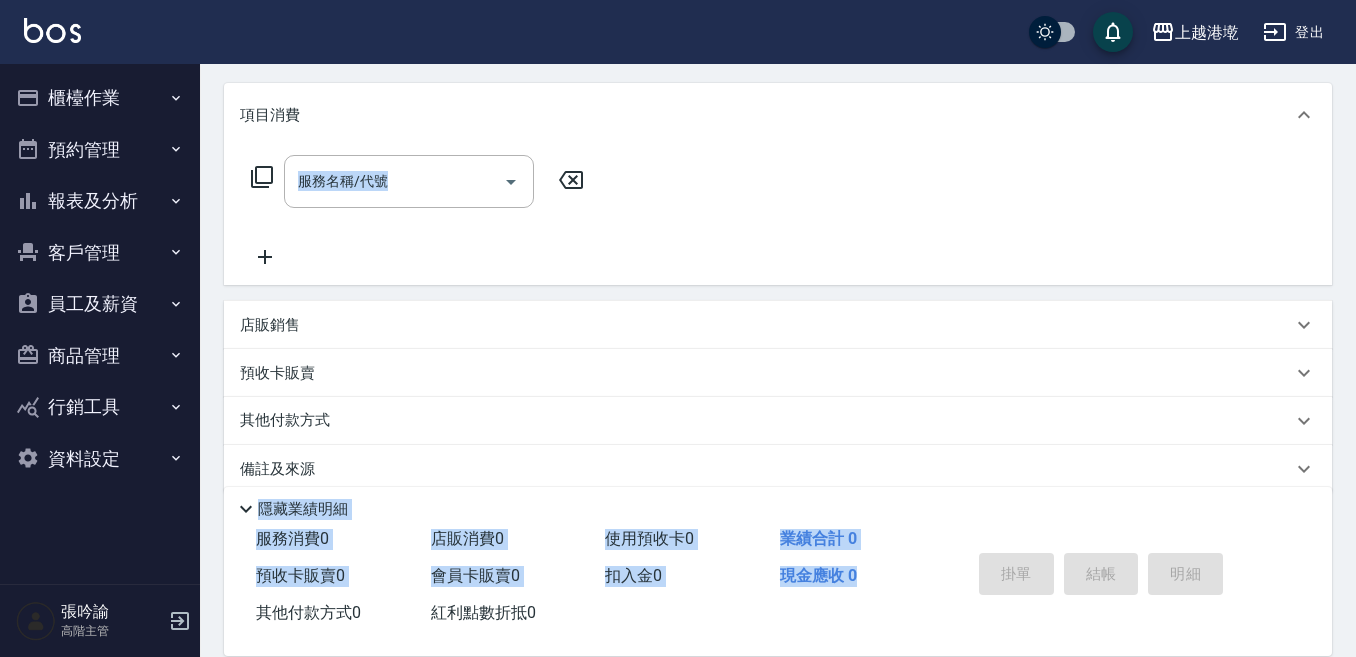 scroll, scrollTop: 273, scrollLeft: 0, axis: vertical 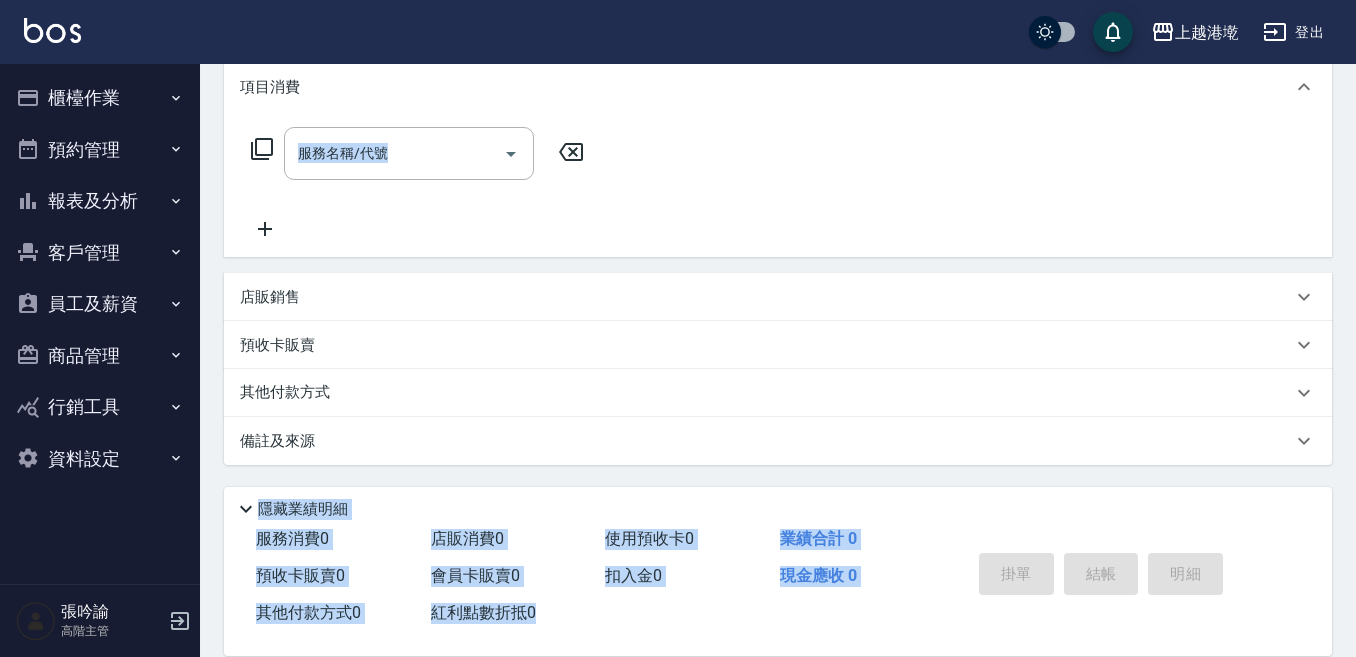drag, startPoint x: 222, startPoint y: 90, endPoint x: 995, endPoint y: 654, distance: 956.88293 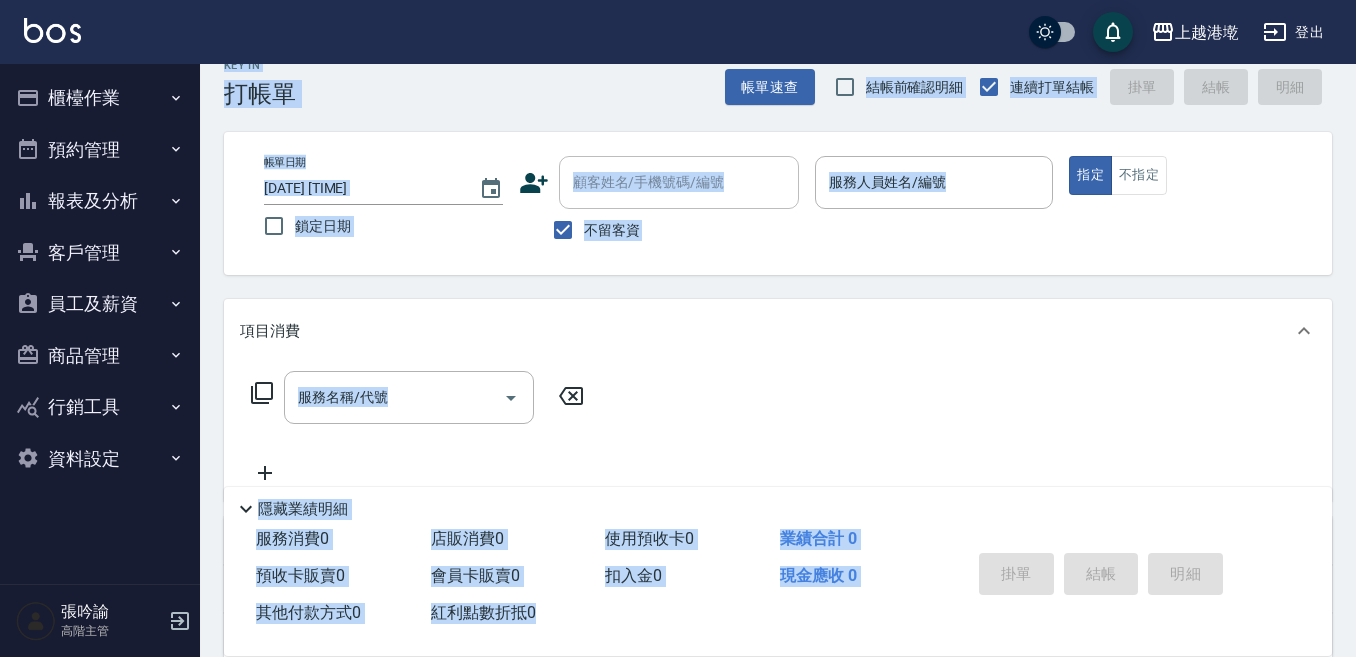 scroll, scrollTop: 0, scrollLeft: 0, axis: both 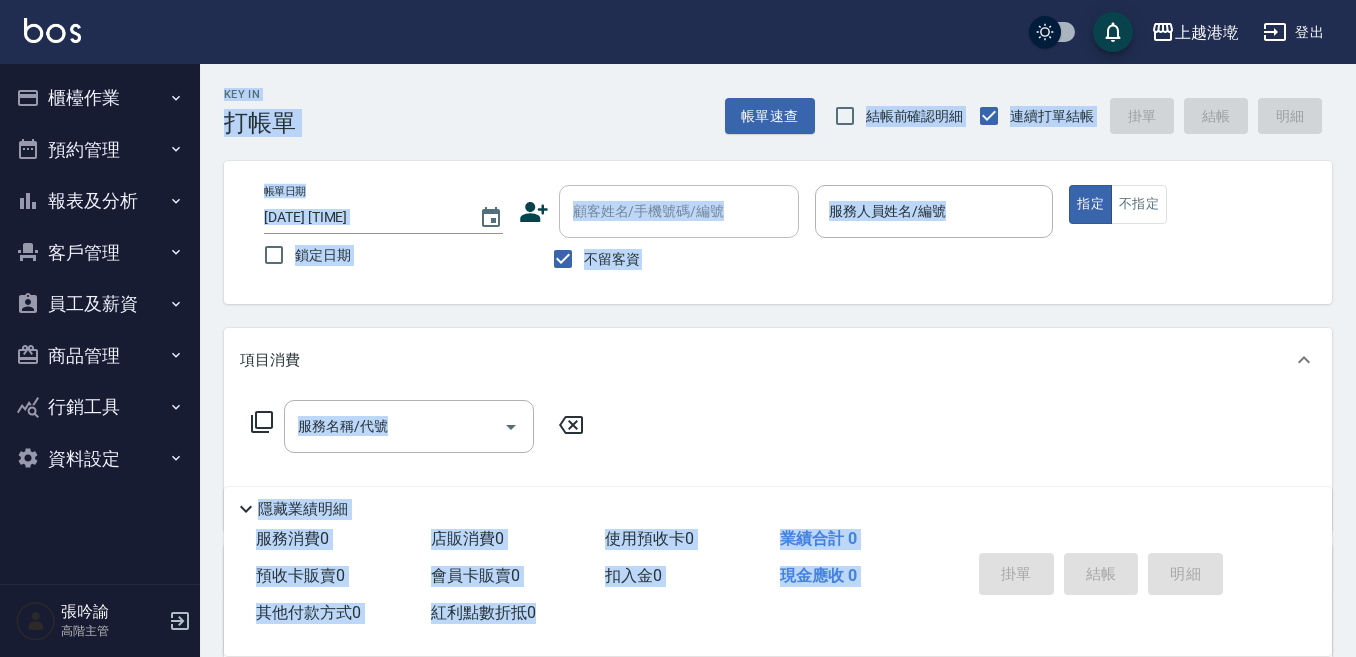 click on "Key In 打帳單 帳單速查 結帳前確認明細 連續打單結帳 掛單 結帳 明細" at bounding box center (766, 100) 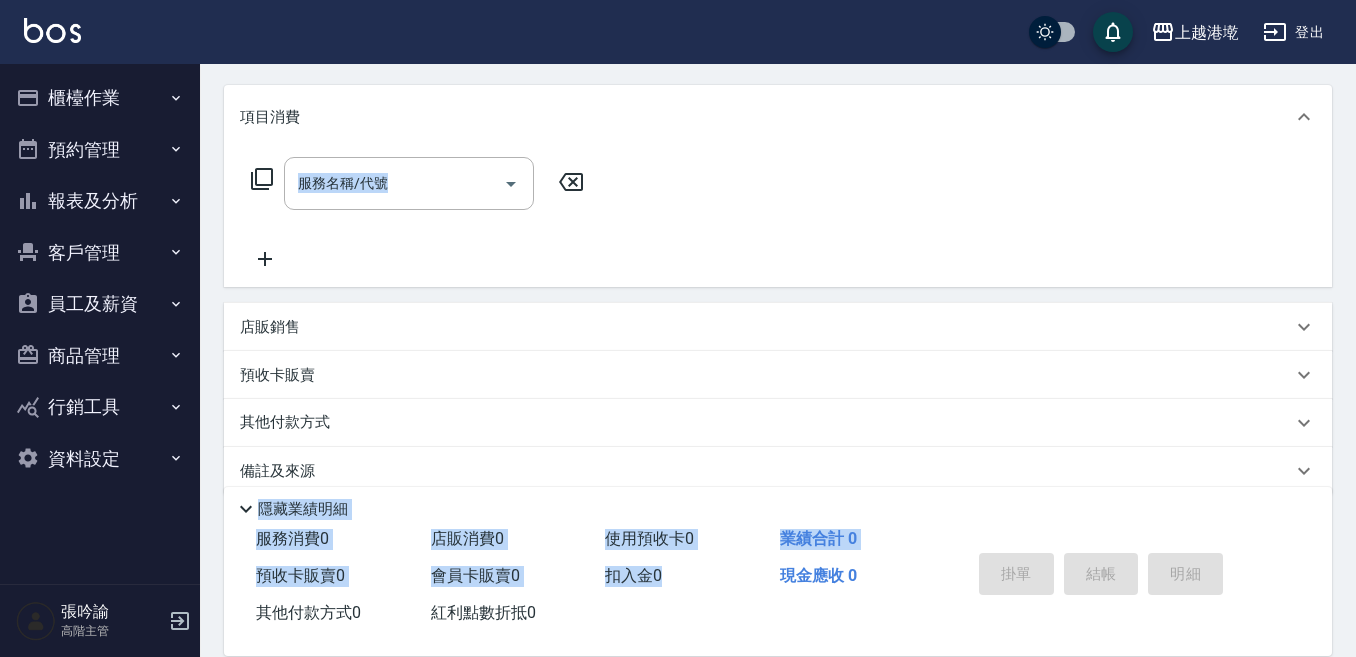 scroll, scrollTop: 273, scrollLeft: 0, axis: vertical 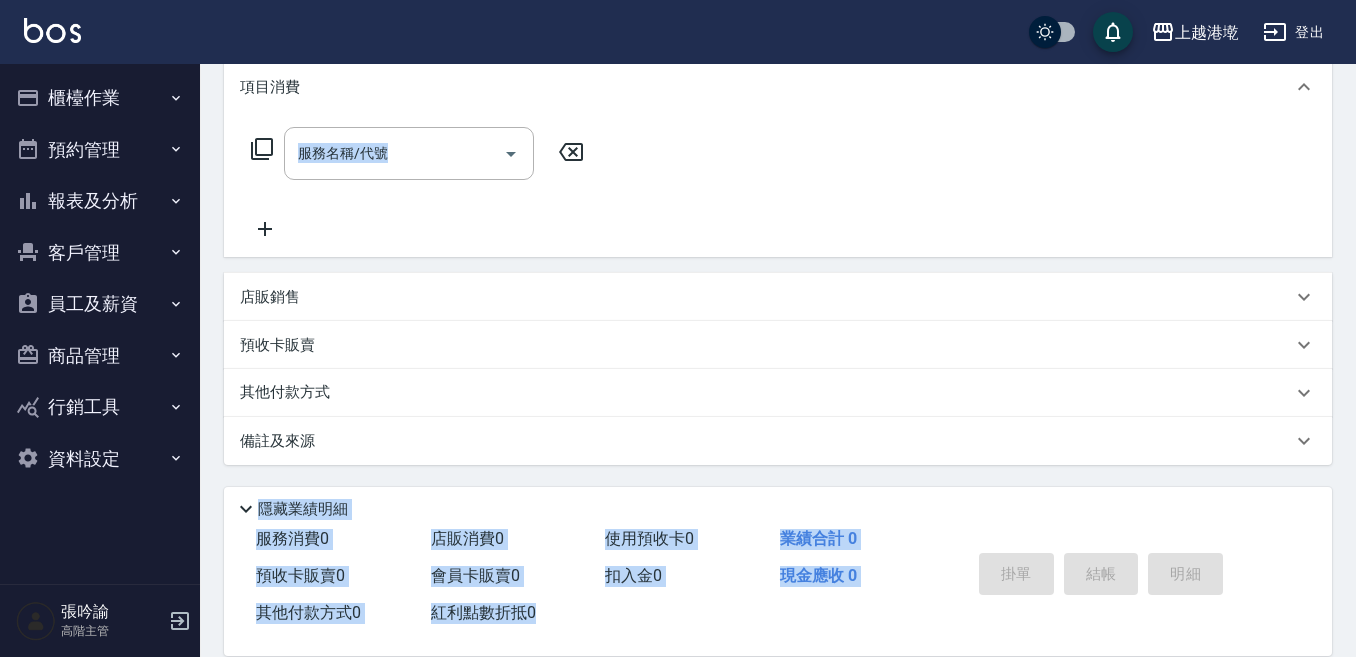 drag, startPoint x: 224, startPoint y: 89, endPoint x: 620, endPoint y: 515, distance: 581.6287 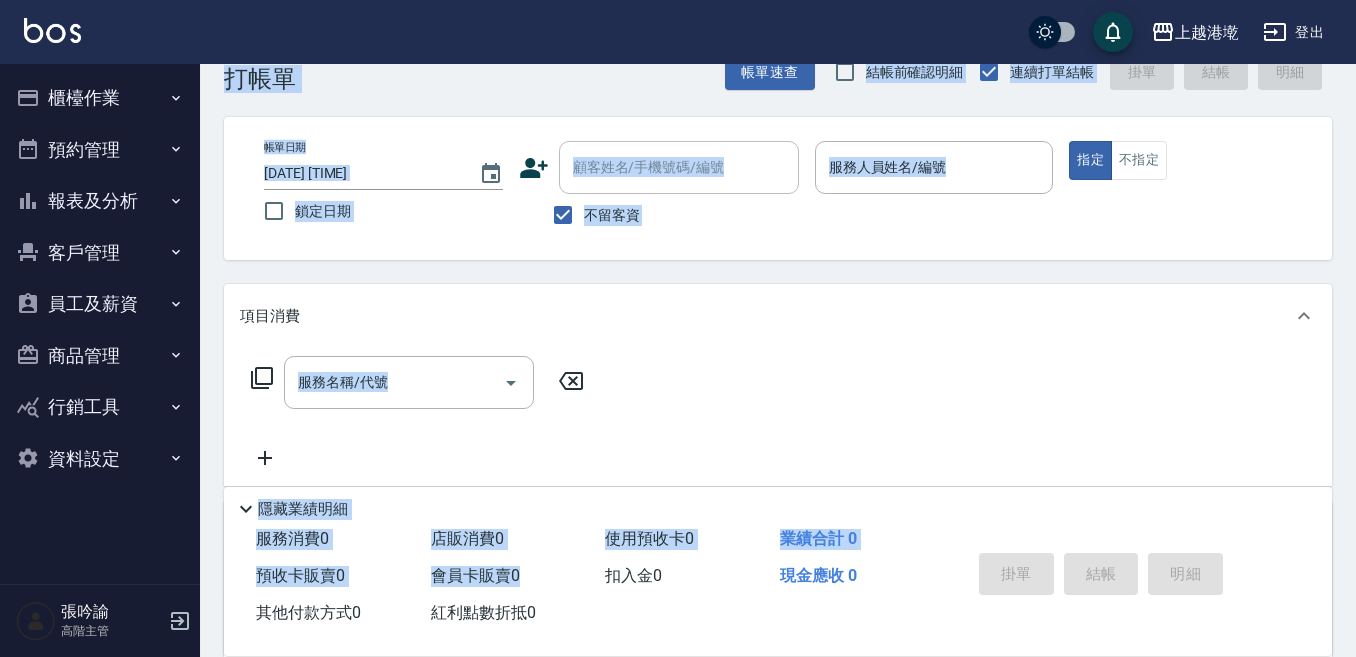 scroll, scrollTop: 0, scrollLeft: 0, axis: both 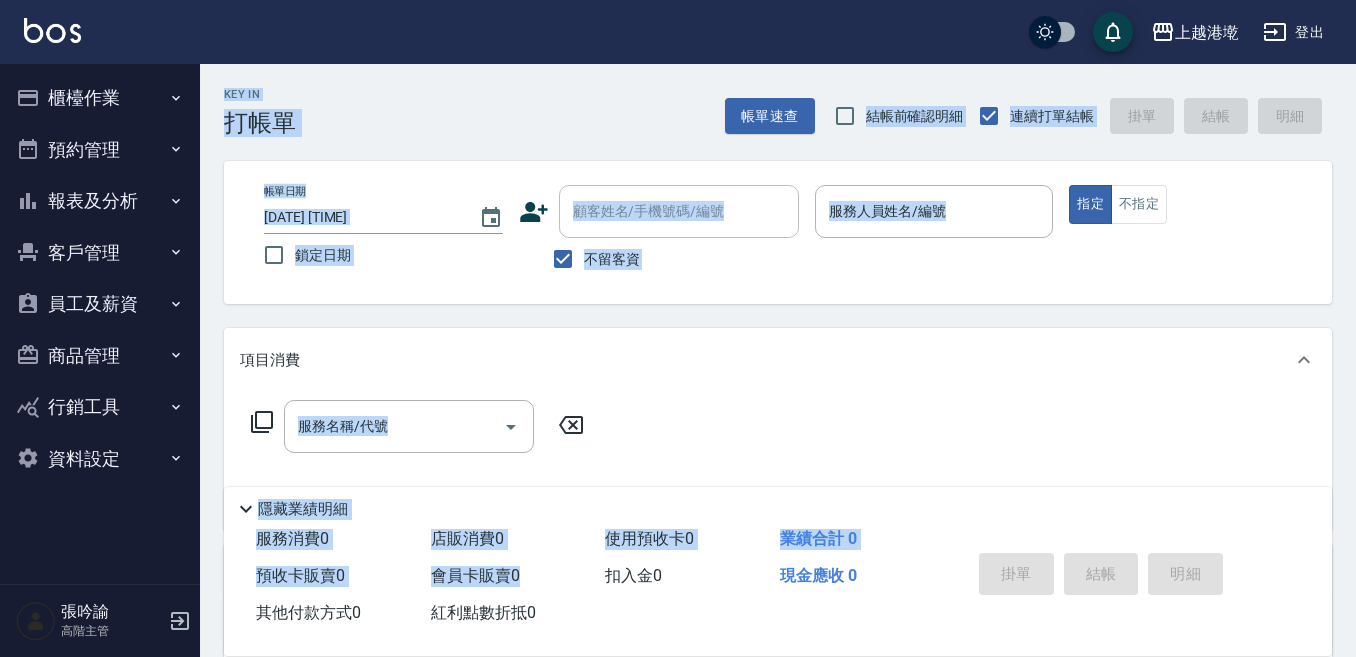 click on "Key In 打帳單 帳單速查 結帳前確認明細 連續打單結帳 掛單 結帳 明細" at bounding box center (766, 100) 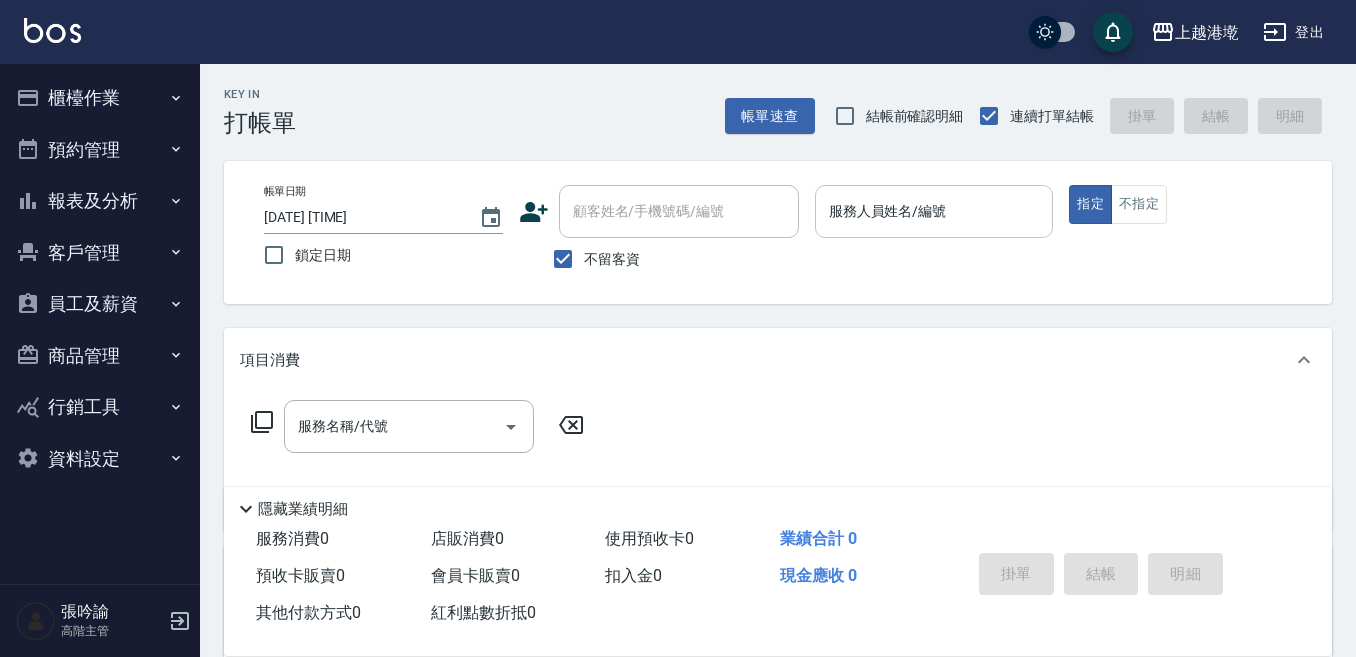click on "服務人員姓名/編號" at bounding box center [934, 211] 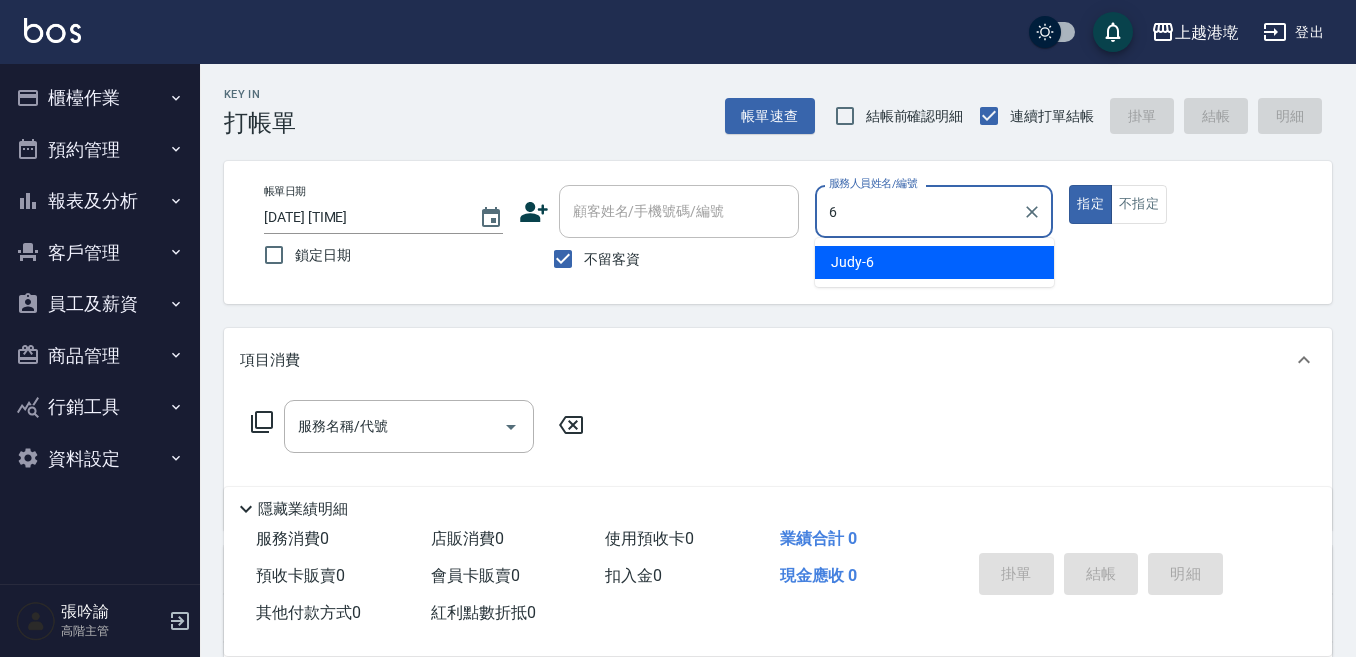 type on "Judy-6" 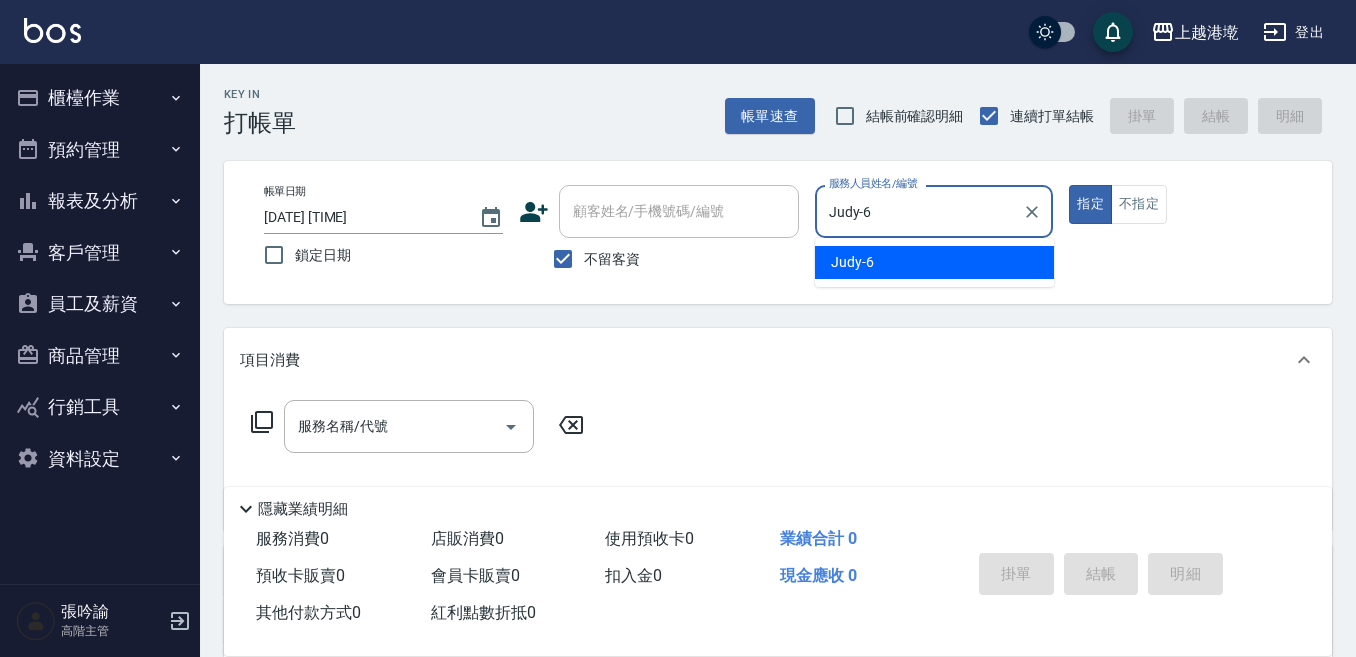 type on "true" 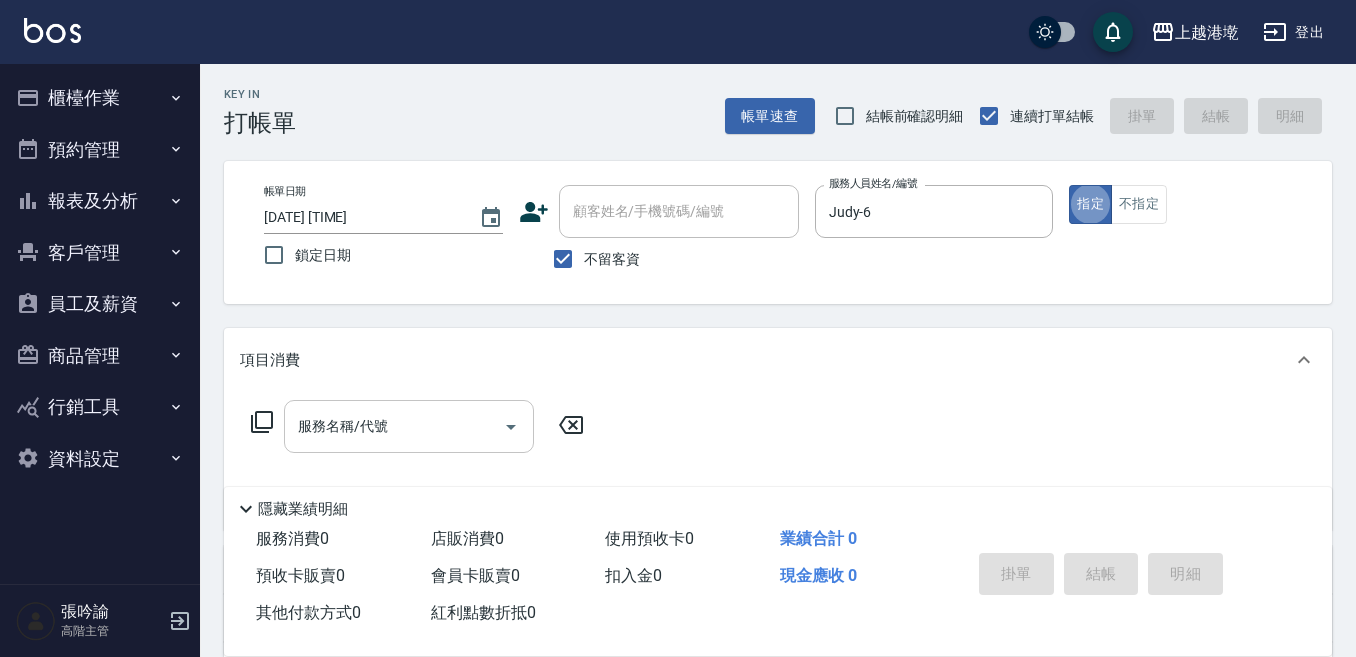 click on "服務名稱/代號" at bounding box center (394, 426) 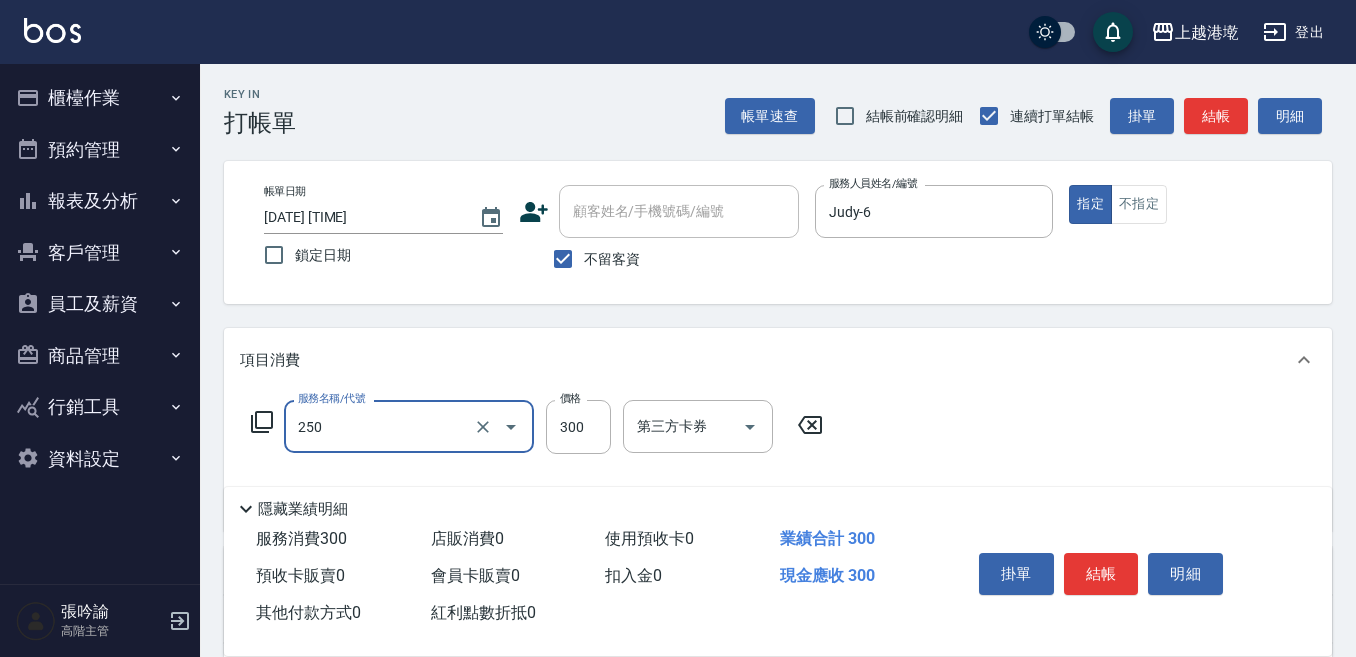 type on "日式洗髮(250)" 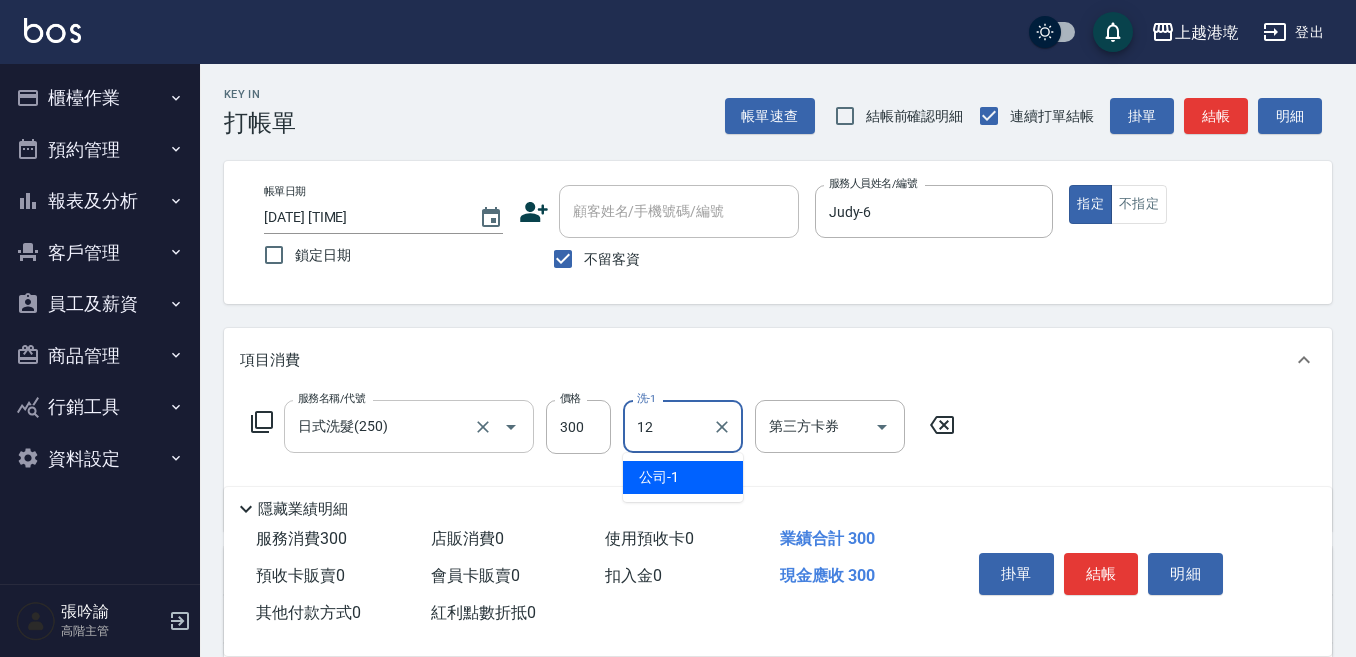type on "Emily-12" 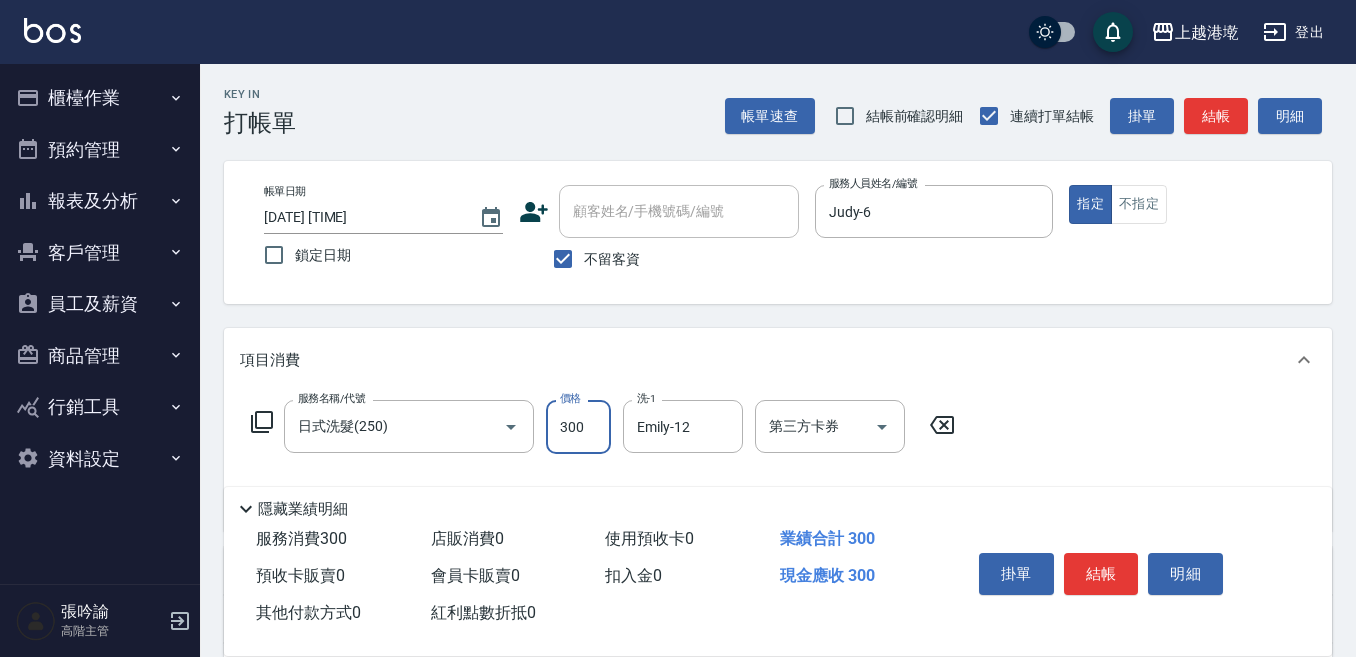 click on "300" at bounding box center (578, 427) 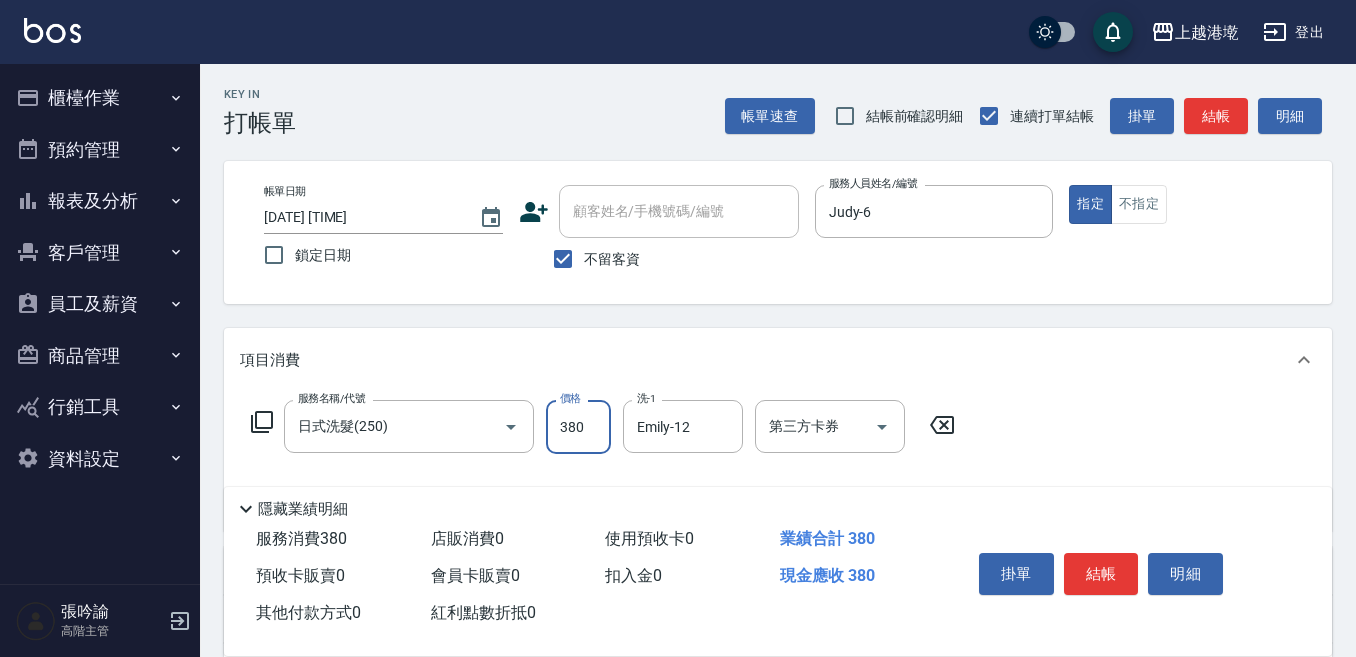 type on "380" 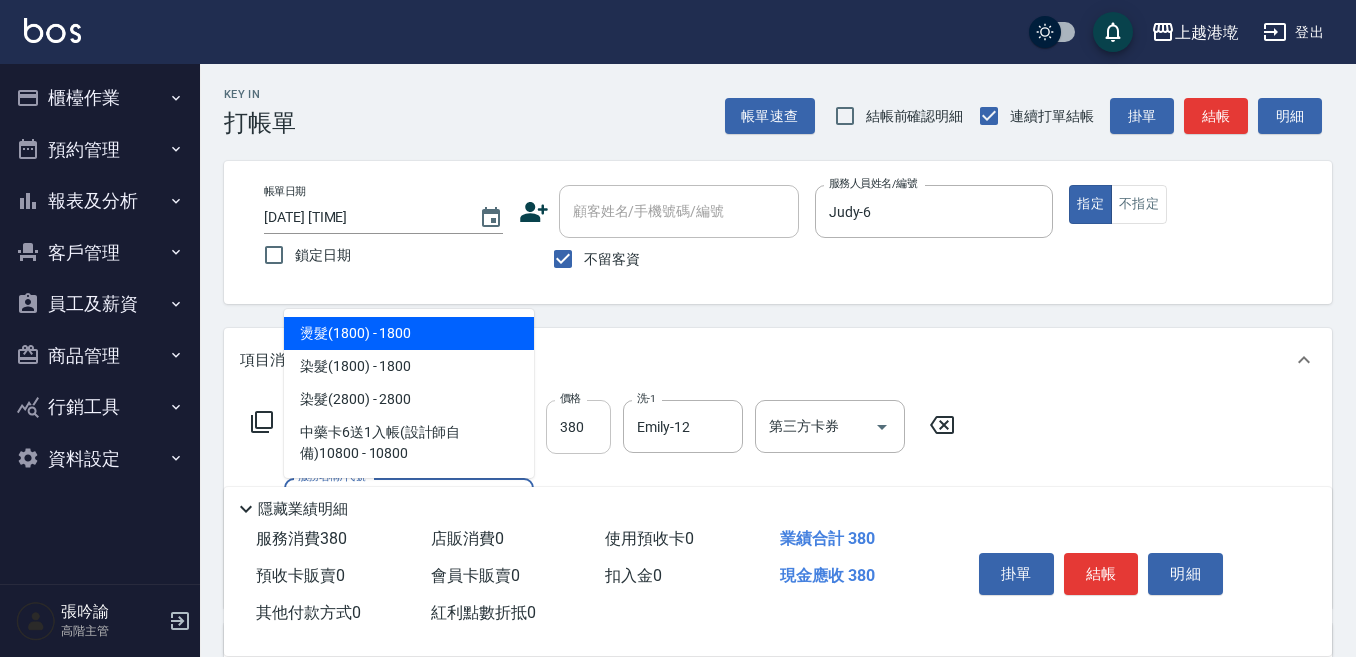 type on "[SERVICE]([PRICE])([NUMBER])" 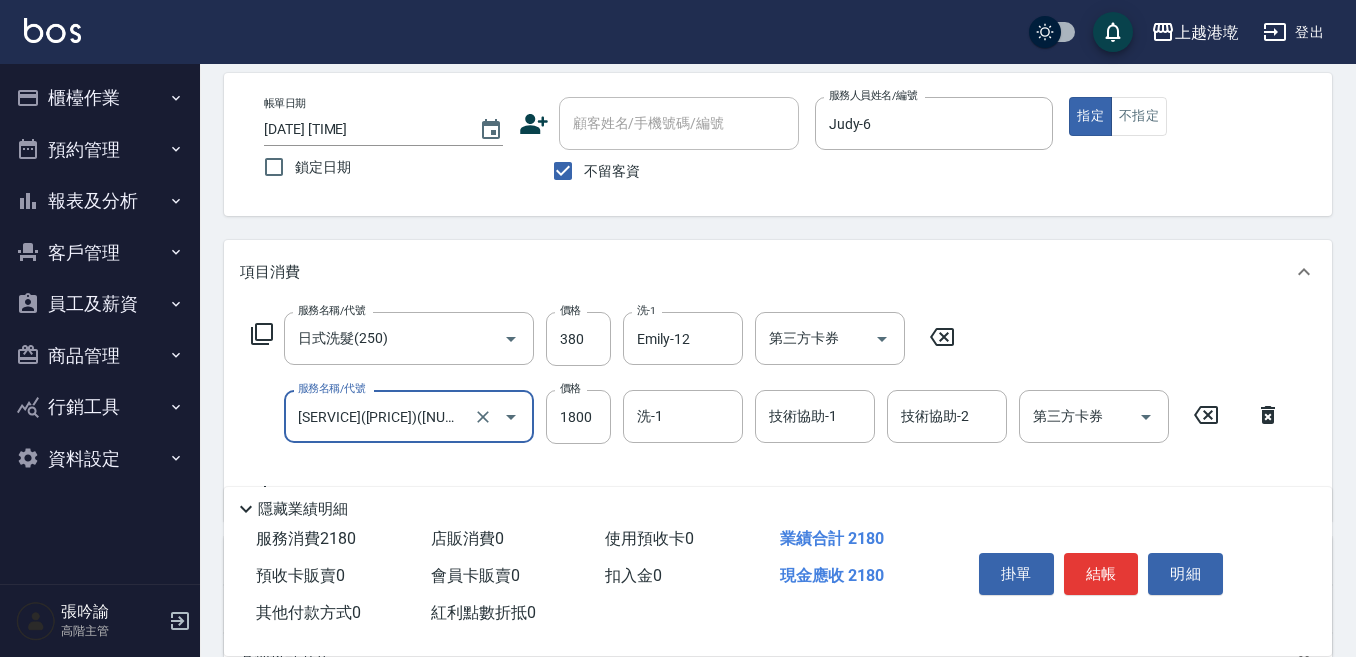 scroll, scrollTop: 200, scrollLeft: 0, axis: vertical 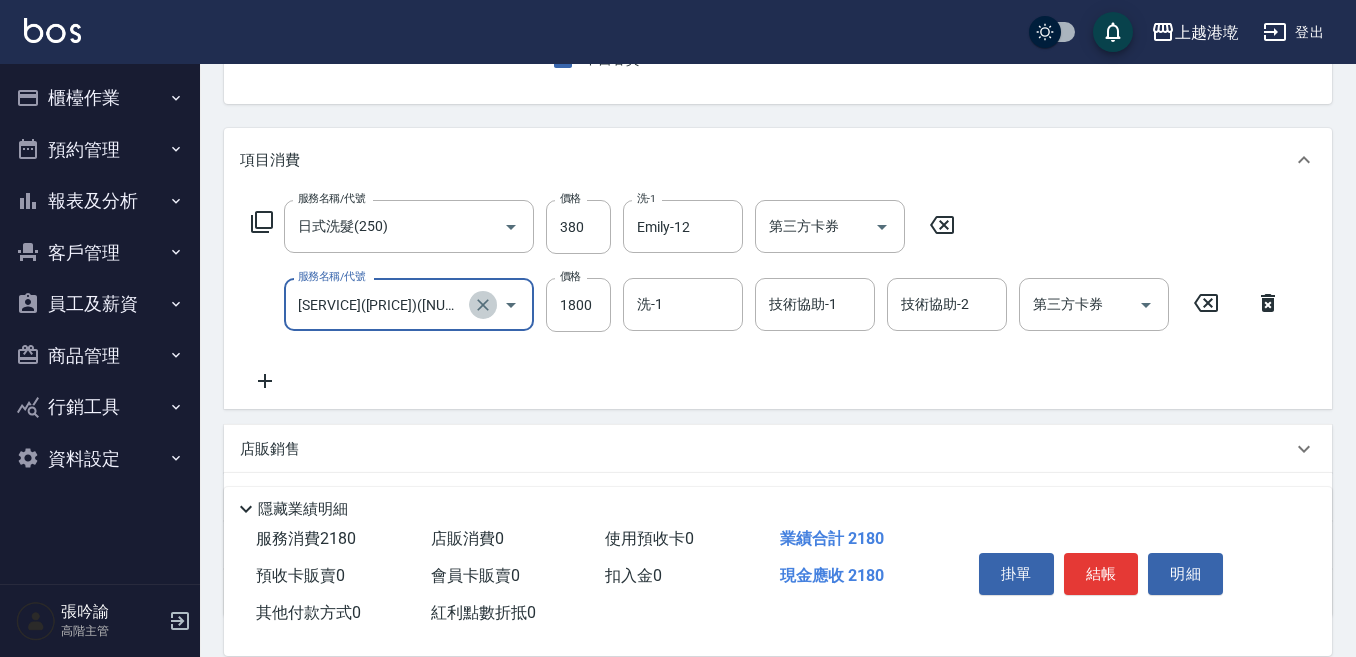 click 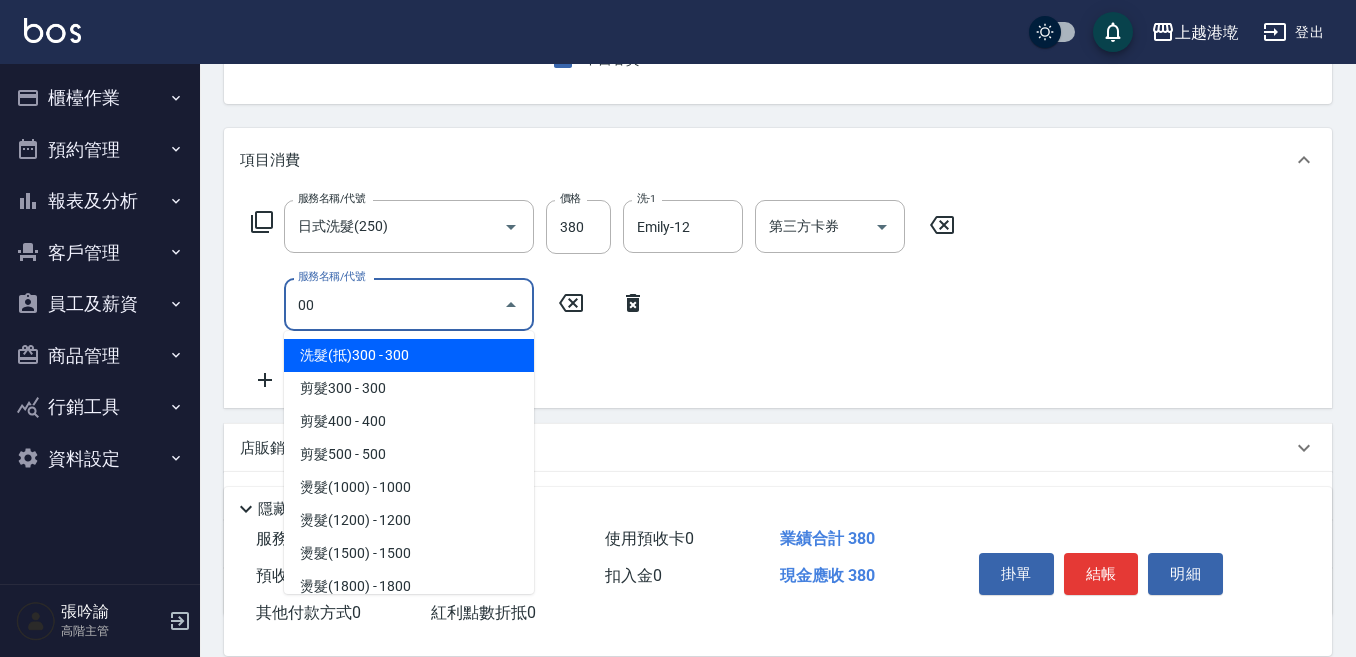 type on "洗髮(抵)300(231)" 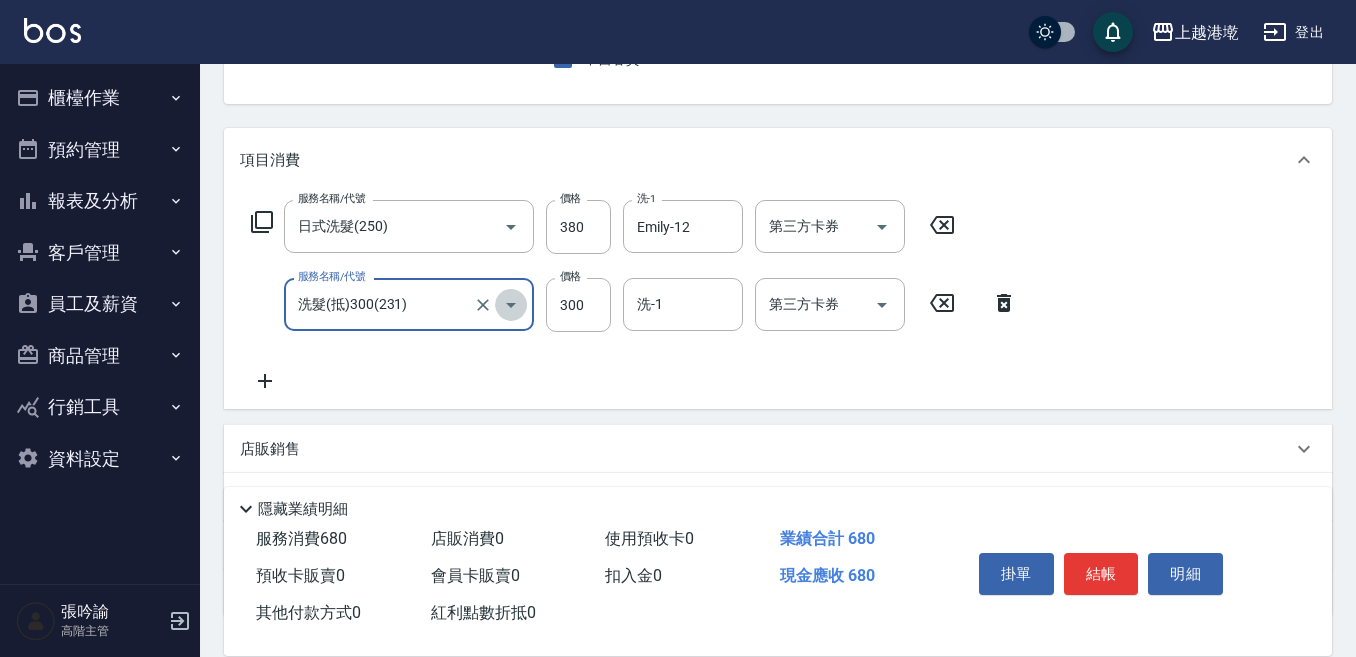 drag, startPoint x: 516, startPoint y: 297, endPoint x: 450, endPoint y: 346, distance: 82.20097 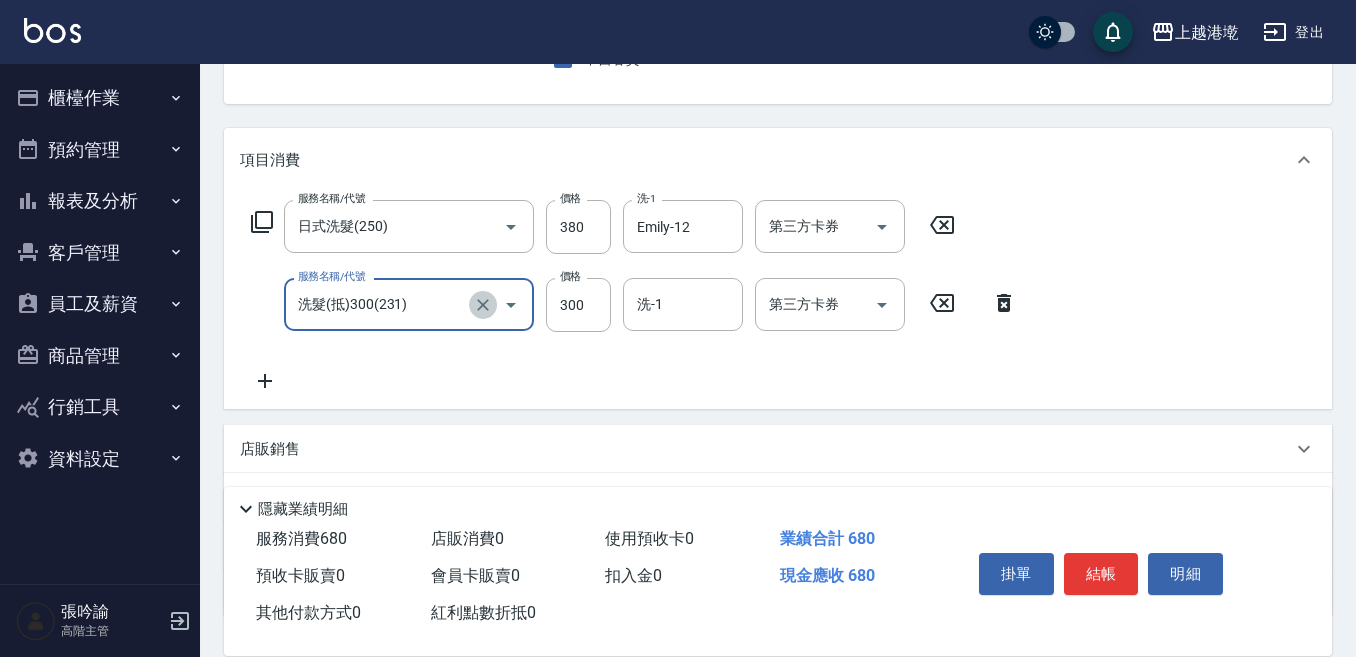 click 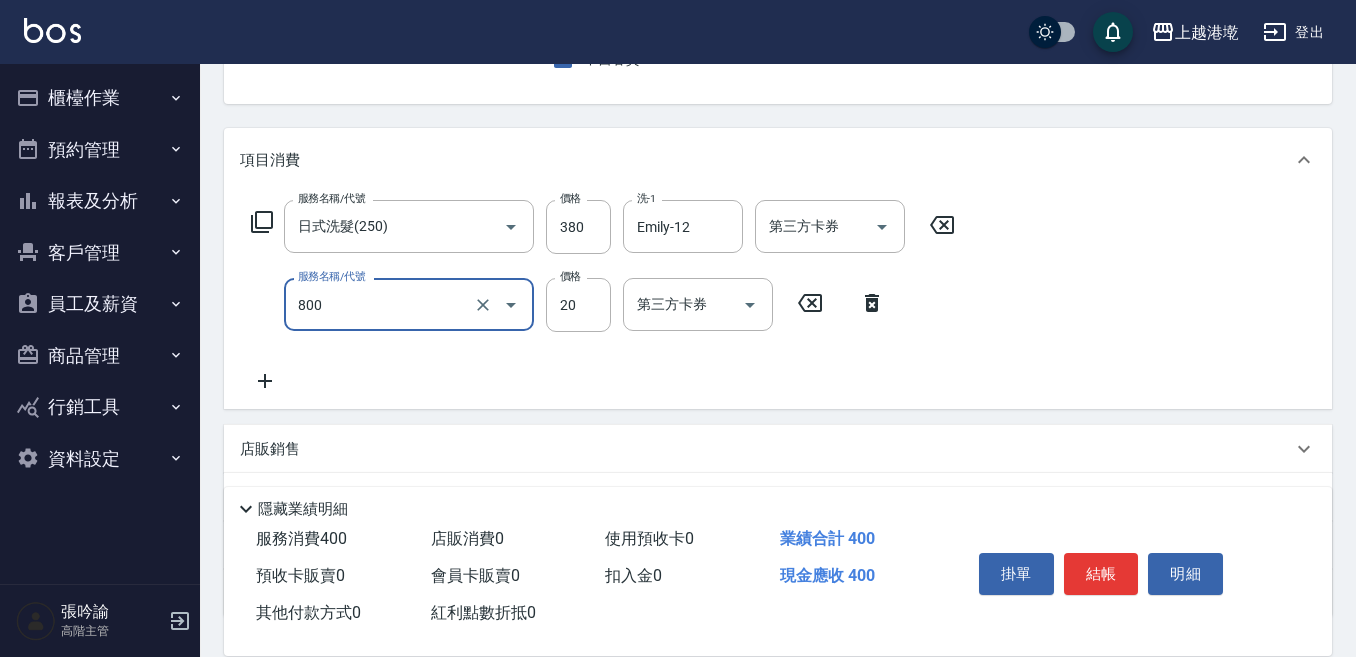 type on "潤絲精(800)" 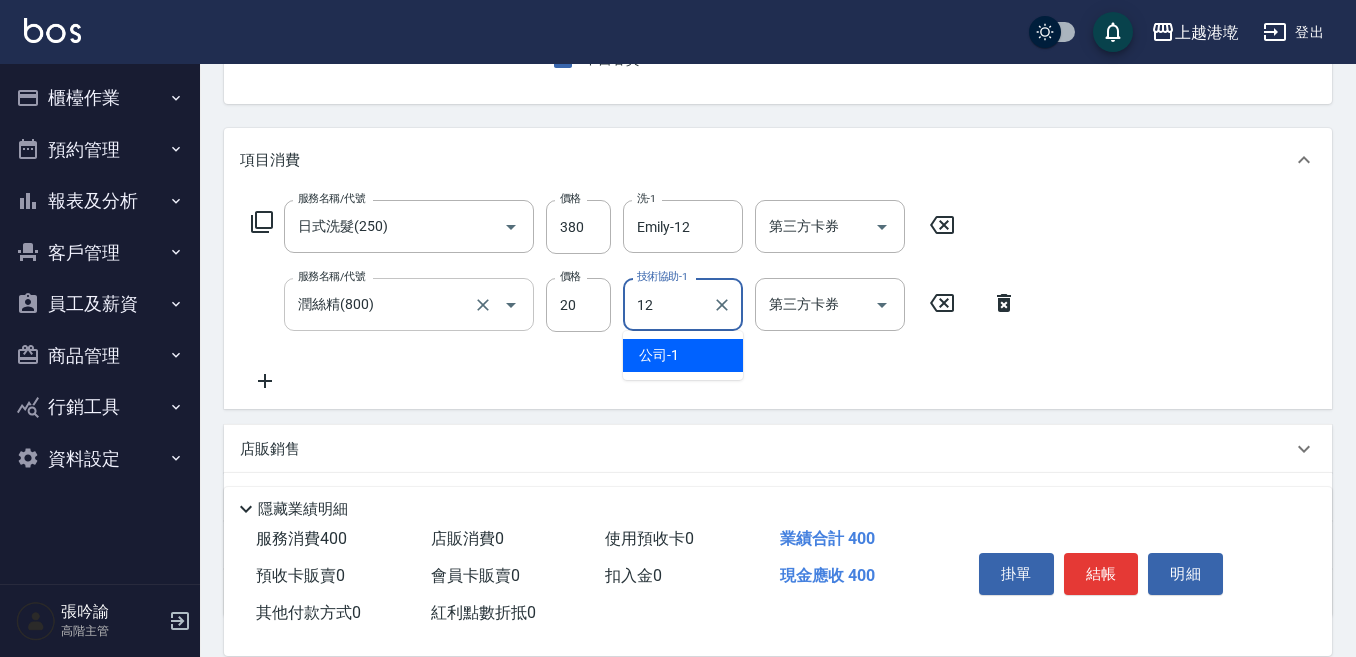 type on "Emily-12" 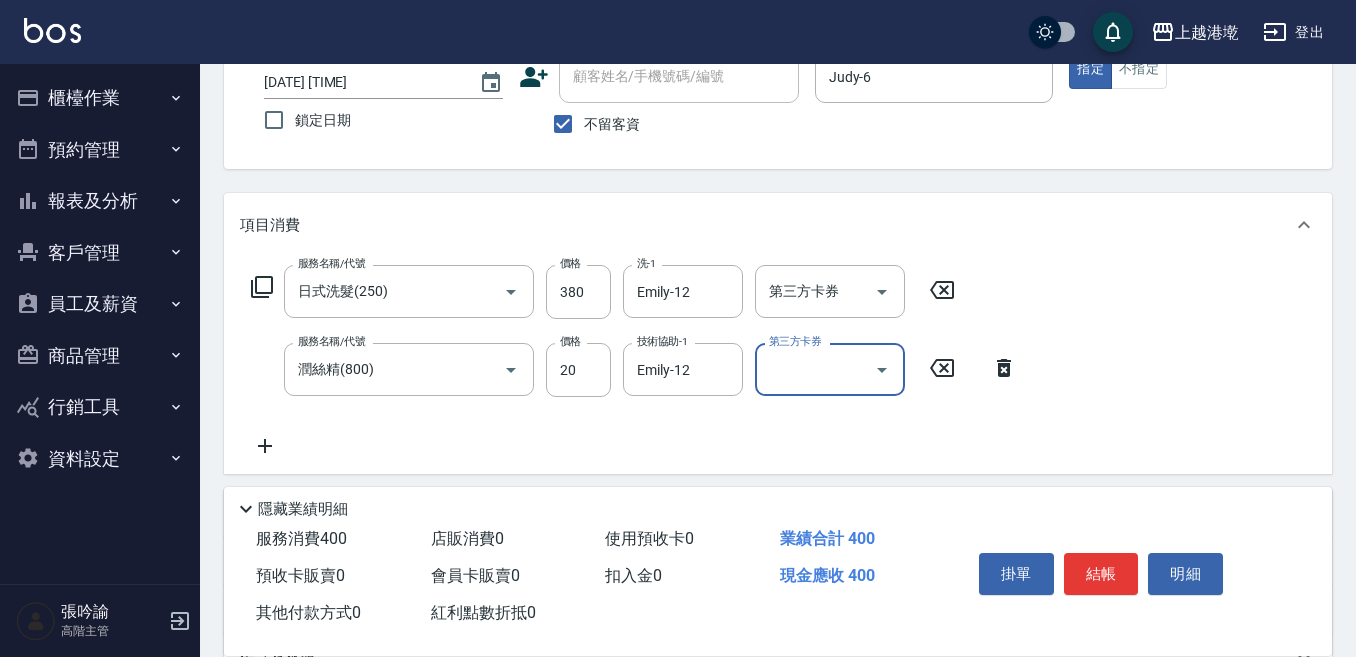 scroll, scrollTop: 100, scrollLeft: 0, axis: vertical 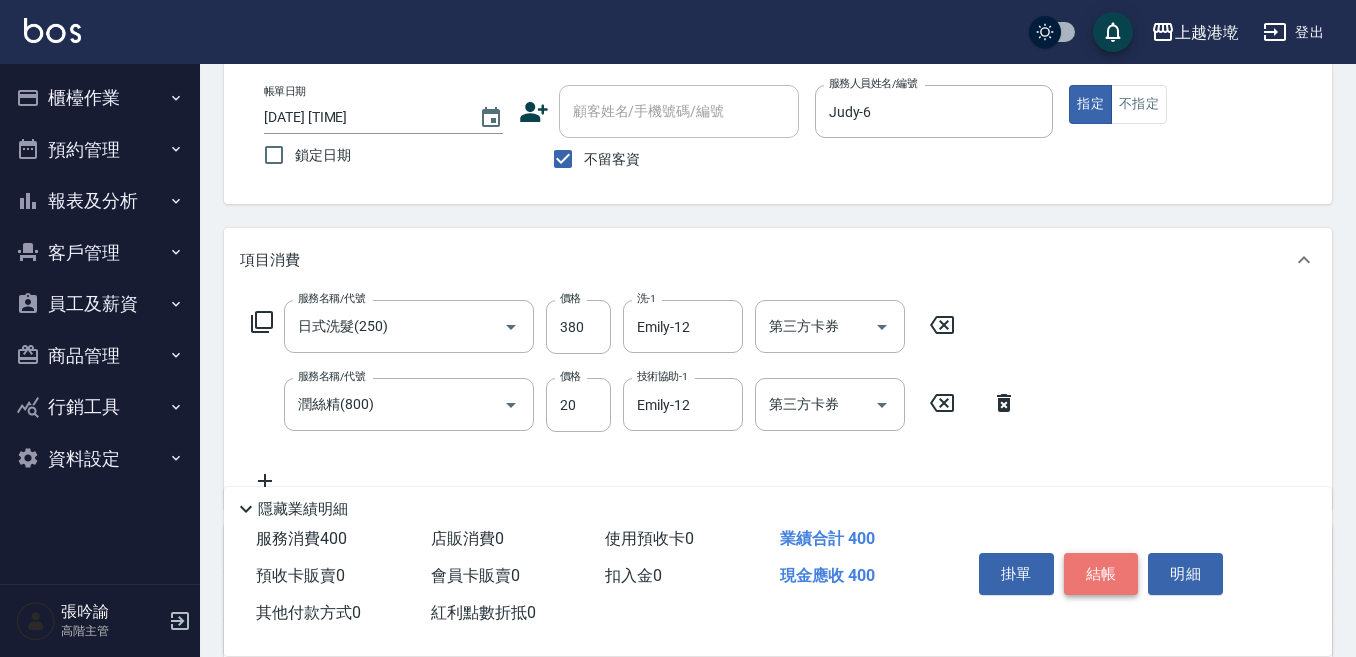 click on "結帳" at bounding box center [1101, 574] 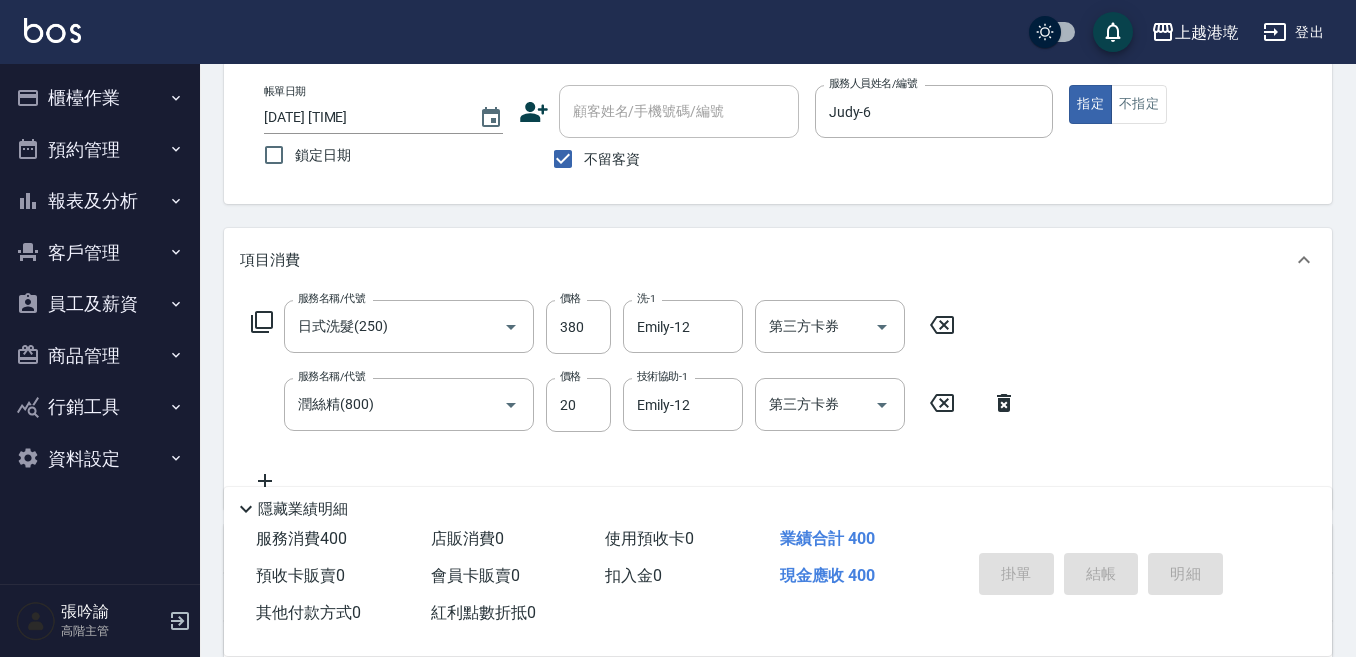 type on "2025/08/08 19:34" 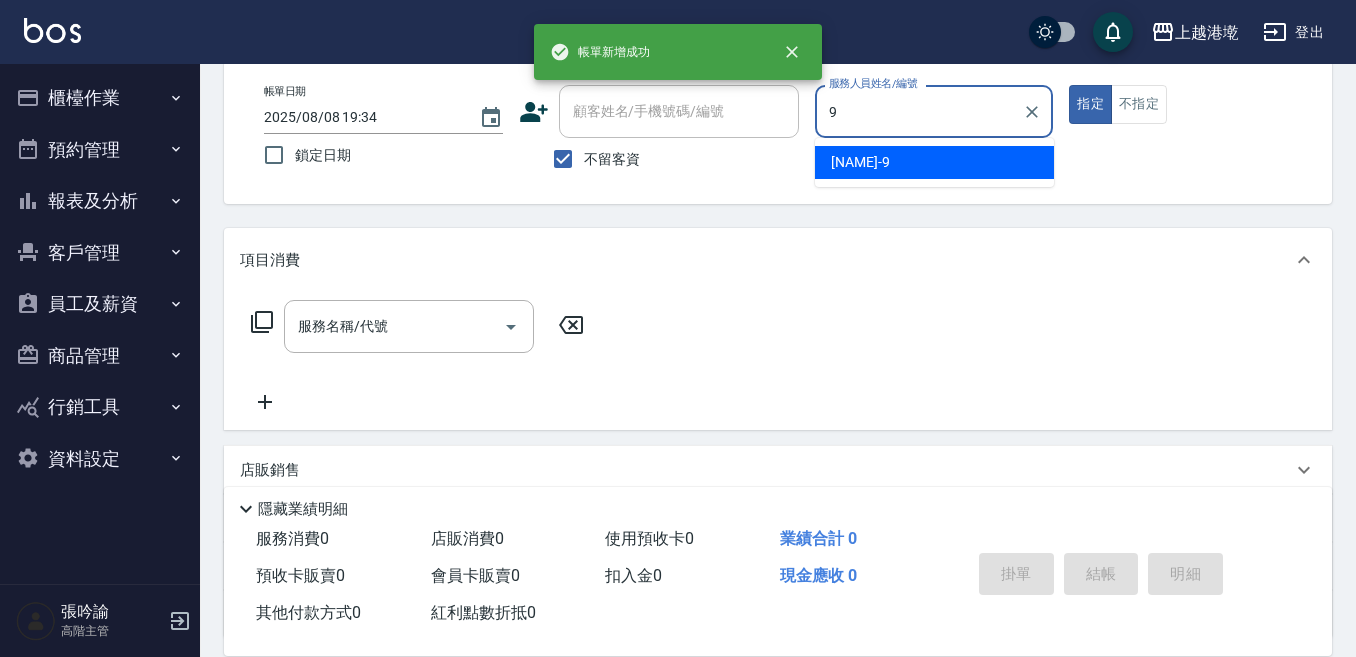 type on "Winnie-9" 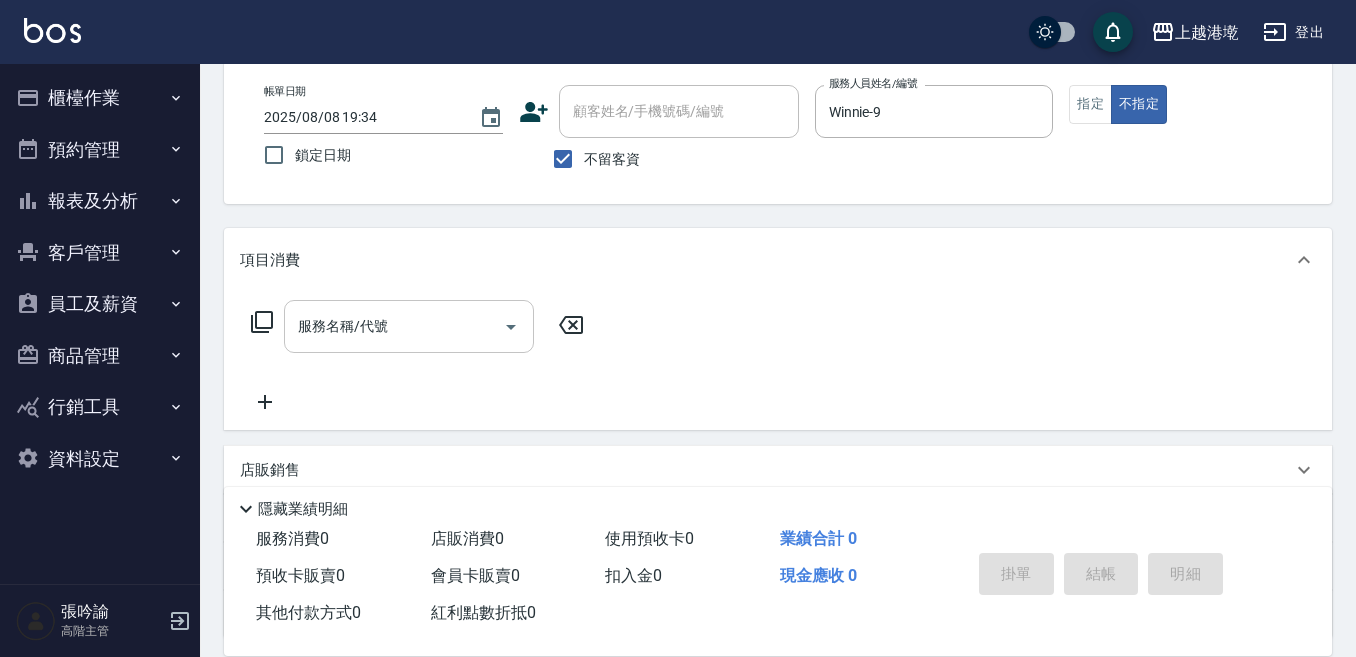 click on "服務名稱/代號" at bounding box center [394, 326] 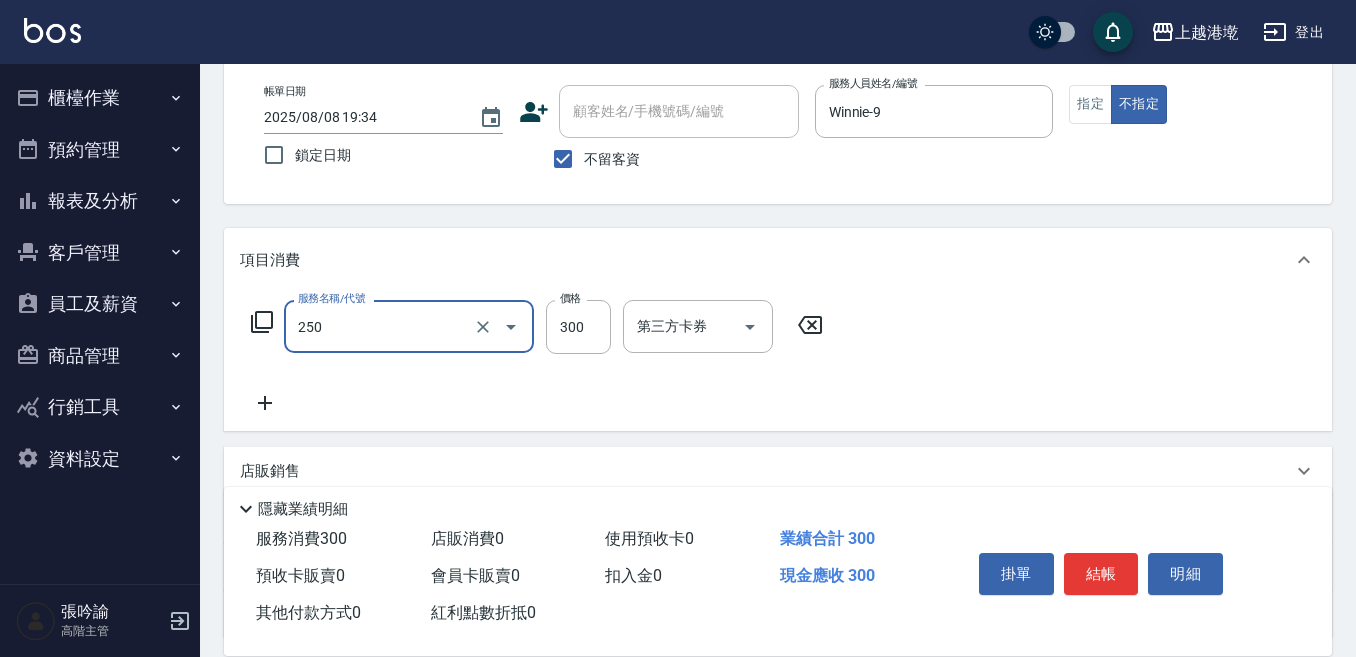 type on "日式洗髮(250)" 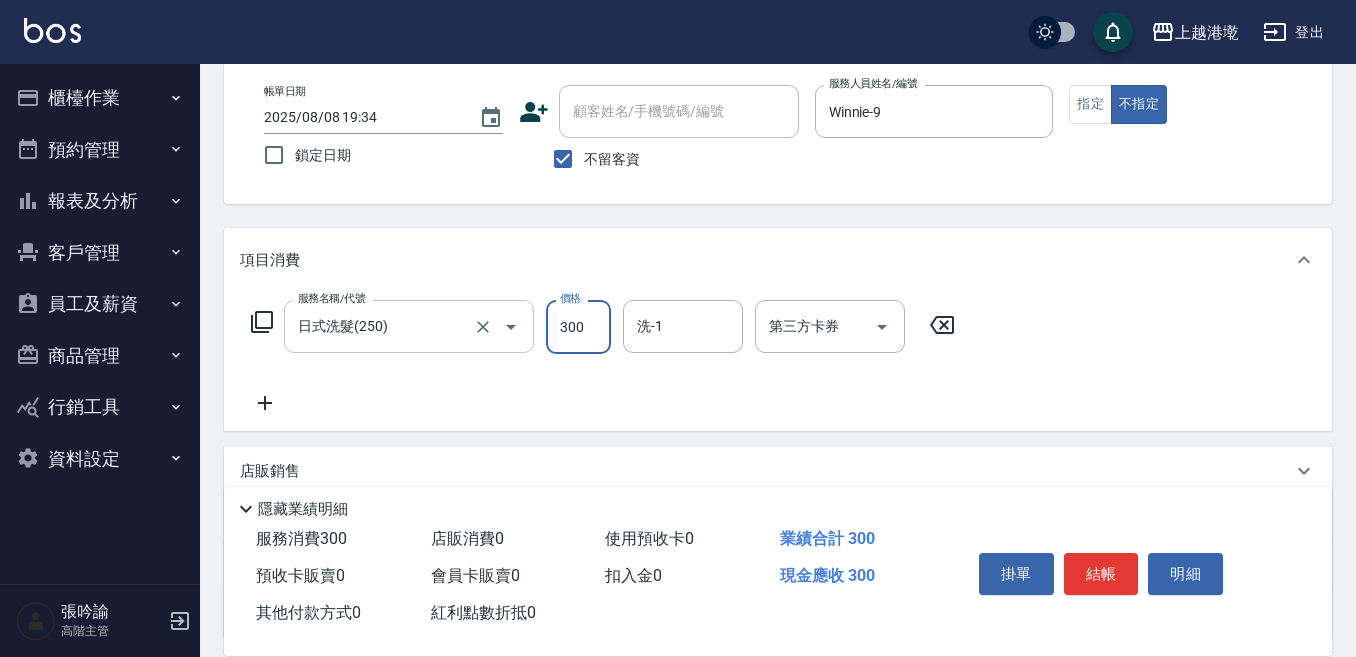 type on "+" 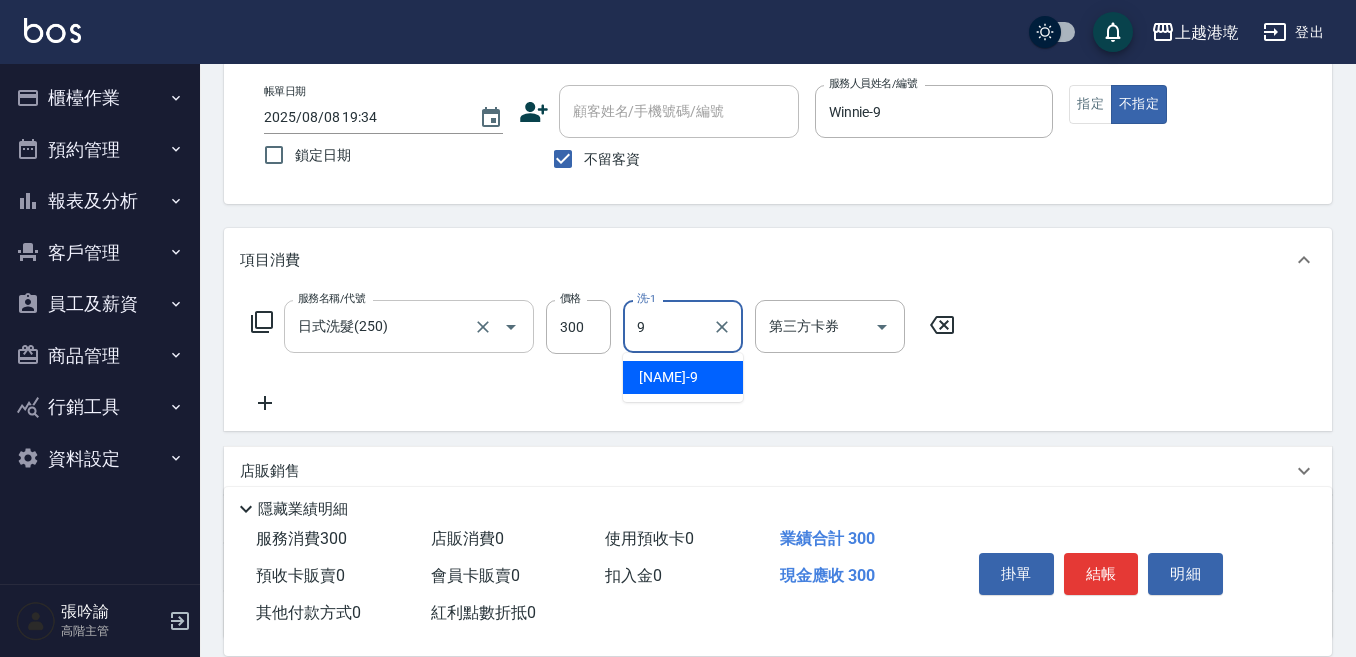 type on "Winnie-9" 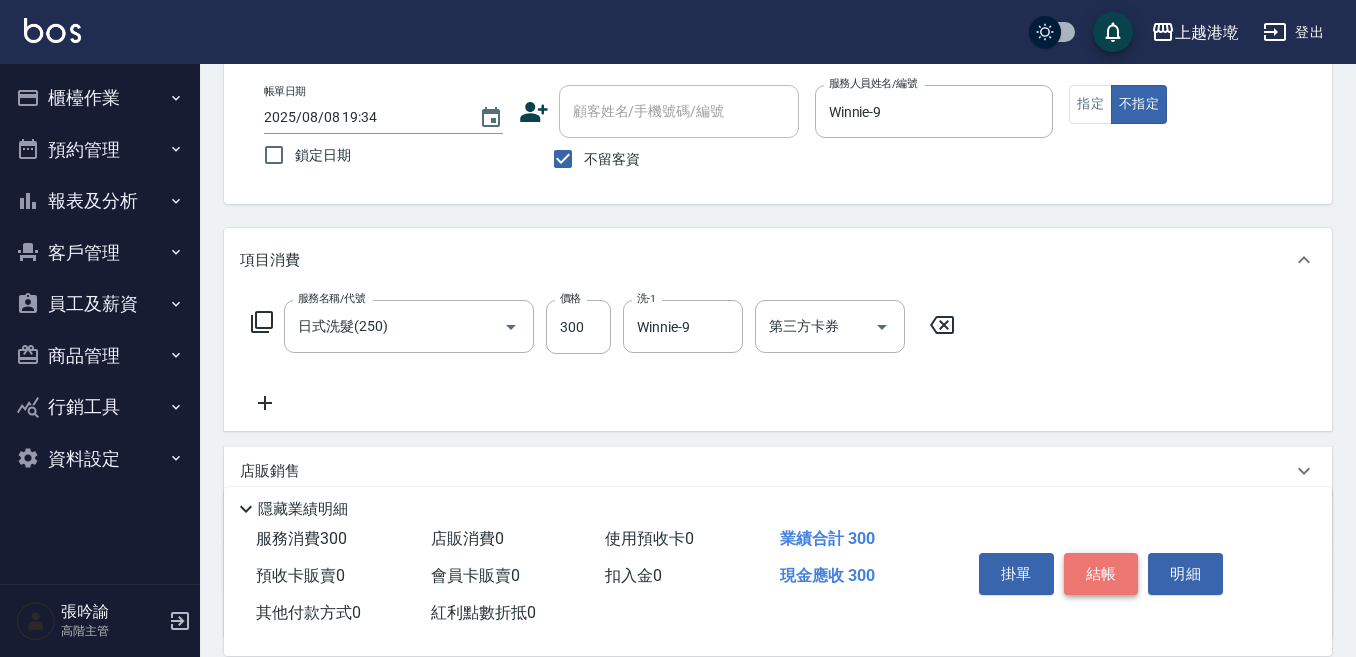 click on "結帳" at bounding box center (1101, 574) 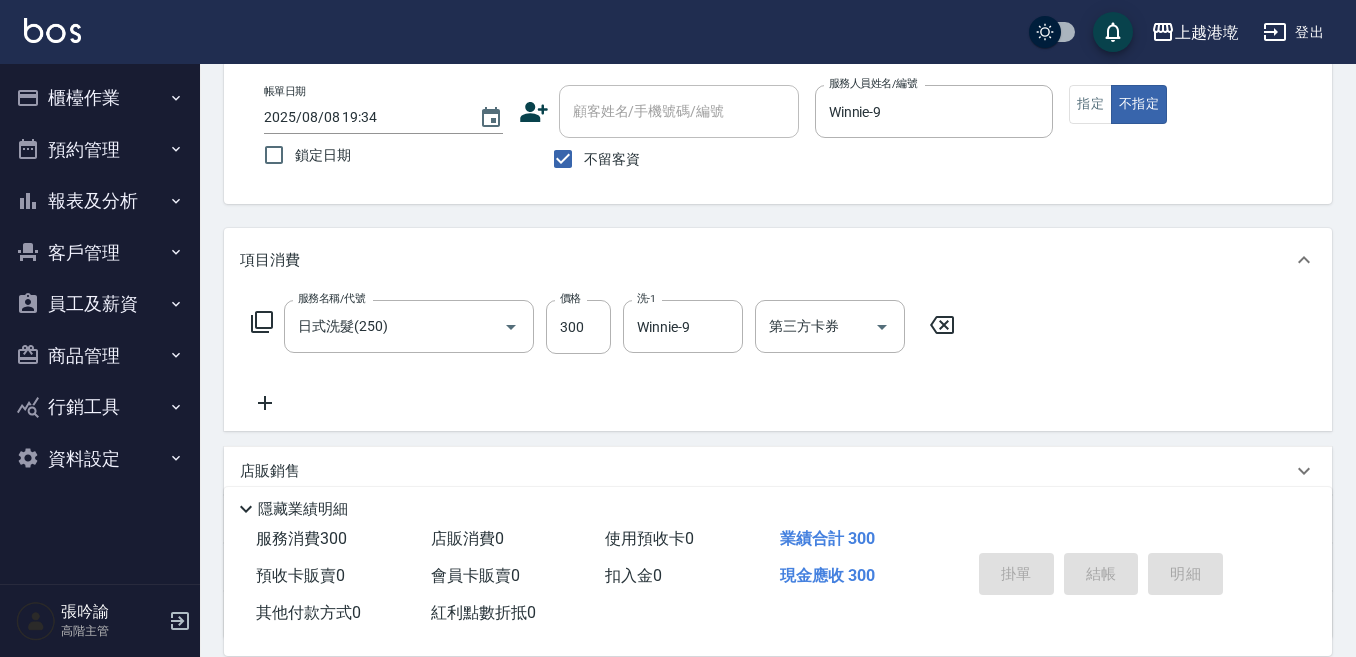 type on "2025/08/08 19:35" 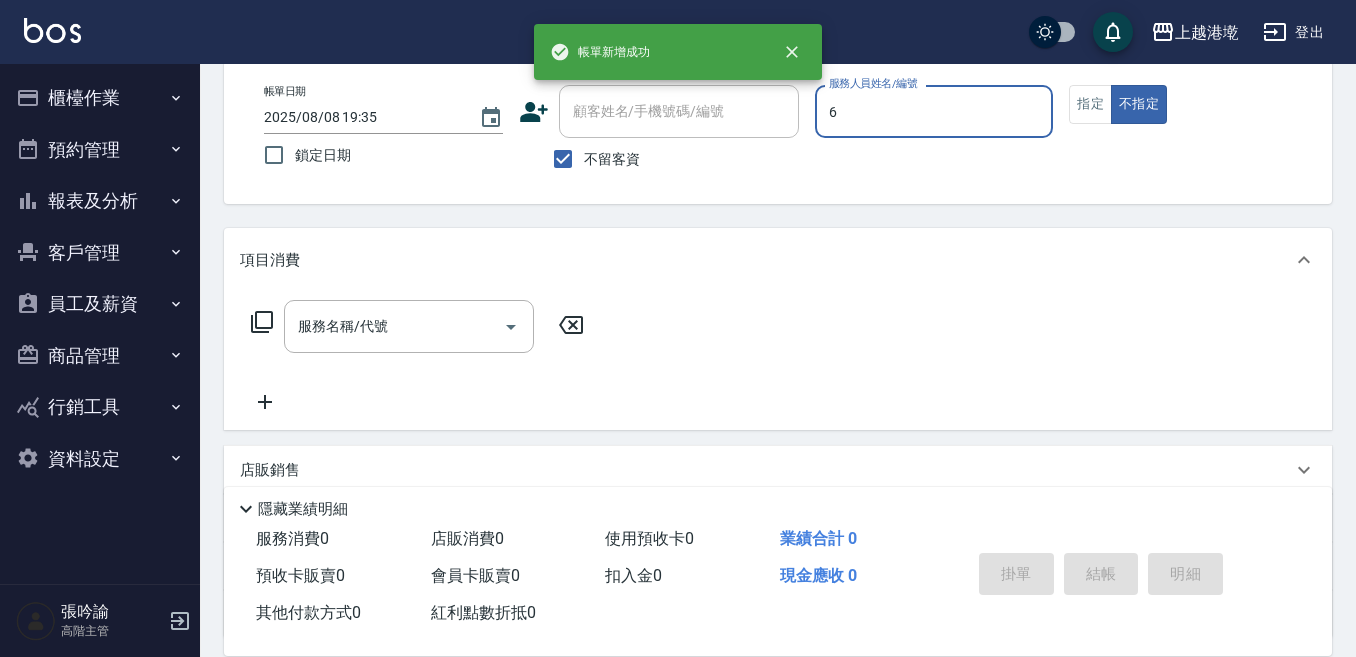 type on "6" 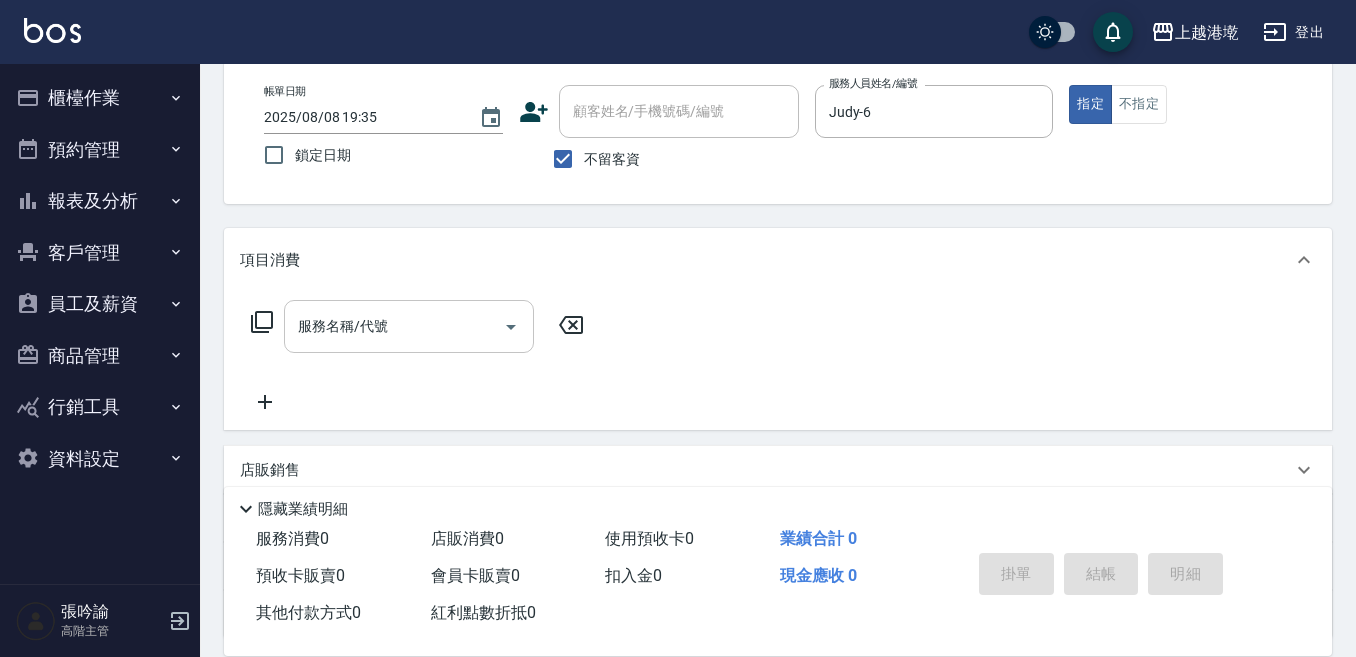 click on "服務名稱/代號" at bounding box center [394, 326] 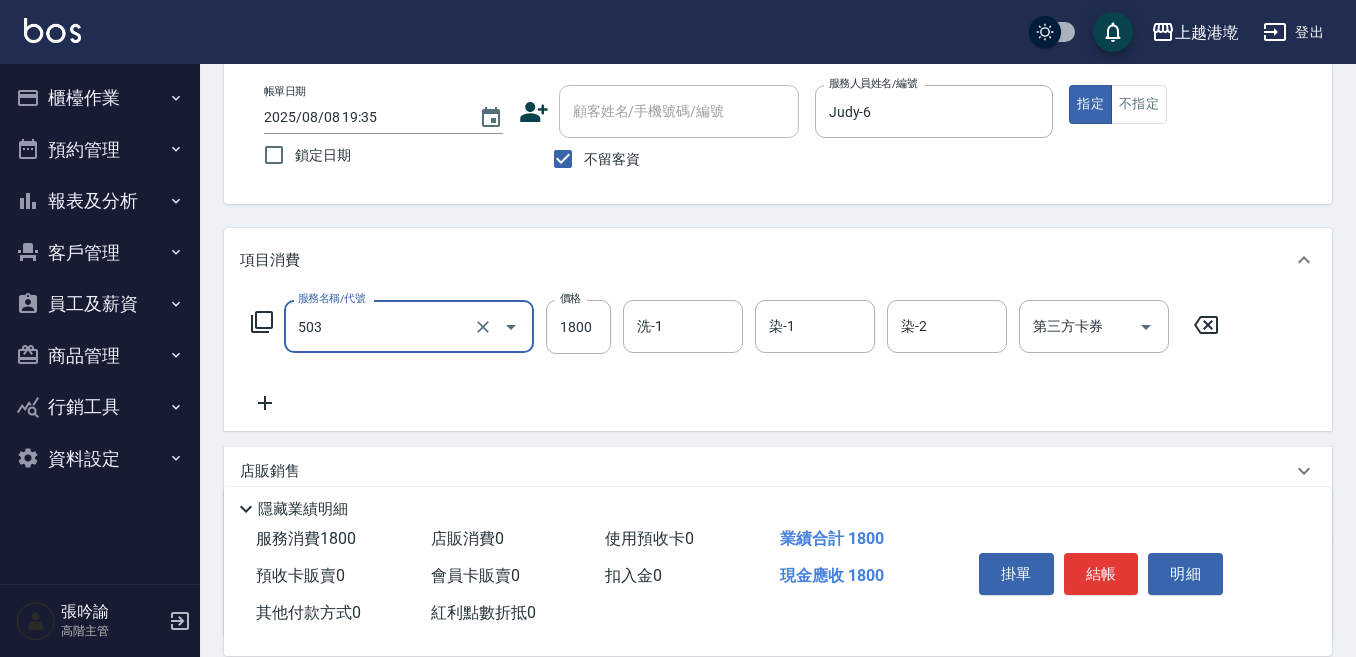 type on "[SERVICE]([PRICE])([NUMBER])" 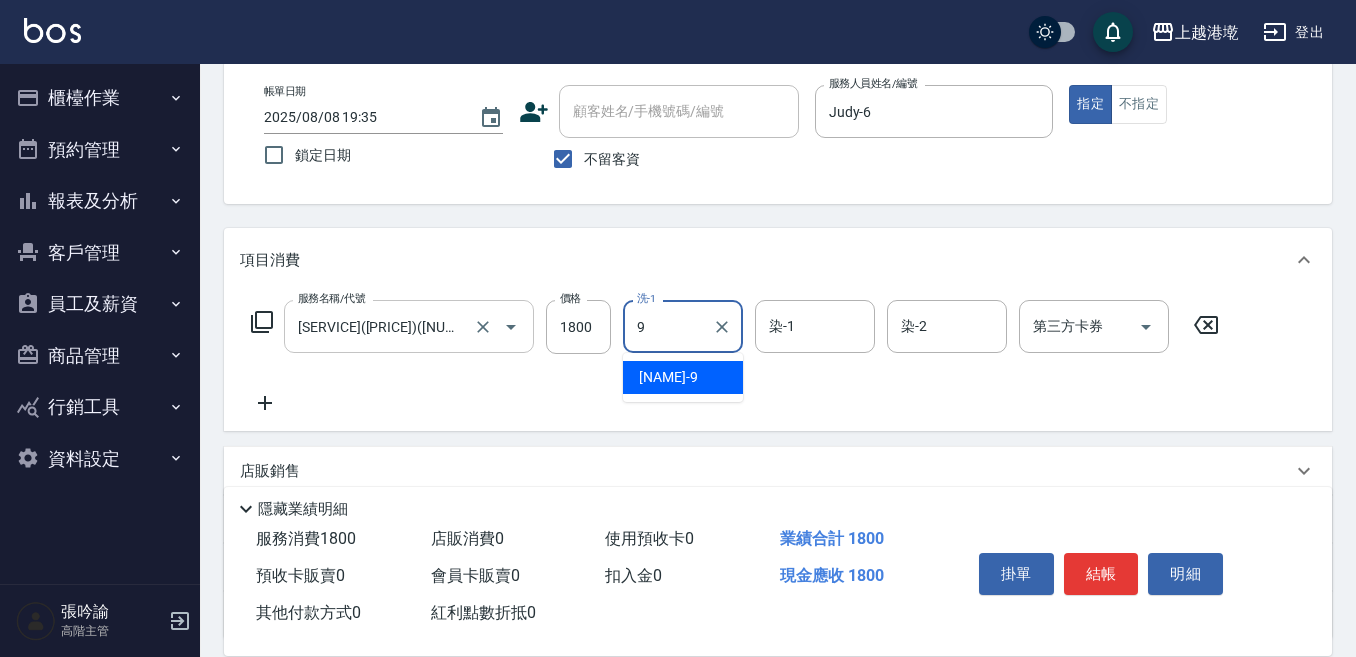 type on "Winnie-9" 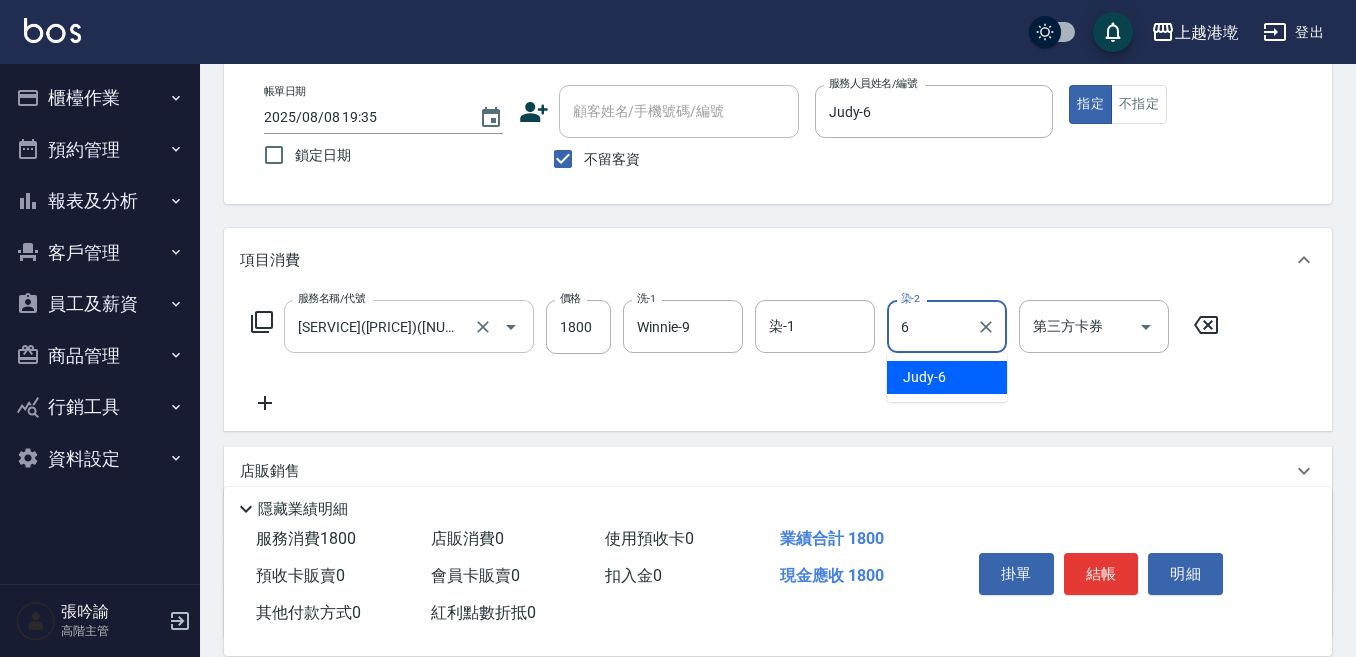 type on "Judy-6" 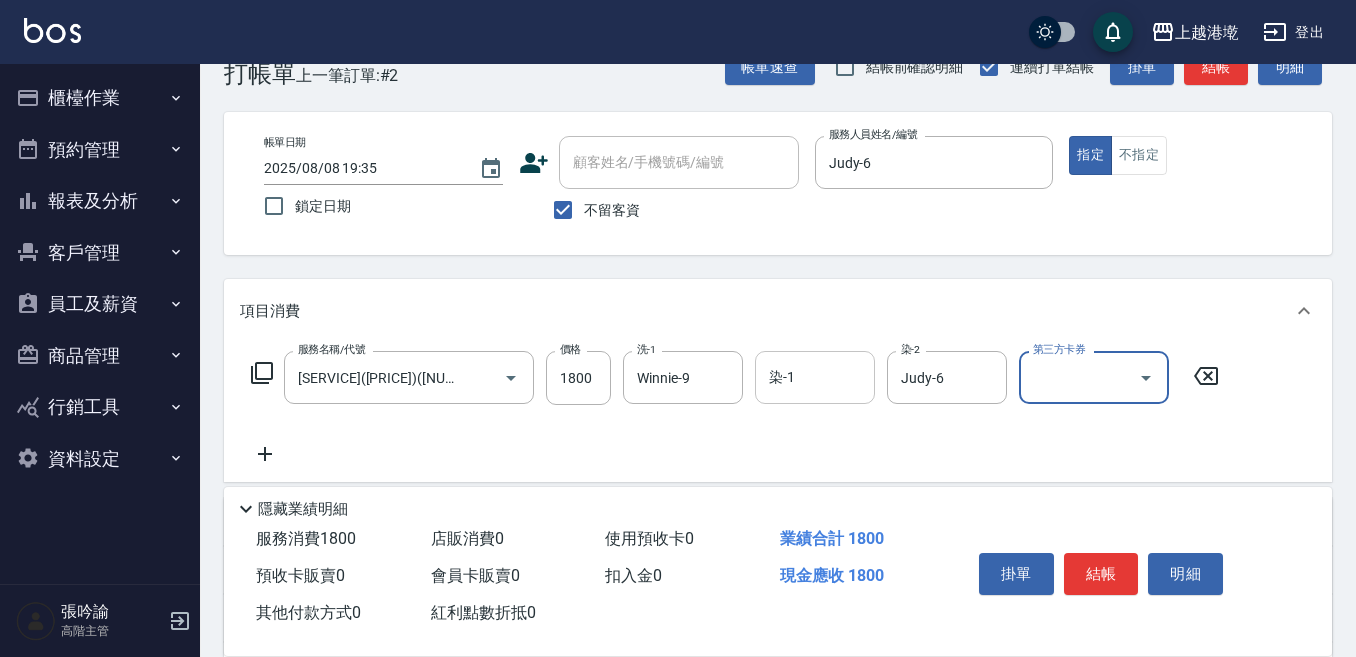 scroll, scrollTop: 0, scrollLeft: 0, axis: both 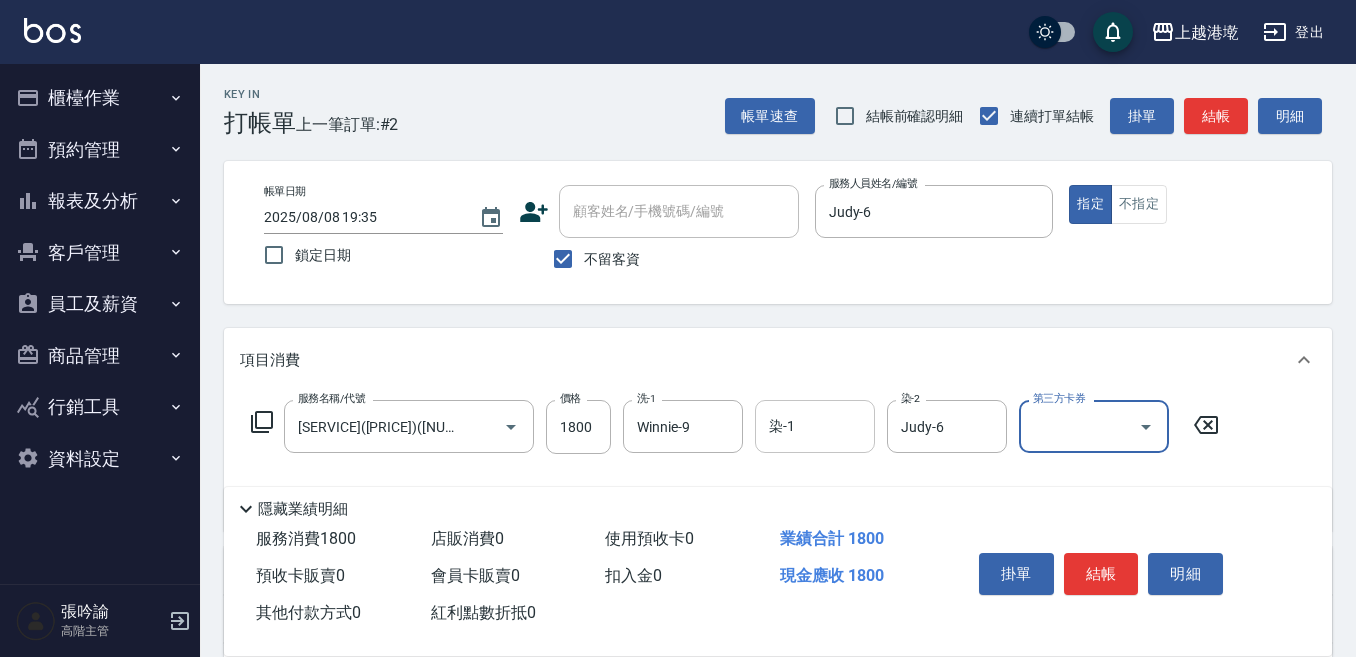 click on "染-1 染-1" at bounding box center [815, 426] 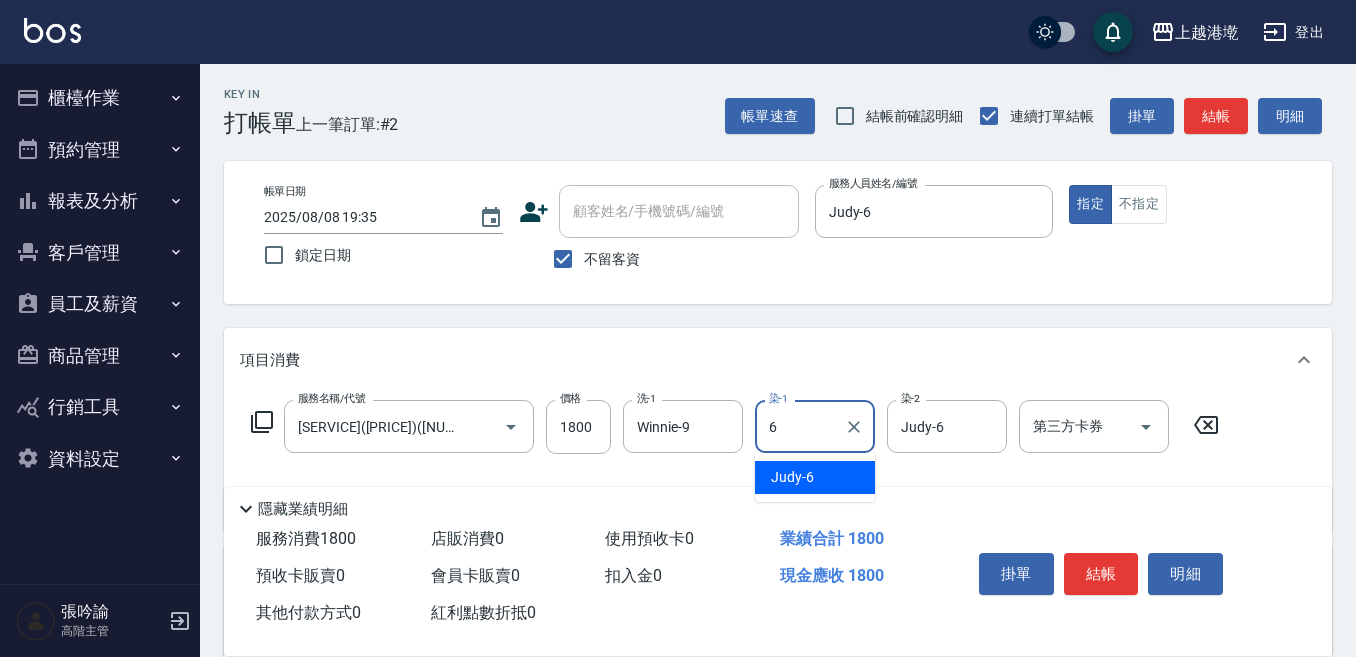 type on "Judy-6" 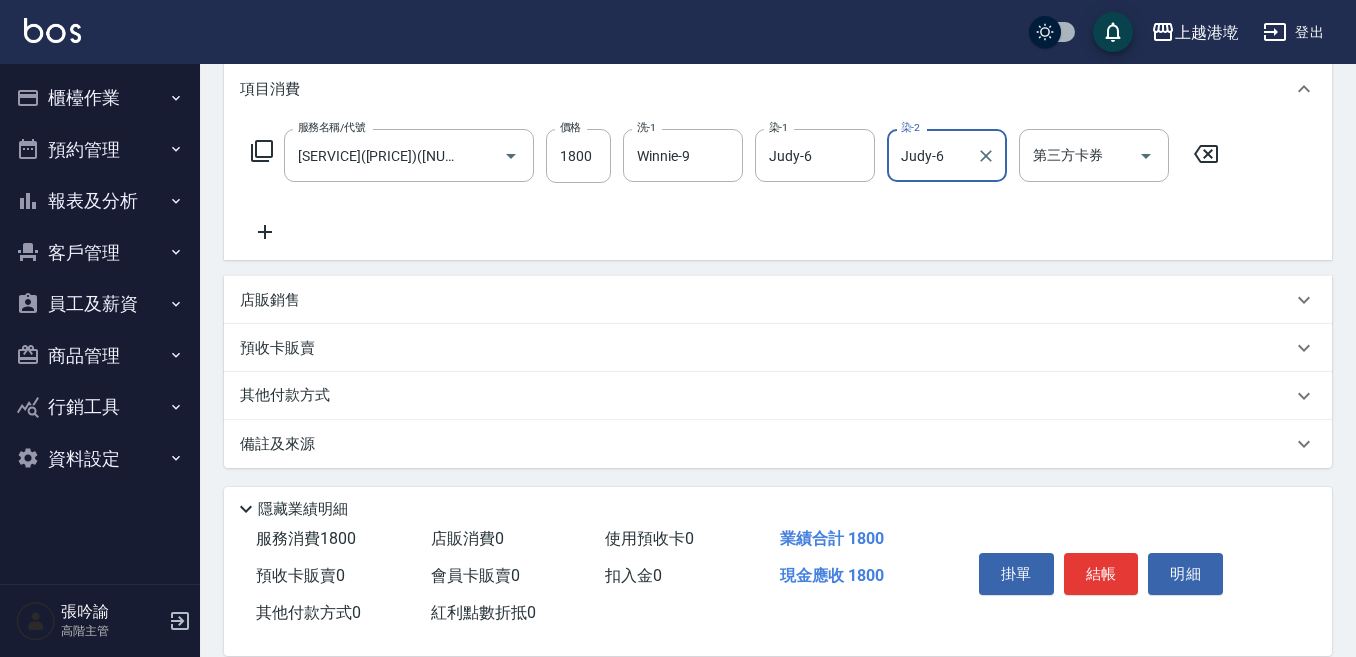 scroll, scrollTop: 274, scrollLeft: 0, axis: vertical 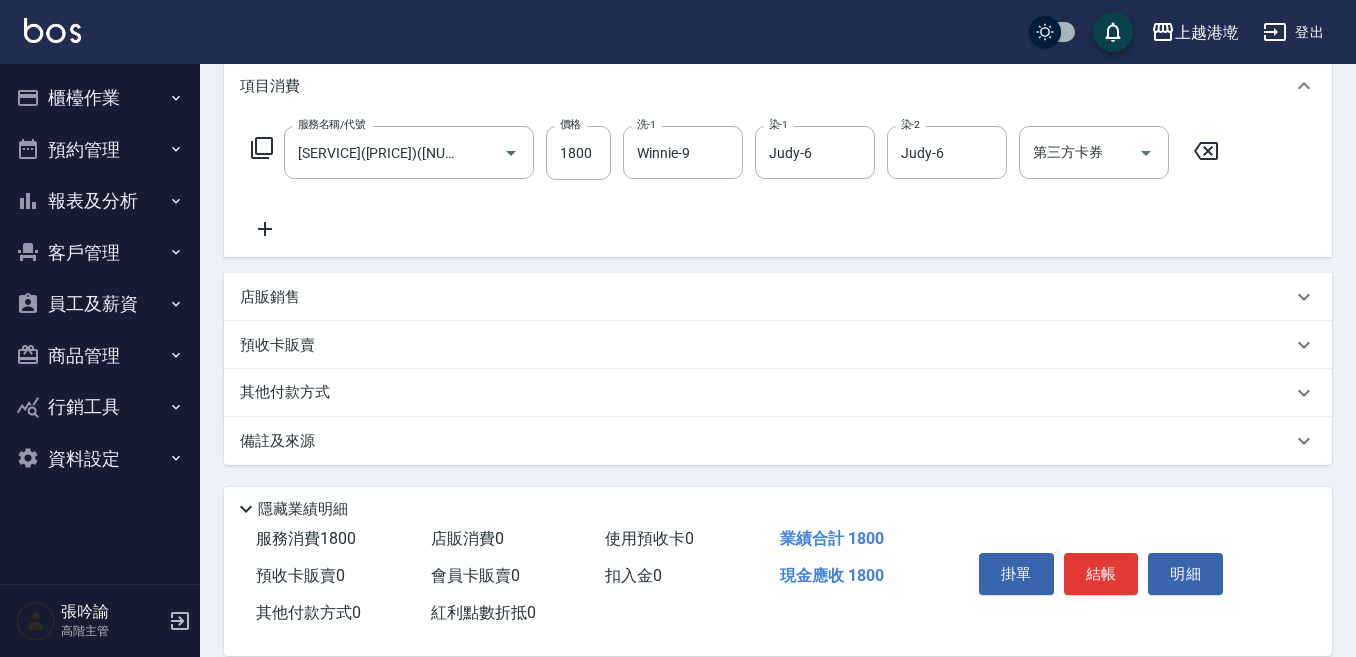 click on "店販銷售" at bounding box center (766, 297) 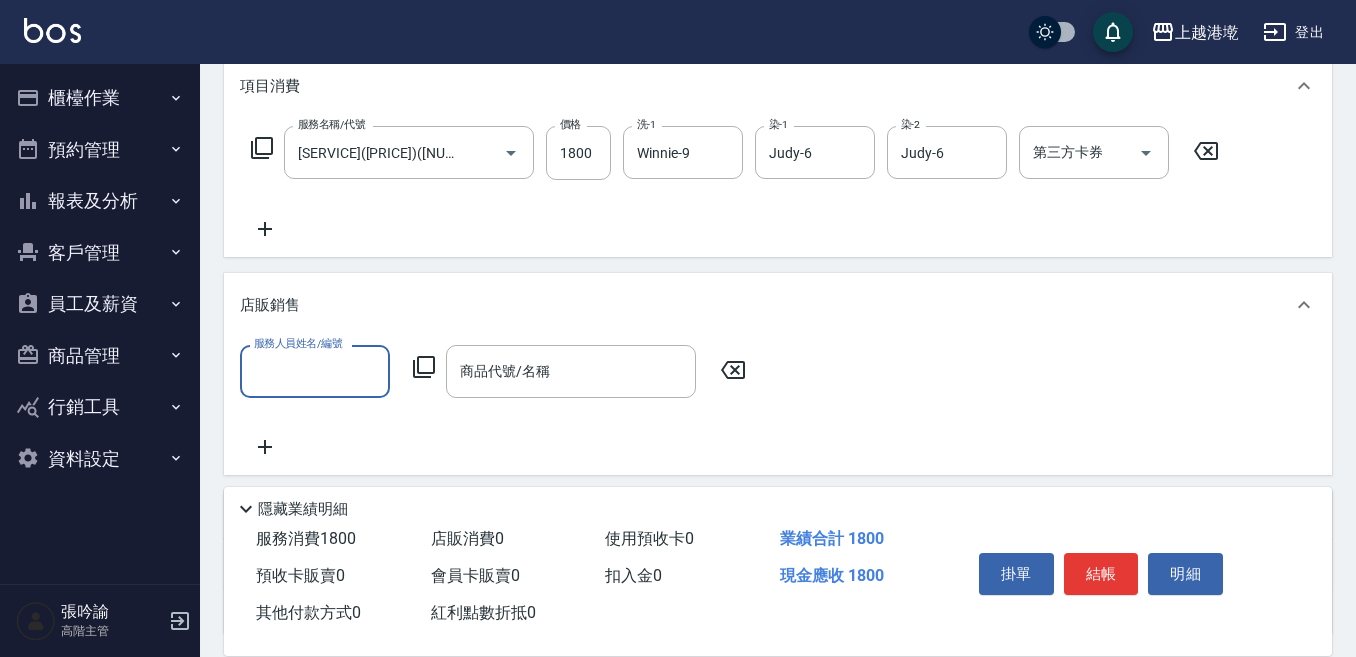 scroll, scrollTop: 0, scrollLeft: 0, axis: both 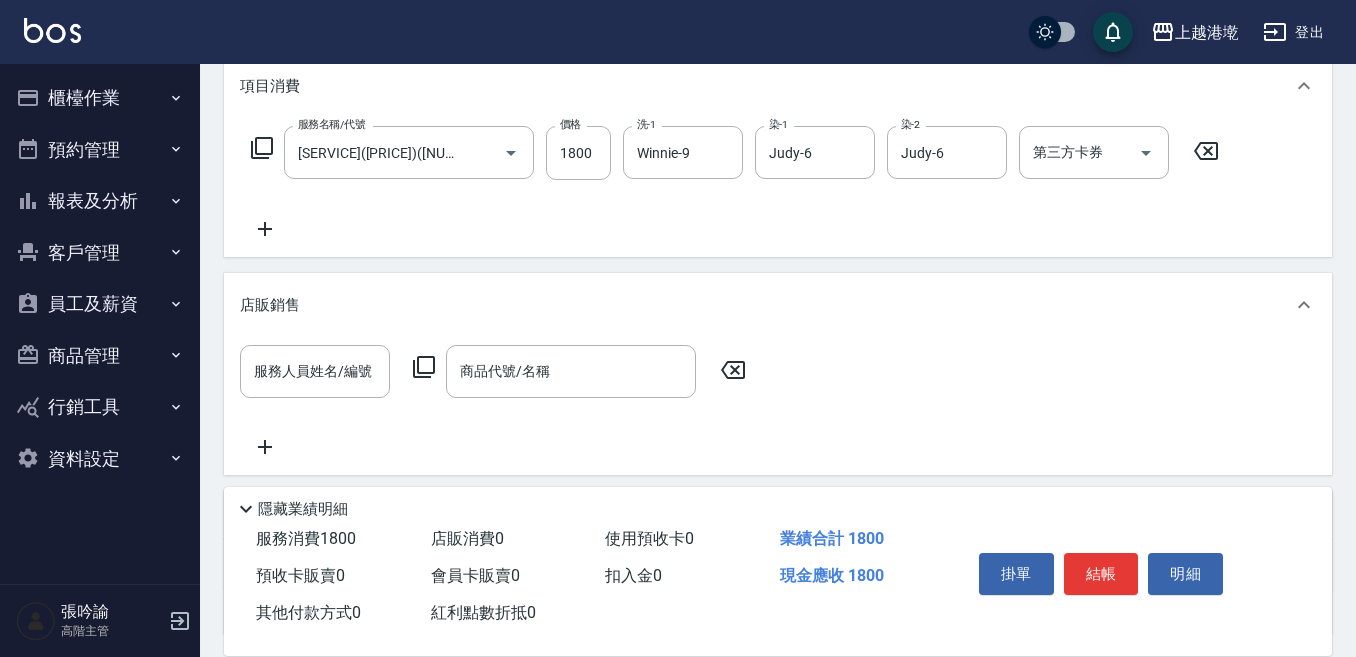 click 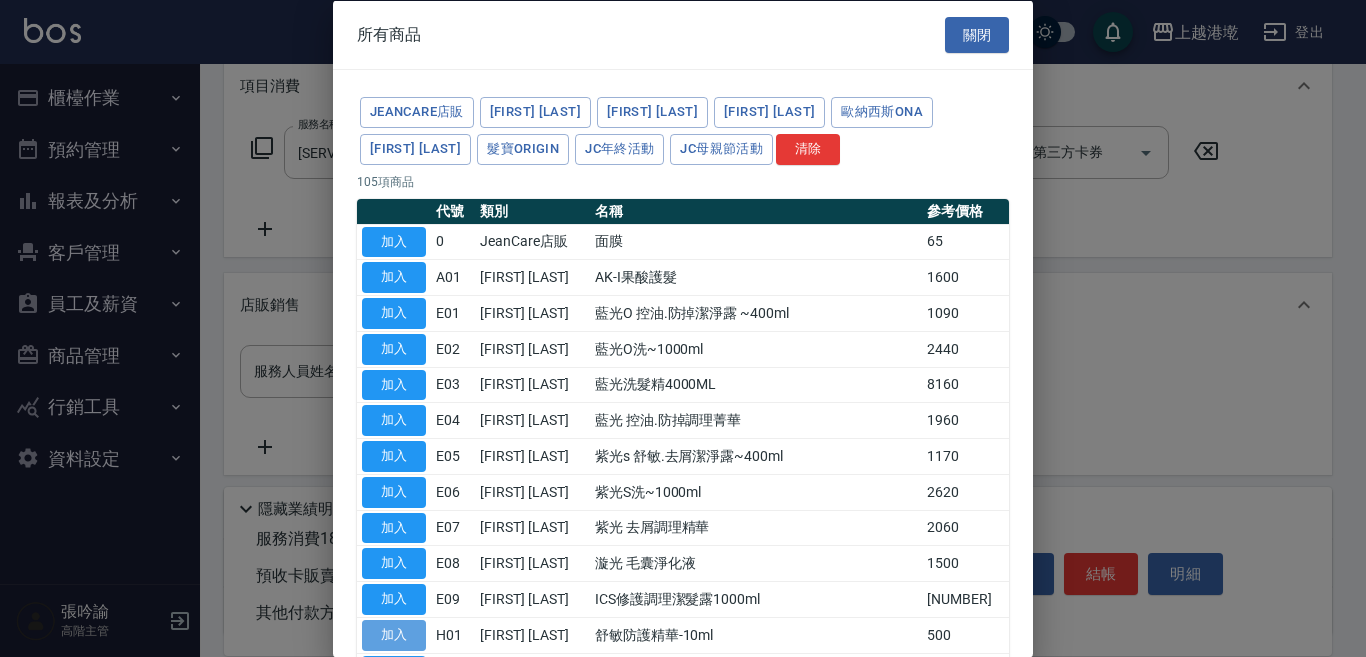 click on "加入" at bounding box center [394, 634] 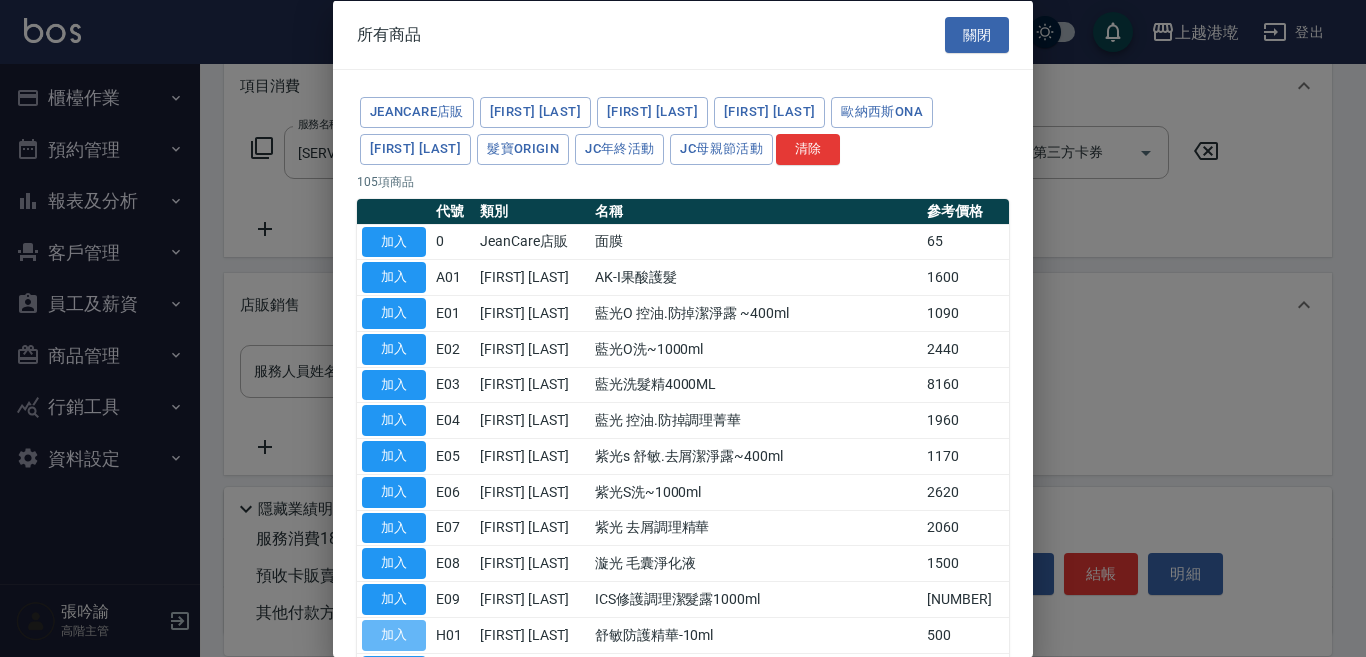 type on "舒敏防護精華-10ml" 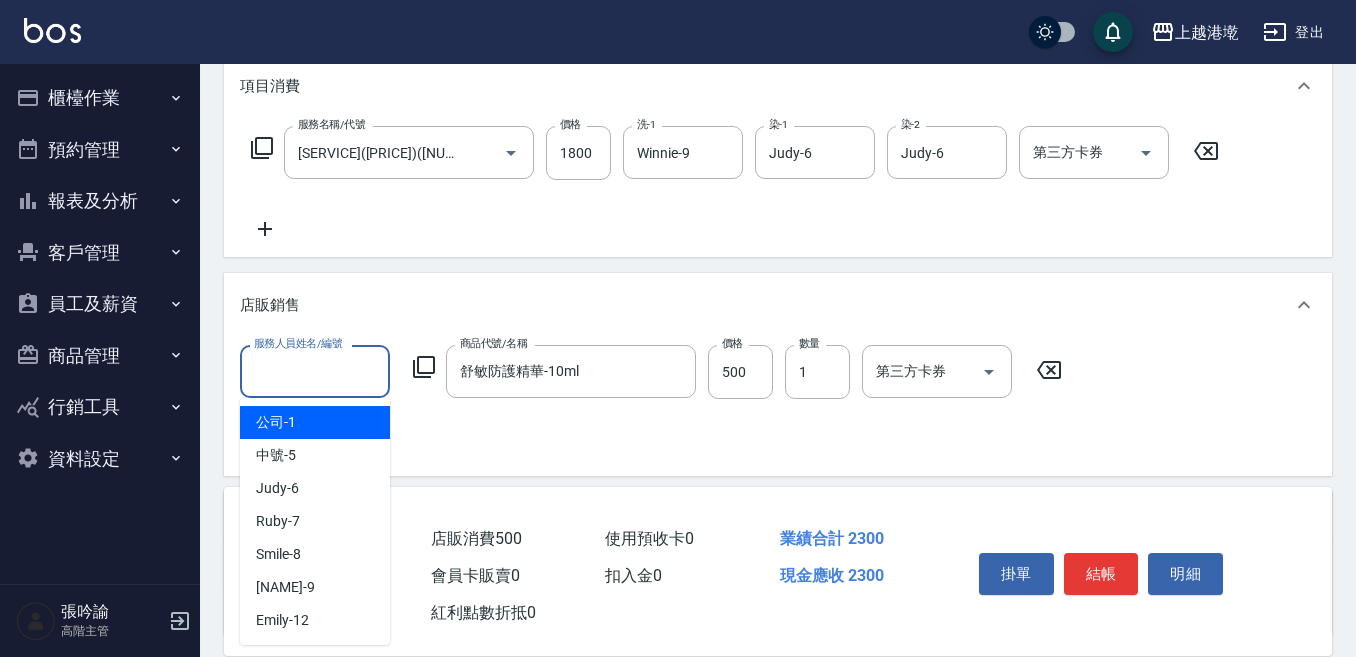 click on "服務人員姓名/編號" at bounding box center (315, 371) 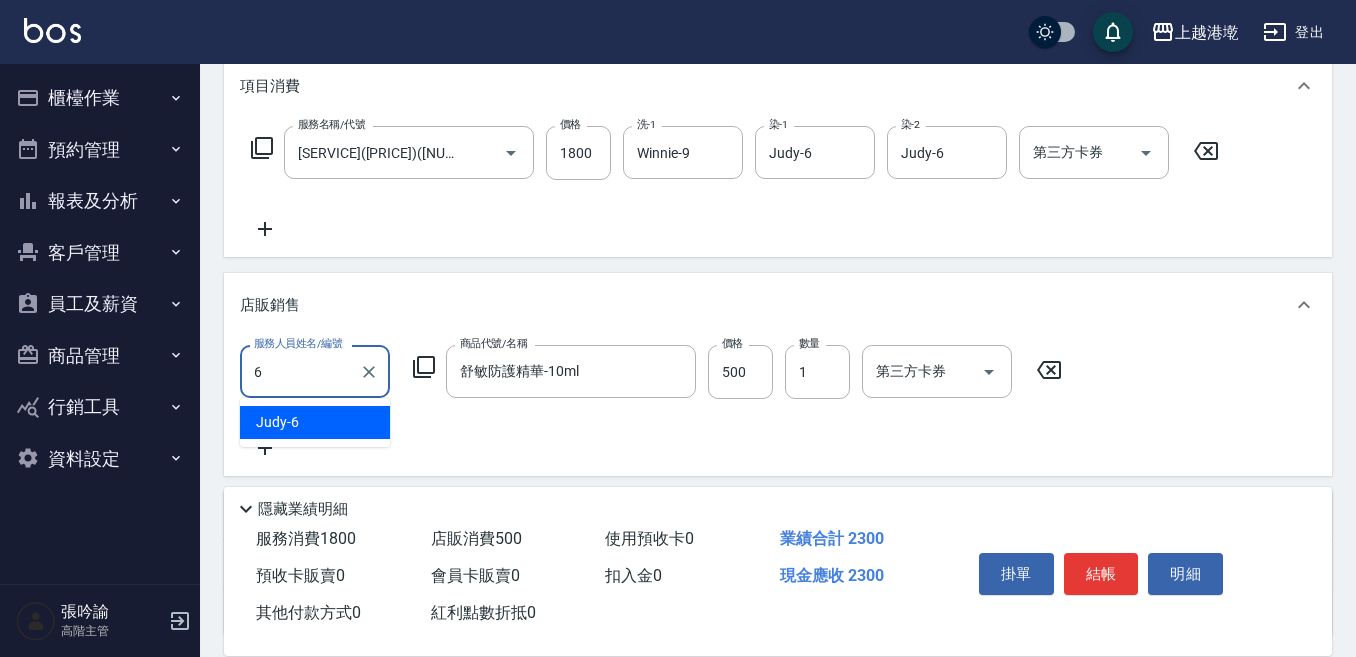 type on "Judy-6" 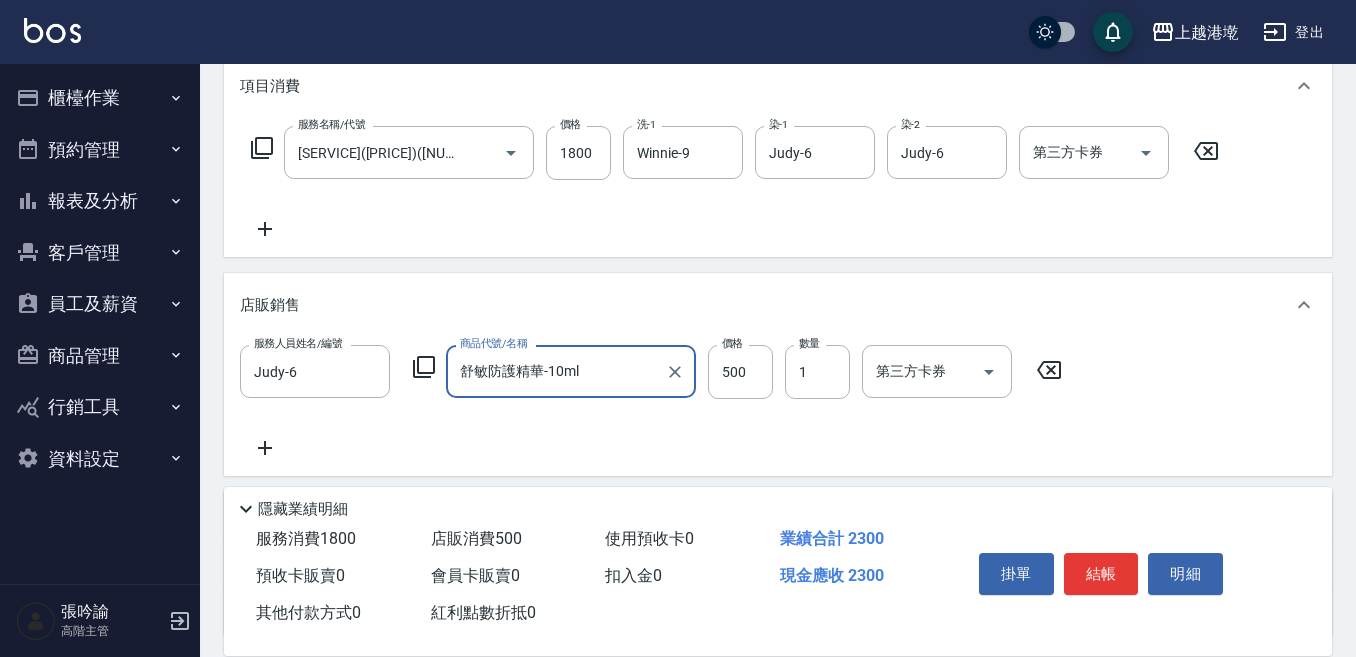 click on "服務人員姓名/編號 [NAME]-[NUMBER] 服務人員姓名/編號 商品代號/名稱 舒敏防護精華-[NUMBER] 商品代號/名稱 價格 [PRICE] 價格 數量 1 數量 第三方卡券 第三方卡券" at bounding box center (778, 402) 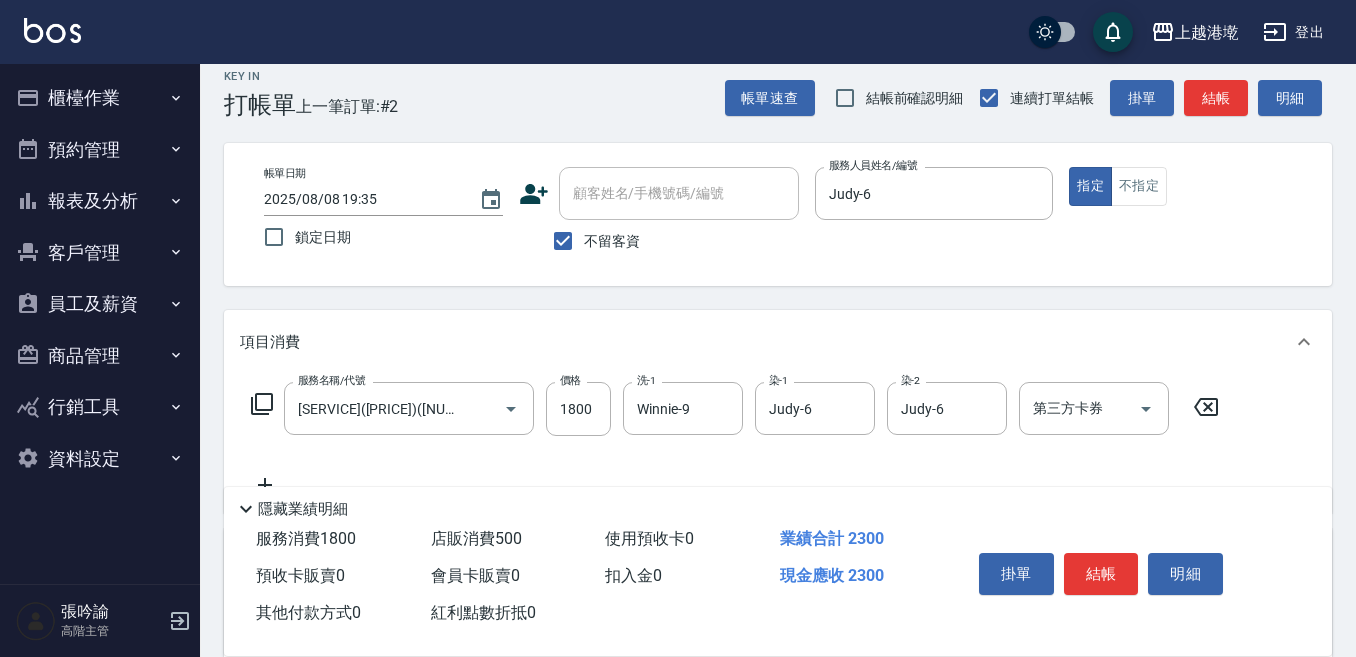 scroll, scrollTop: 0, scrollLeft: 0, axis: both 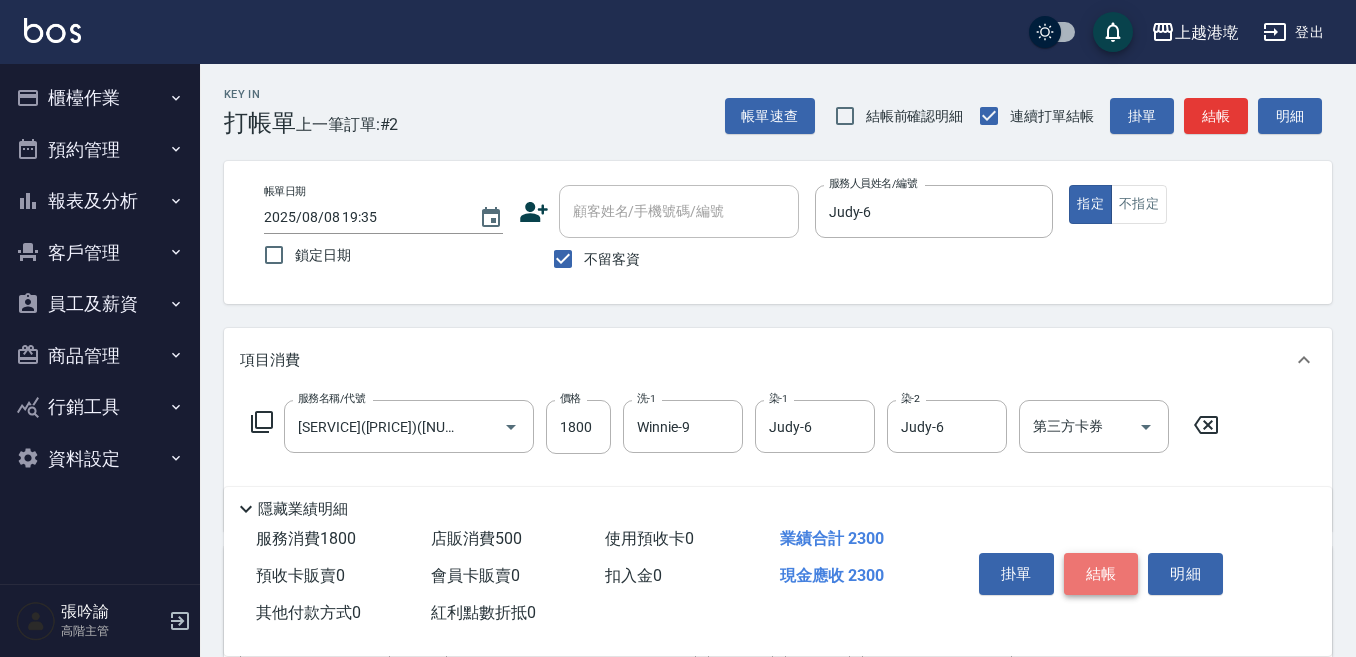 click on "結帳" at bounding box center (1101, 574) 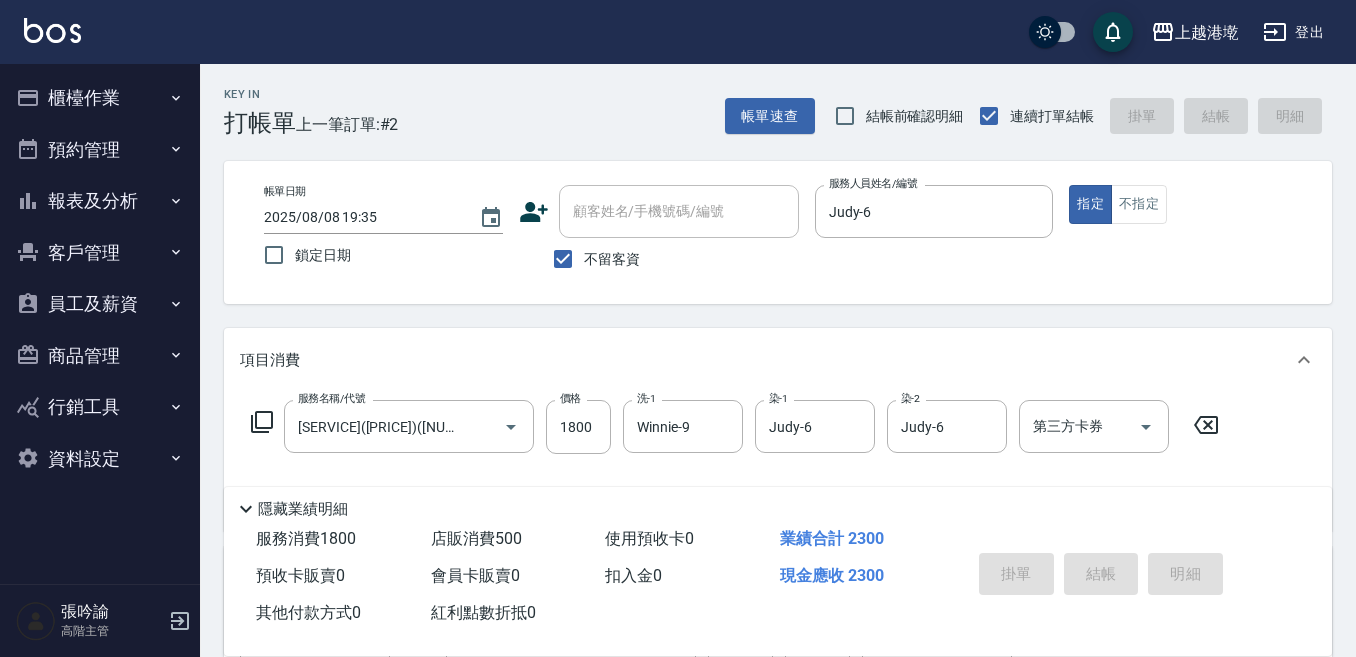 type 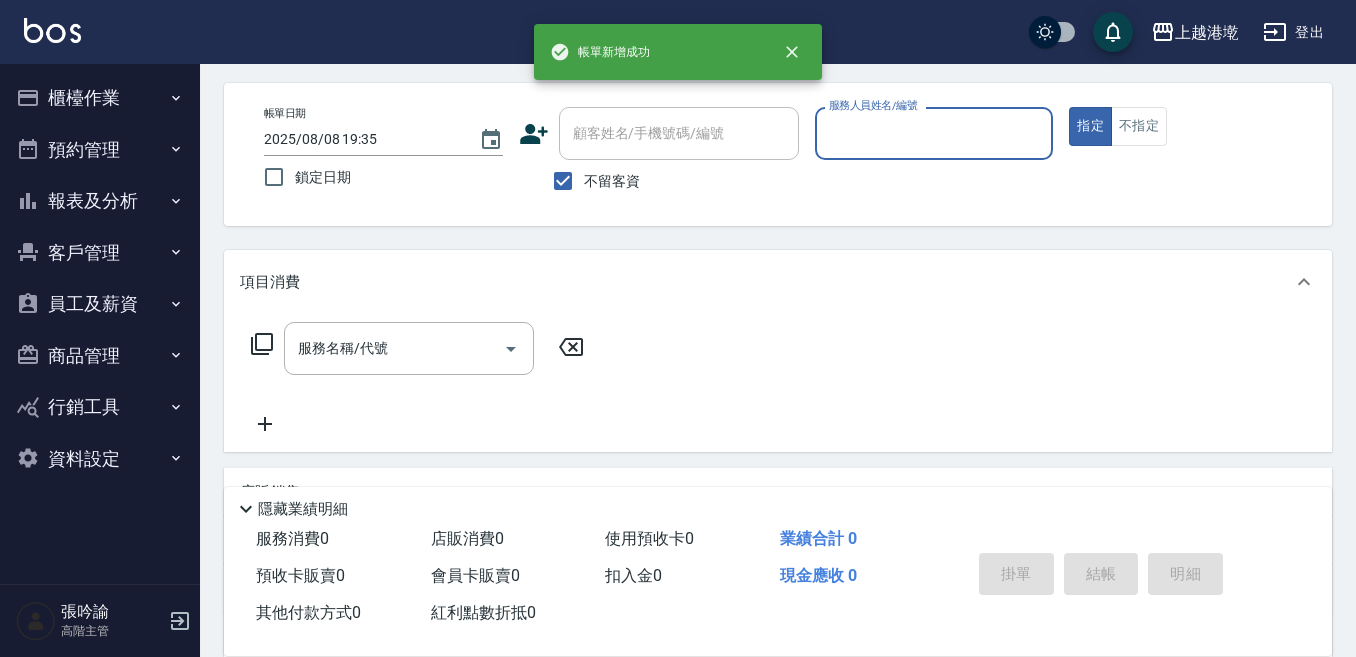 scroll, scrollTop: 100, scrollLeft: 0, axis: vertical 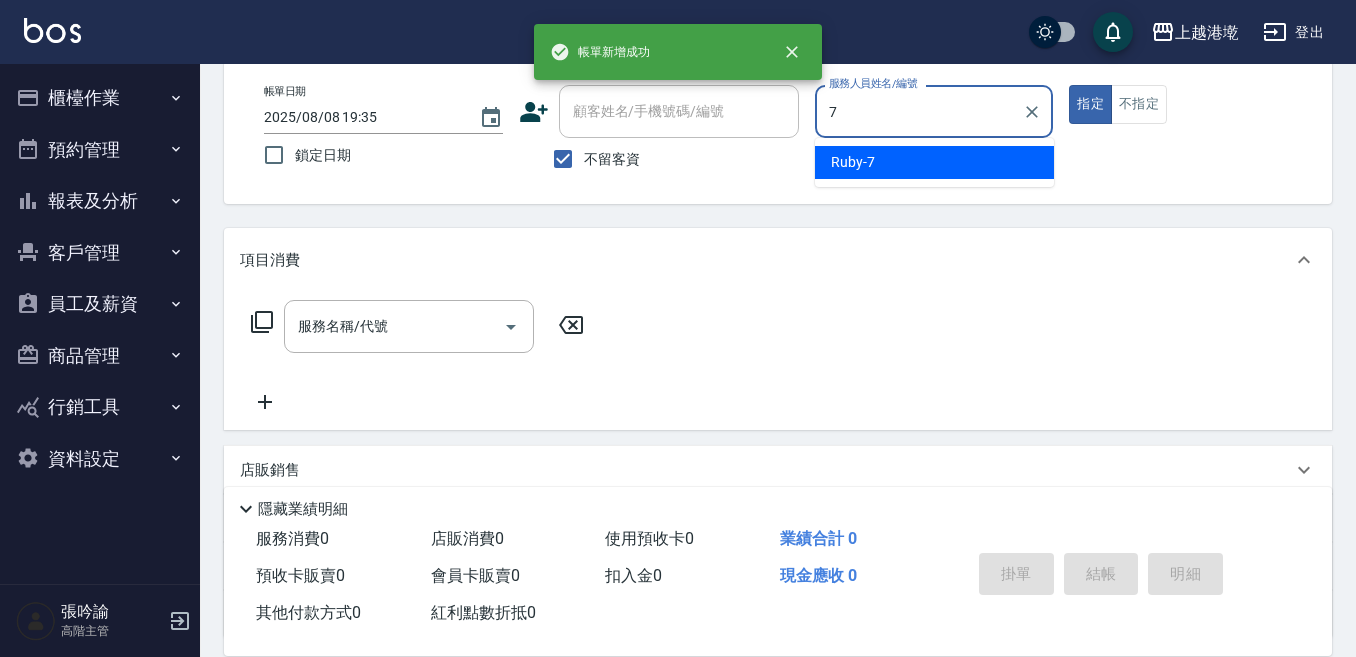 type on "Ruby-7" 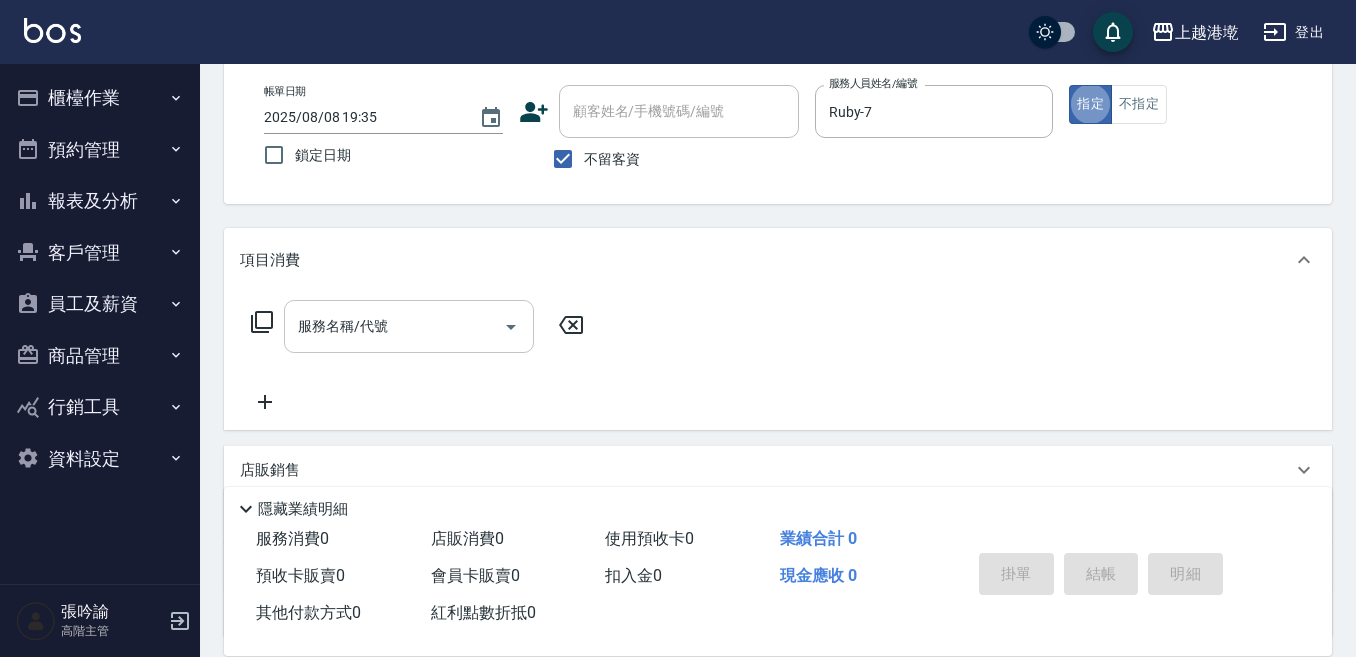 click on "服務名稱/代號" at bounding box center [394, 326] 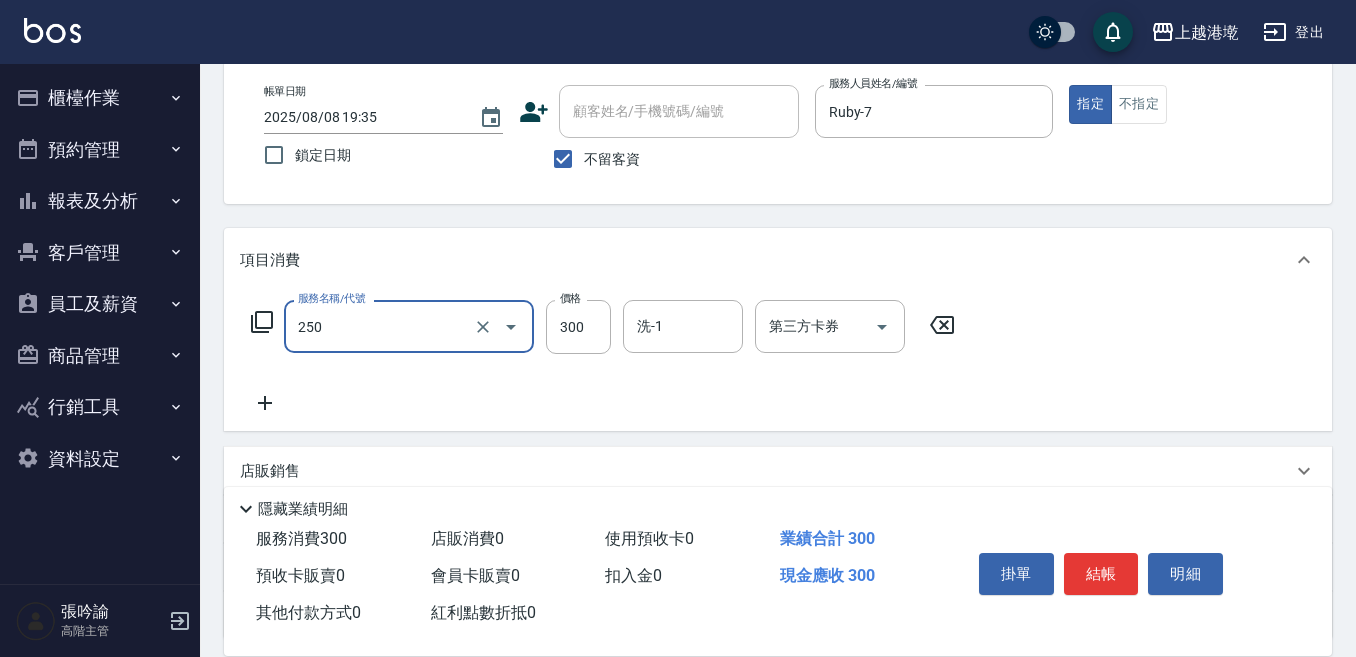 type on "日式洗髮(250)" 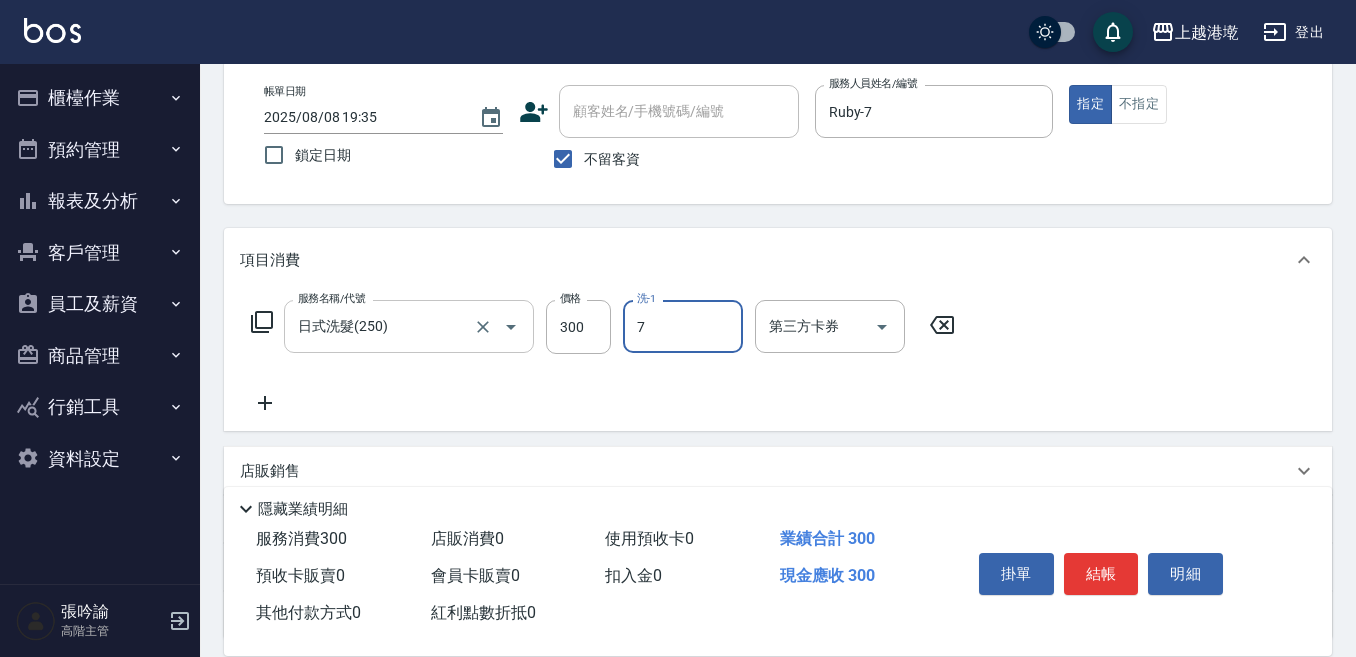 type on "Ruby-7" 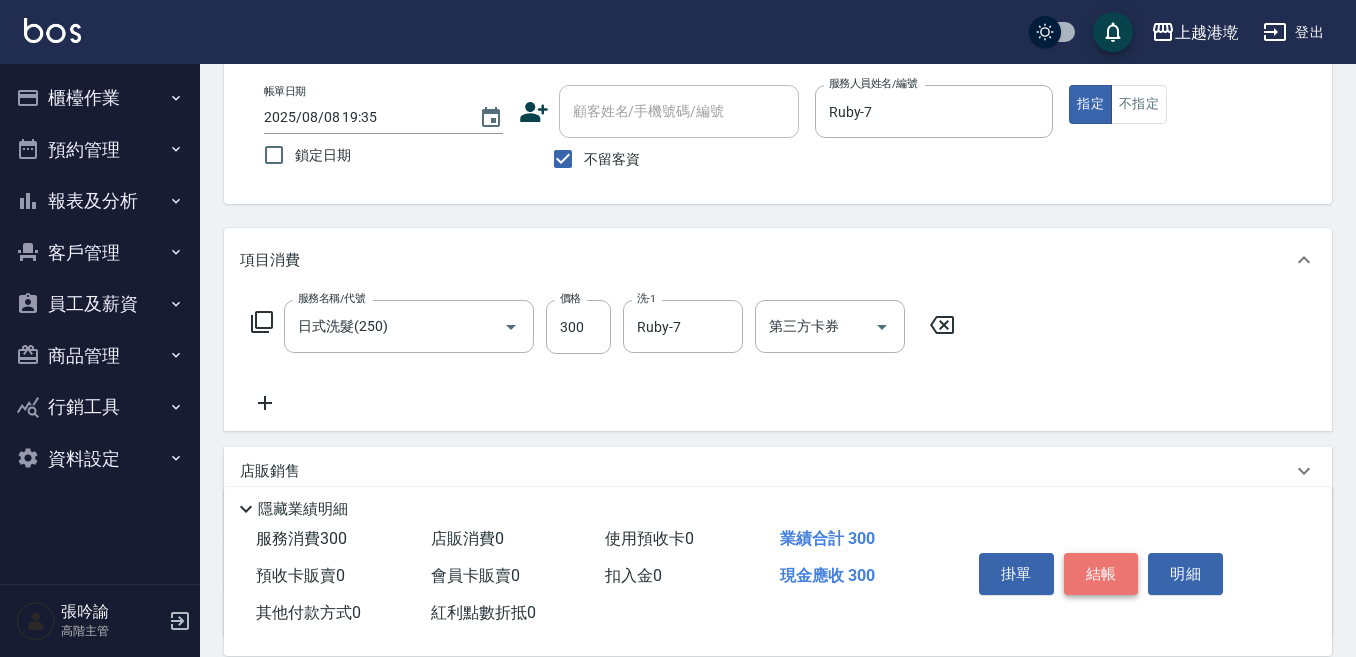 click on "結帳" at bounding box center [1101, 574] 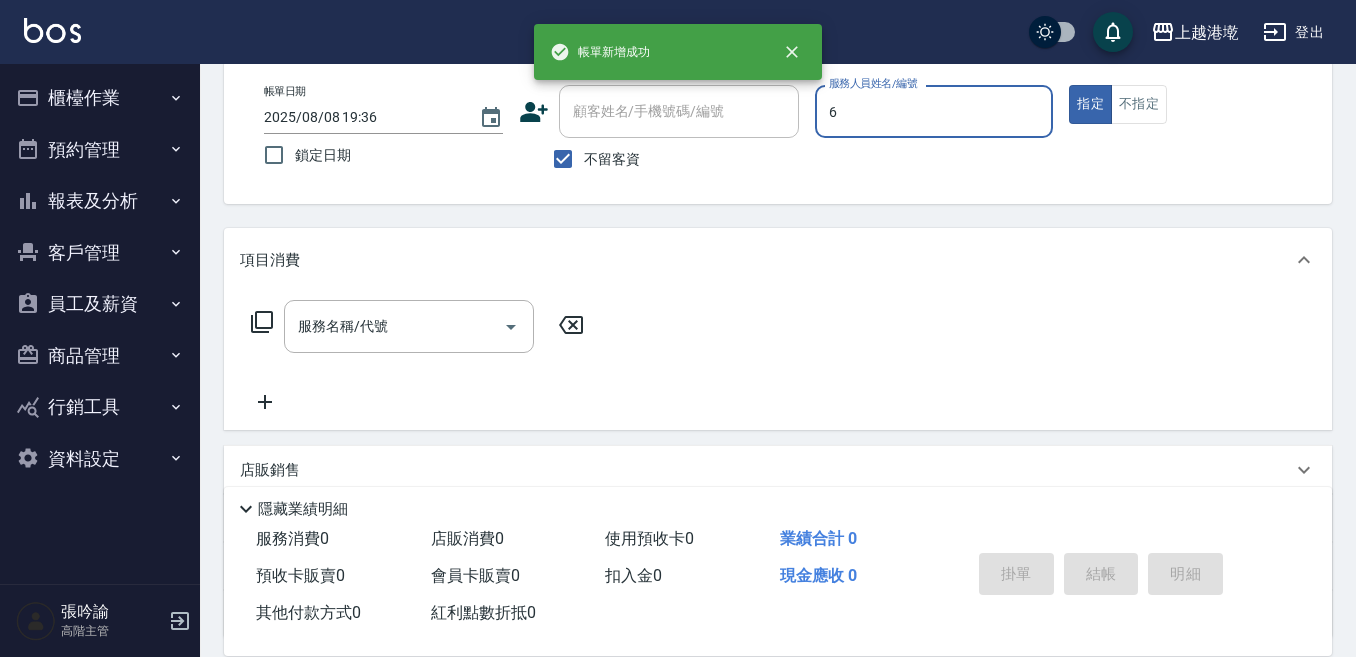 type on "Judy-6" 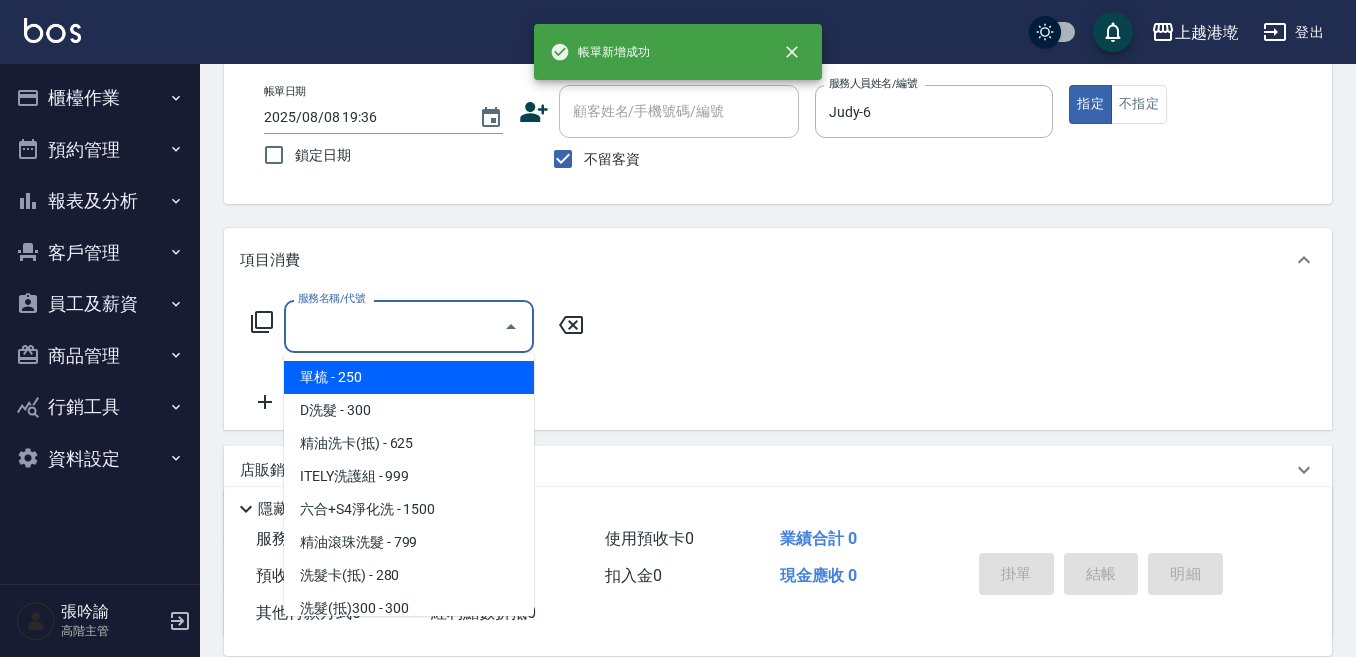 click on "服務名稱/代號" at bounding box center (394, 326) 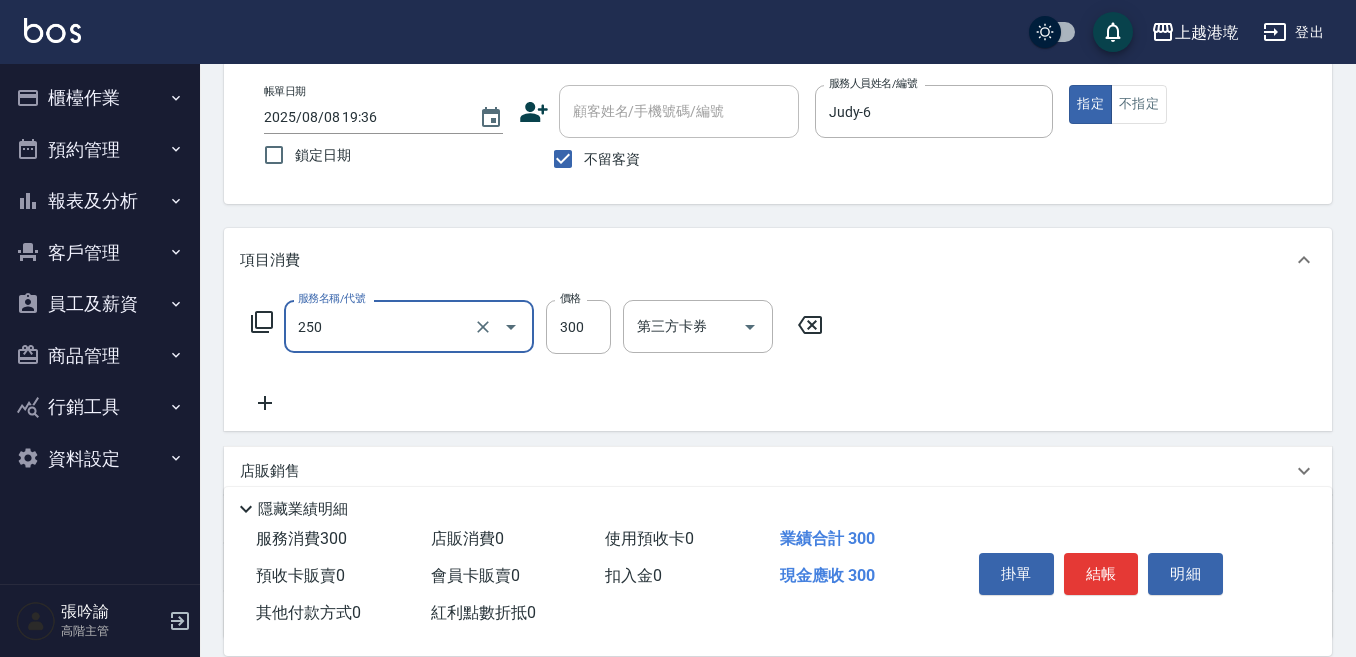 type on "日式洗髮(250)" 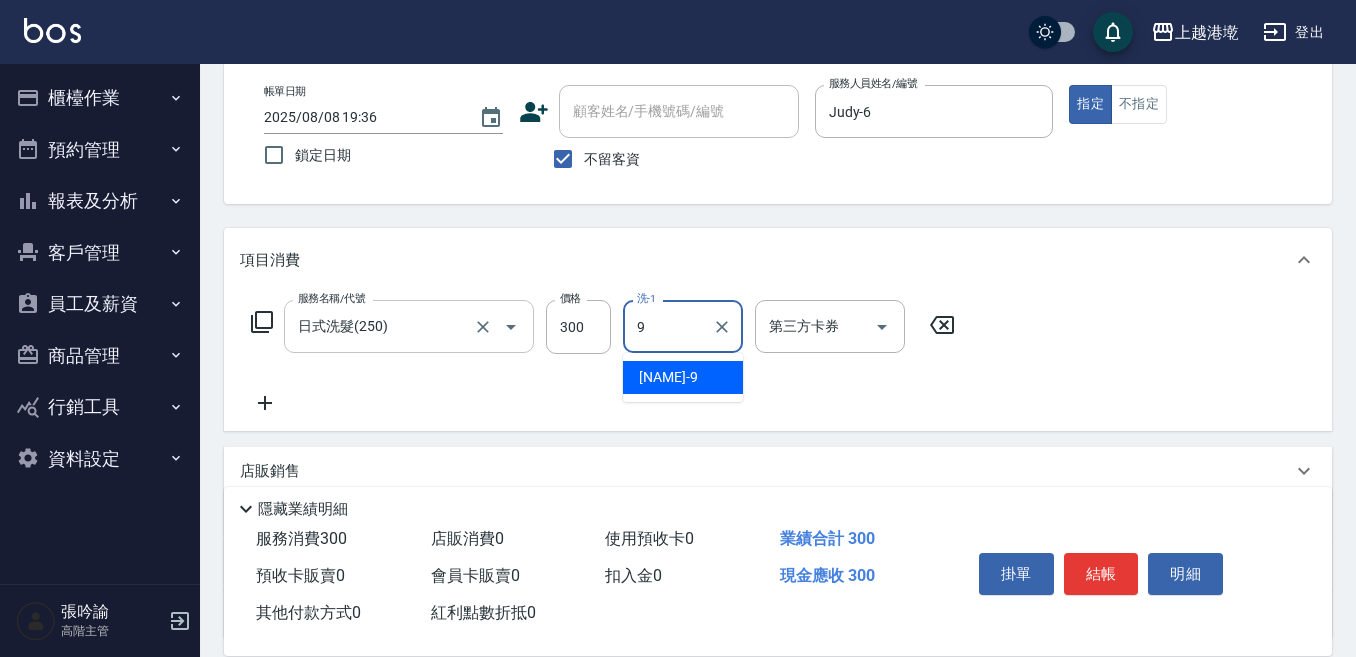 type on "Winnie-9" 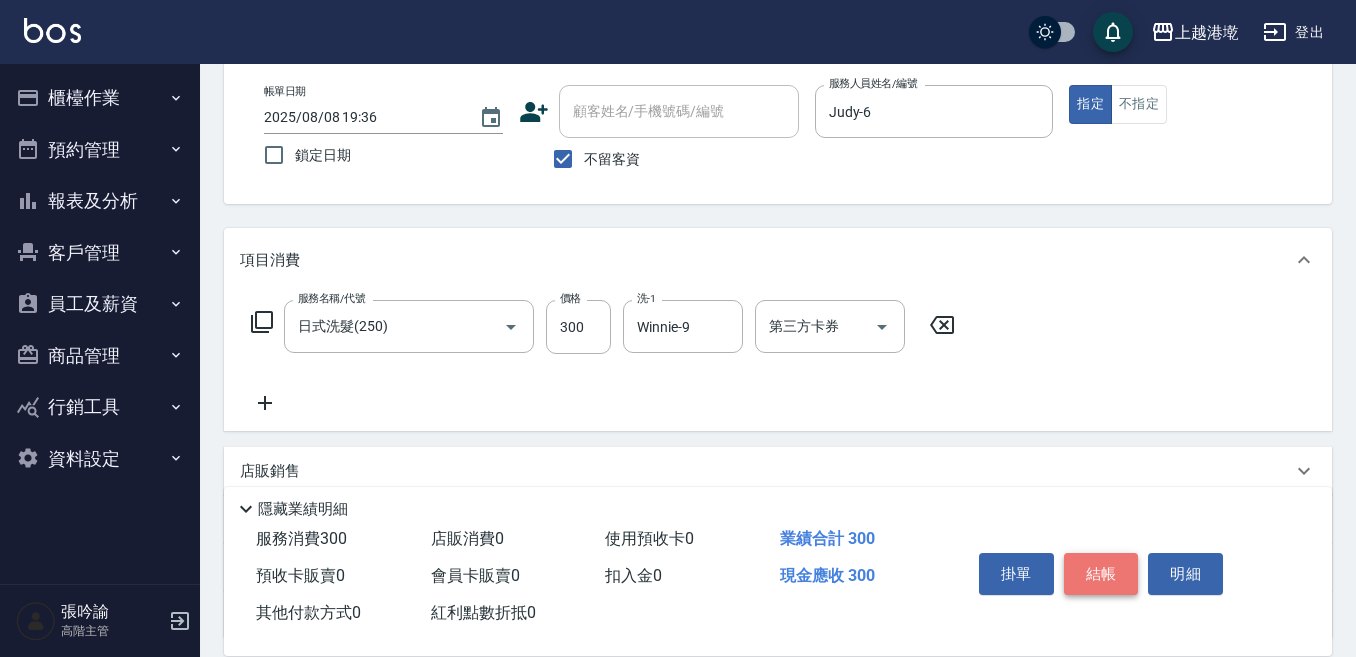 click on "結帳" at bounding box center (1101, 574) 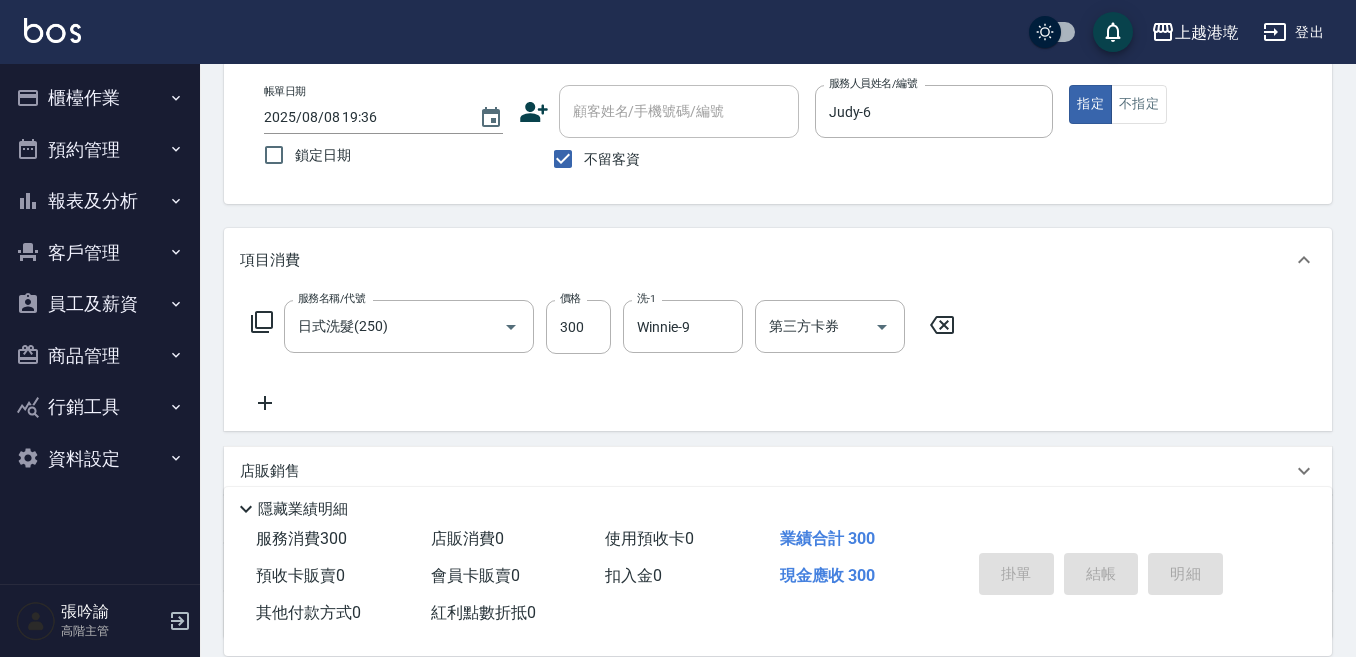 type 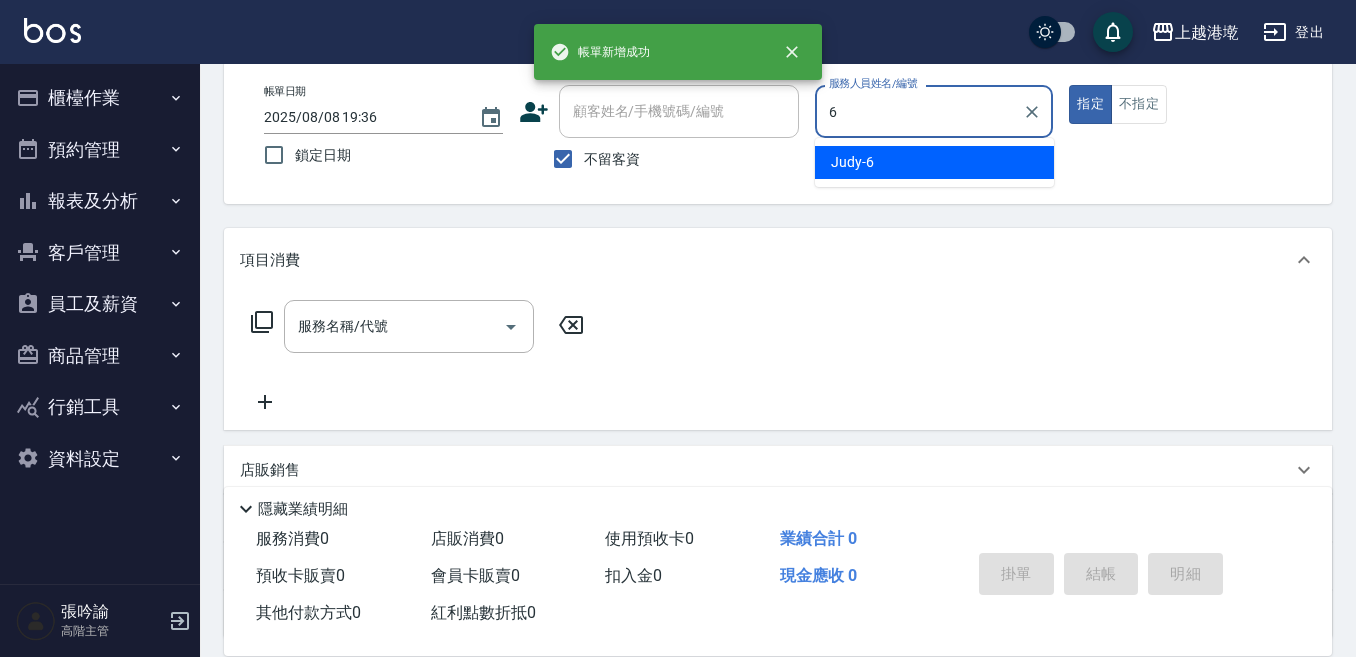 type on "Judy-6" 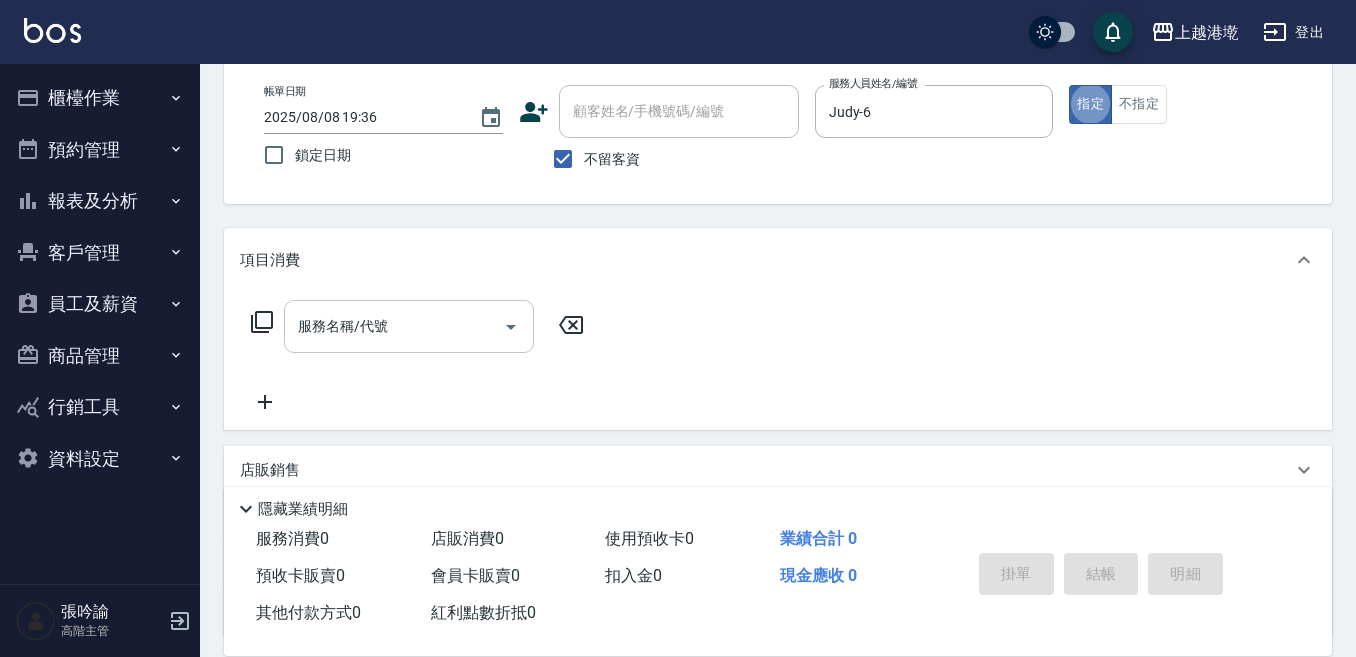 click on "服務名稱/代號" at bounding box center [394, 326] 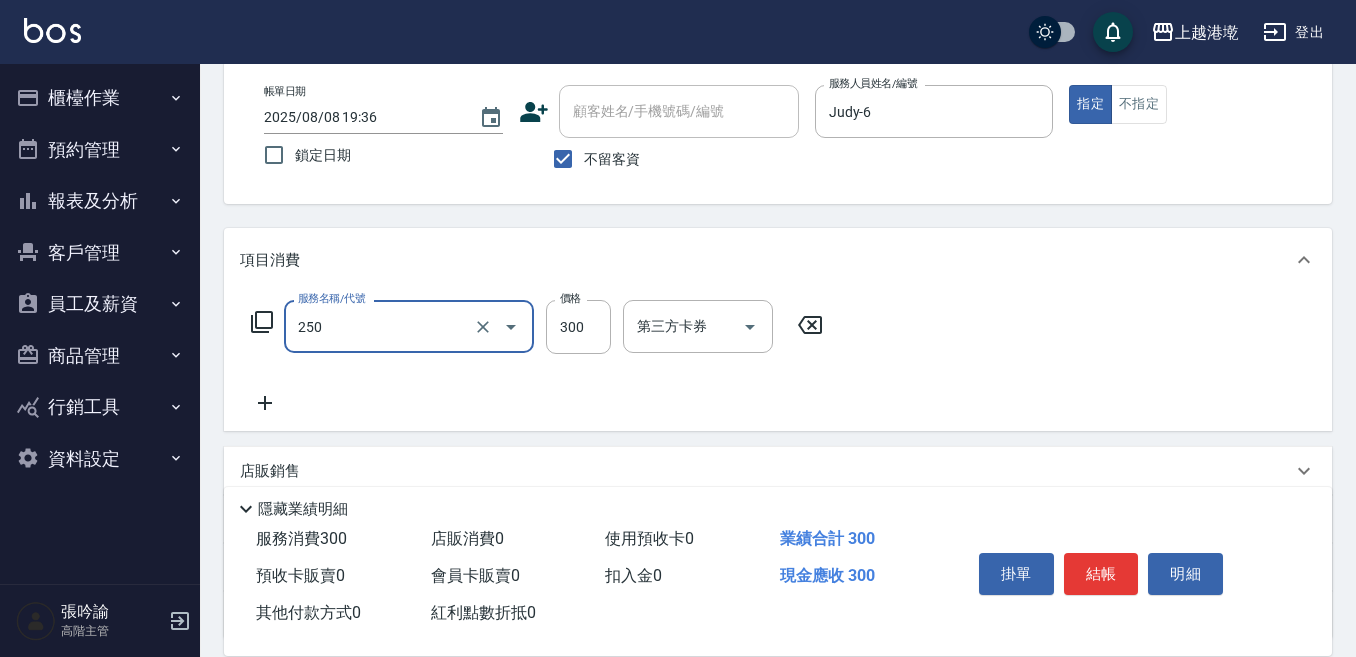 type on "日式洗髮(250)" 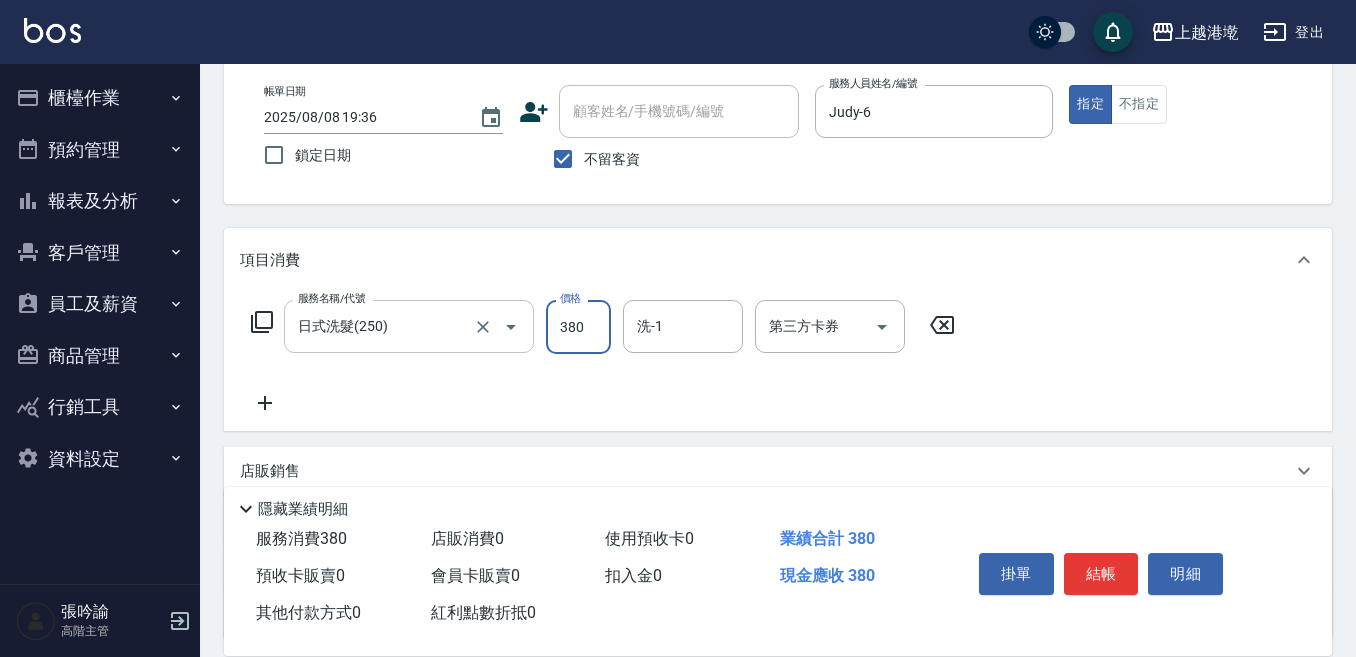 type on "380" 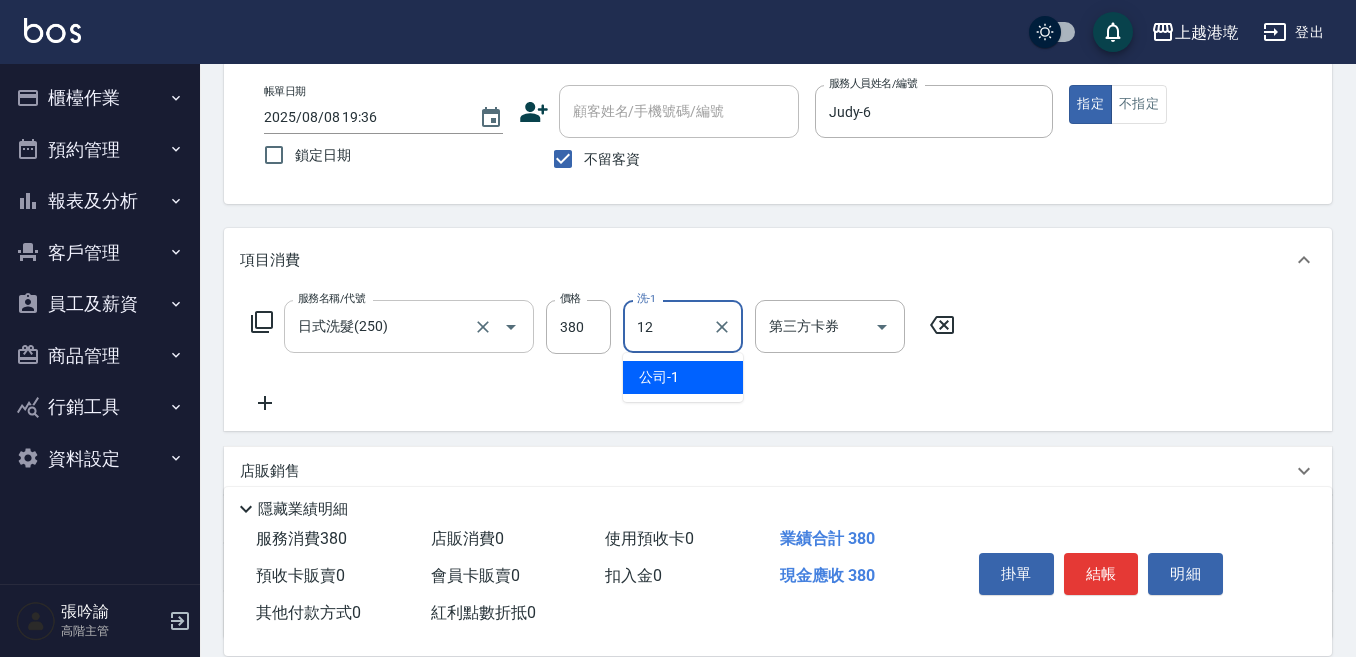 type on "Emily-12" 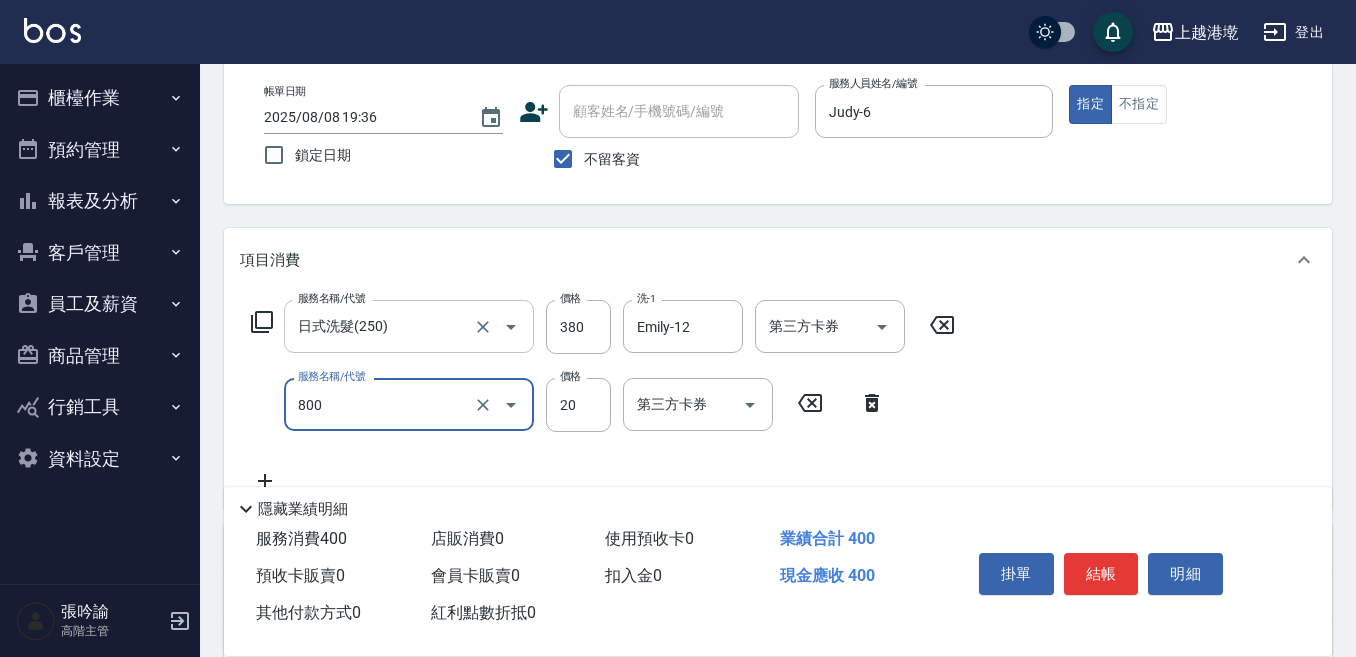 type on "潤絲精(800)" 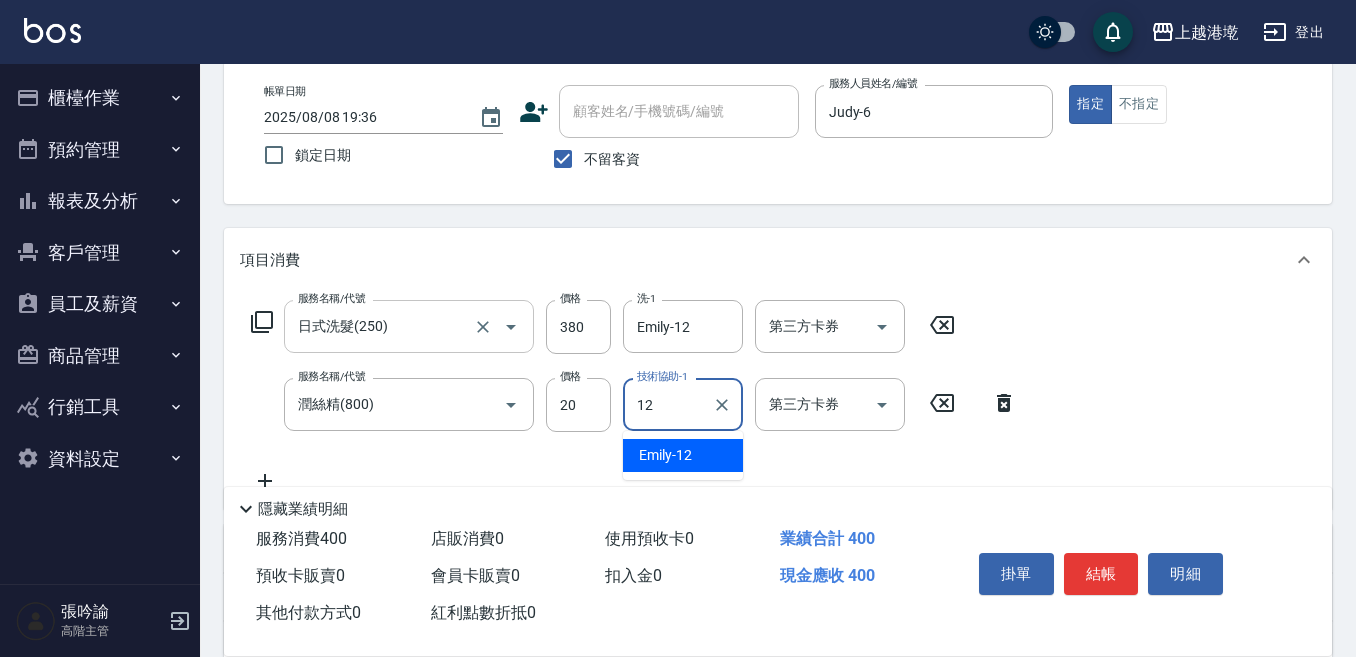 type on "Emily-12" 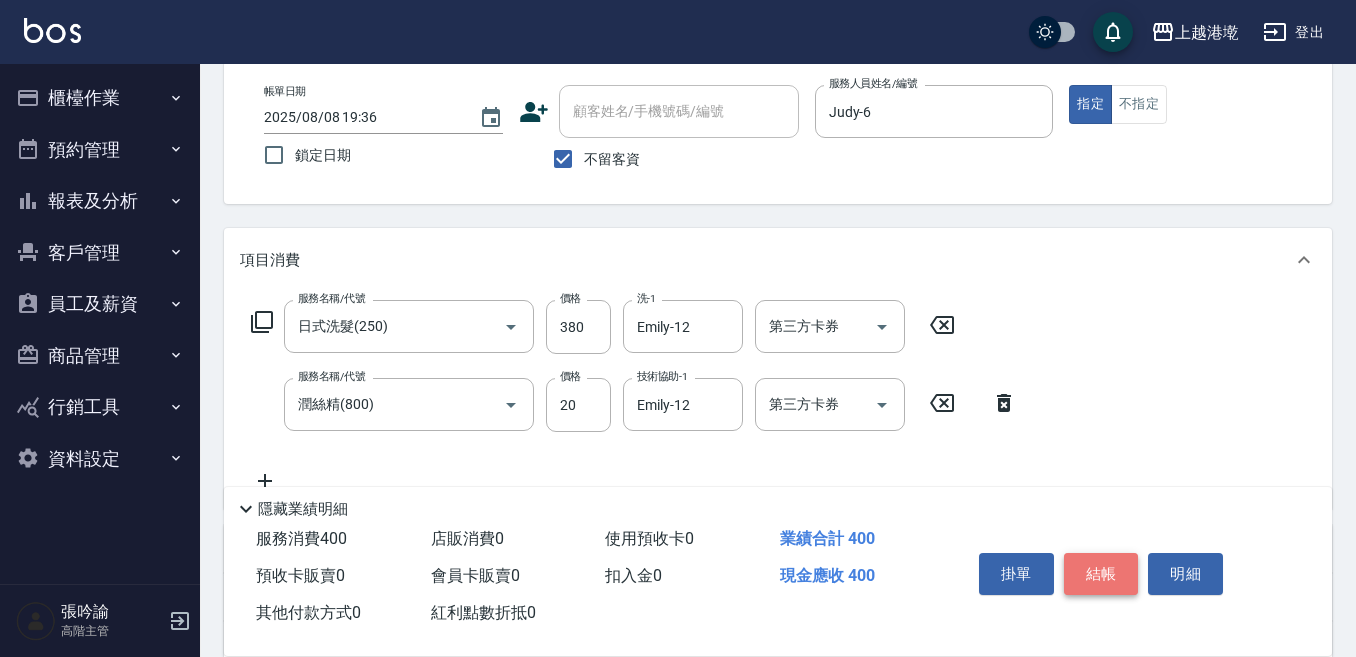 click on "結帳" at bounding box center [1101, 574] 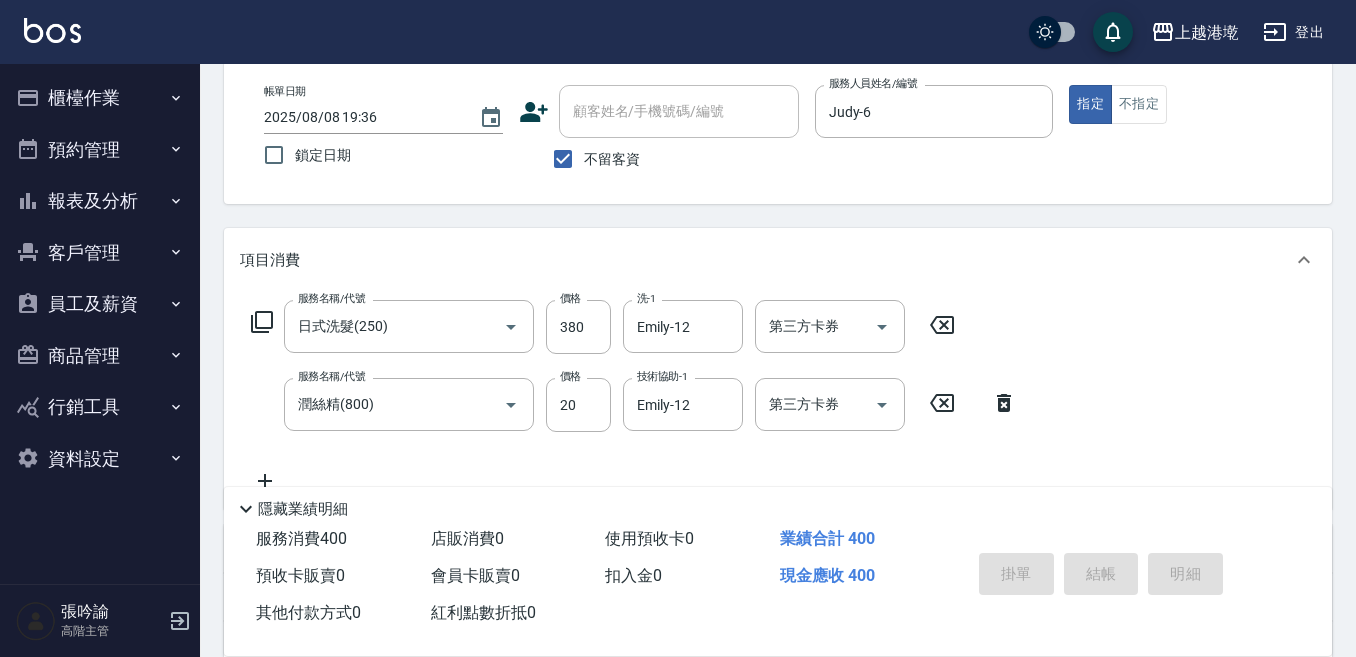 type 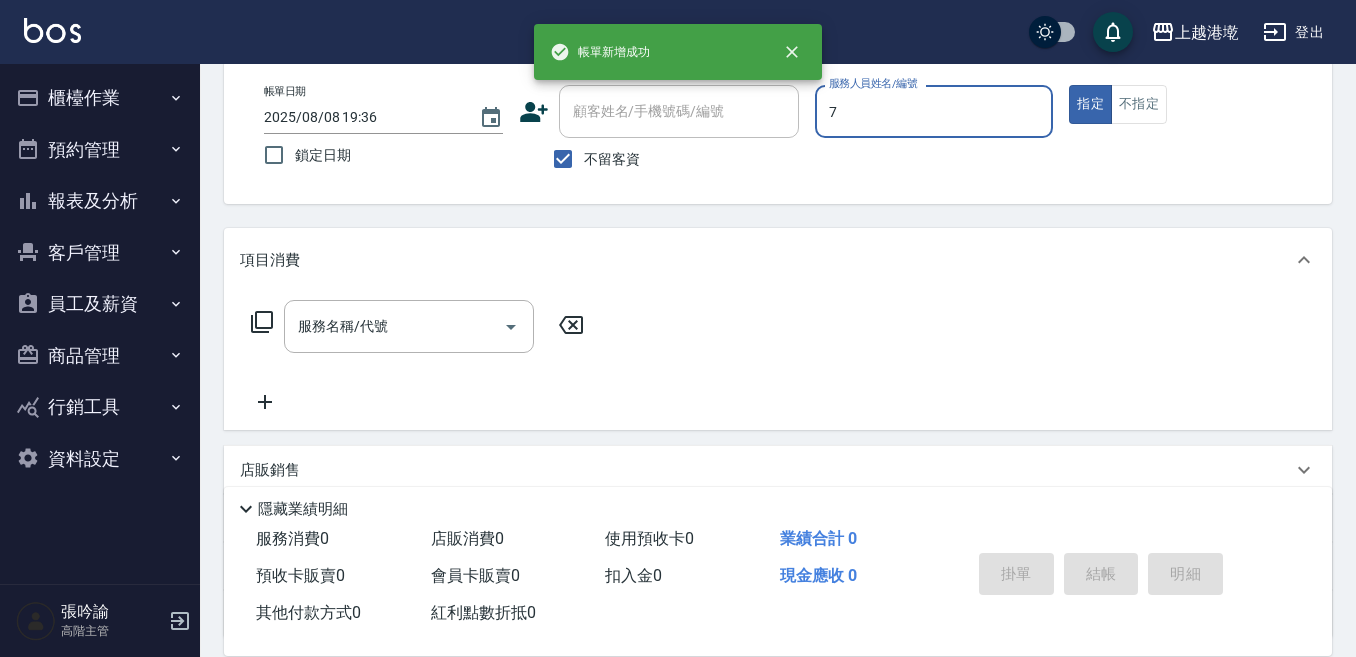 type on "Ruby-7" 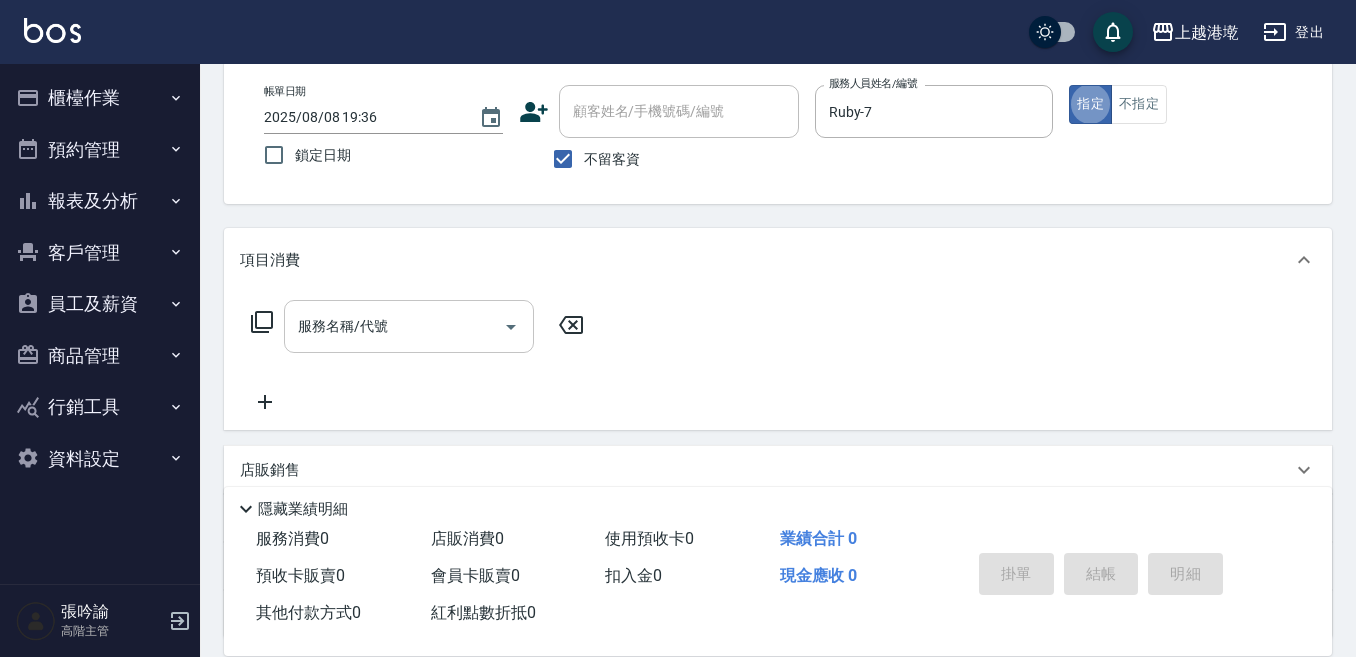 click on "服務名稱/代號" at bounding box center [409, 326] 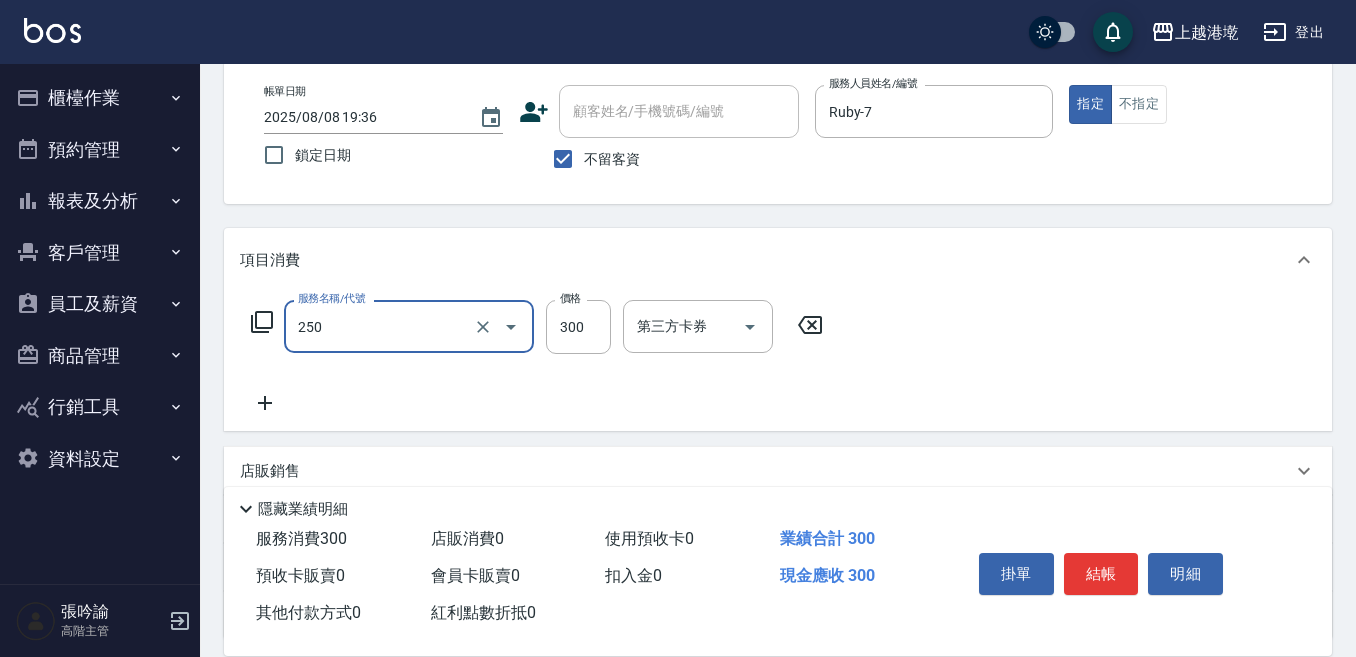 type on "日式洗髮(250)" 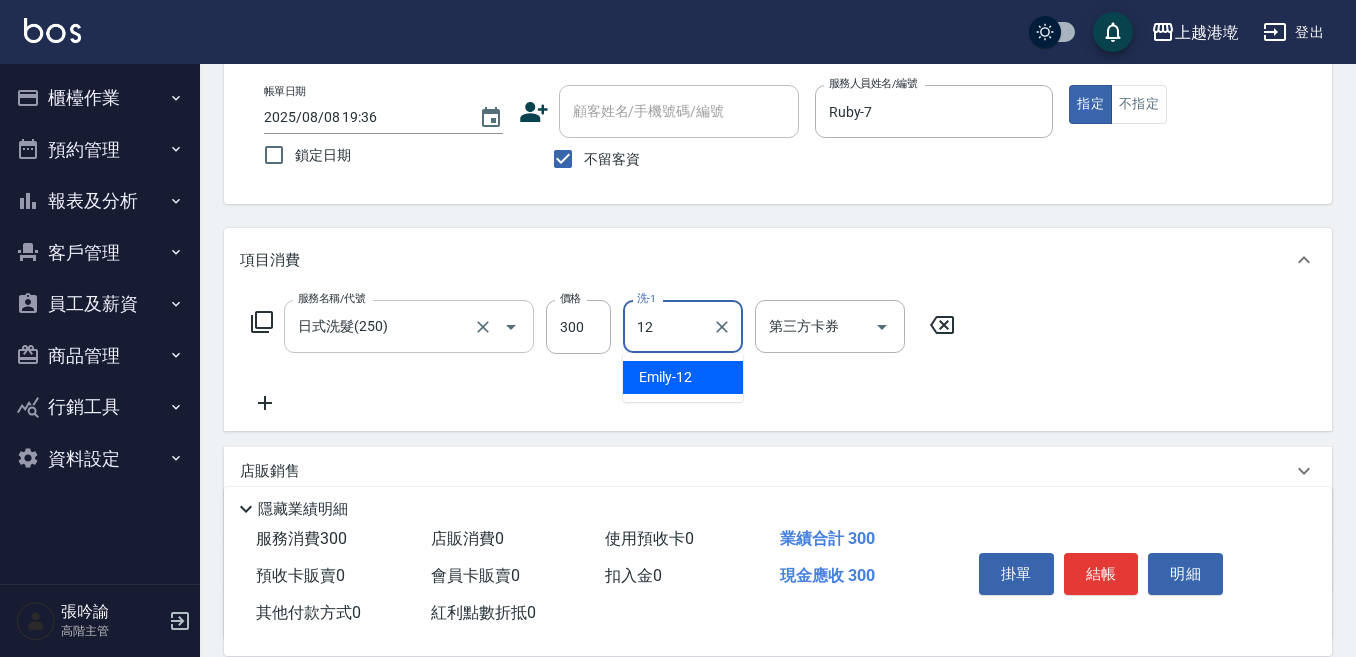 type on "Emily-12" 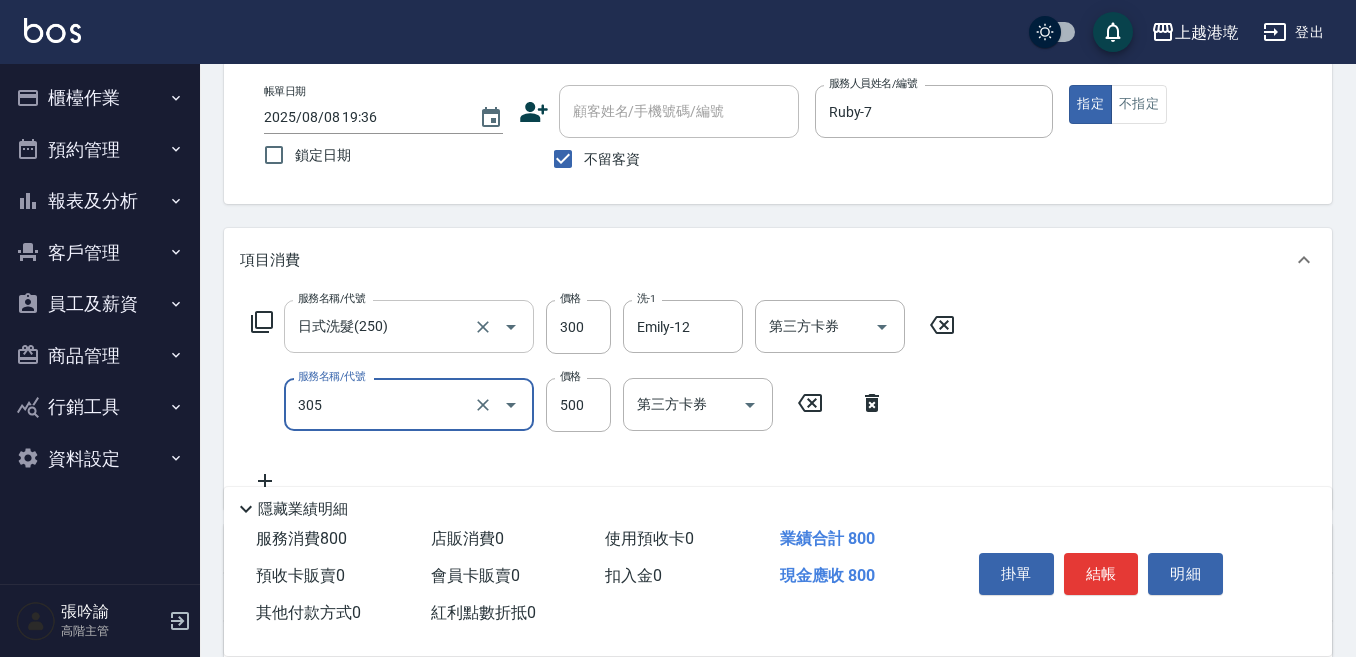 type on "剪髮500(305)" 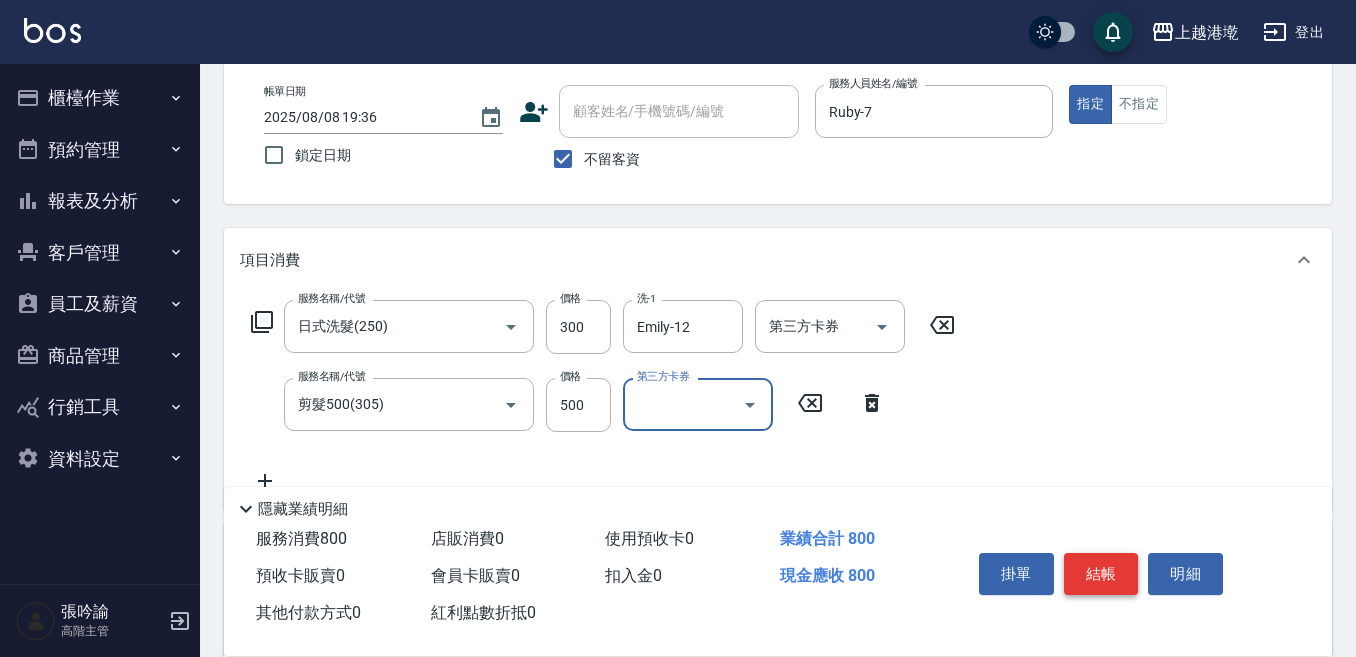 click on "結帳" at bounding box center [1101, 574] 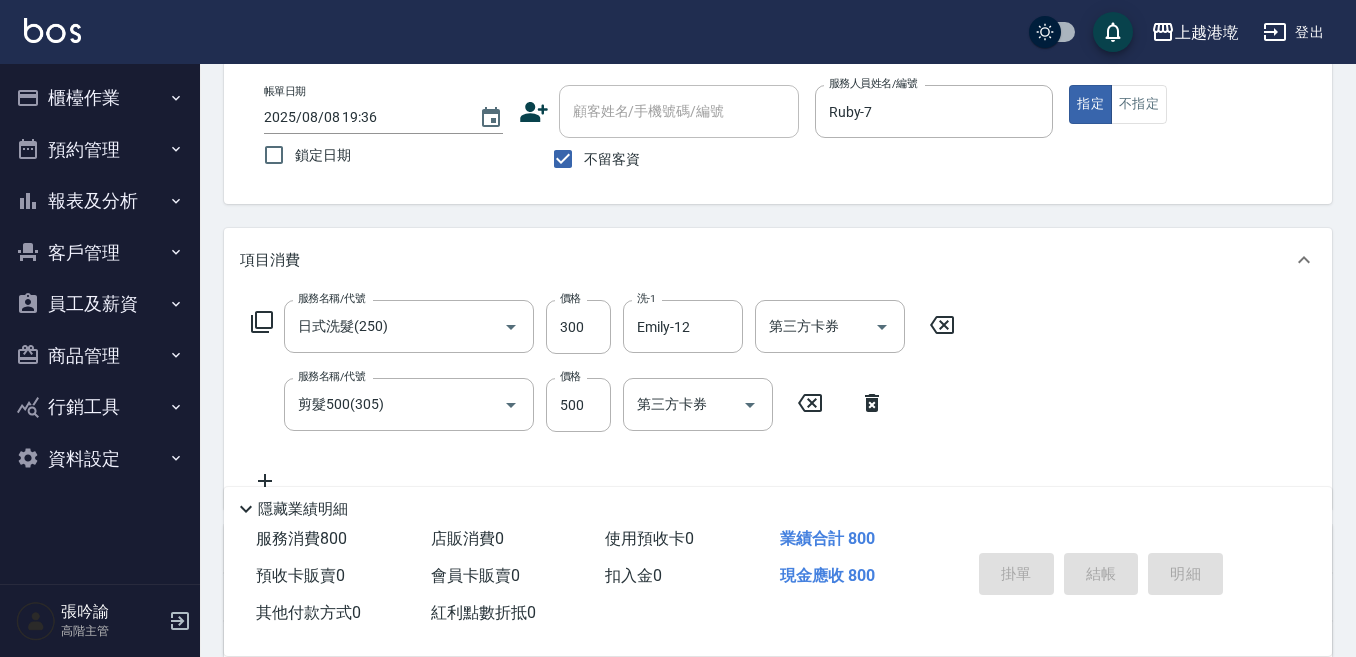type 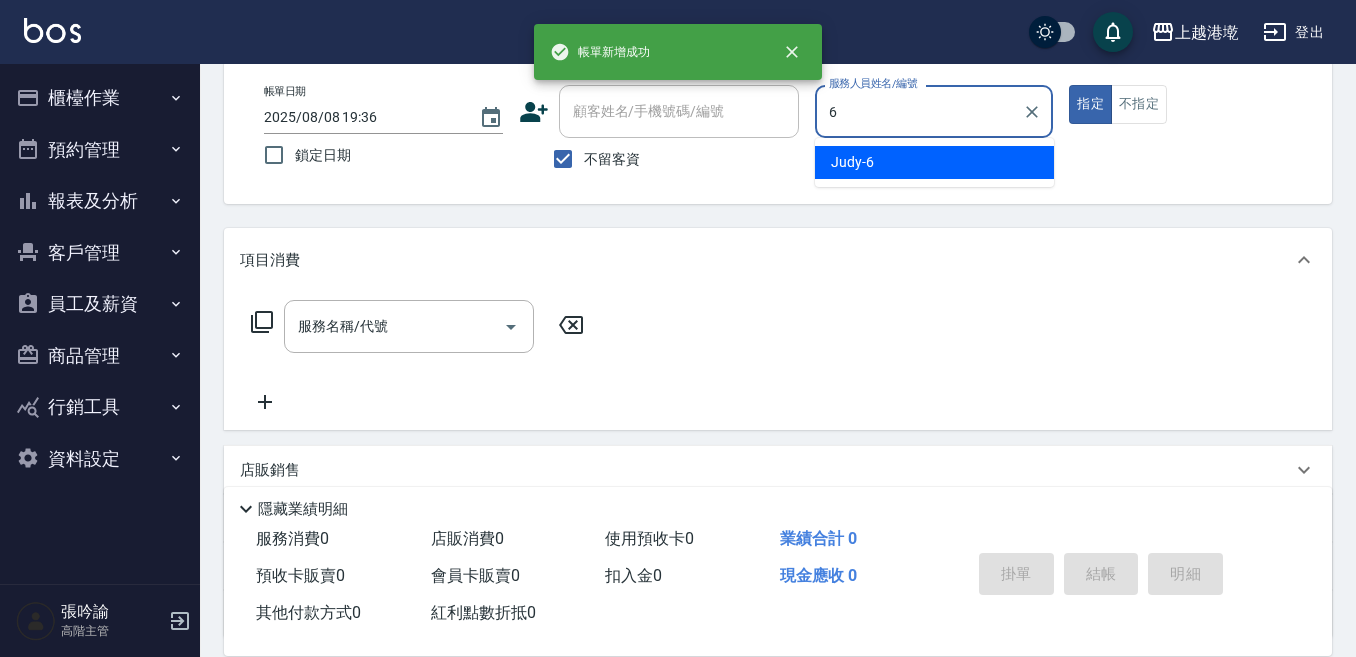 type on "Judy-6" 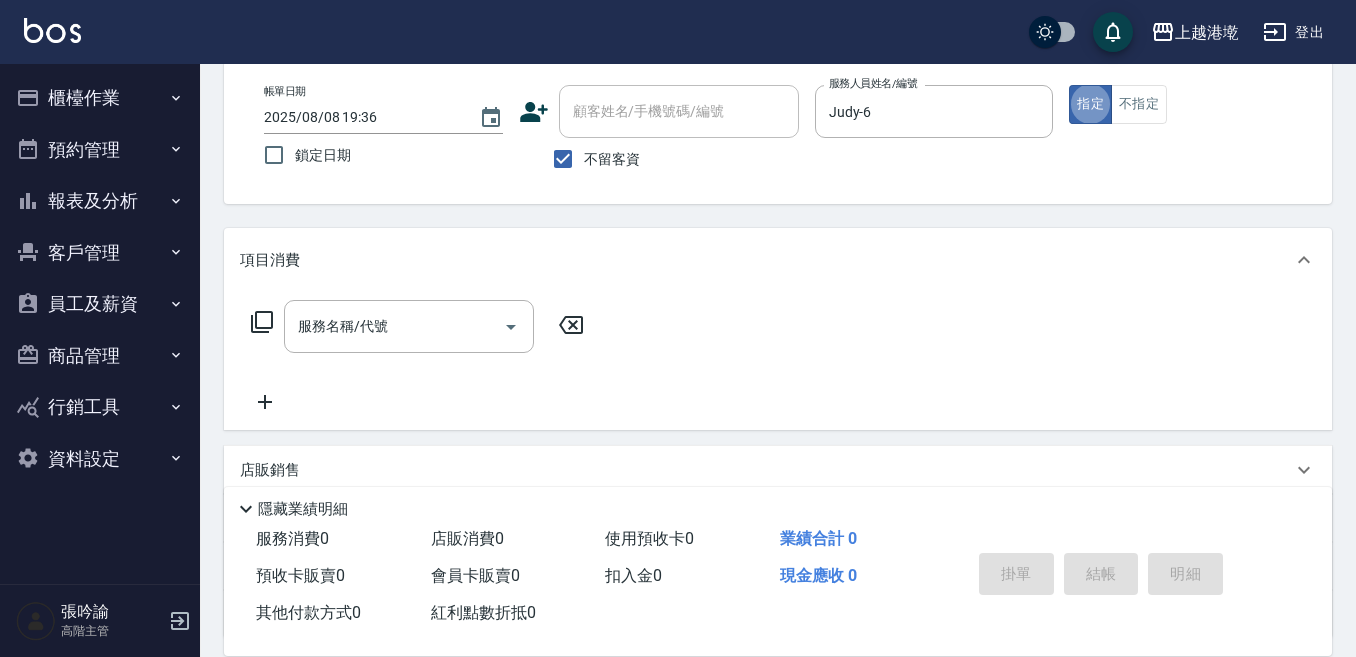 click on "服務名稱/代號 服務名稱/代號" at bounding box center (778, 361) 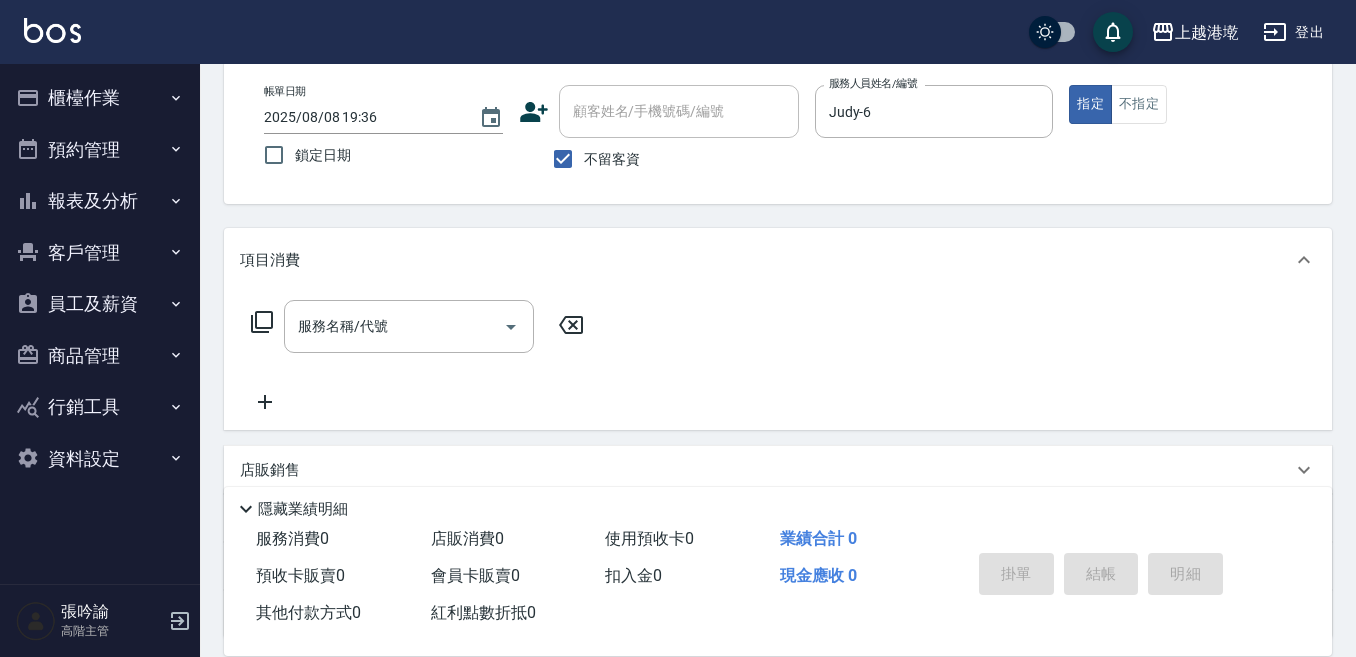 click on "服務名稱/代號 服務名稱/代號" at bounding box center [778, 361] 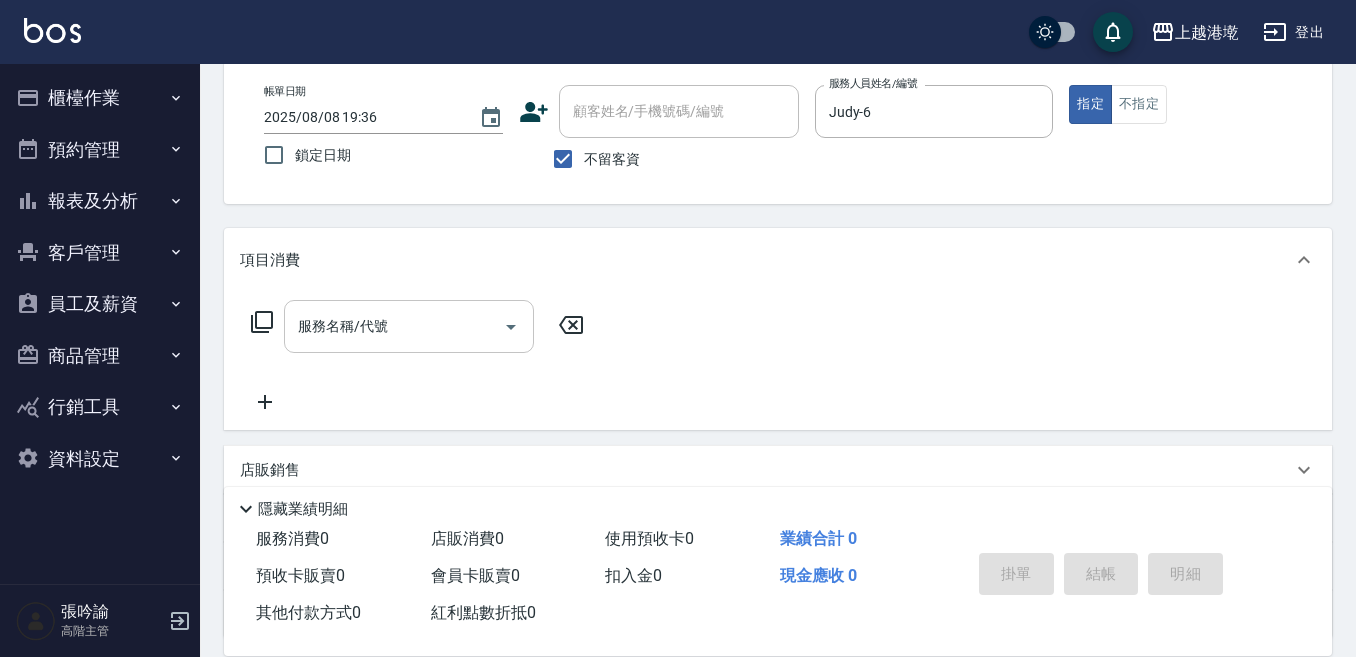 click on "服務名稱/代號" at bounding box center [394, 326] 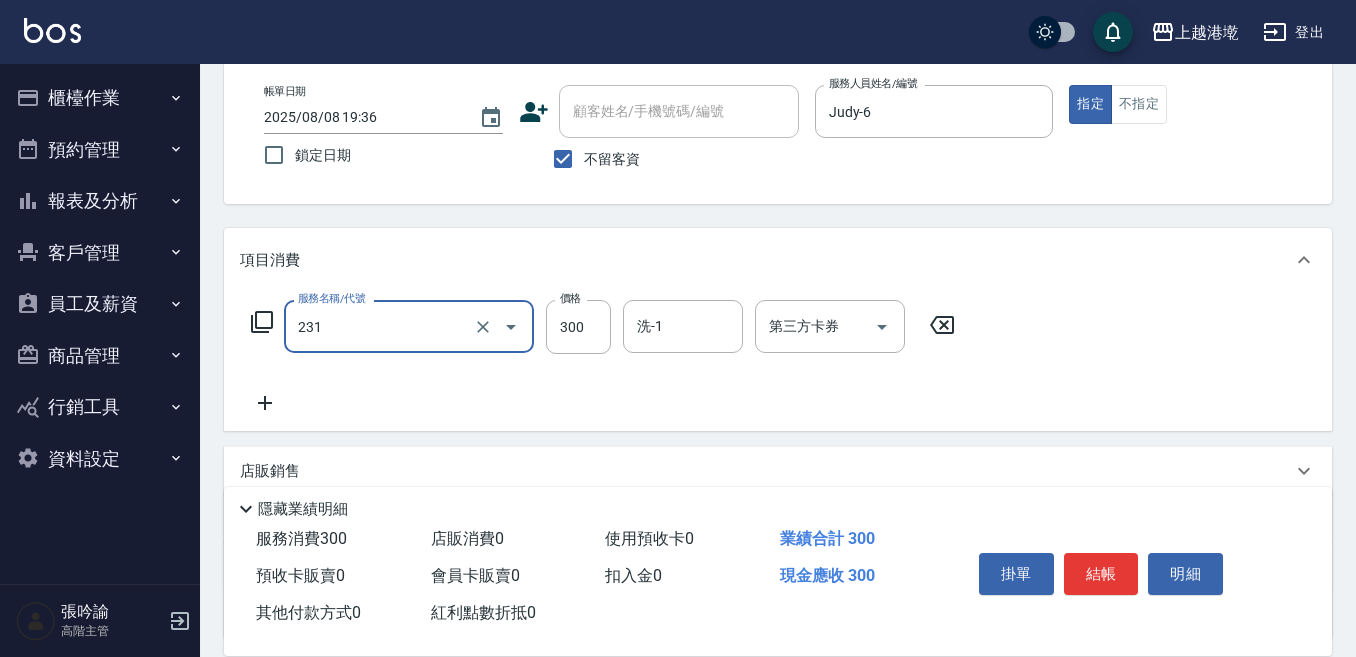 type on "洗髮(抵)300(231)" 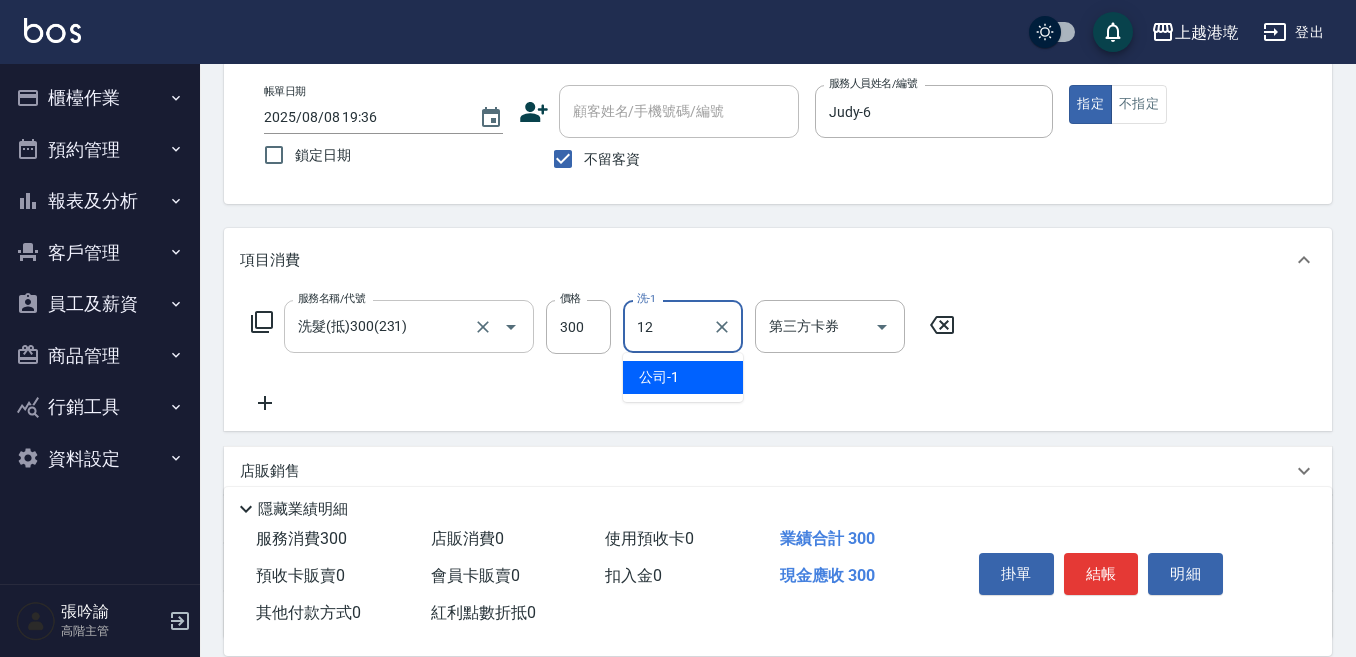 type on "Emily-12" 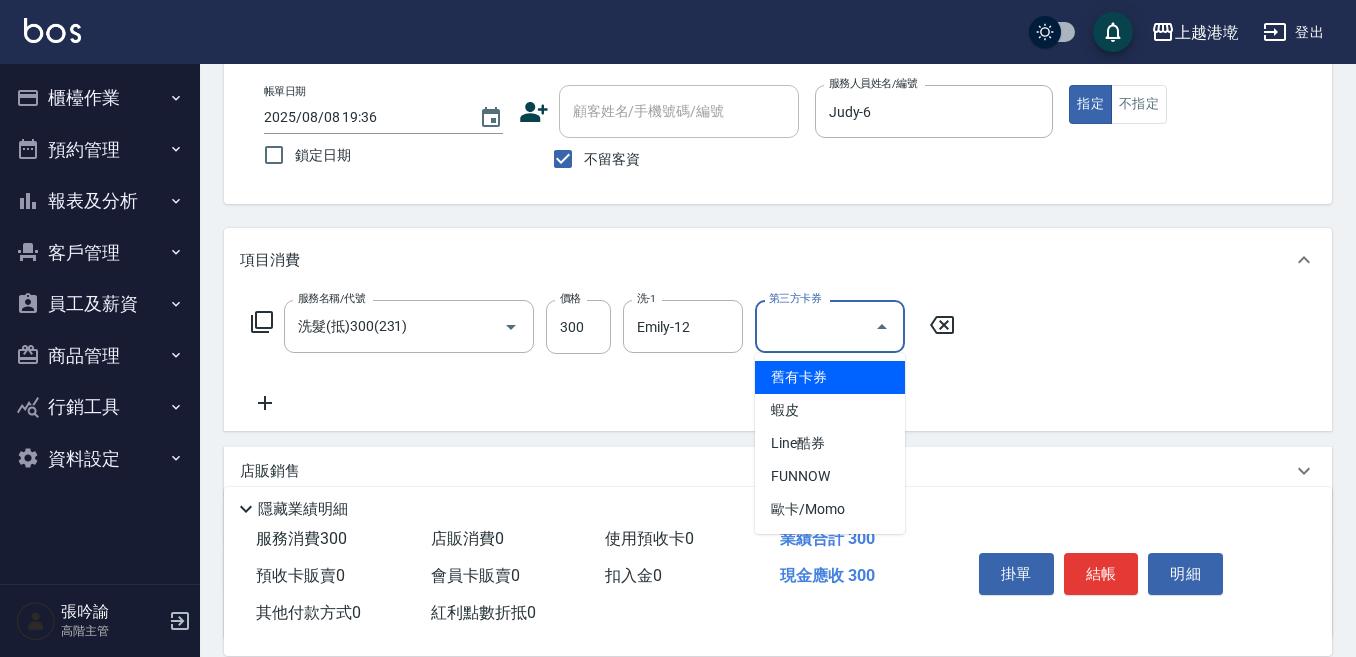 click on "第三方卡券" at bounding box center (815, 326) 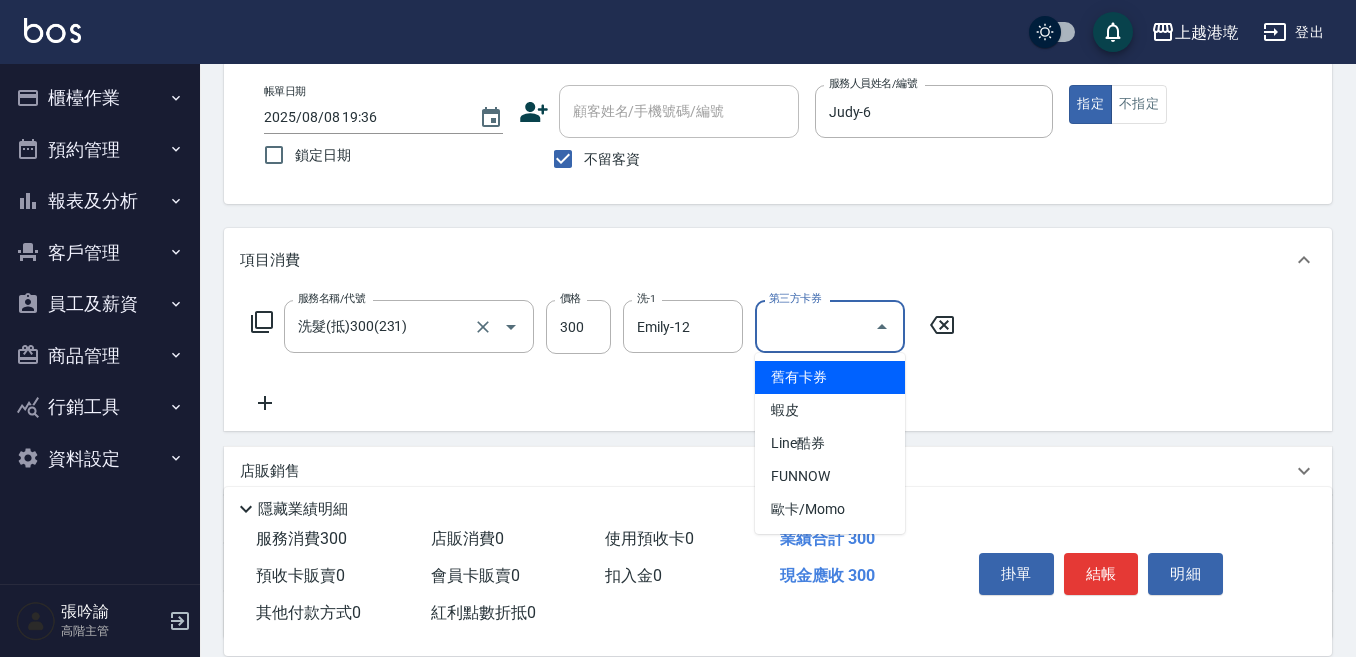 drag, startPoint x: 837, startPoint y: 374, endPoint x: 473, endPoint y: 374, distance: 364 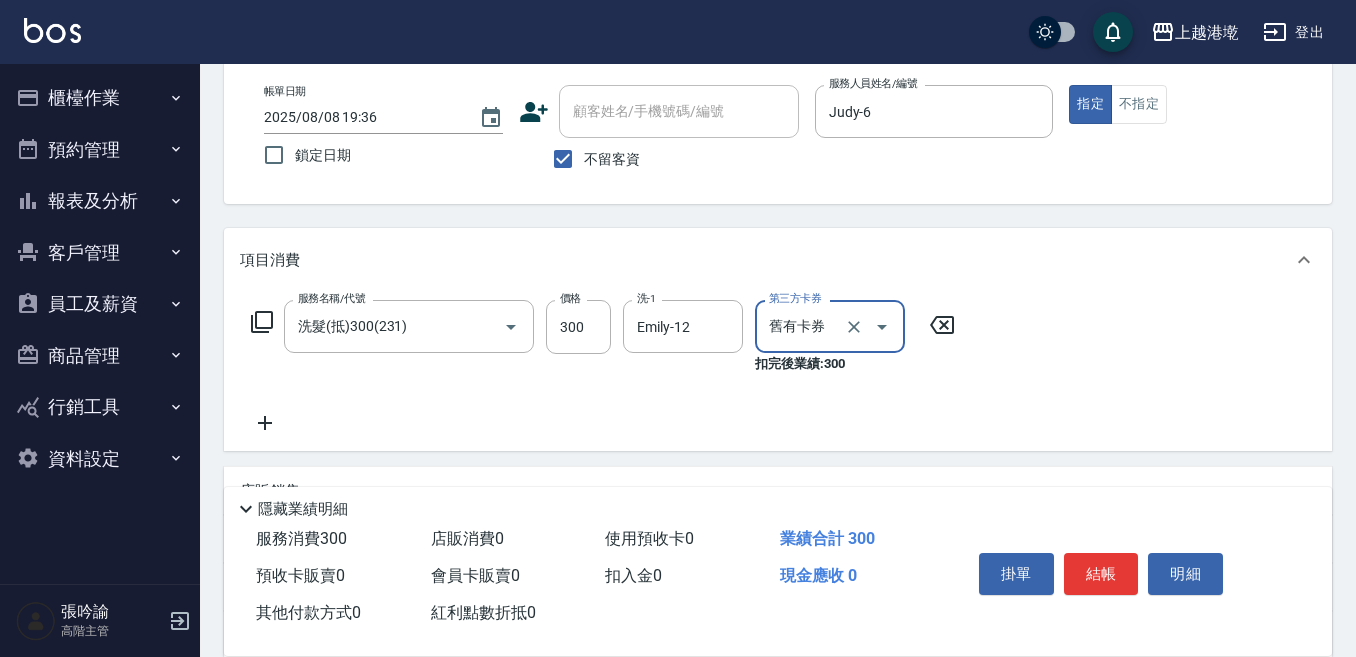click 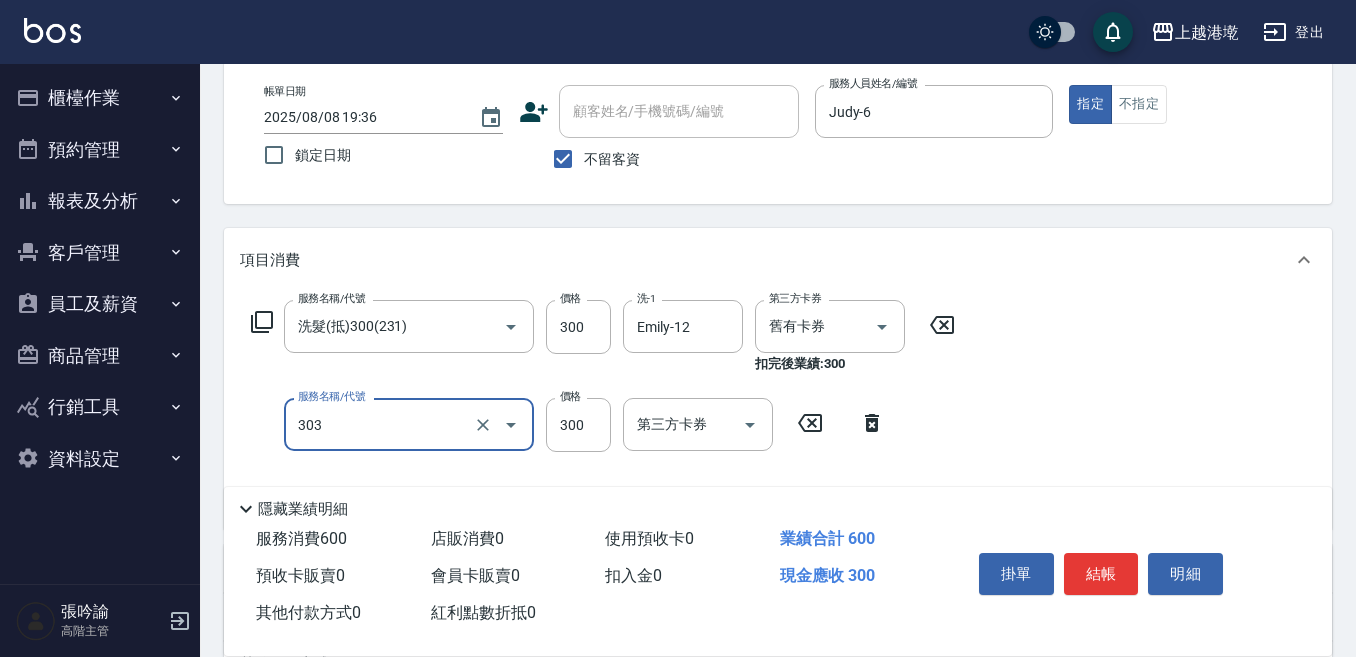 type on "剪髮300(303)" 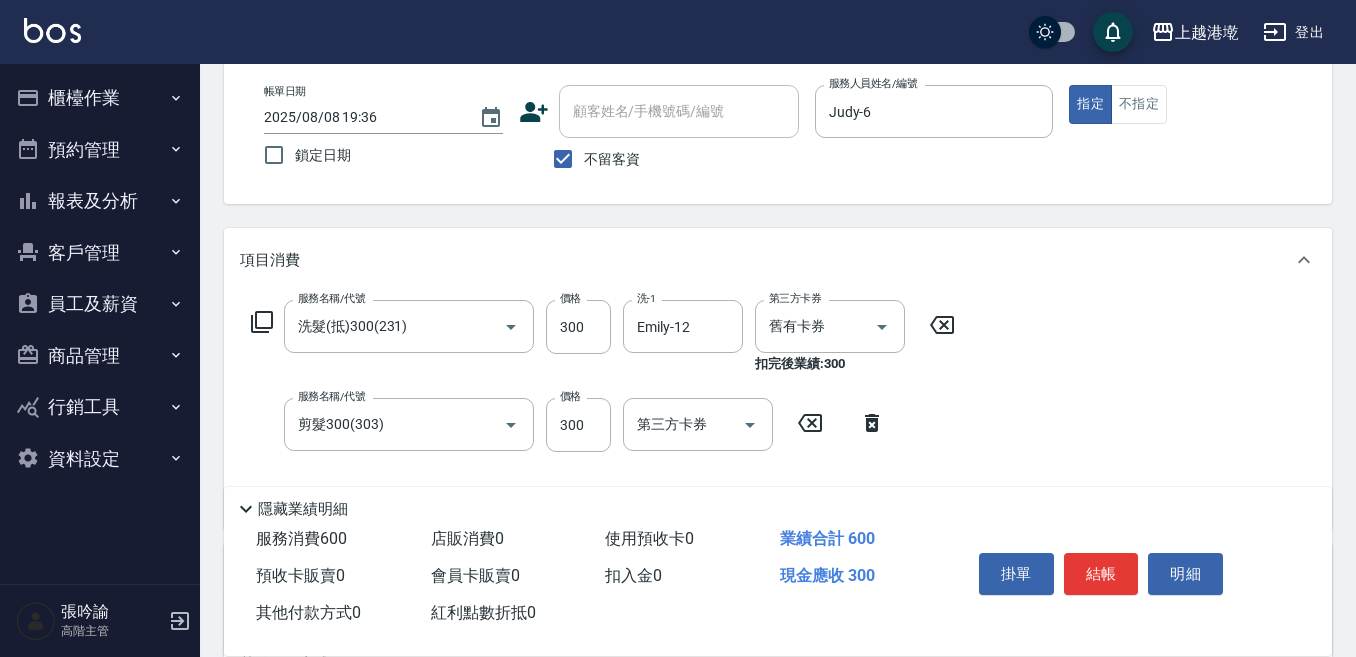 drag, startPoint x: 1109, startPoint y: 554, endPoint x: 1322, endPoint y: 244, distance: 376.12366 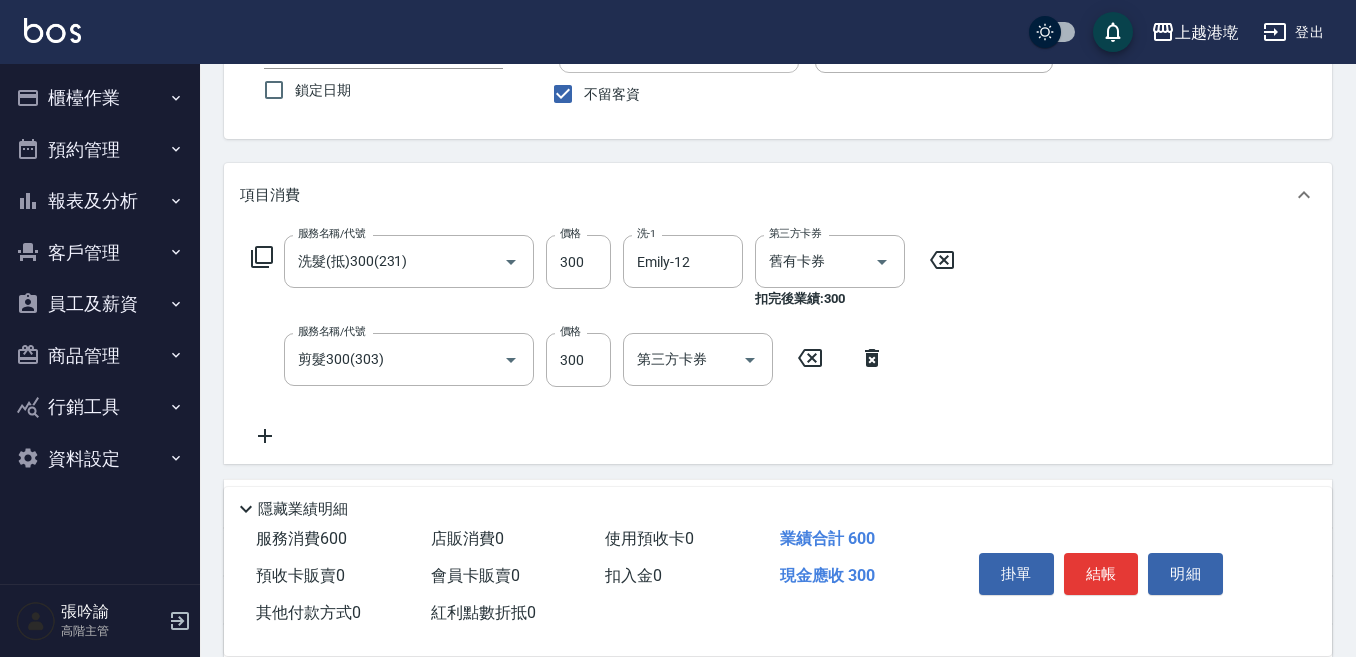 scroll, scrollTop: 200, scrollLeft: 0, axis: vertical 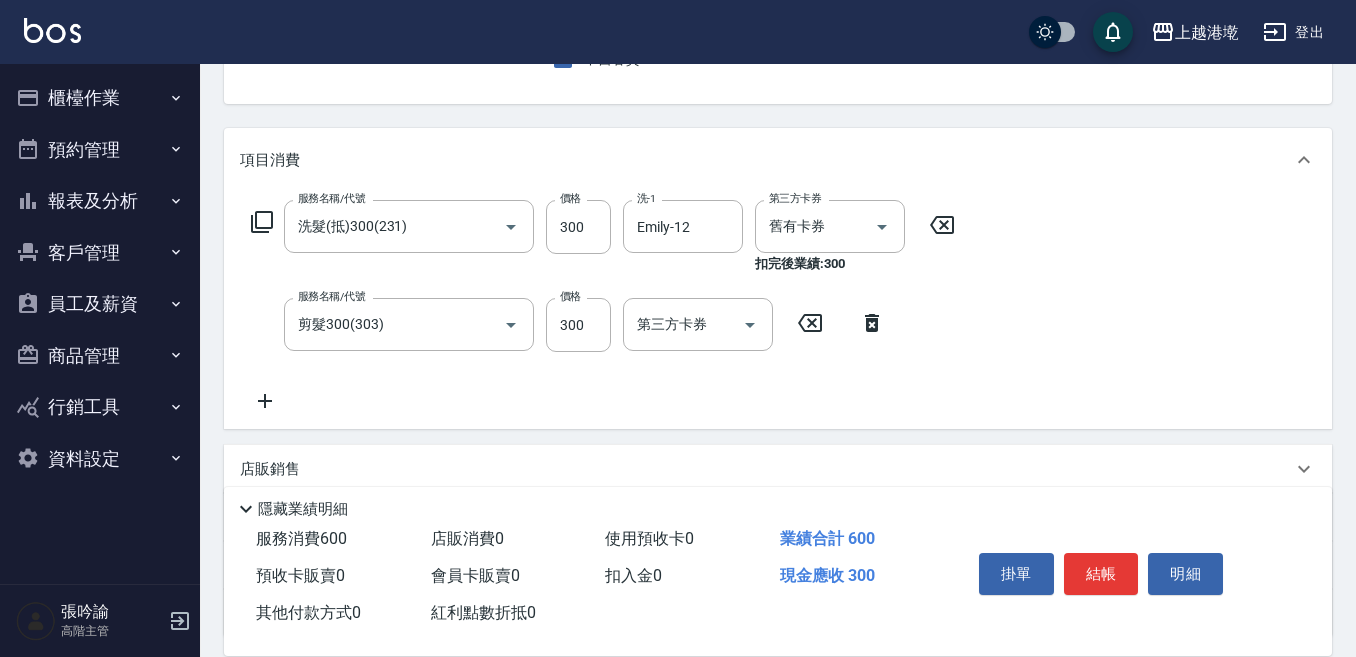 click 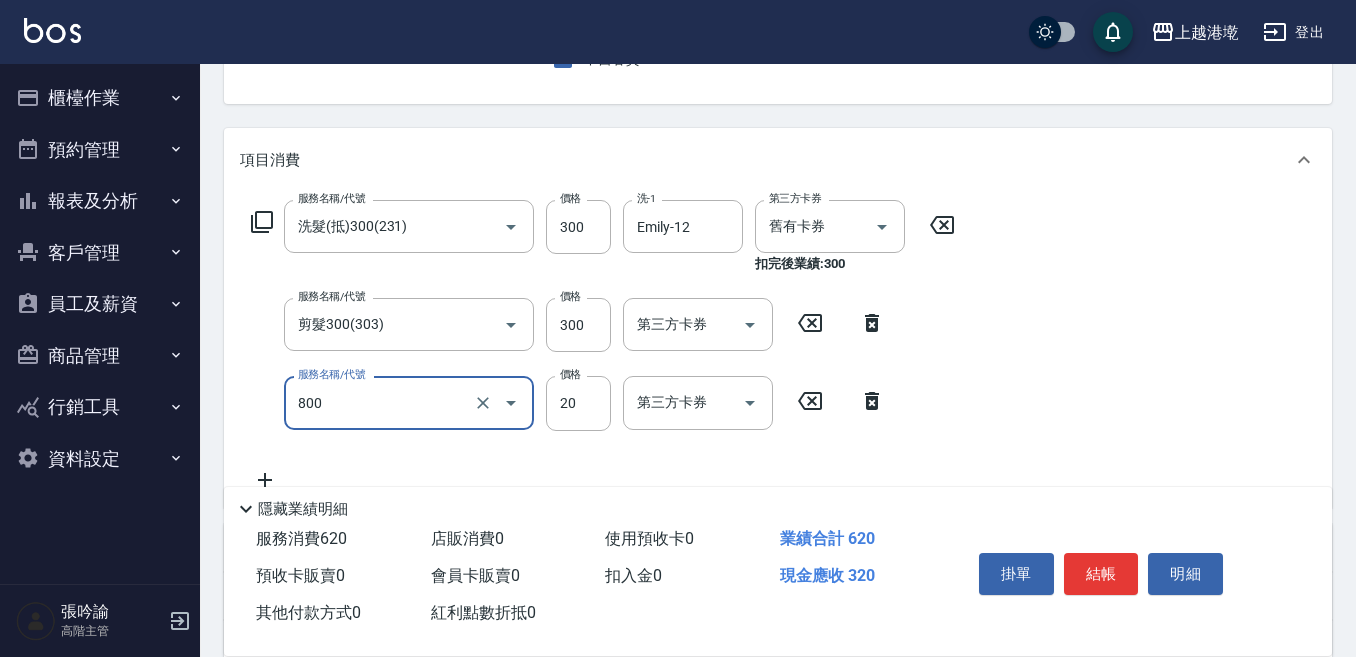 type on "潤絲精(800)" 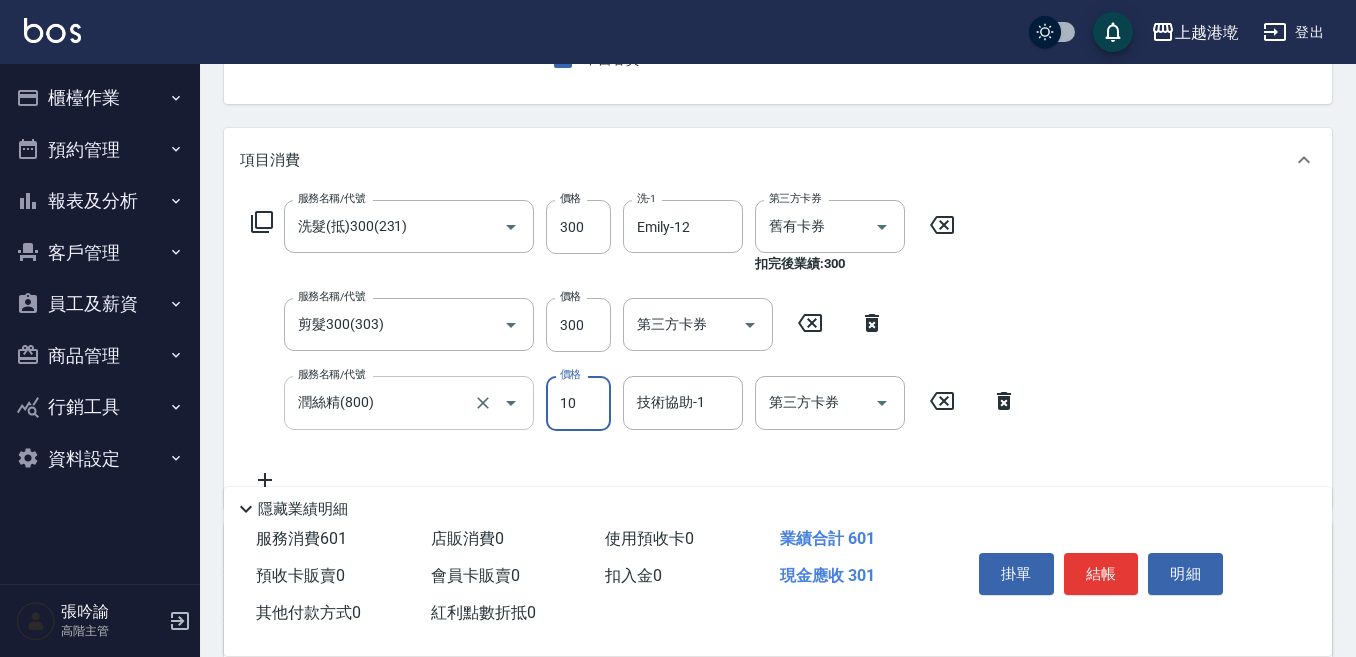 type on "10" 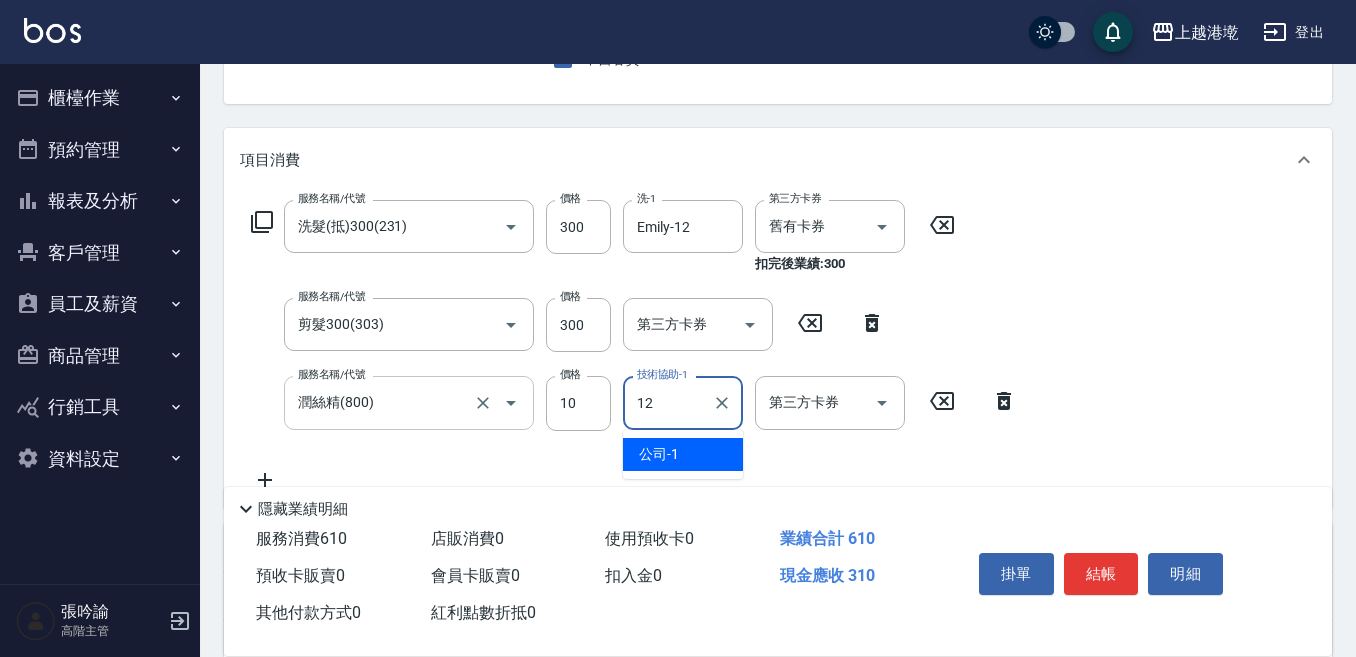 type on "Emily-12" 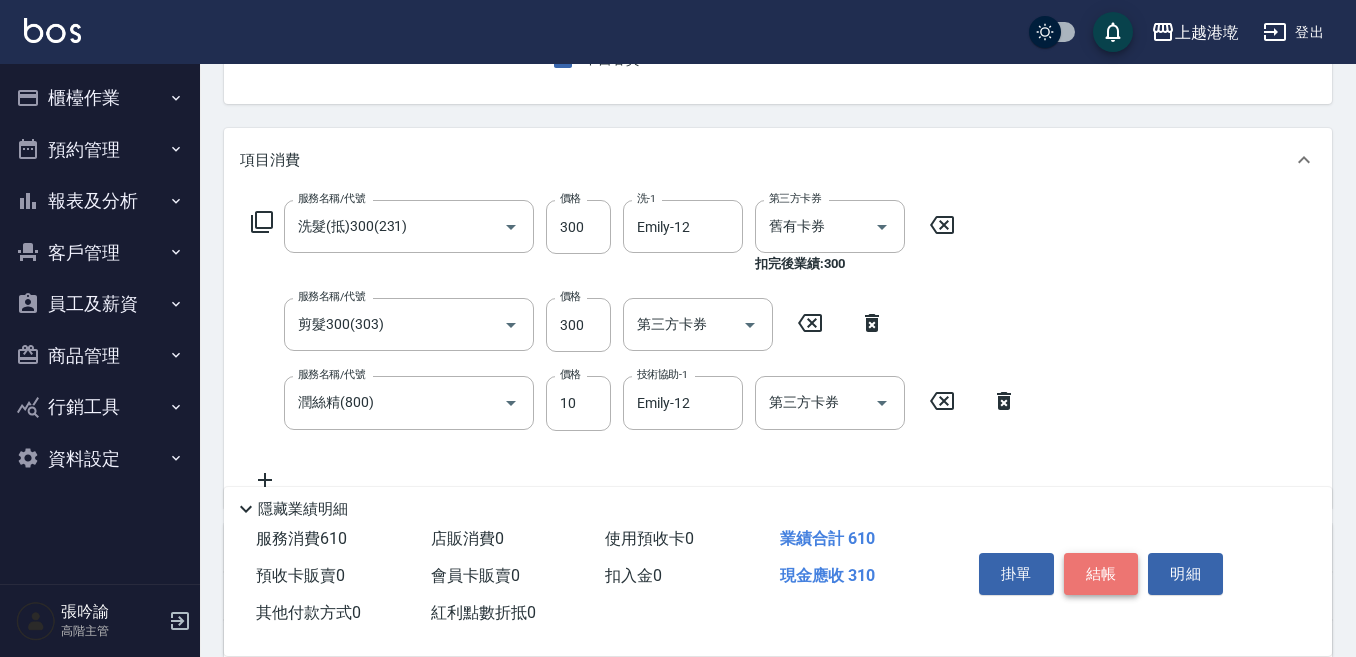 click on "結帳" at bounding box center [1101, 574] 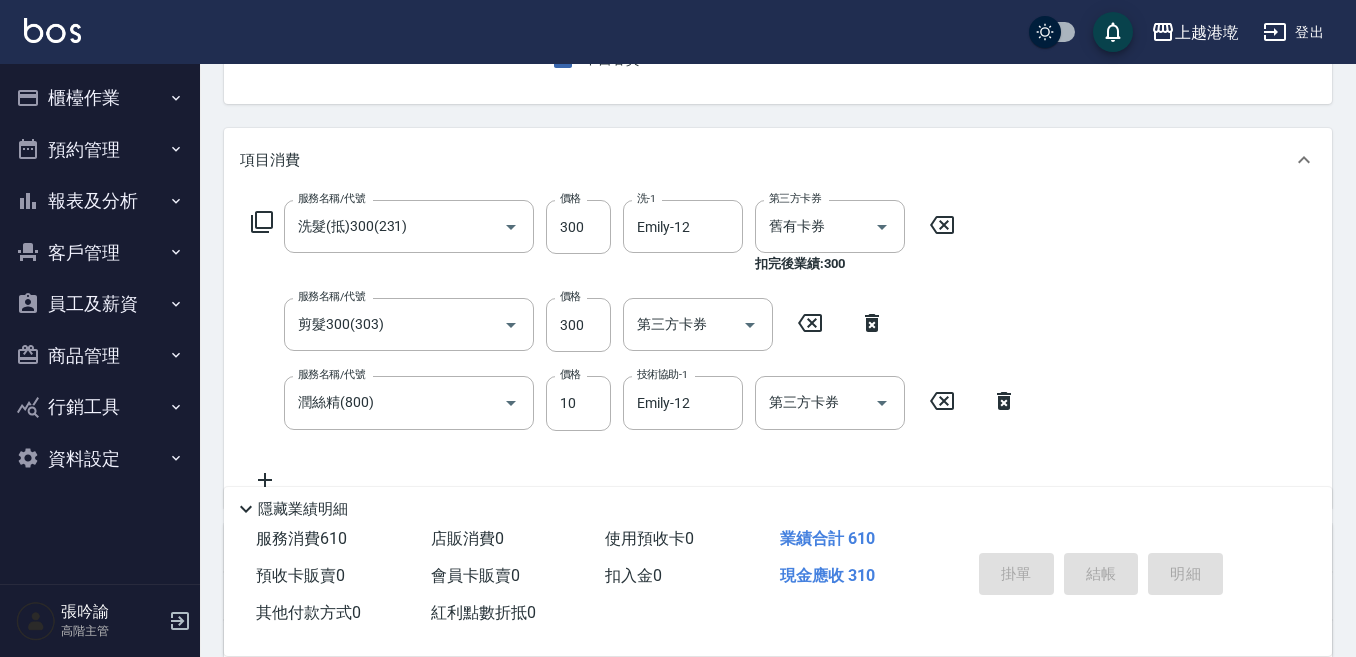 type on "2025/08/08 19:37" 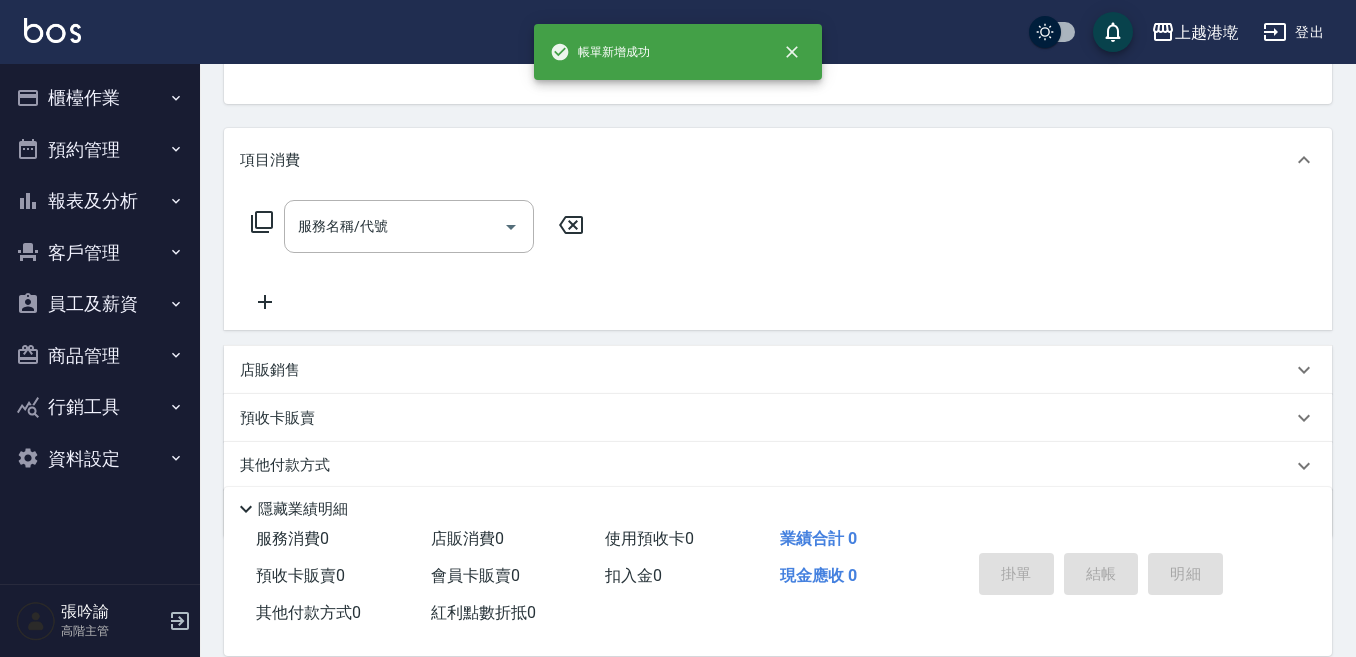 scroll, scrollTop: 194, scrollLeft: 0, axis: vertical 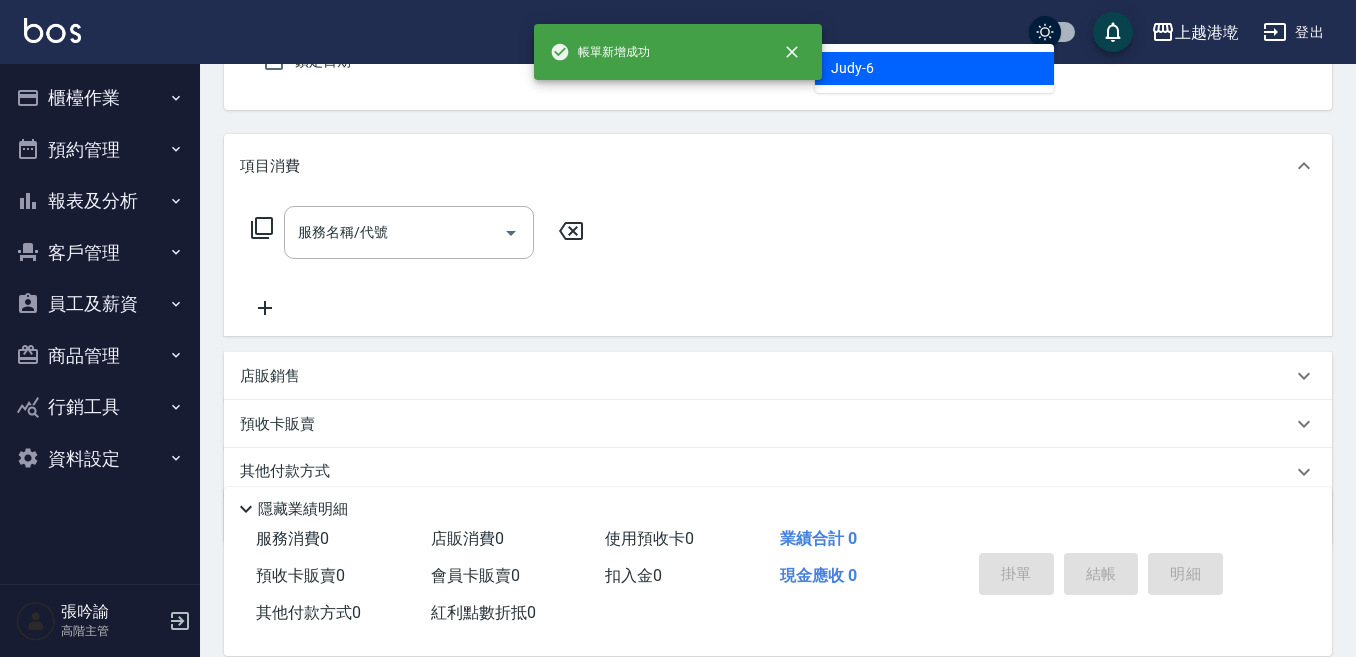 type on "Judy-6" 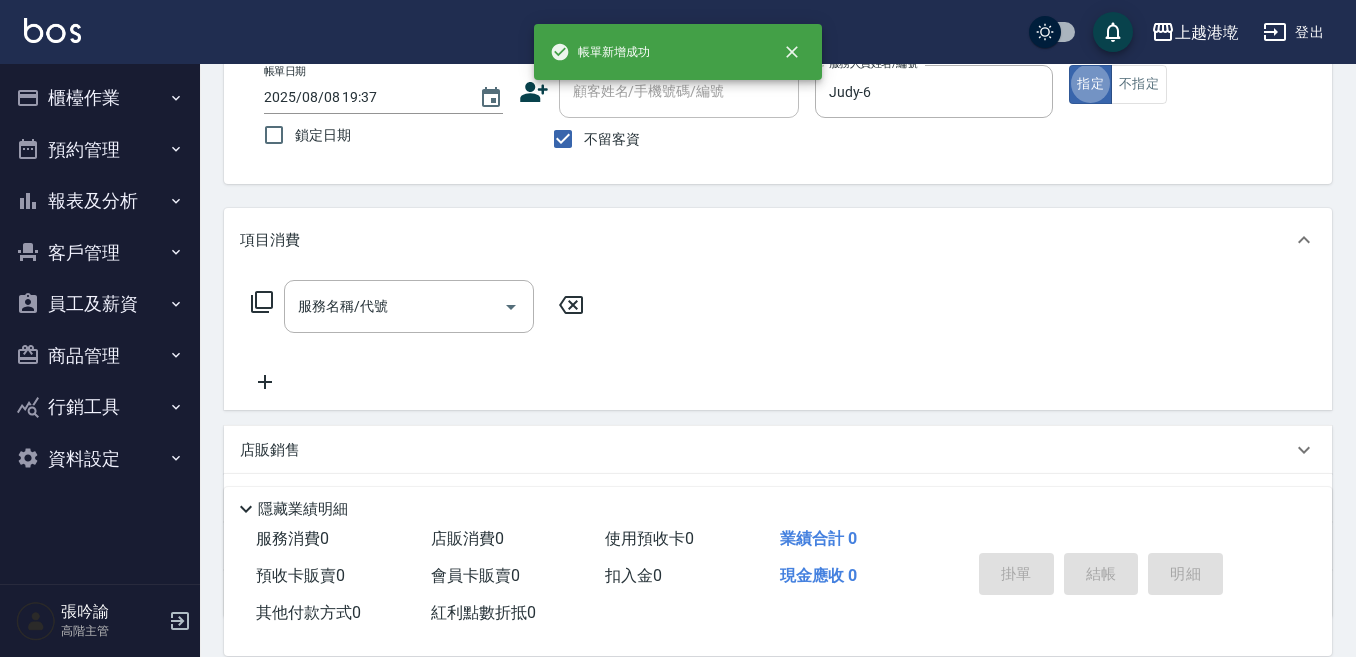 scroll, scrollTop: 85, scrollLeft: 0, axis: vertical 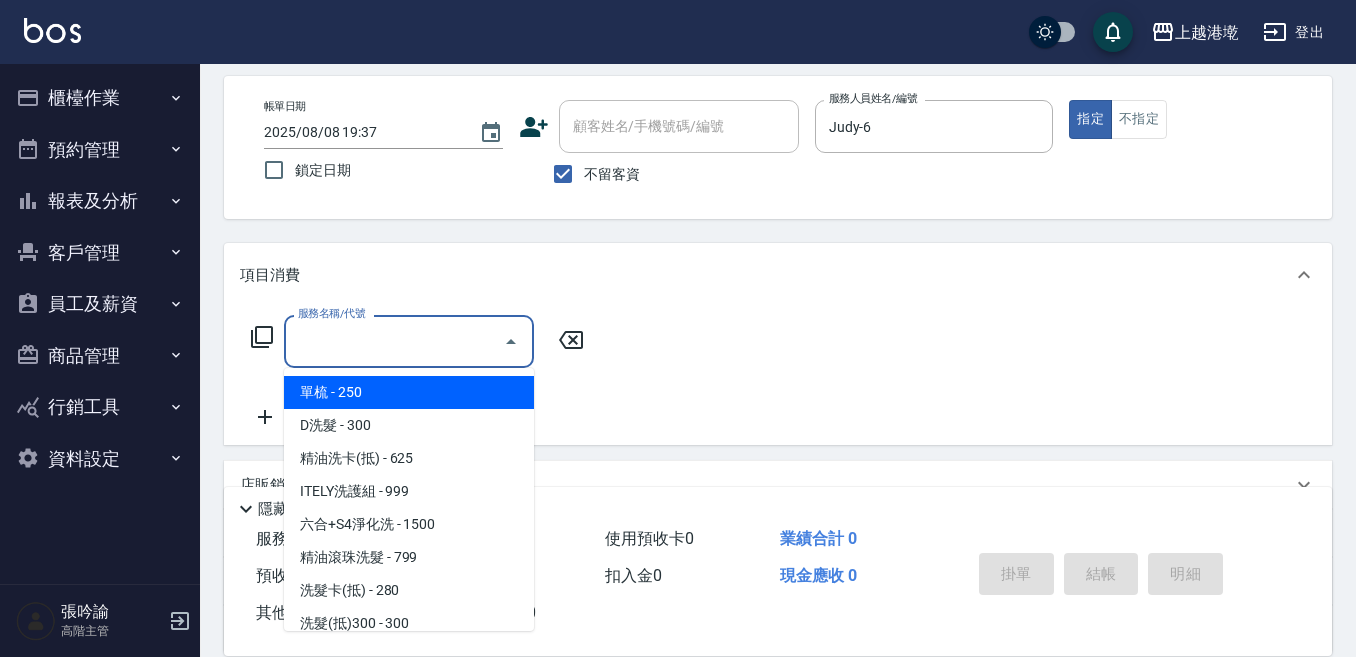 click on "服務名稱/代號" at bounding box center (394, 341) 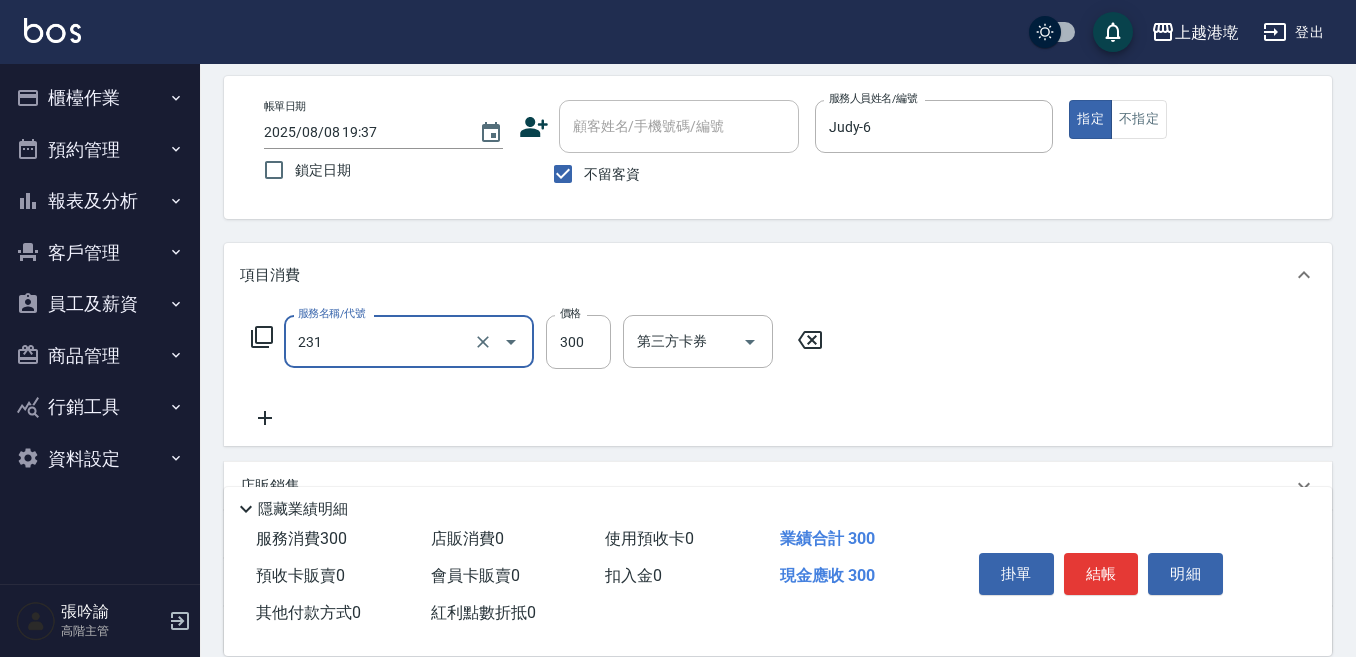 type on "洗髮(抵)300(231)" 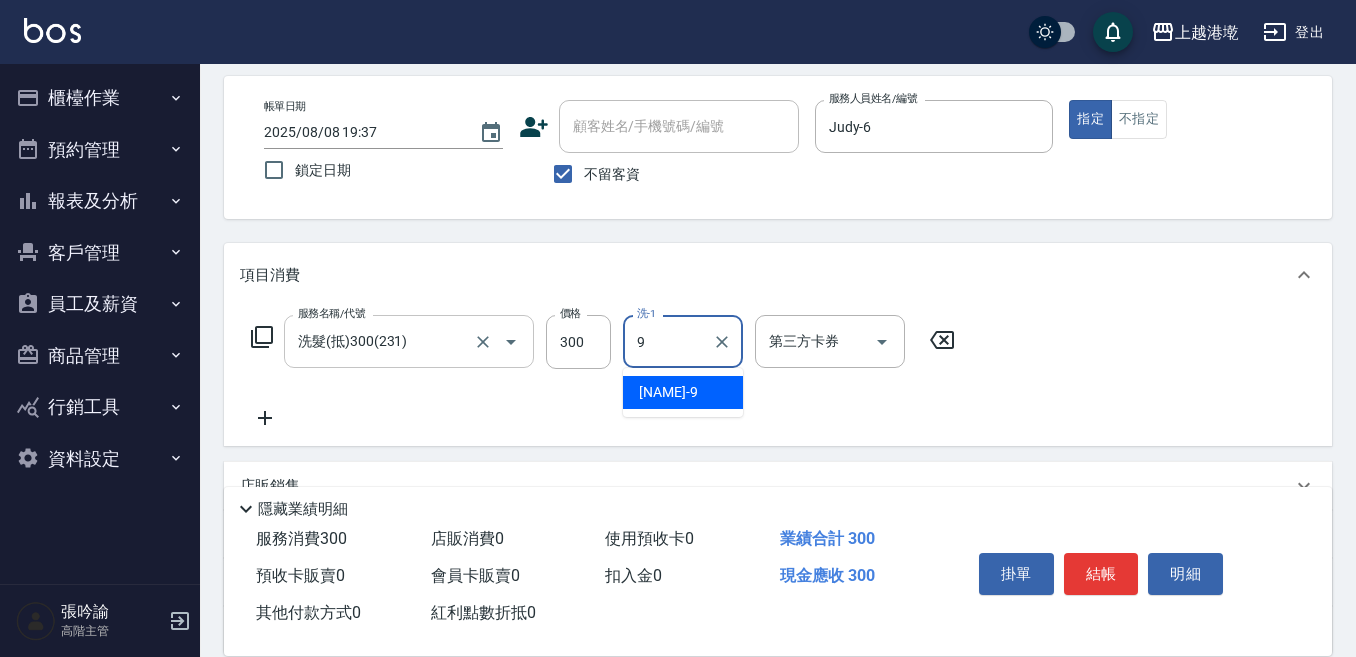 type on "Winnie-9" 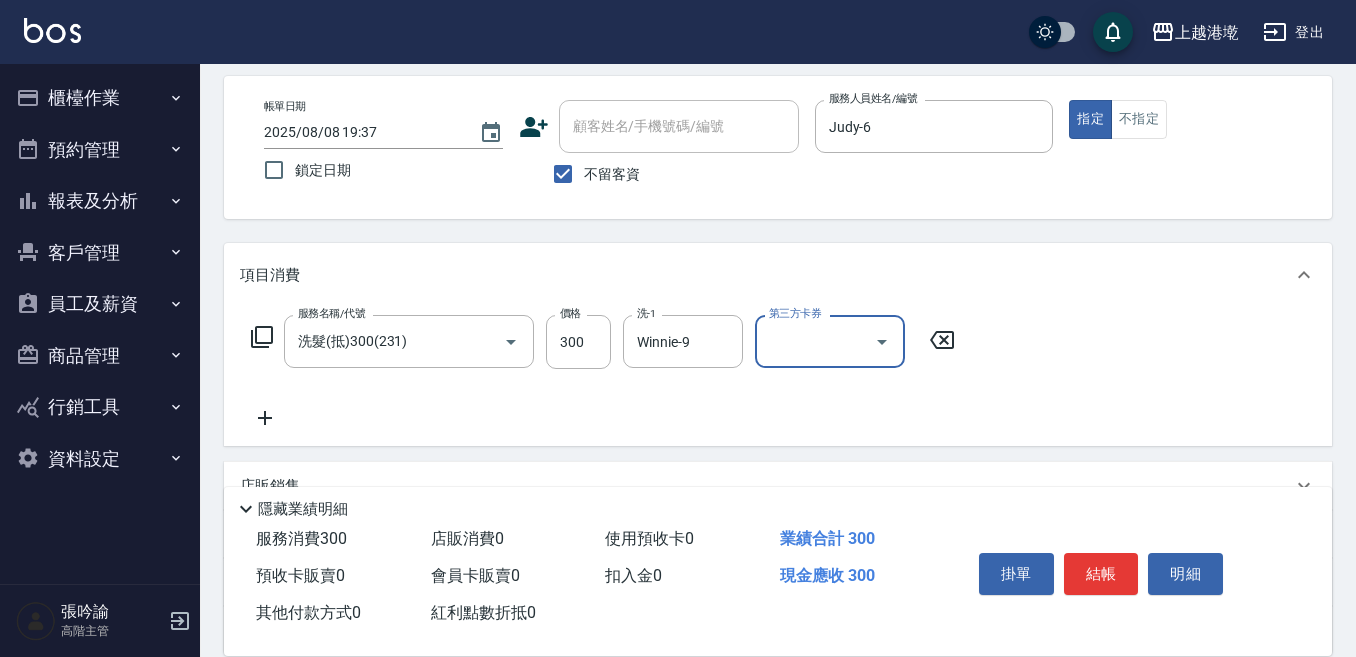 drag, startPoint x: 850, startPoint y: 318, endPoint x: 843, endPoint y: 353, distance: 35.69314 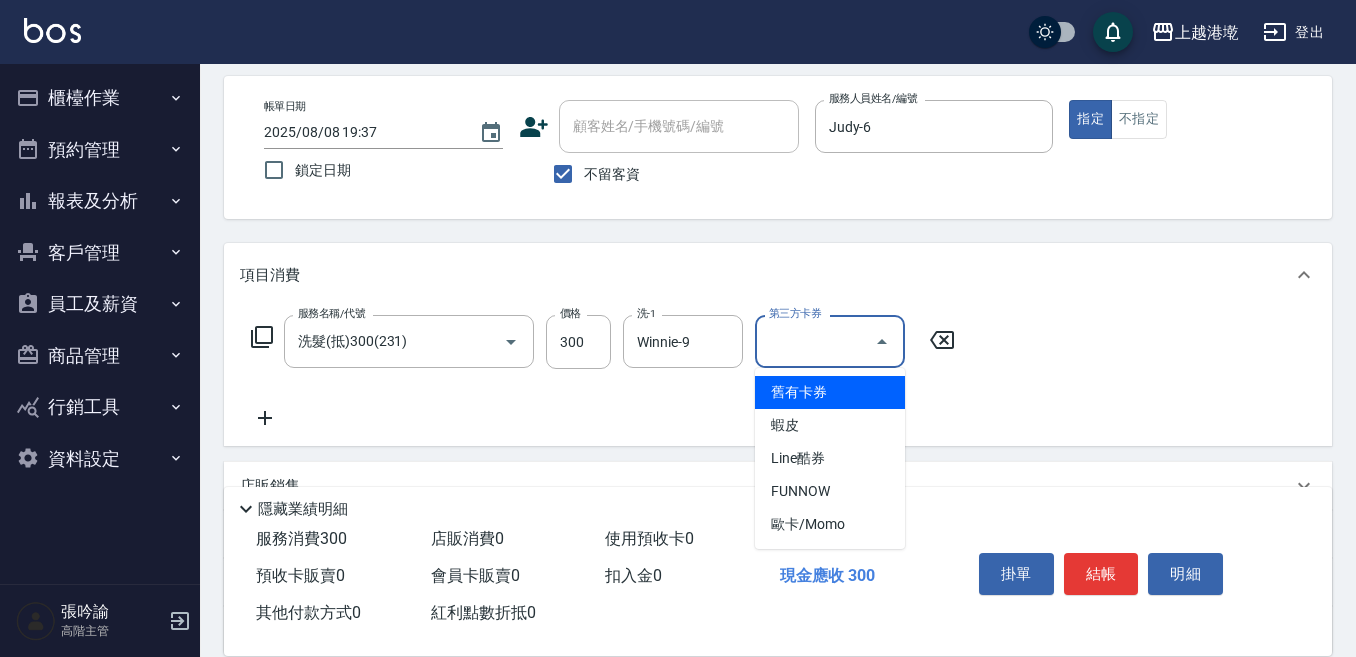 click on "舊有卡券" at bounding box center [830, 392] 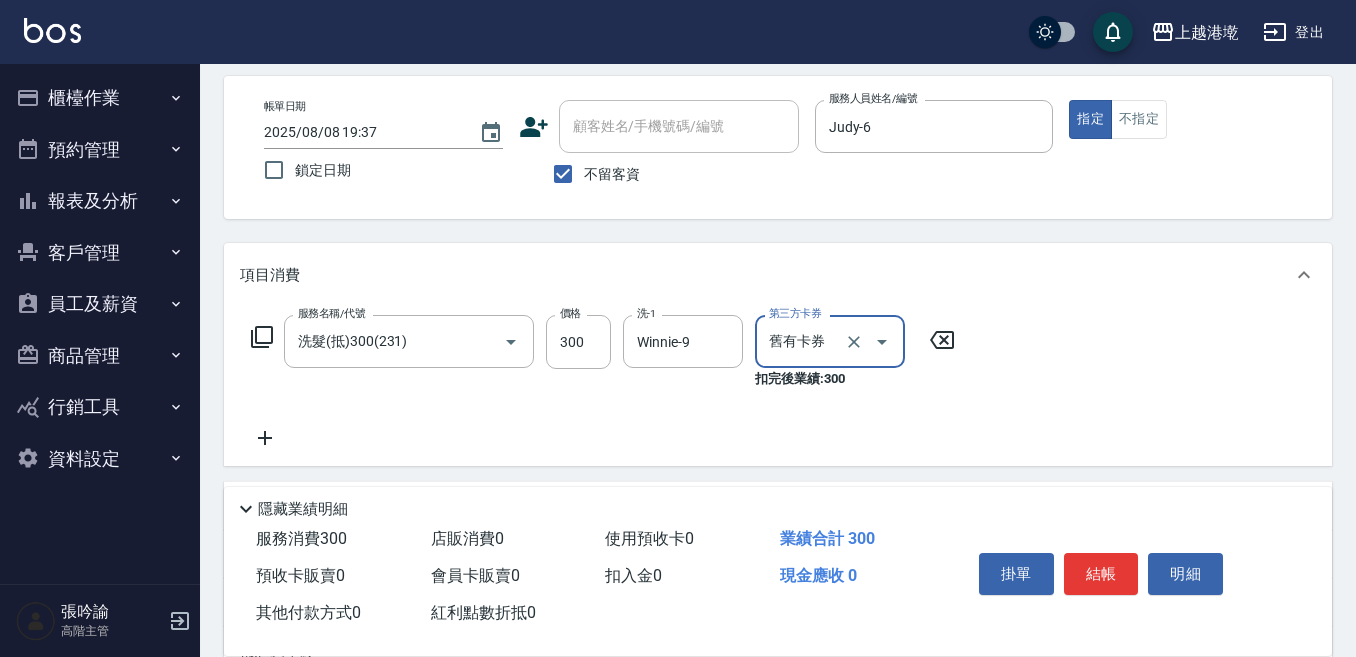 type on "舊有卡券" 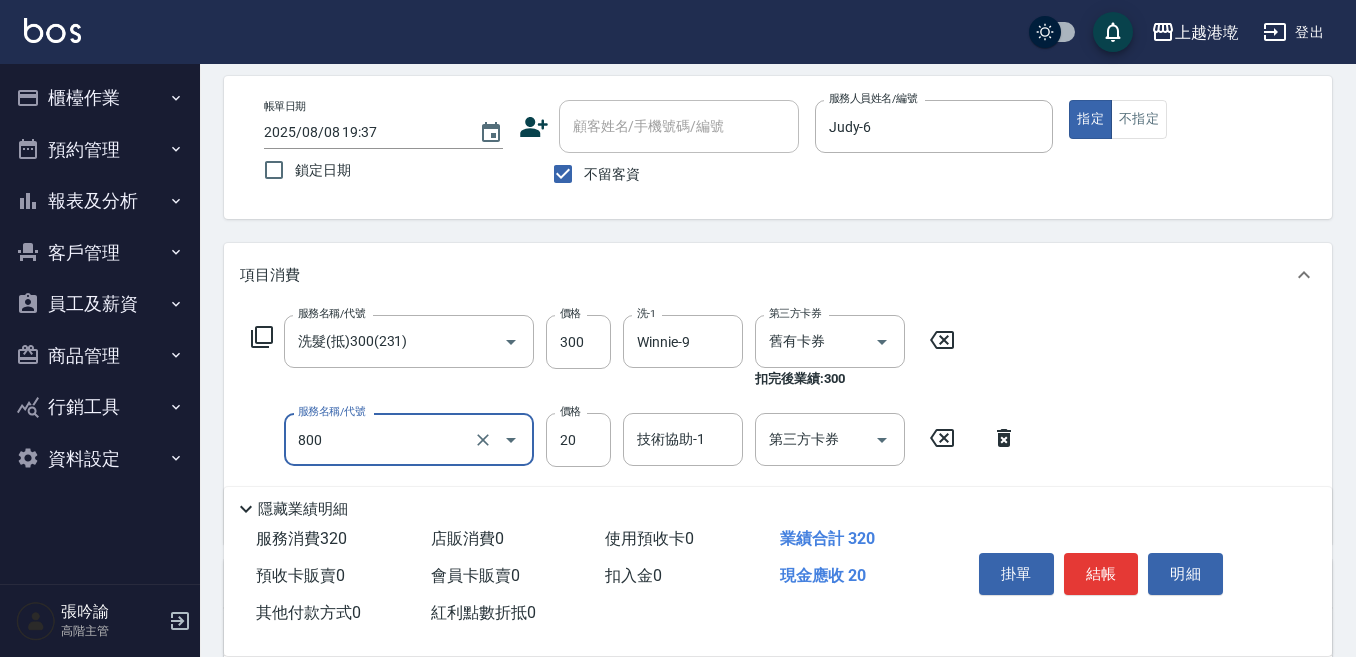 type on "潤絲精(800)" 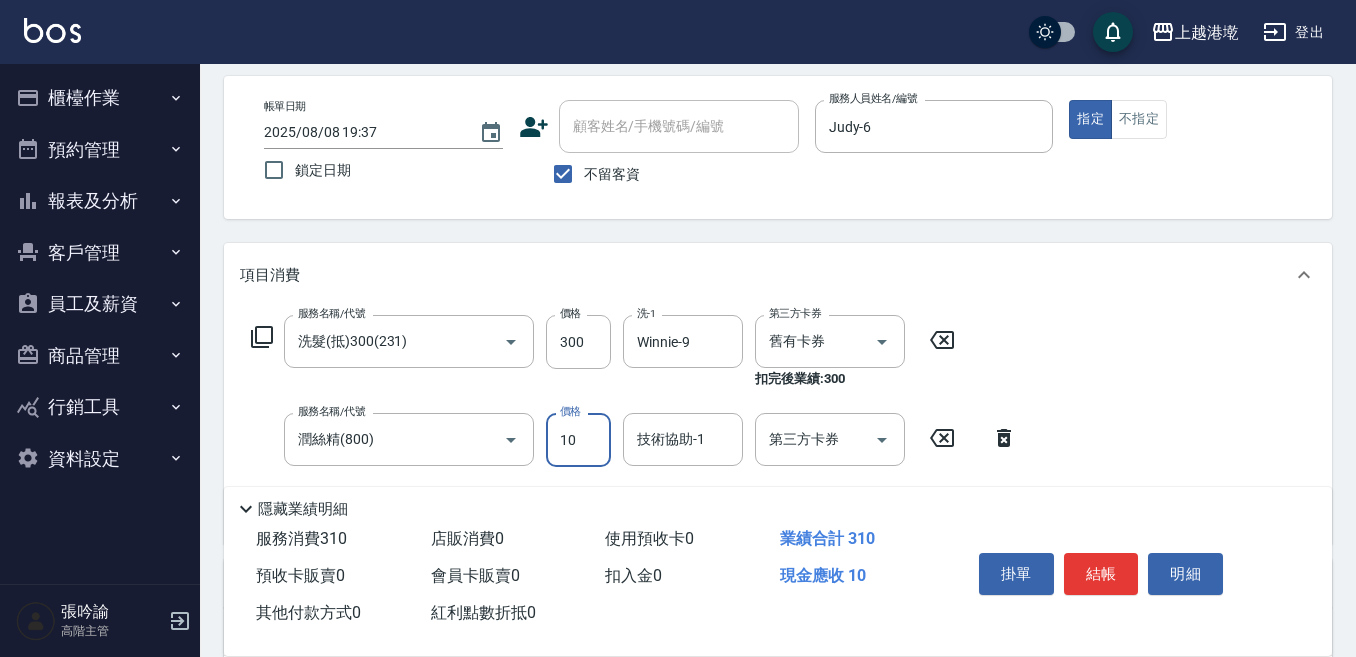 type on "10" 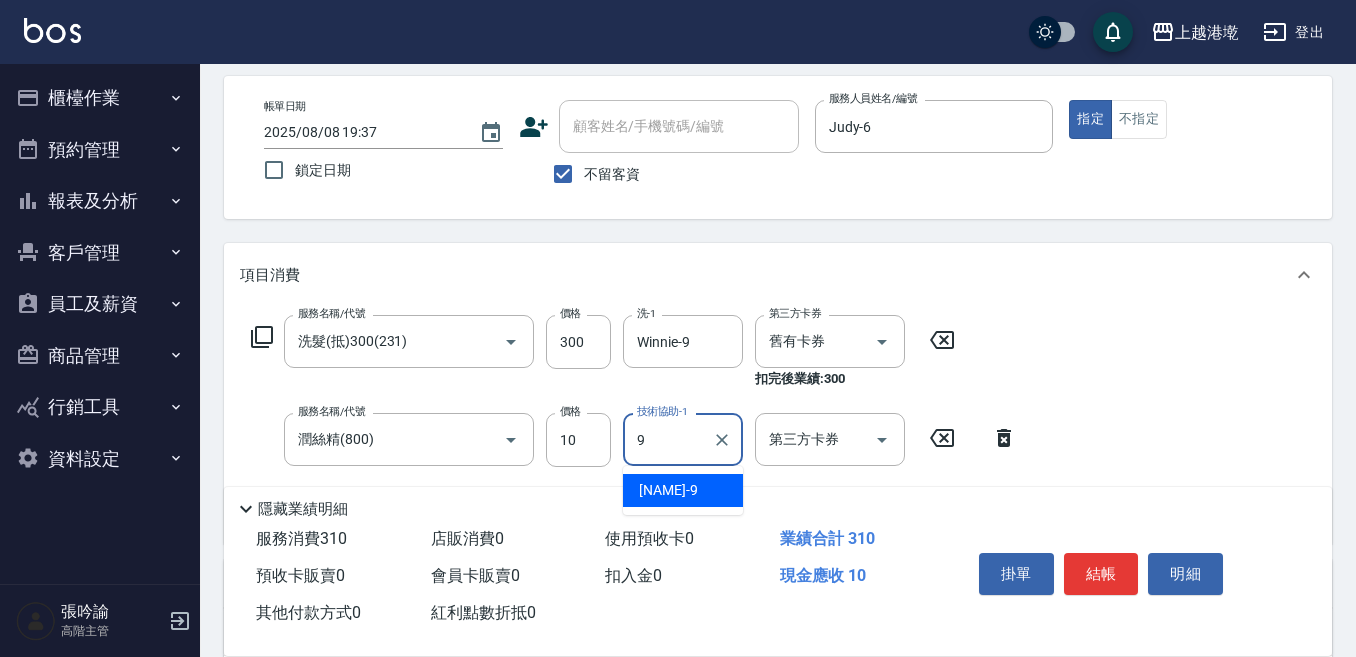 type on "Winnie-9" 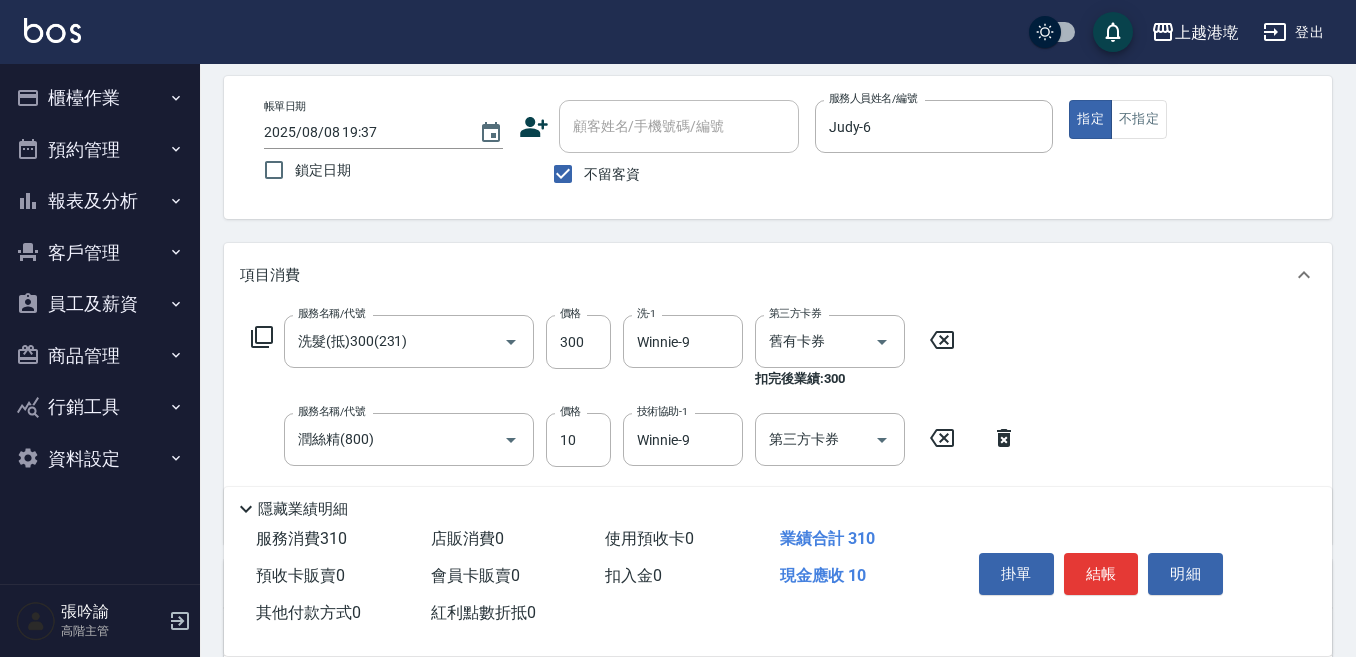 click 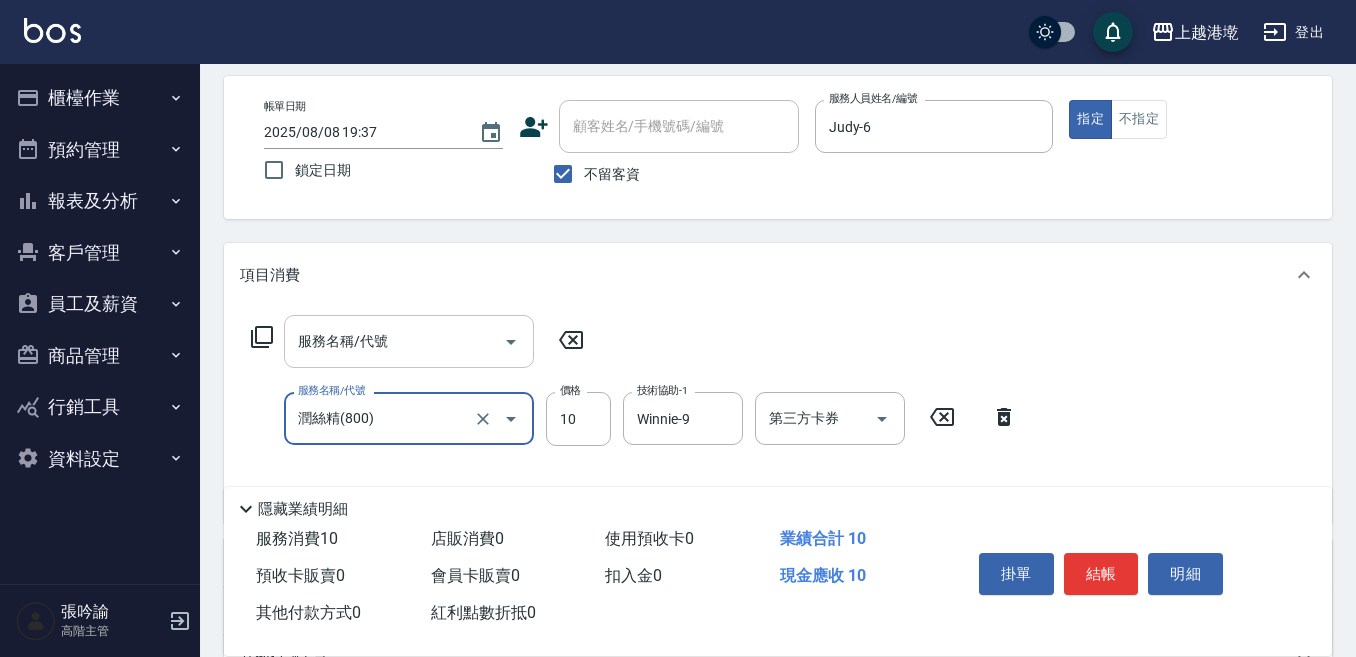 click on "服務名稱/代號" at bounding box center [394, 341] 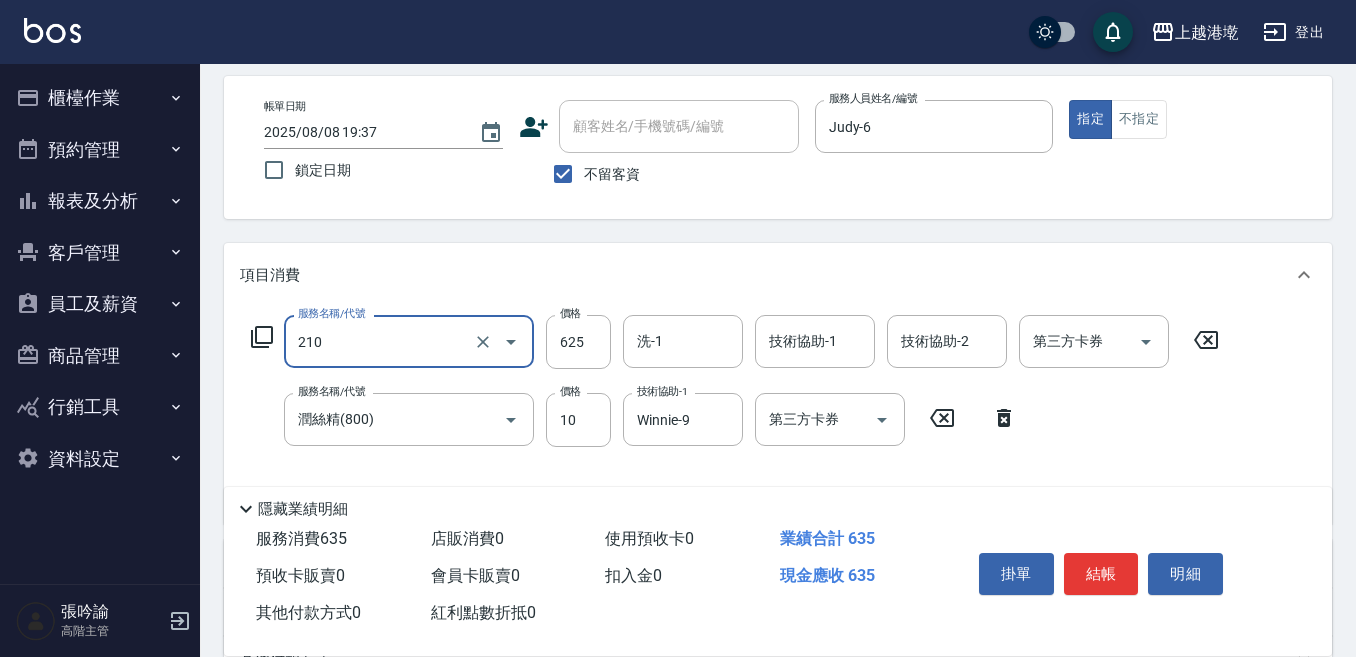 type on "精油洗卡(抵)(210)" 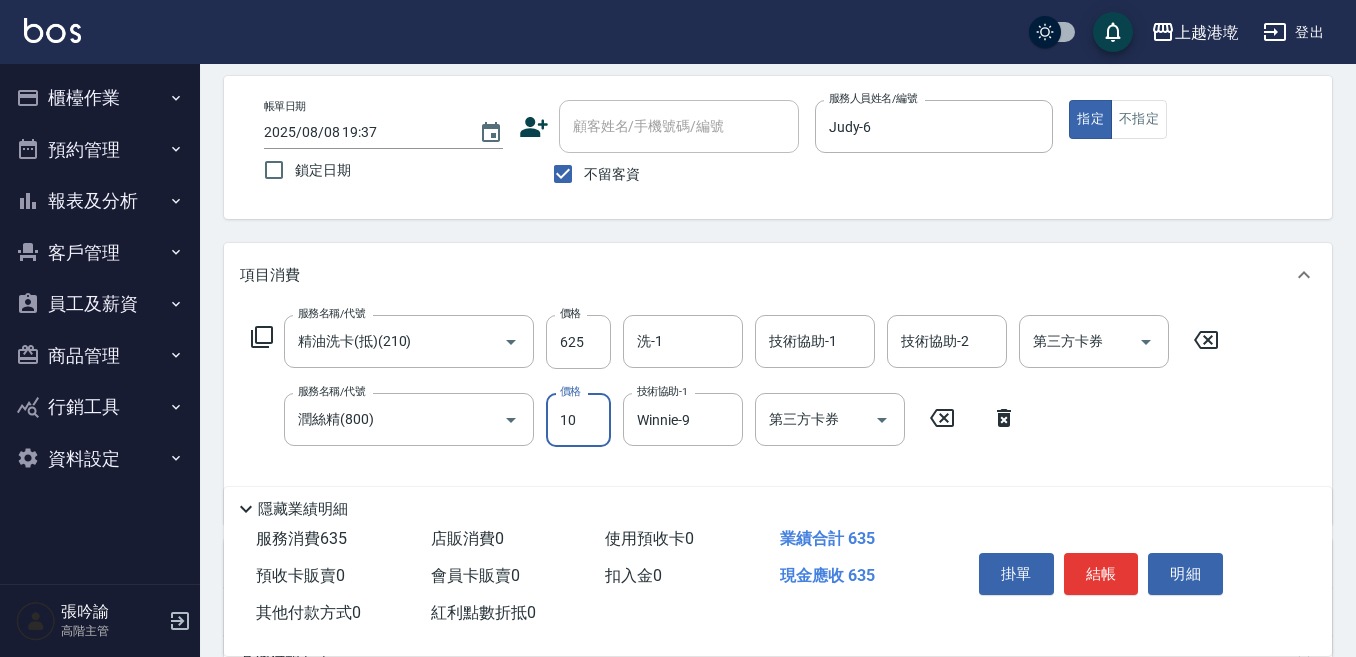 click on "價格" at bounding box center [570, 313] 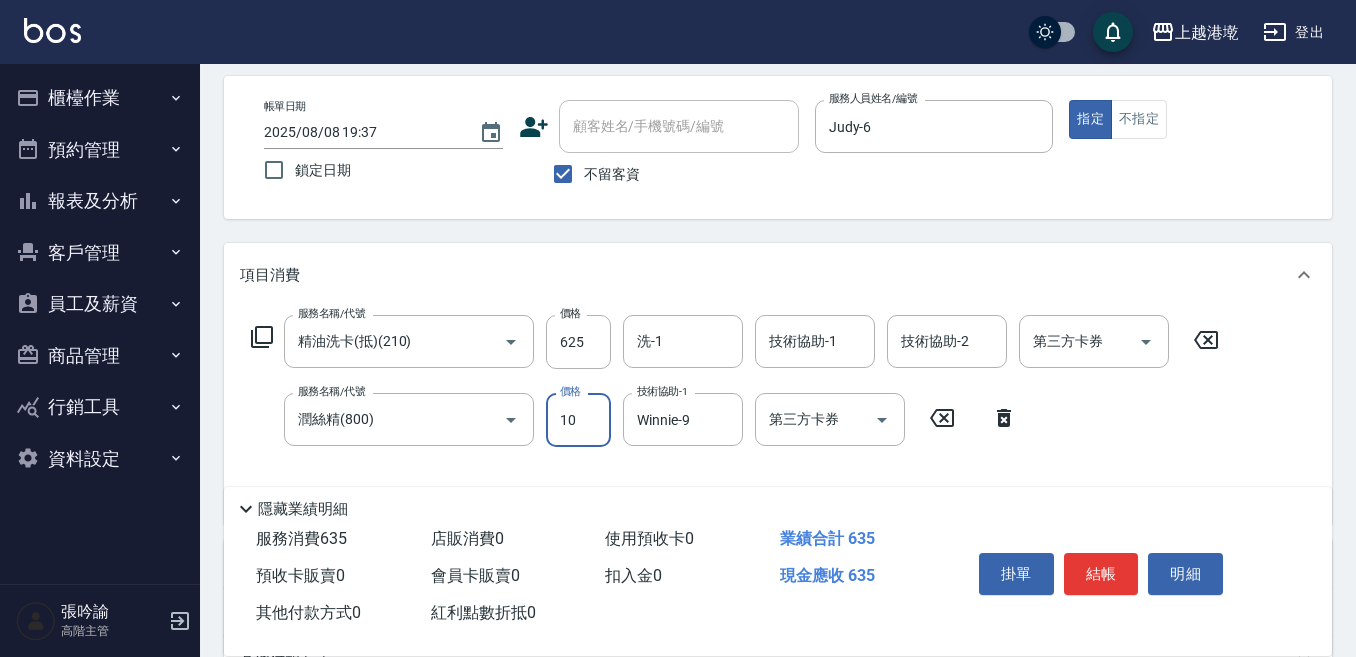 click on "625" at bounding box center (578, 342) 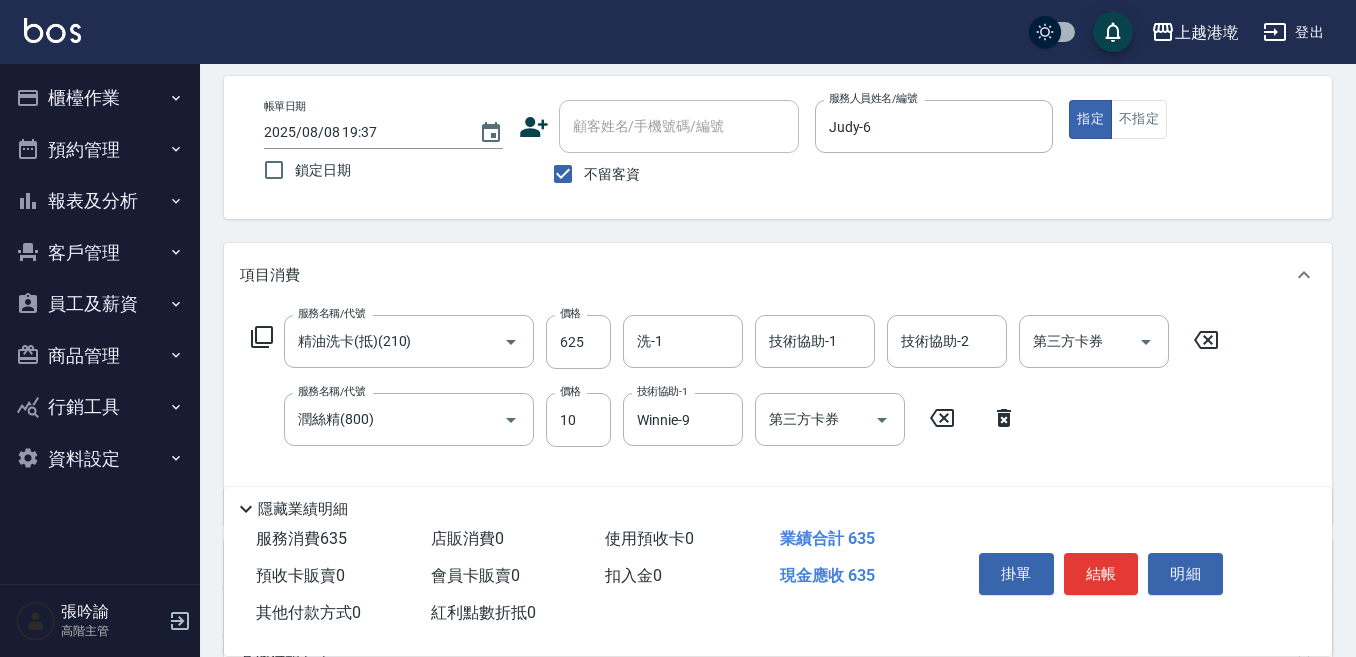 click on "價格" at bounding box center [570, 313] 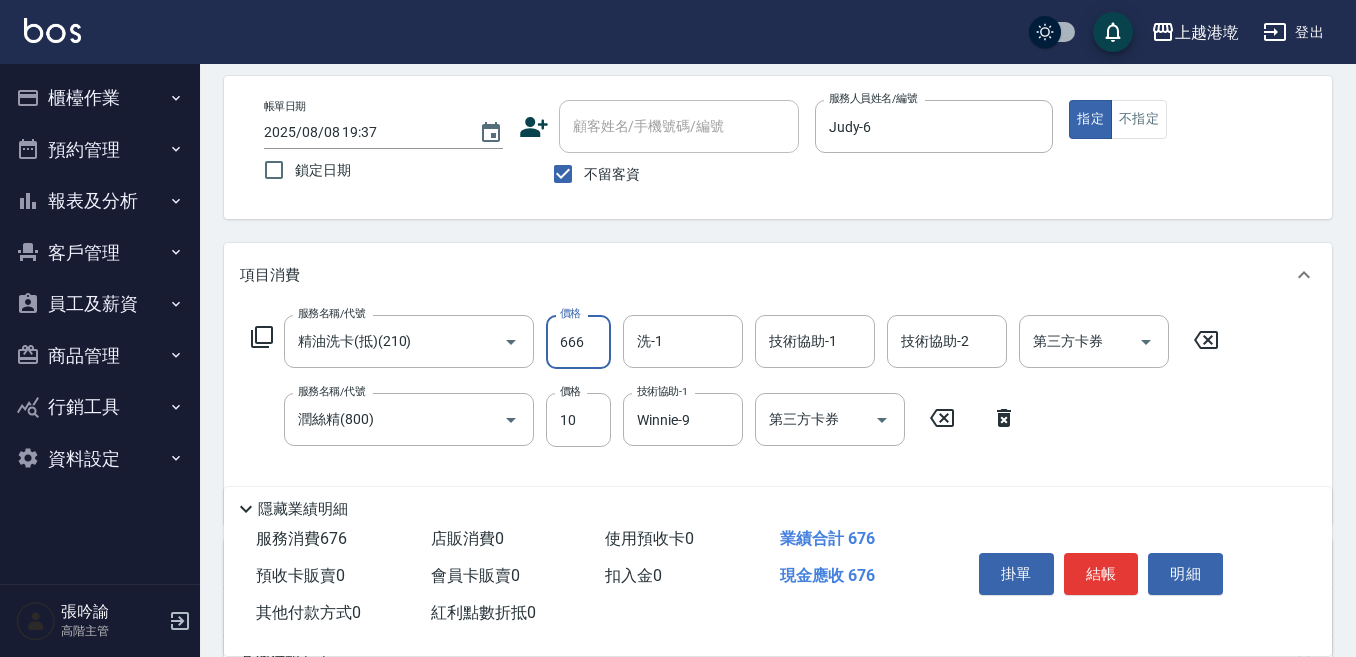 type on "666" 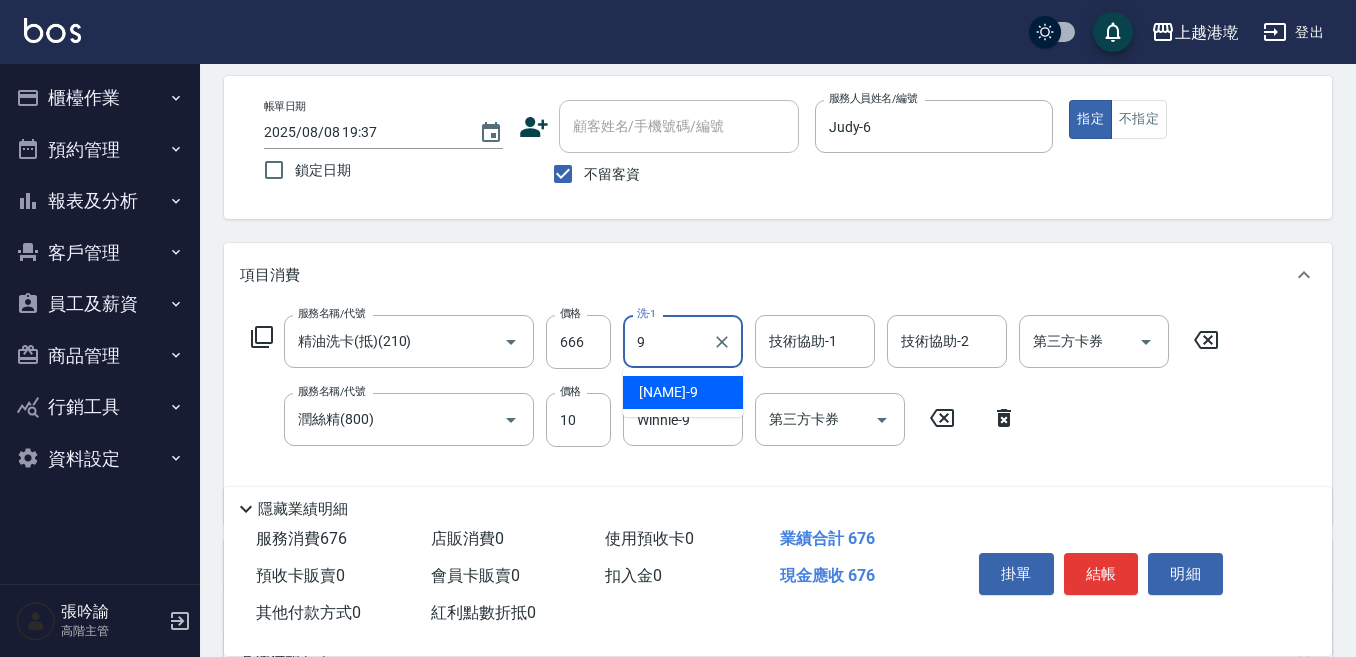 type on "Winnie-9" 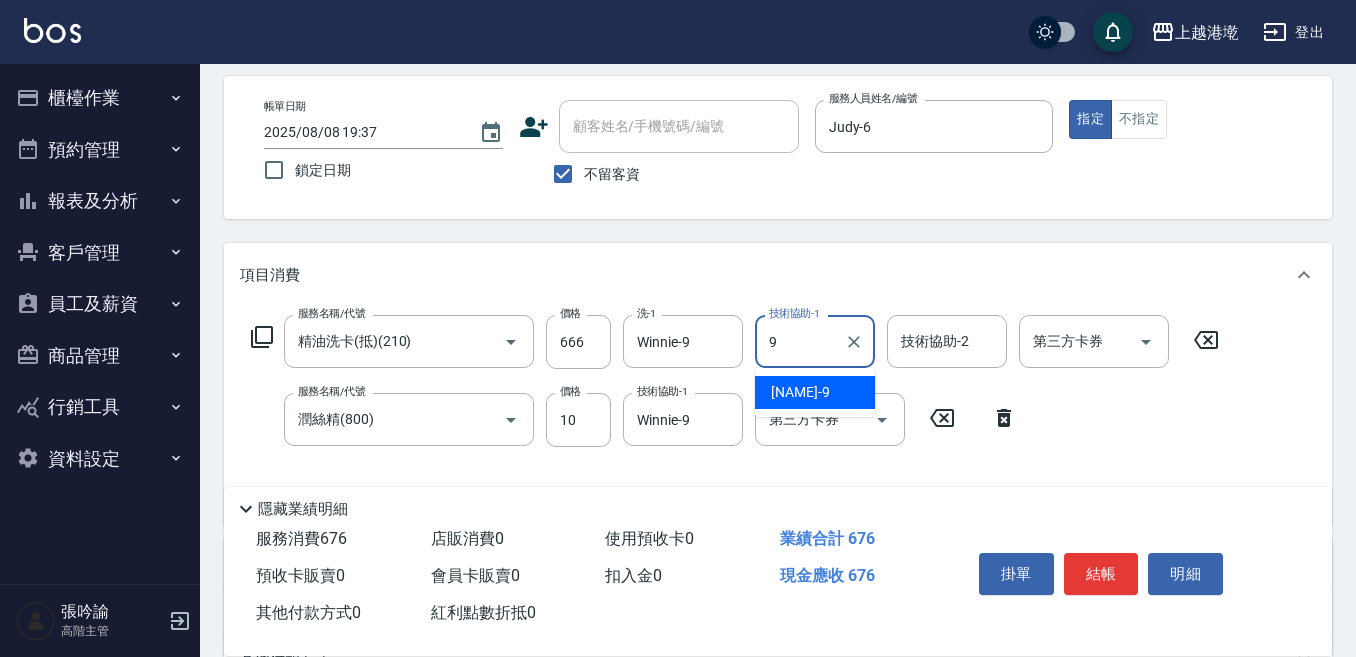 type on "Winnie-9" 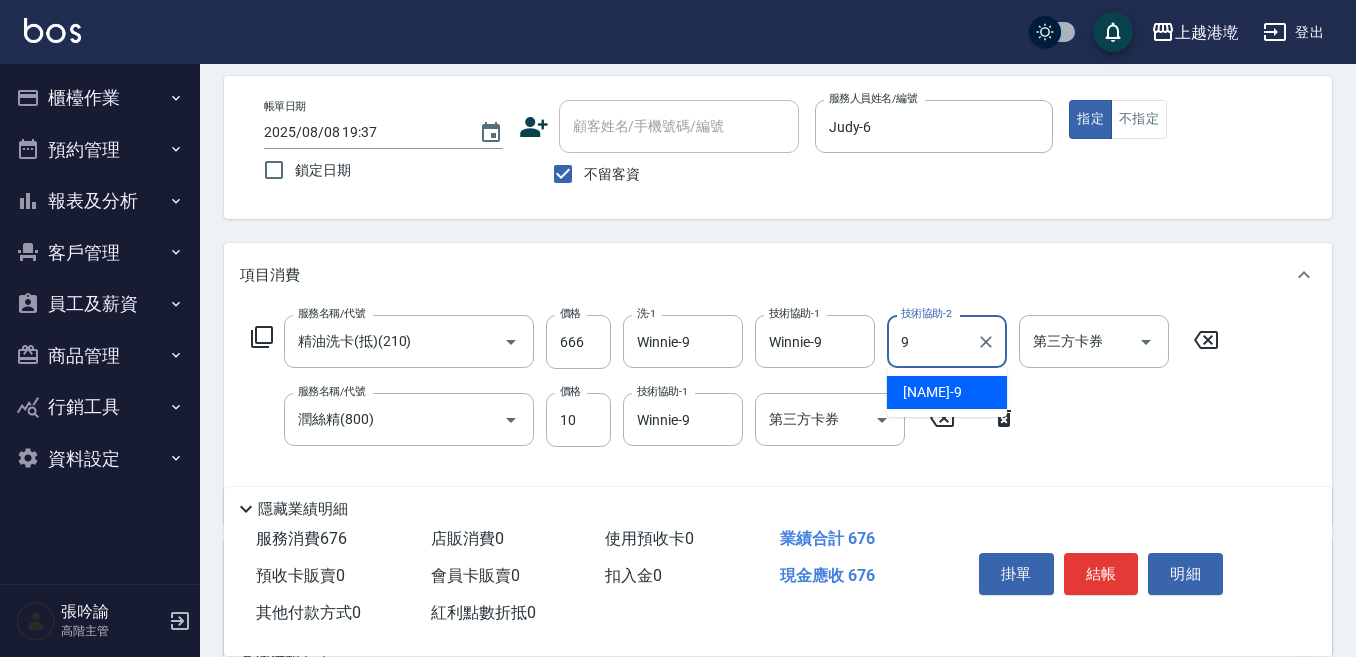 type on "Winnie-9" 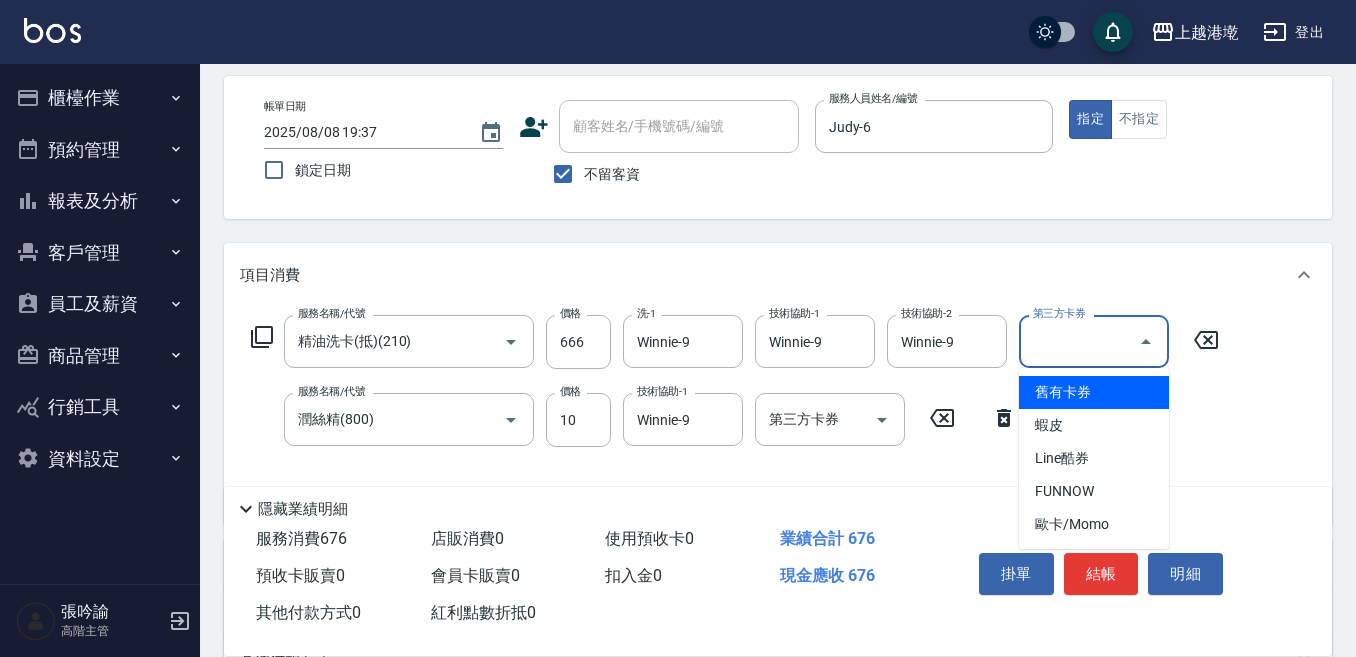 click on "第三方卡券" at bounding box center (1079, 341) 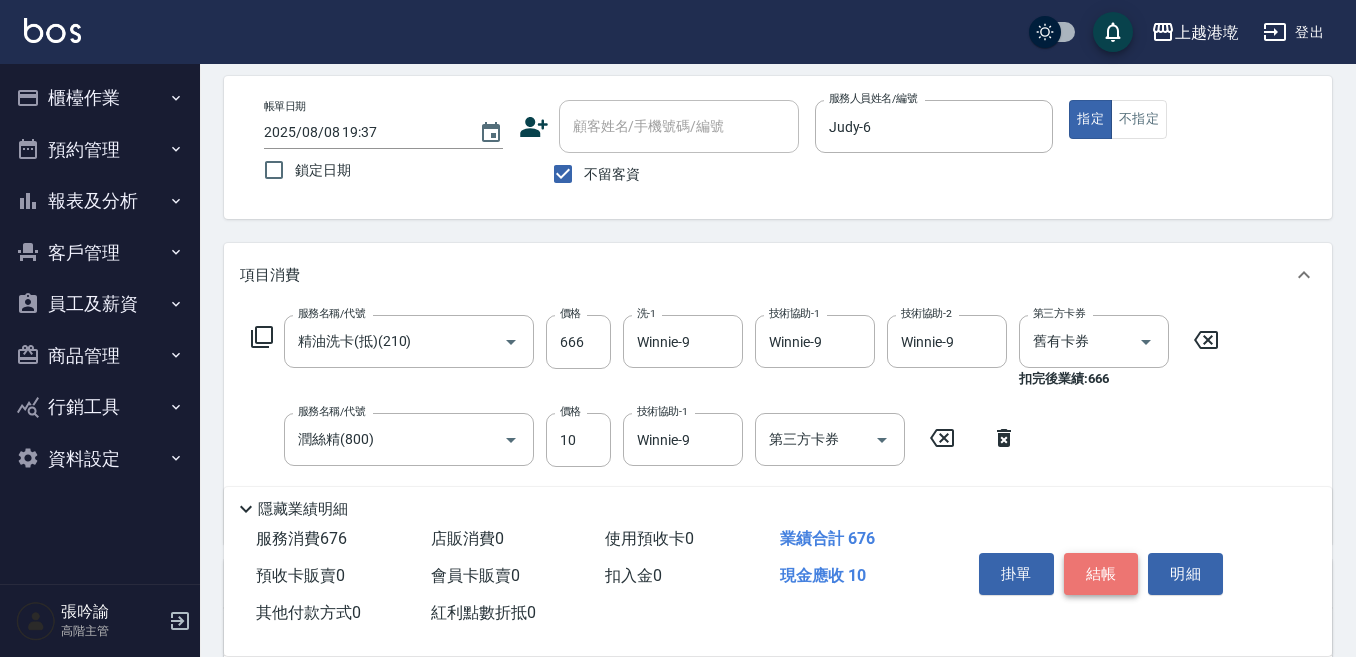 click on "結帳" at bounding box center [1101, 574] 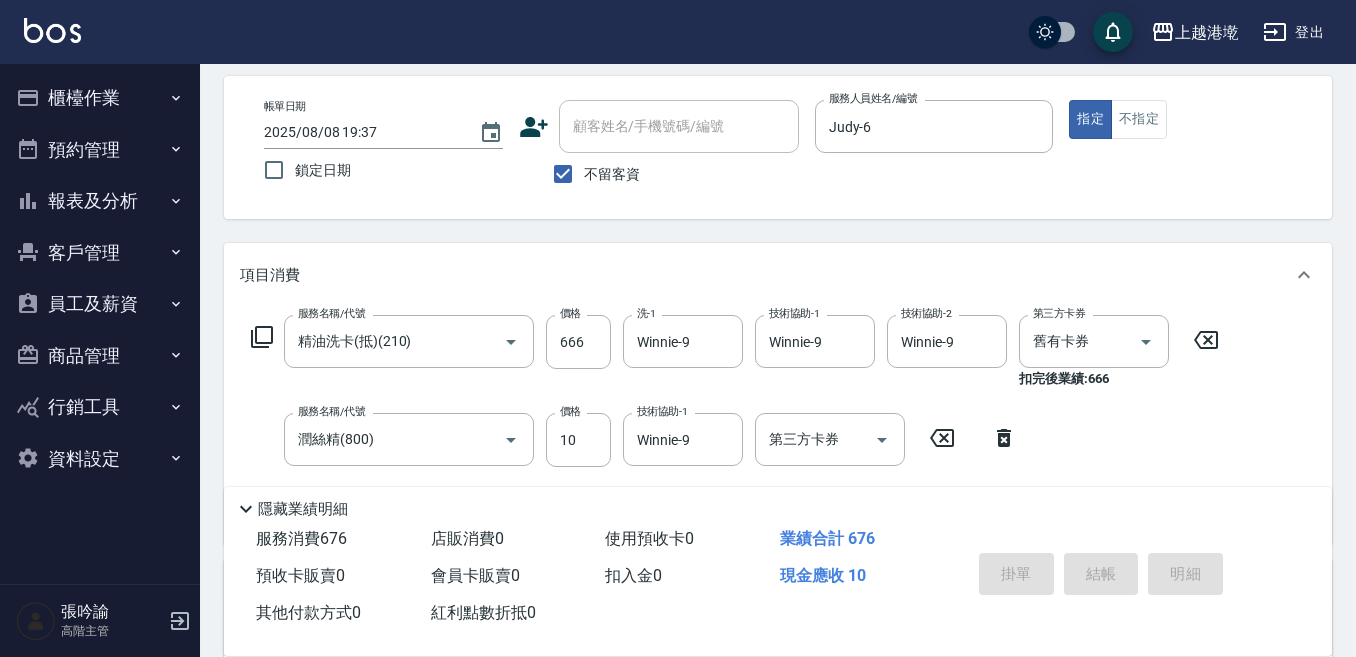 type on "2025/08/08 19:38" 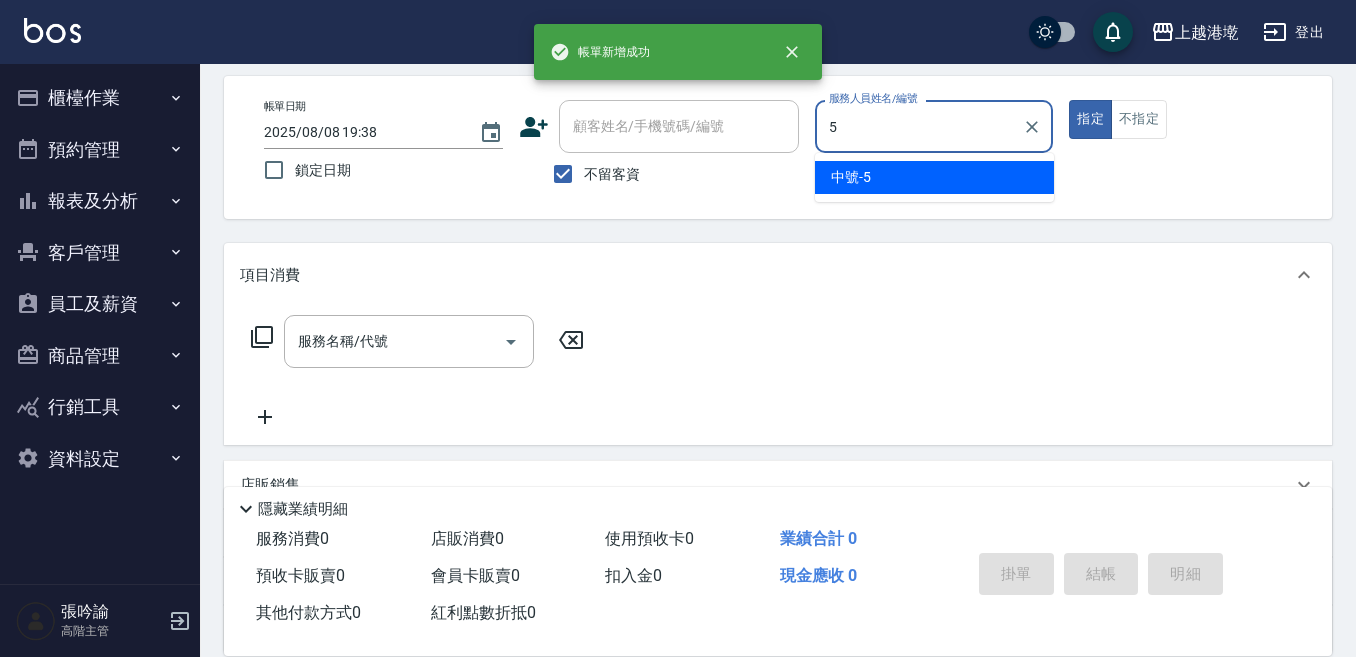 type on "中號-5" 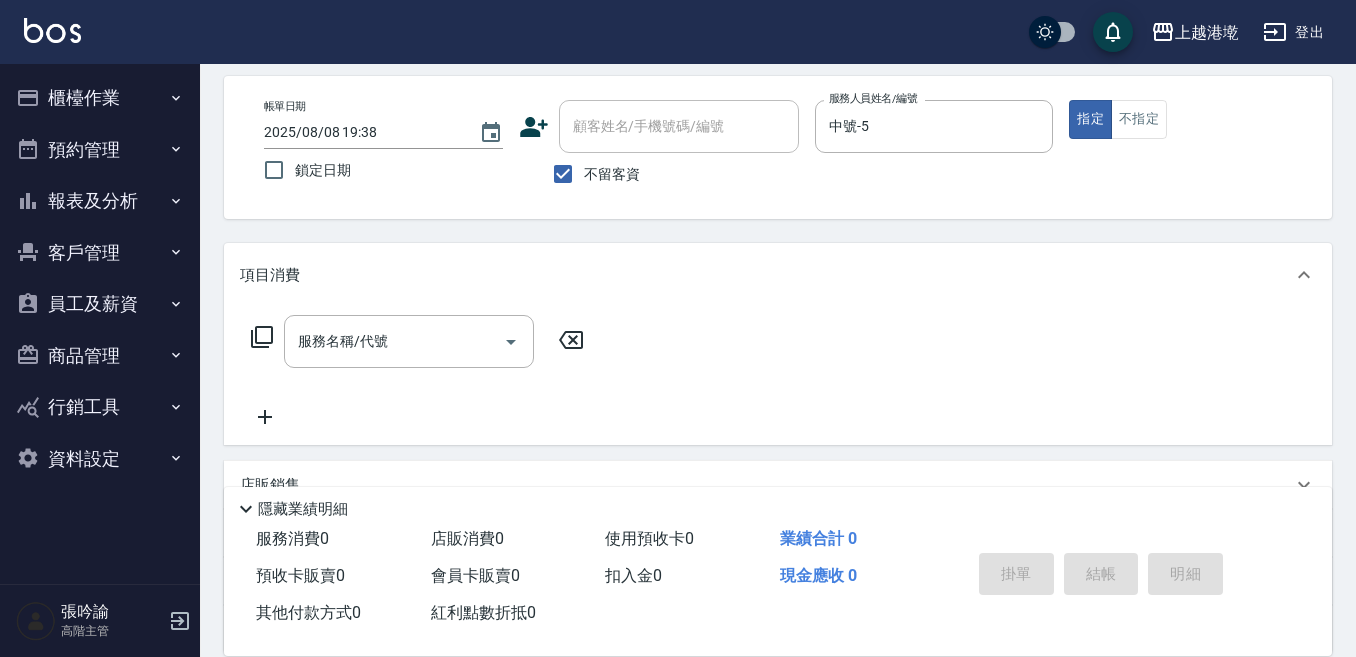 click on "服務名稱/代號 服務名稱/代號" at bounding box center [778, 376] 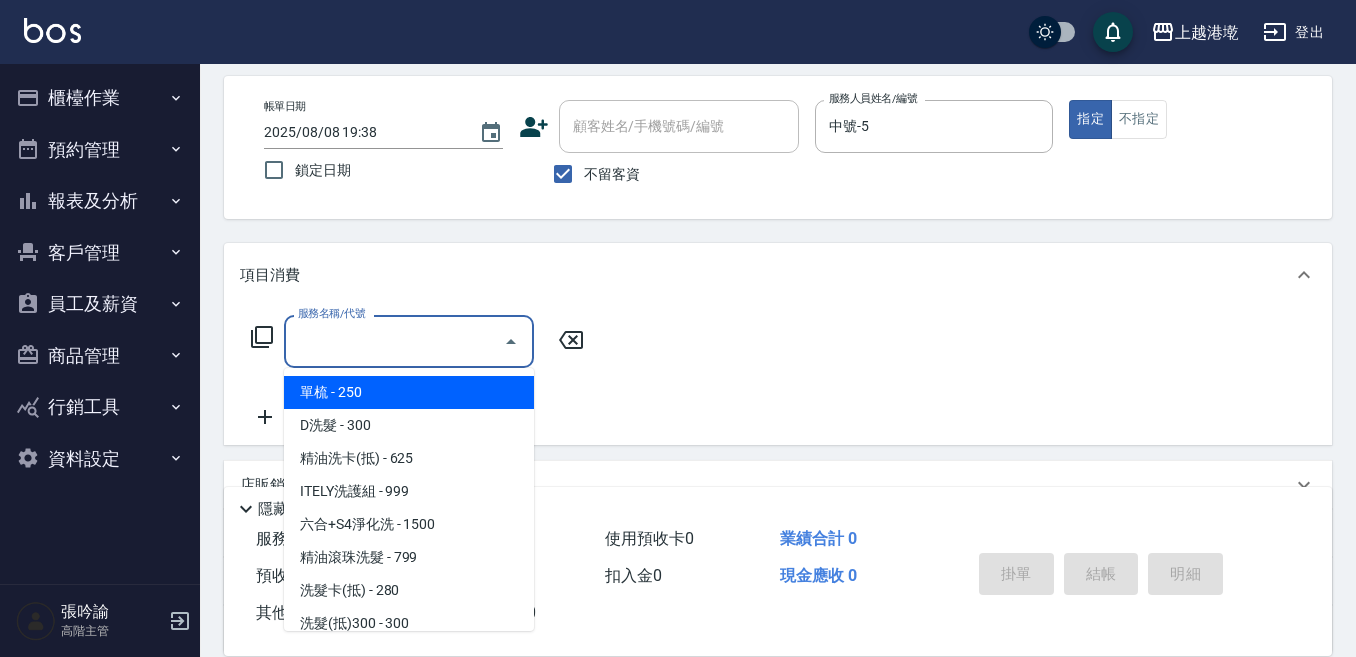click on "服務名稱/代號" at bounding box center [394, 341] 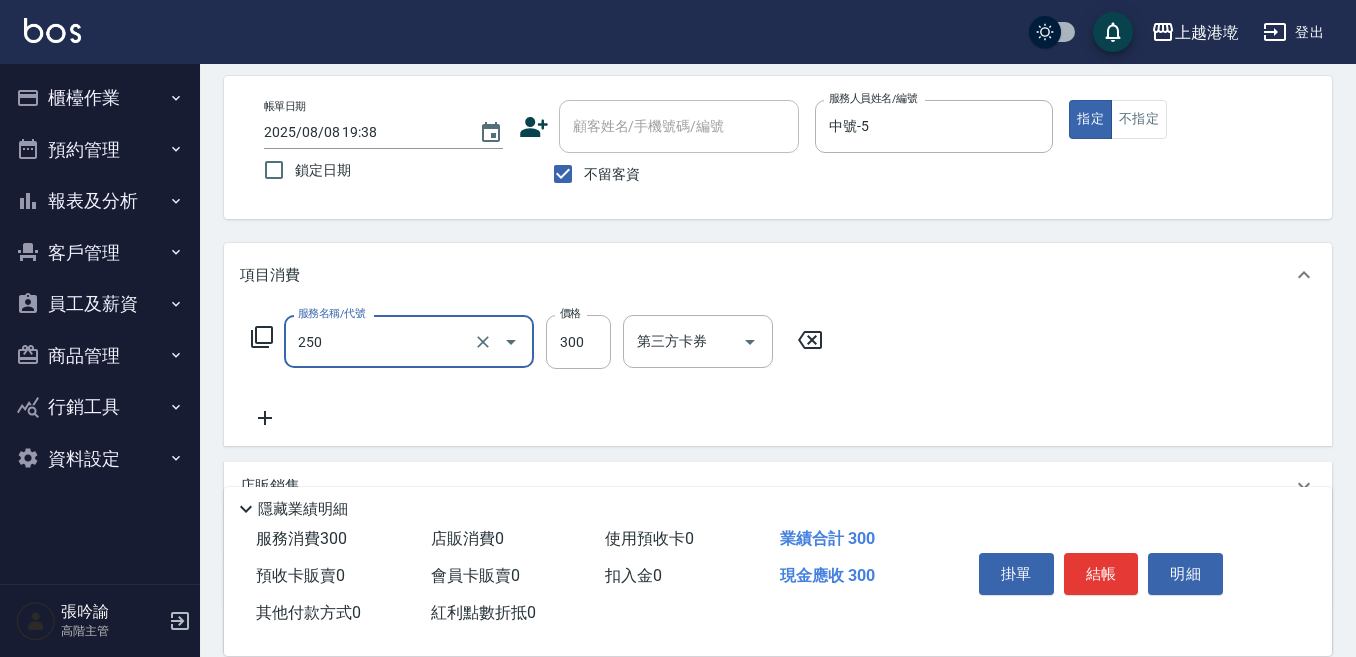 type on "日式洗髮(250)" 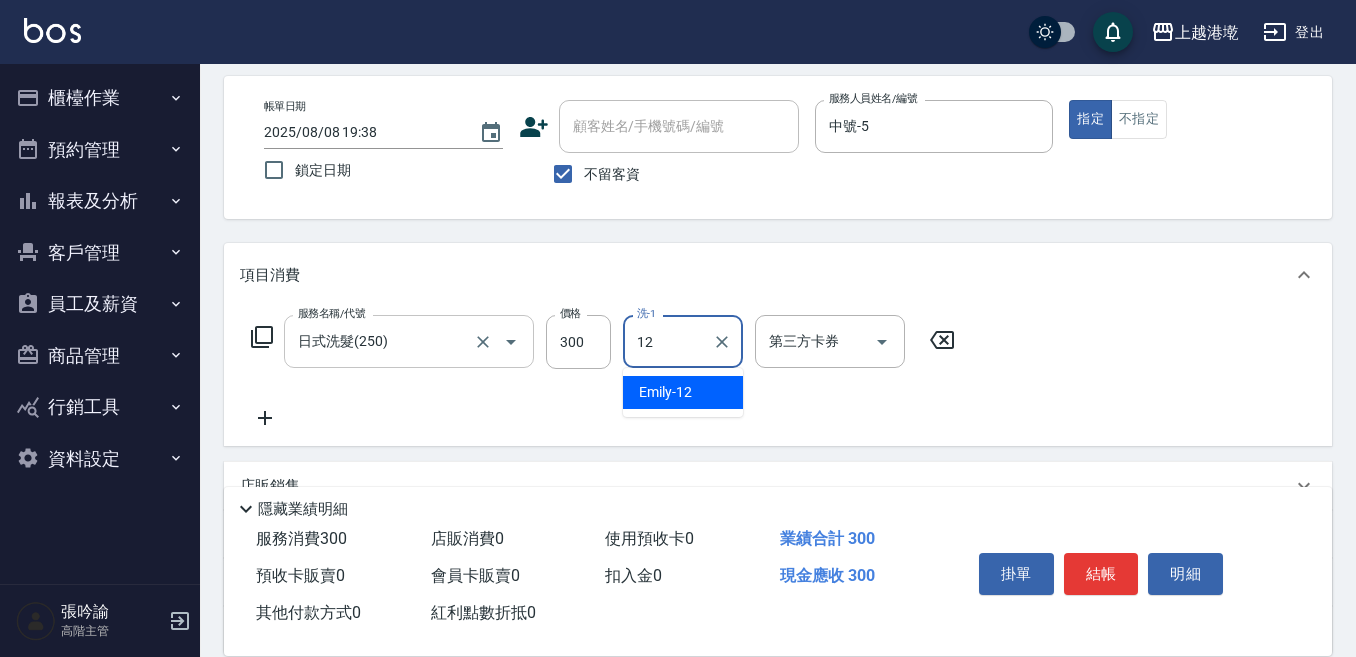 type on "Emily-12" 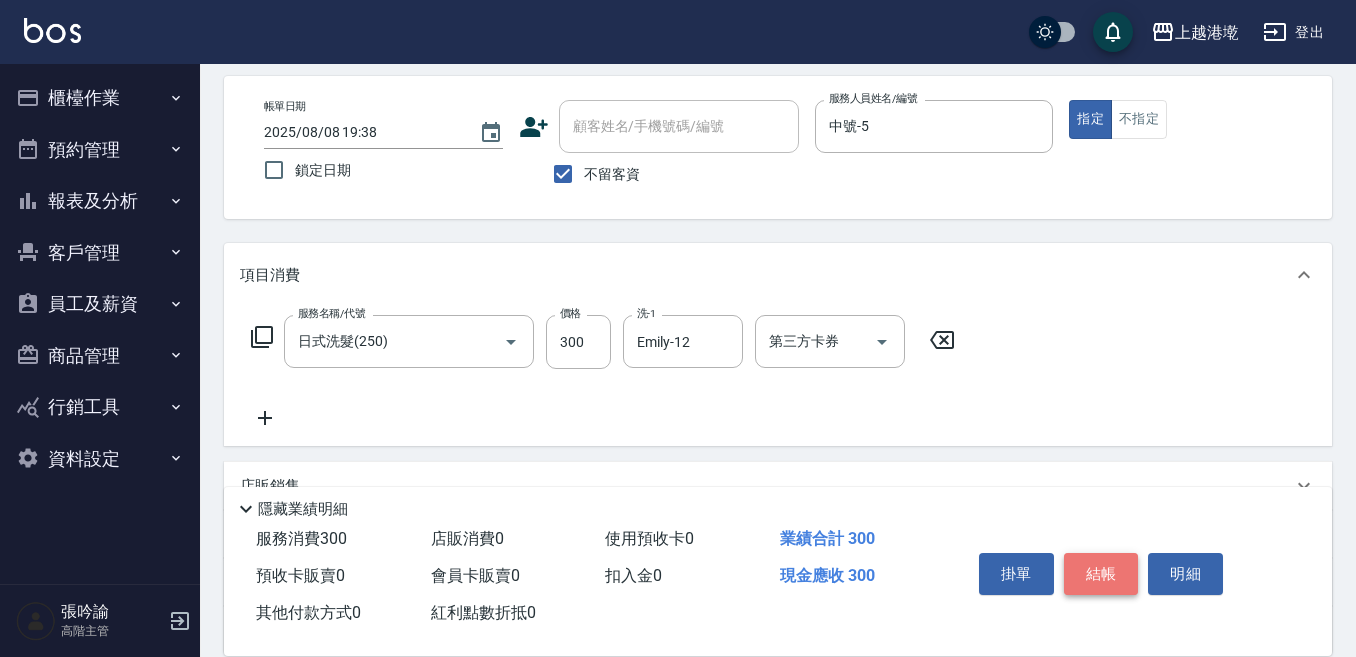 click on "結帳" at bounding box center [1101, 574] 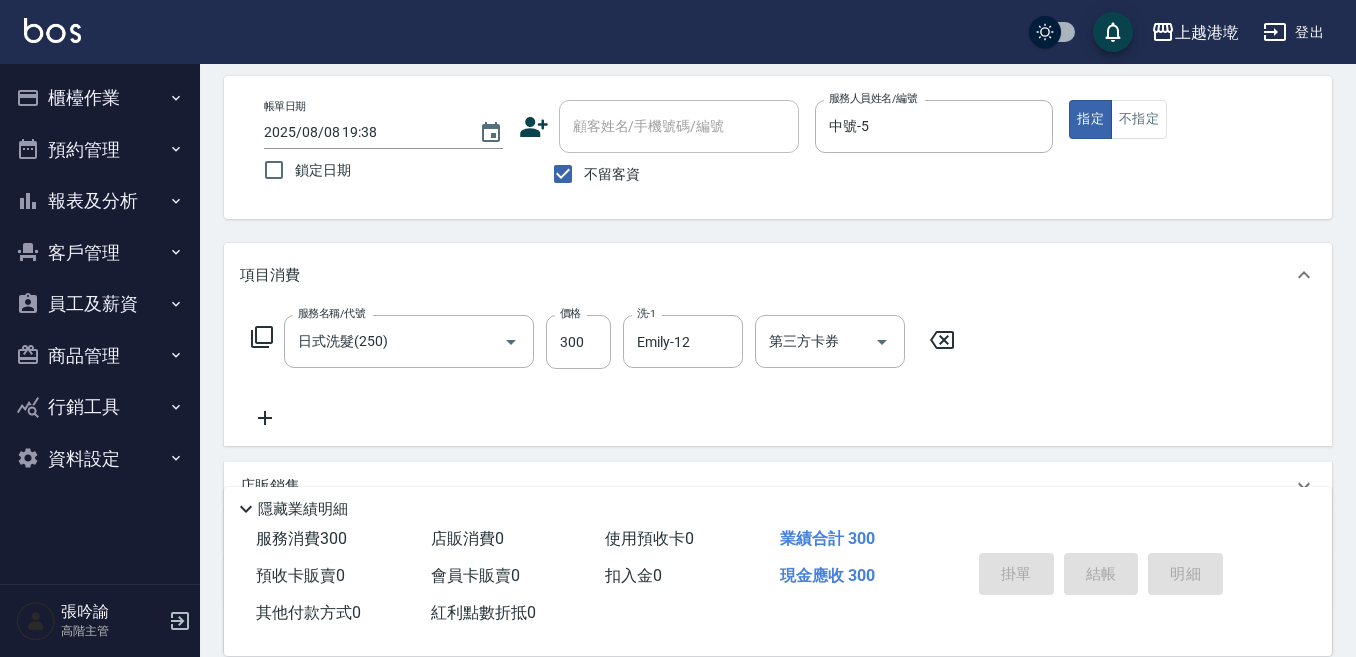 type 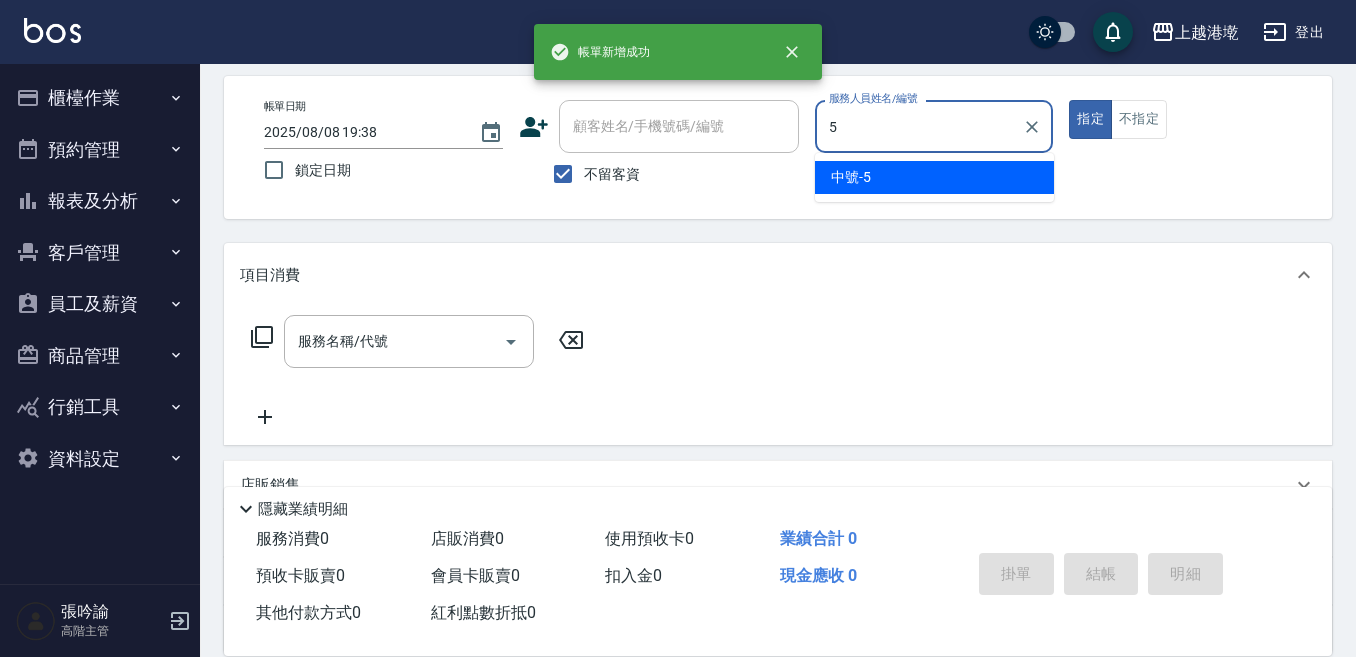 type on "中號-5" 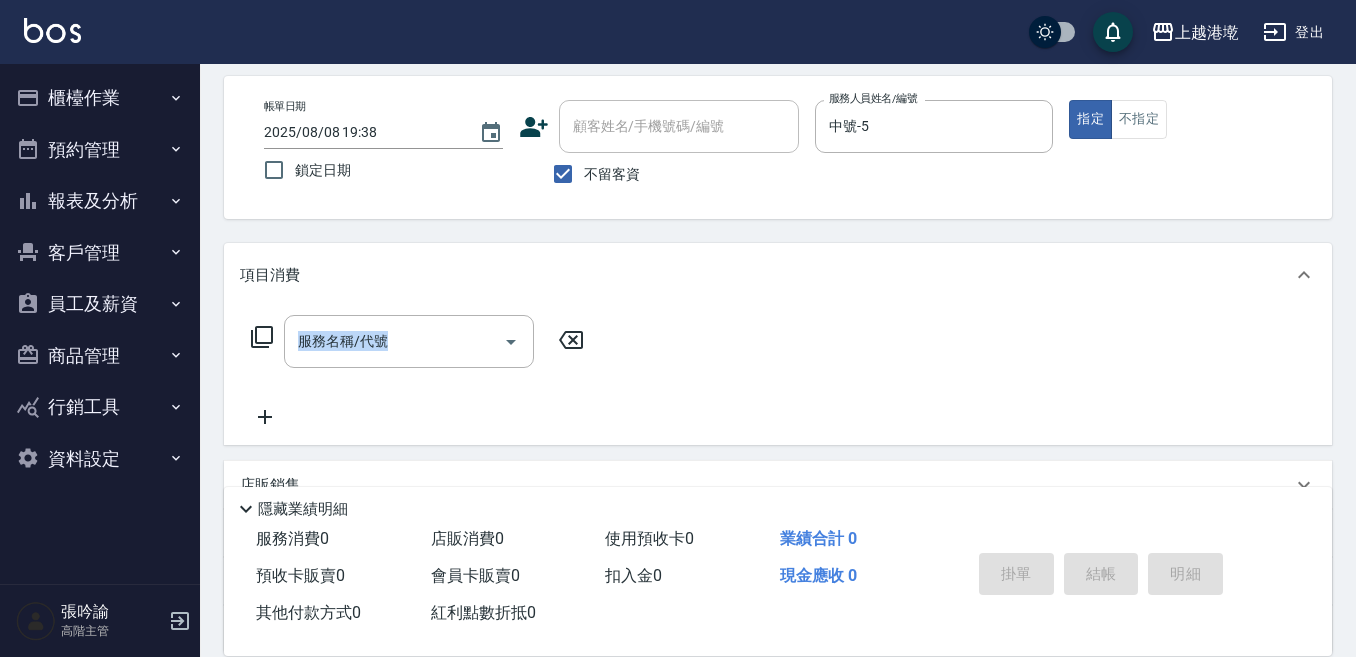 click on "項目消費 服務名稱/代號 服務名稱/代號" at bounding box center [778, 344] 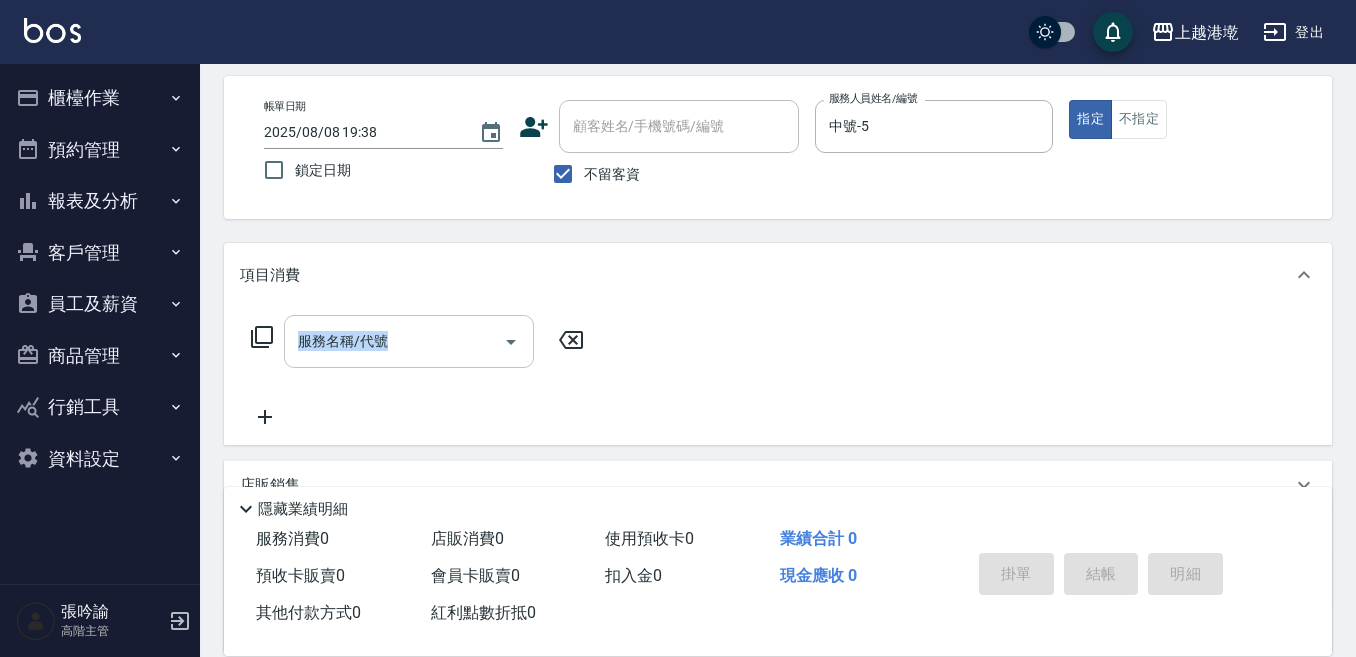 click on "服務名稱/代號" at bounding box center (394, 341) 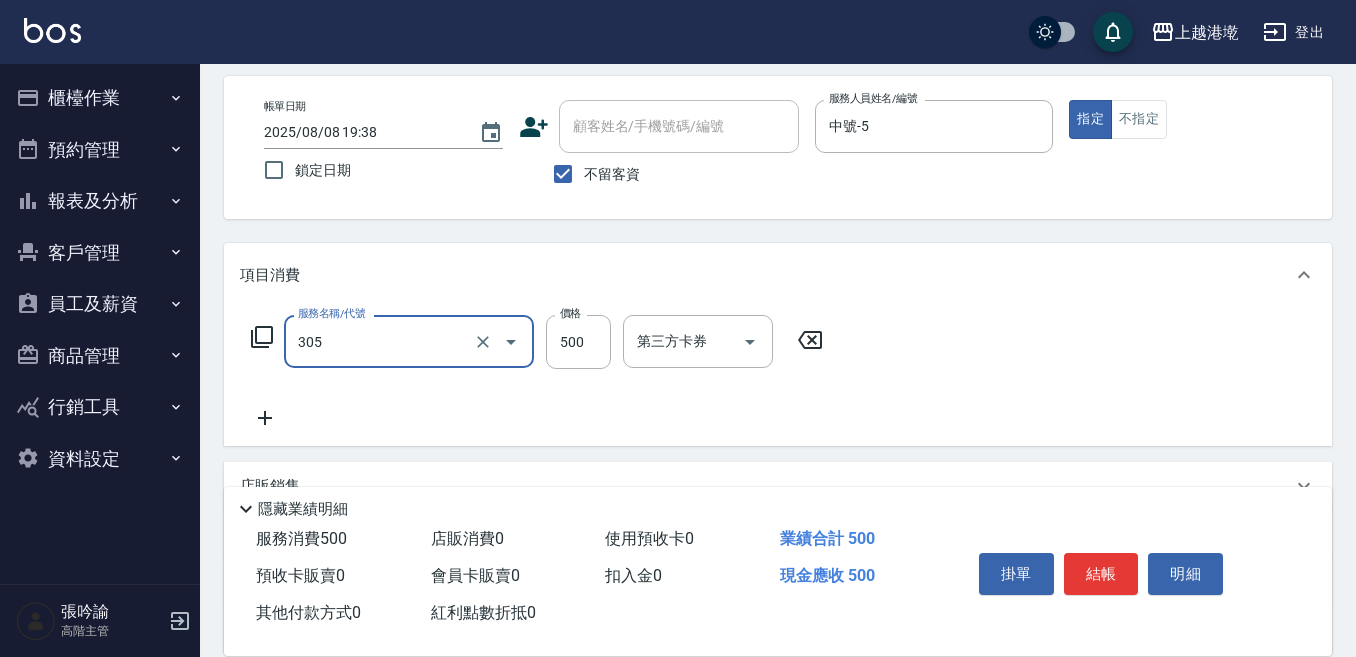 type on "剪髮500(305)" 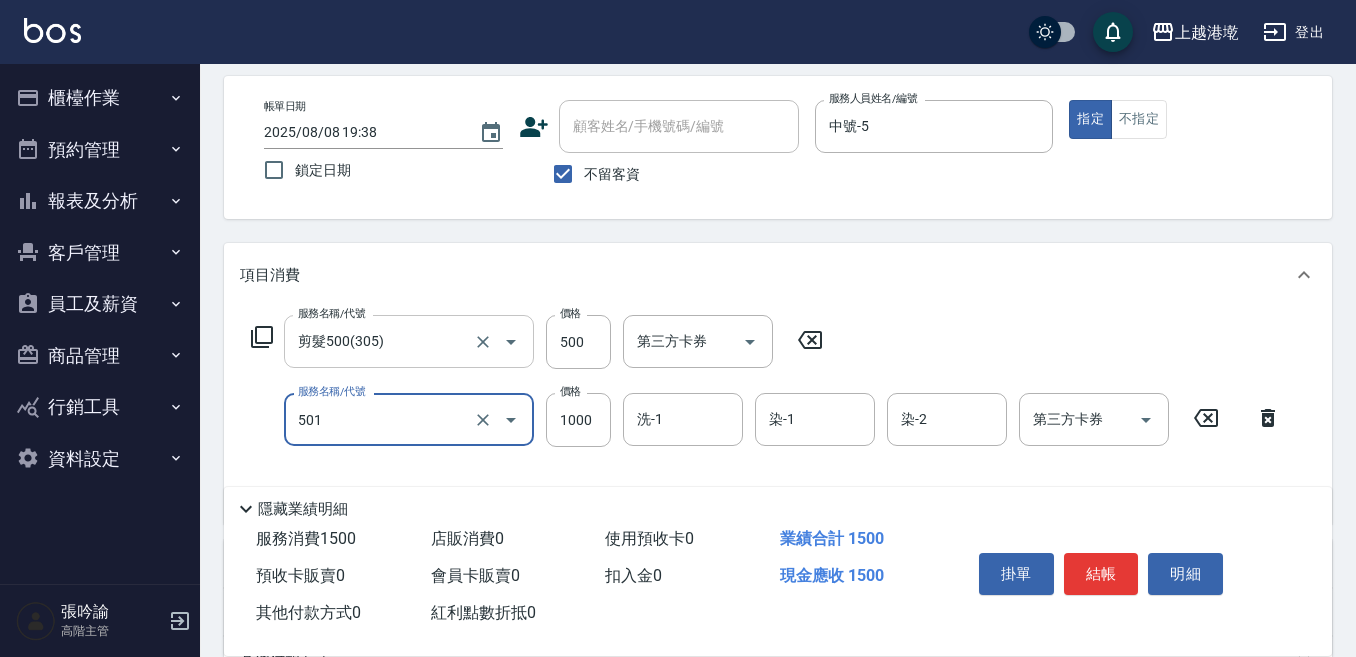 type on "[SERVICE]([PRICE])([NUMBER])" 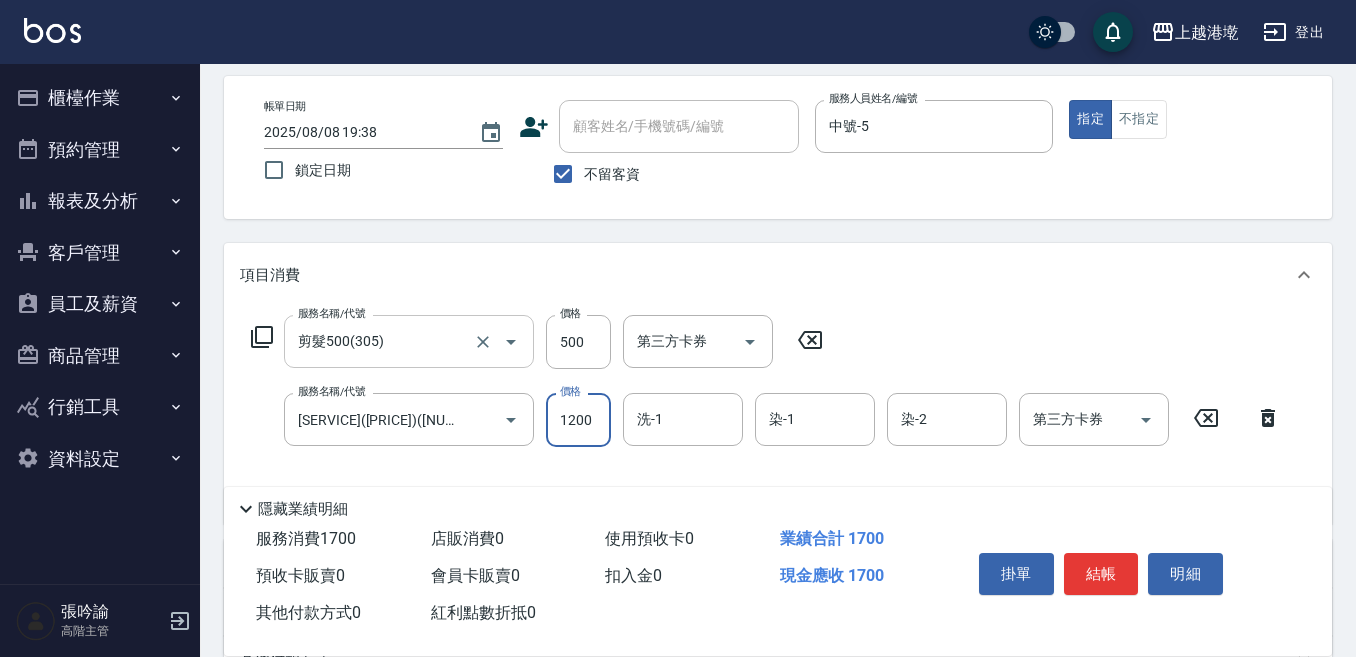 type on "1200" 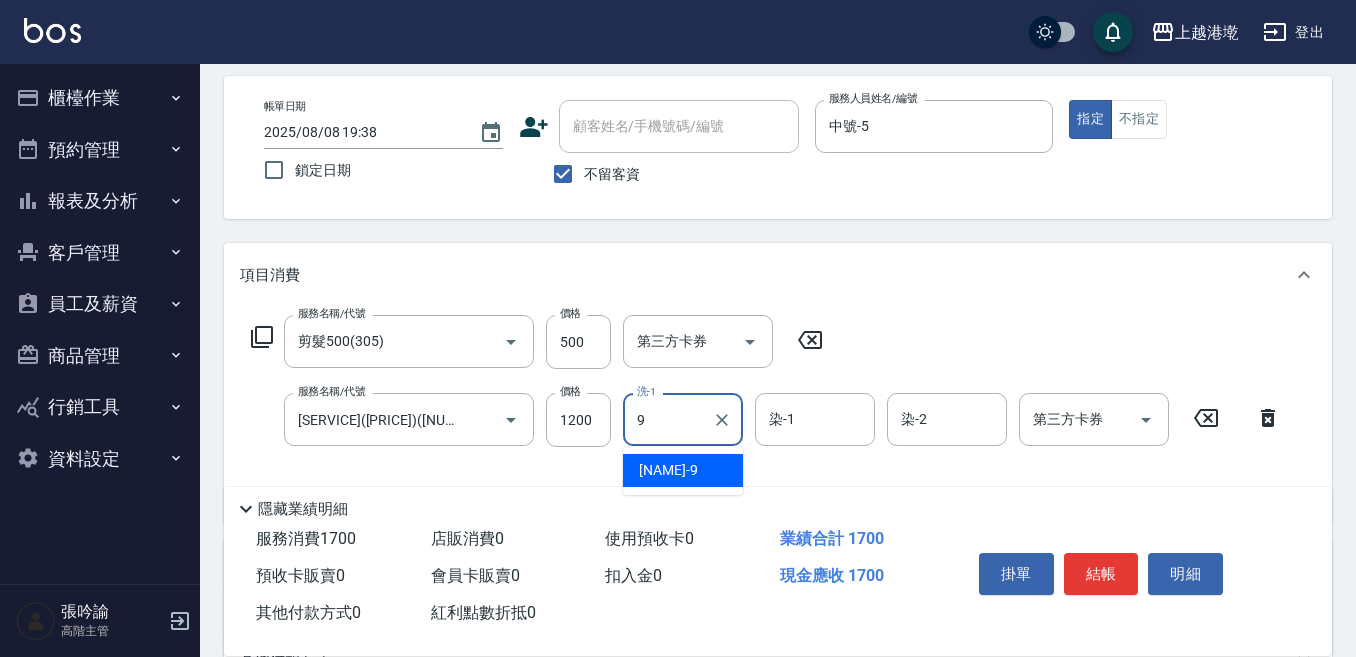type on "Winnie-9" 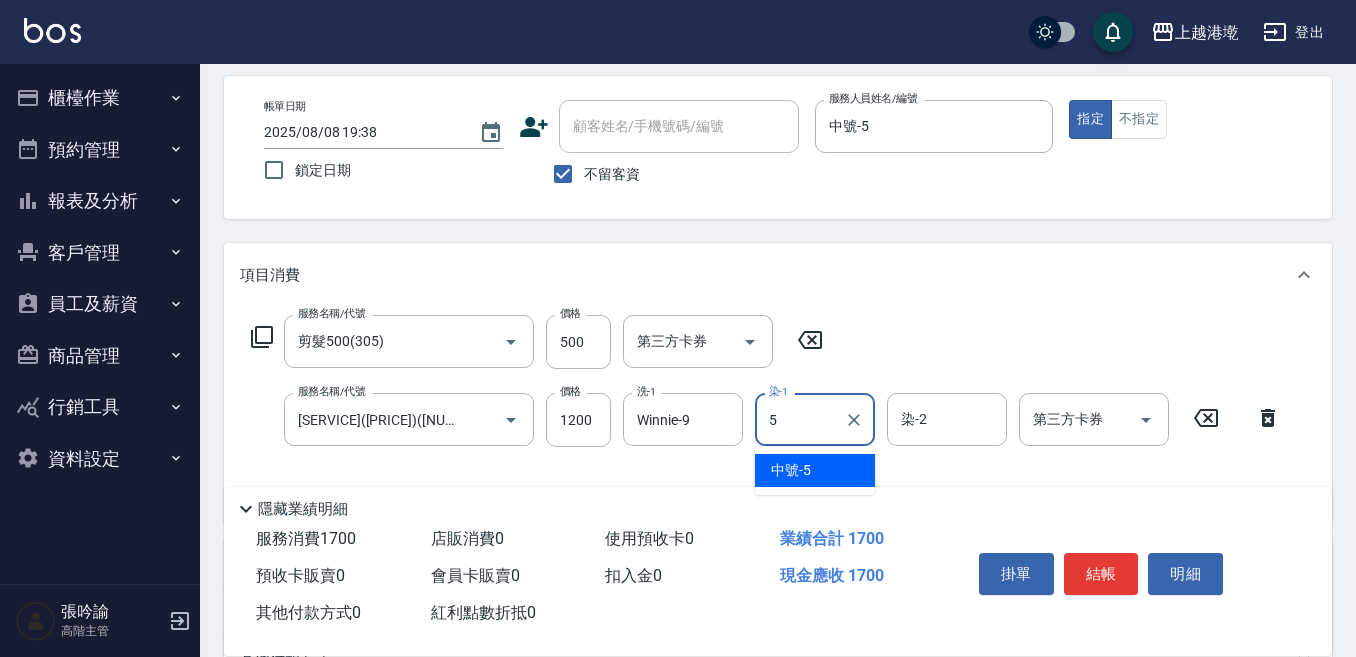 type on "中號-5" 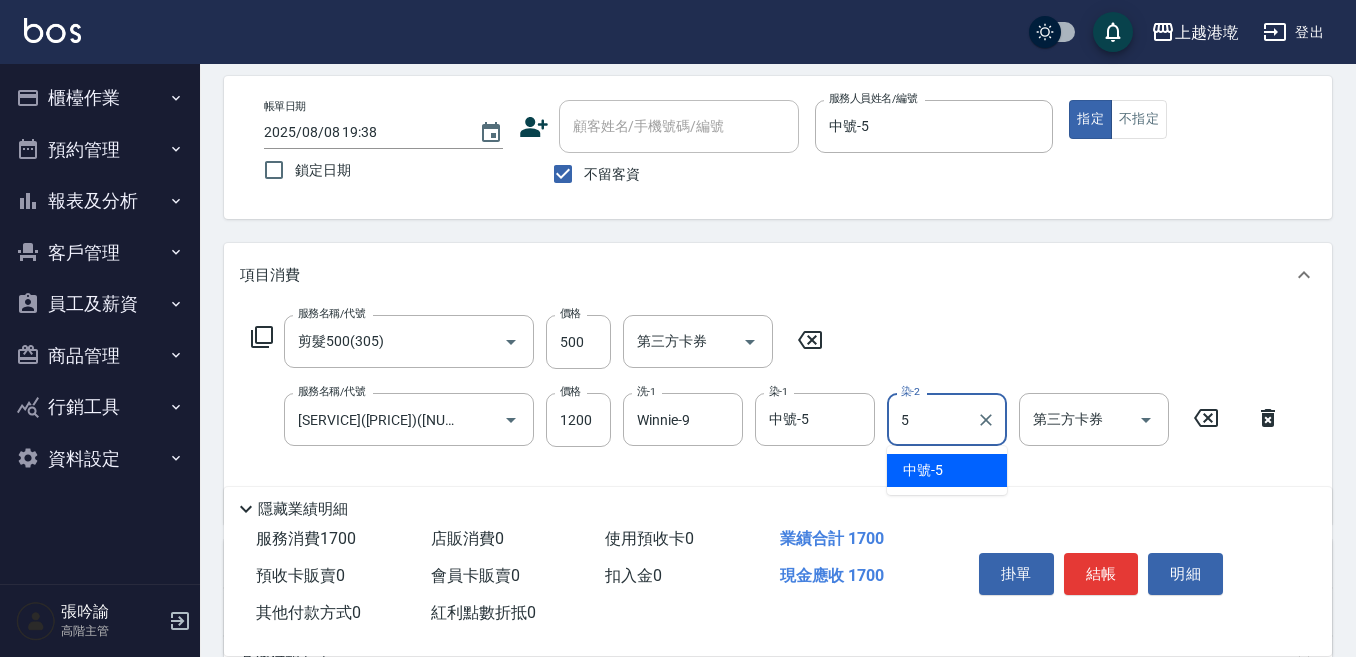type on "中號-5" 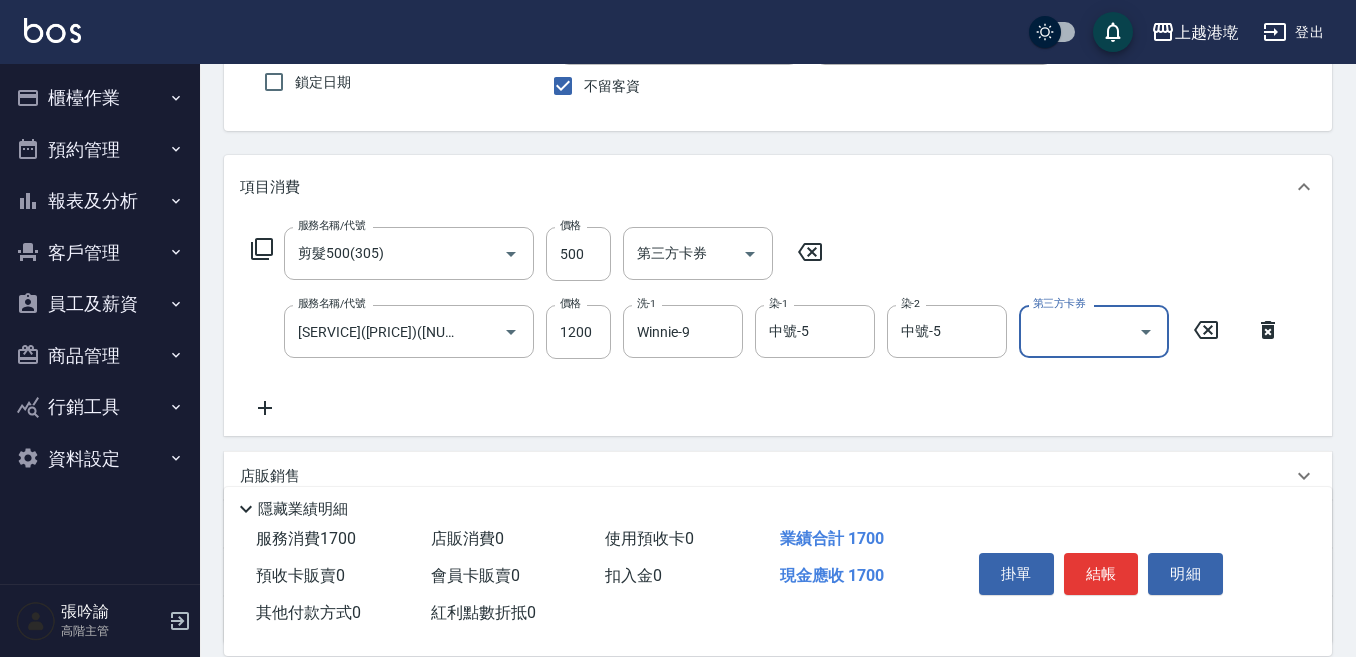 scroll, scrollTop: 285, scrollLeft: 0, axis: vertical 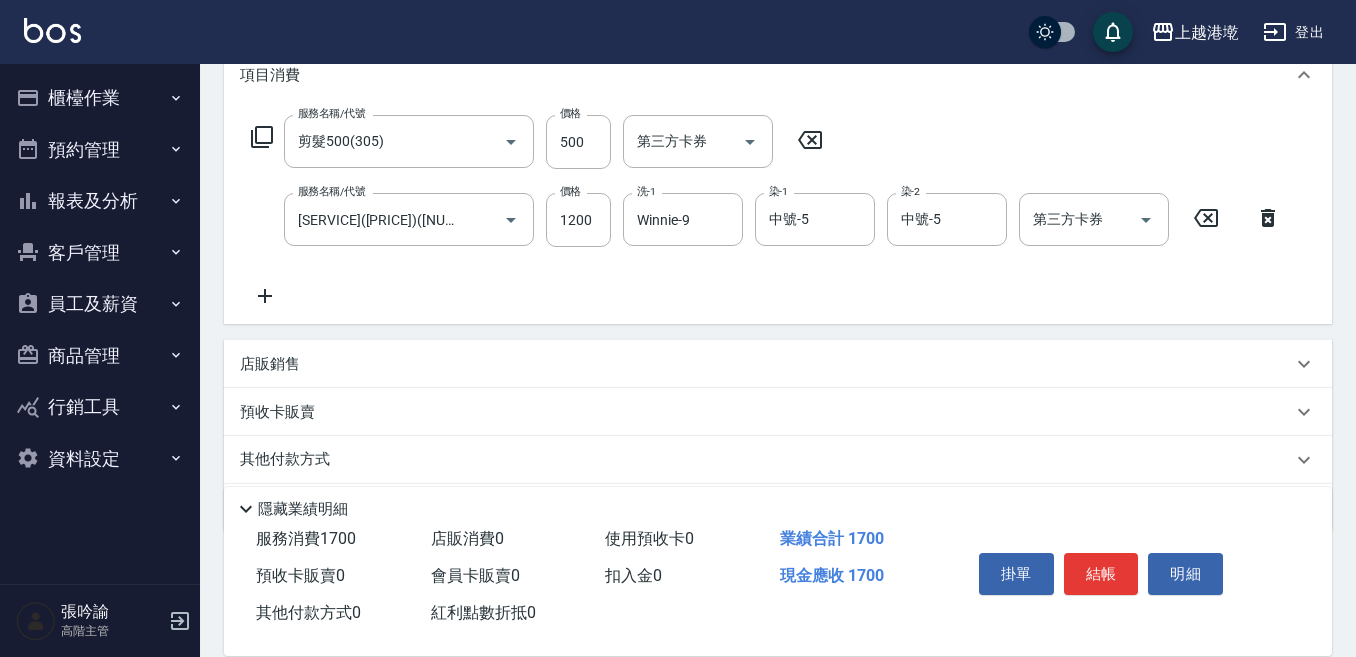 click on "店販銷售" at bounding box center [766, 364] 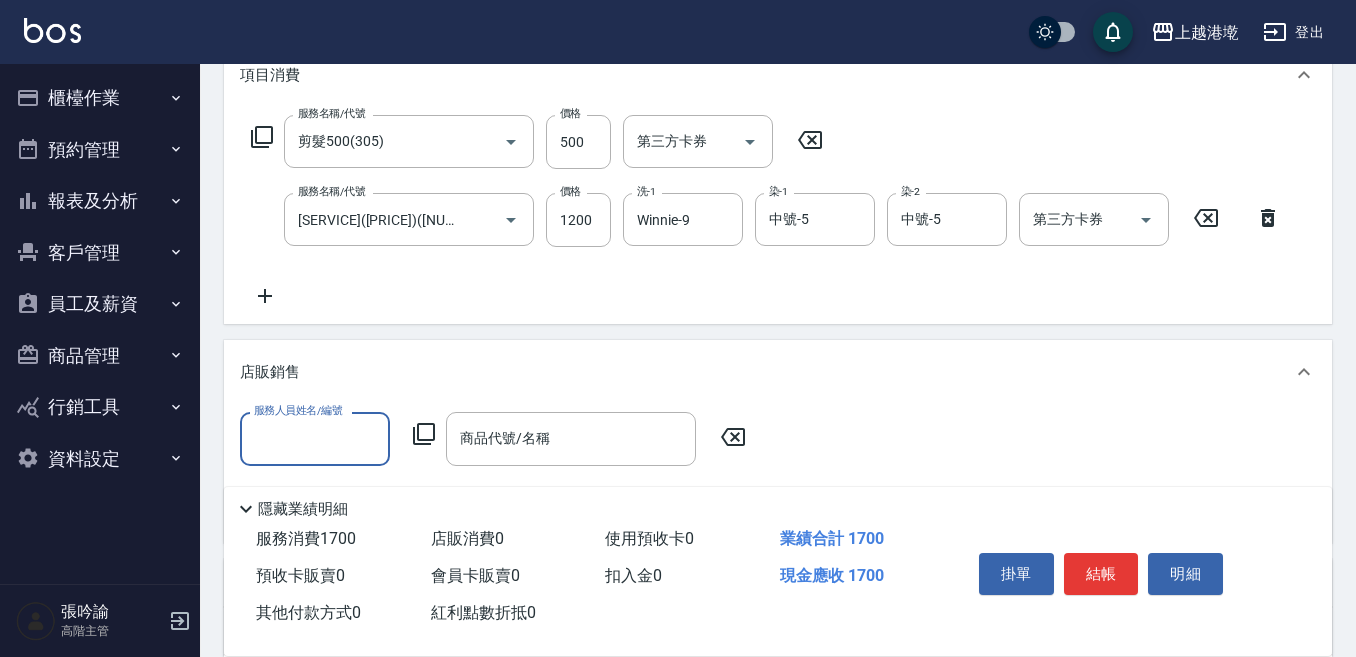 scroll, scrollTop: 0, scrollLeft: 0, axis: both 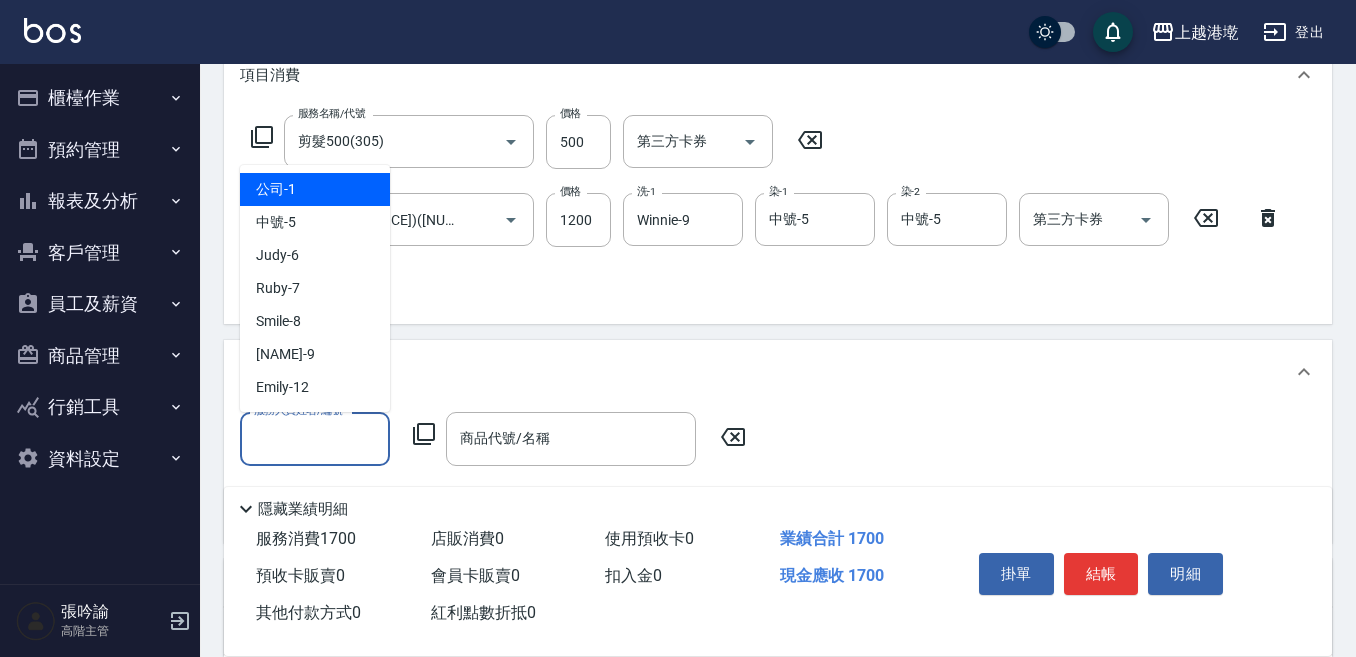 click on "服務人員姓名/編號" at bounding box center [315, 438] 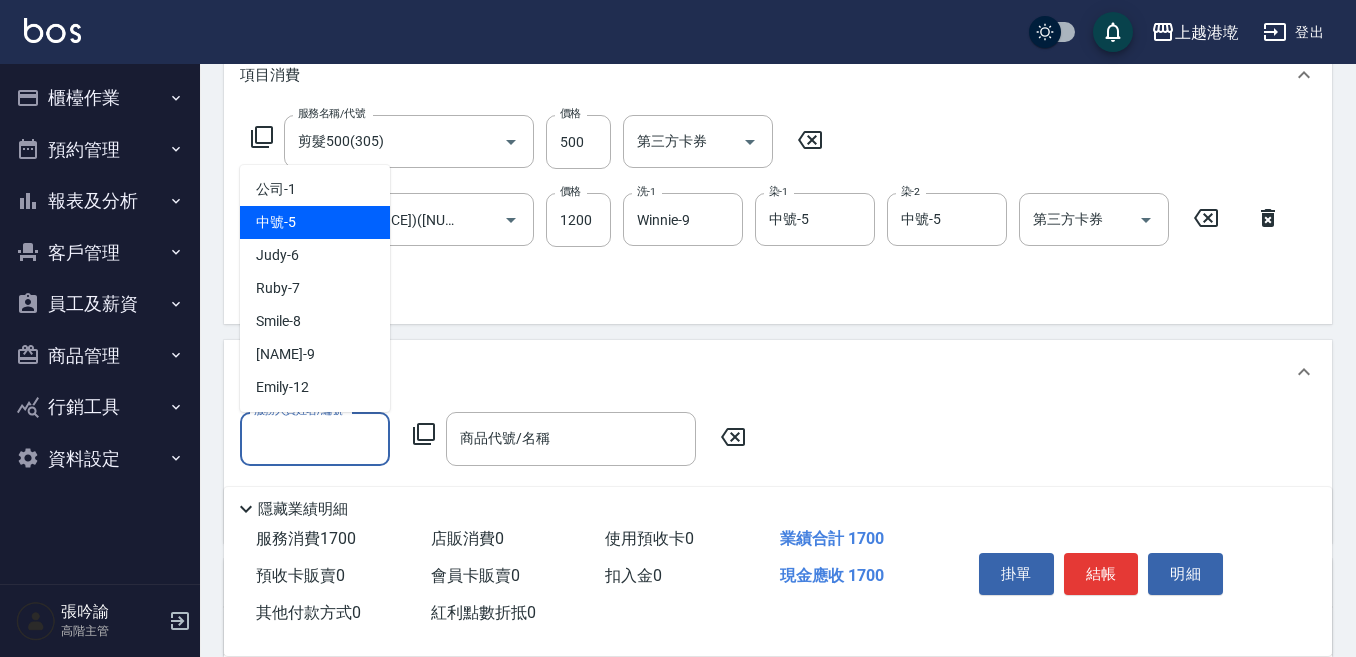 drag, startPoint x: 281, startPoint y: 225, endPoint x: 430, endPoint y: 308, distance: 170.5579 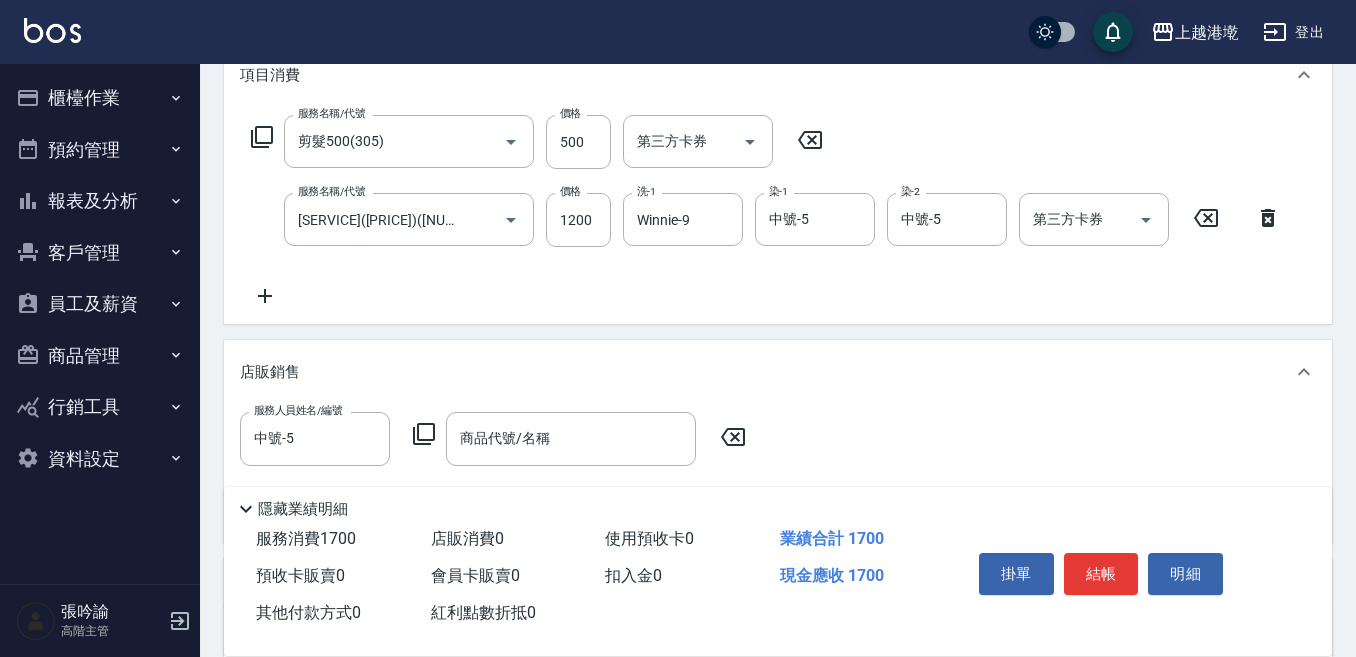 click 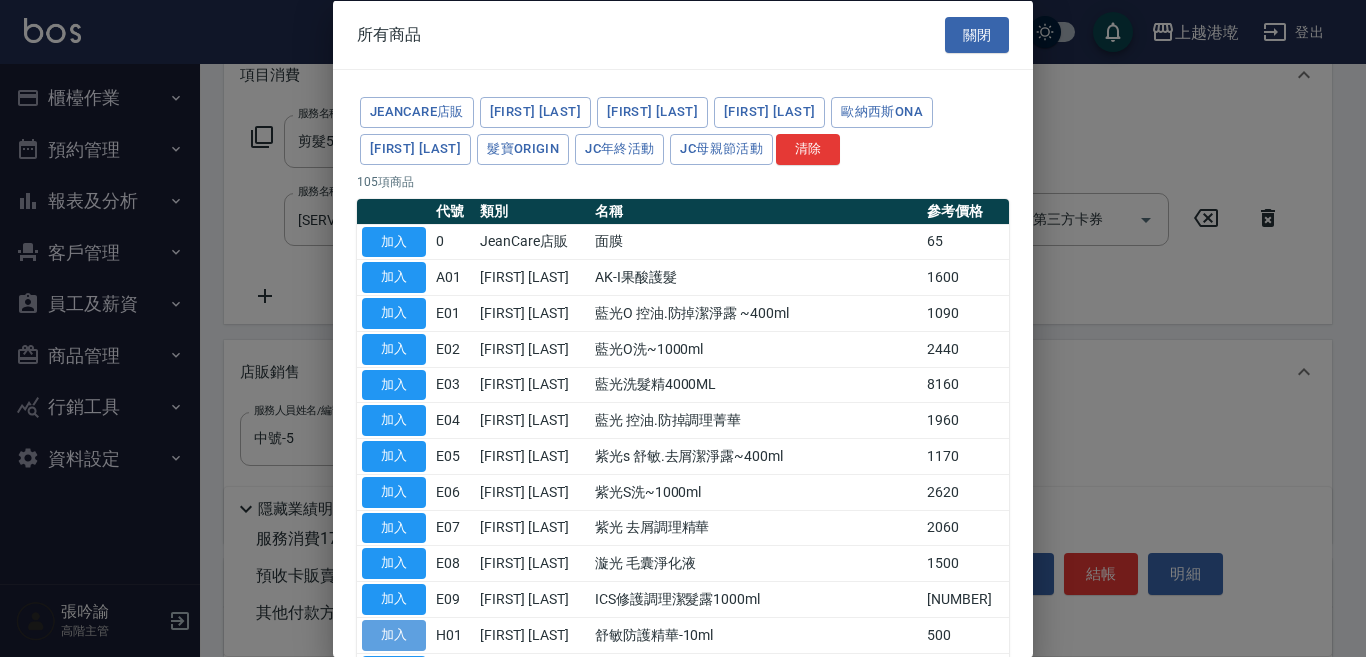 click on "加入" at bounding box center [394, 634] 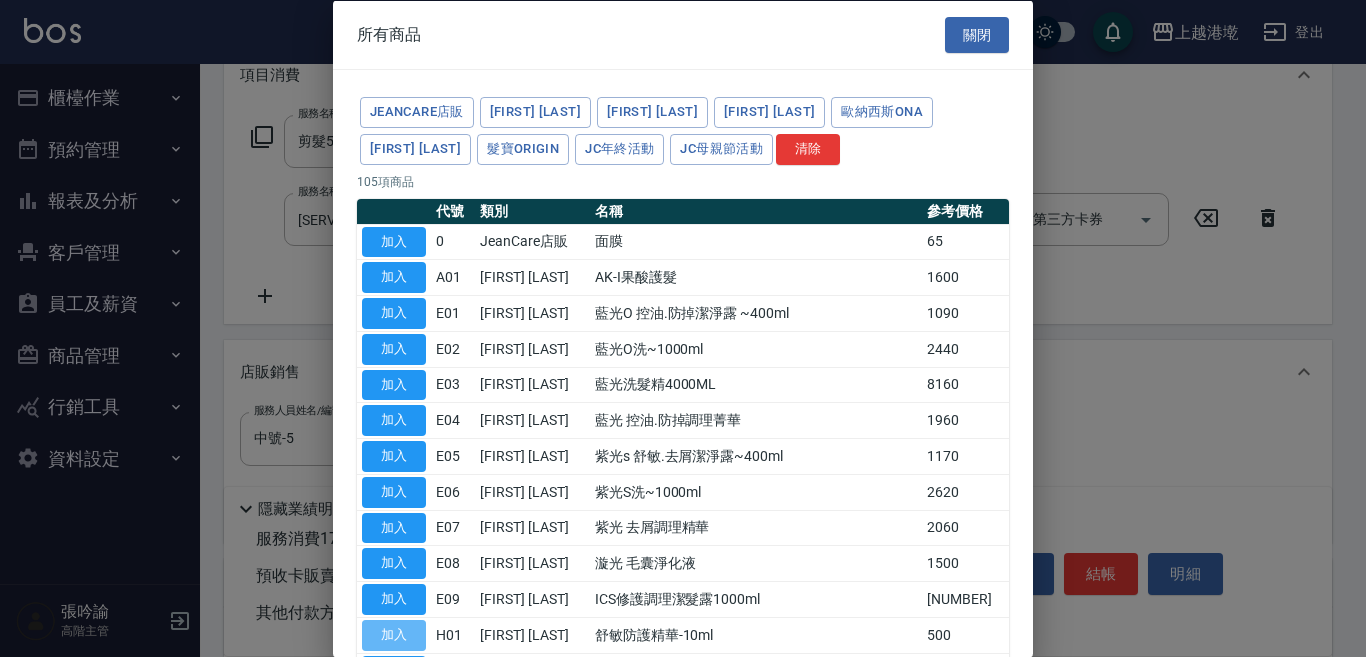 type on "舒敏防護精華-10ml" 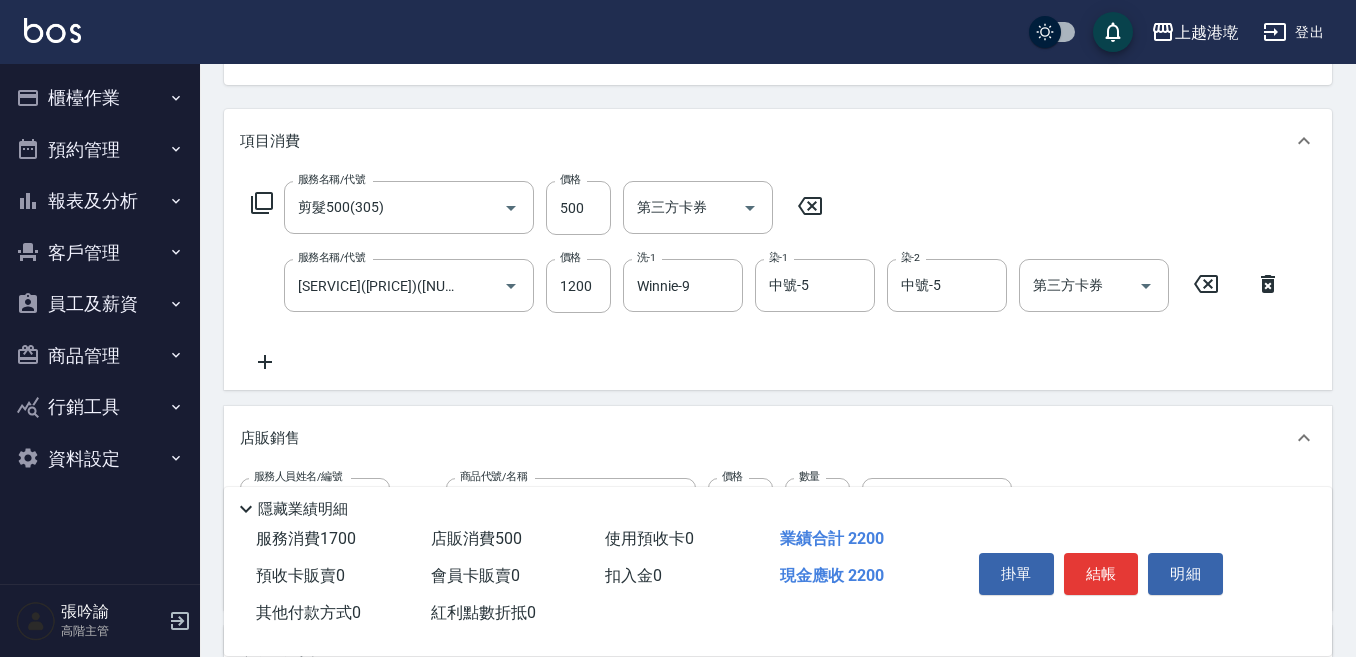 scroll, scrollTop: 185, scrollLeft: 0, axis: vertical 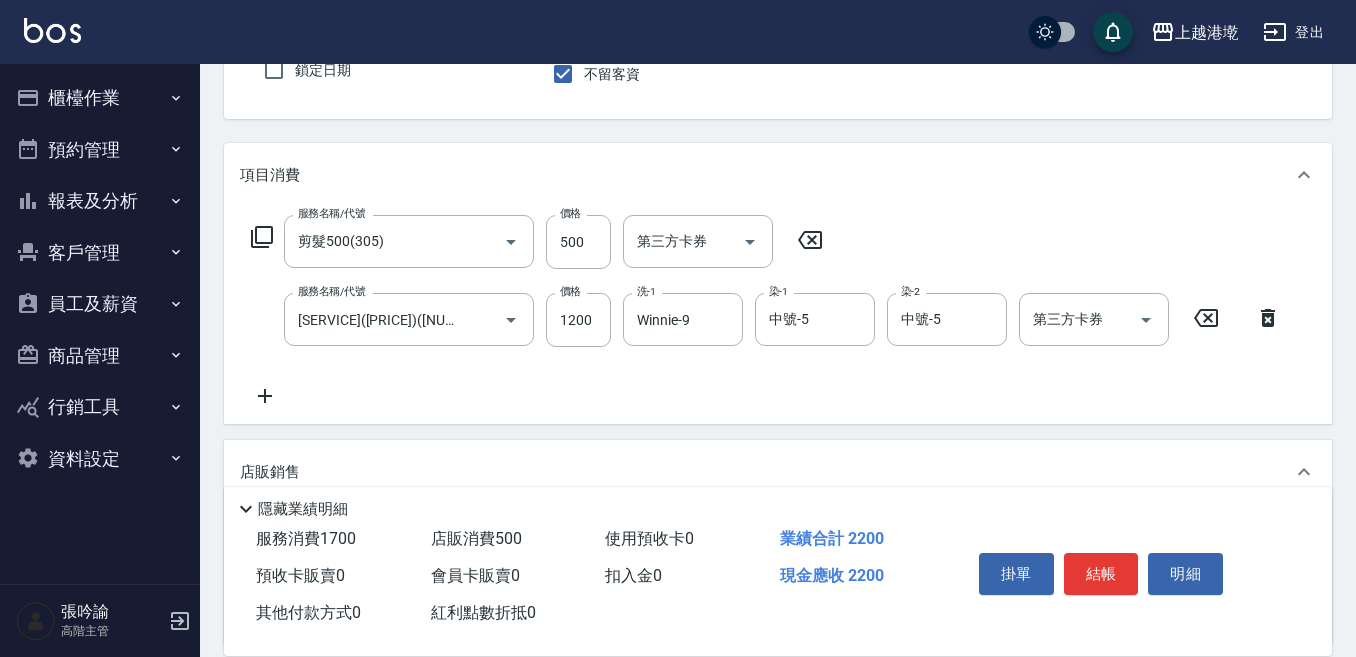 click 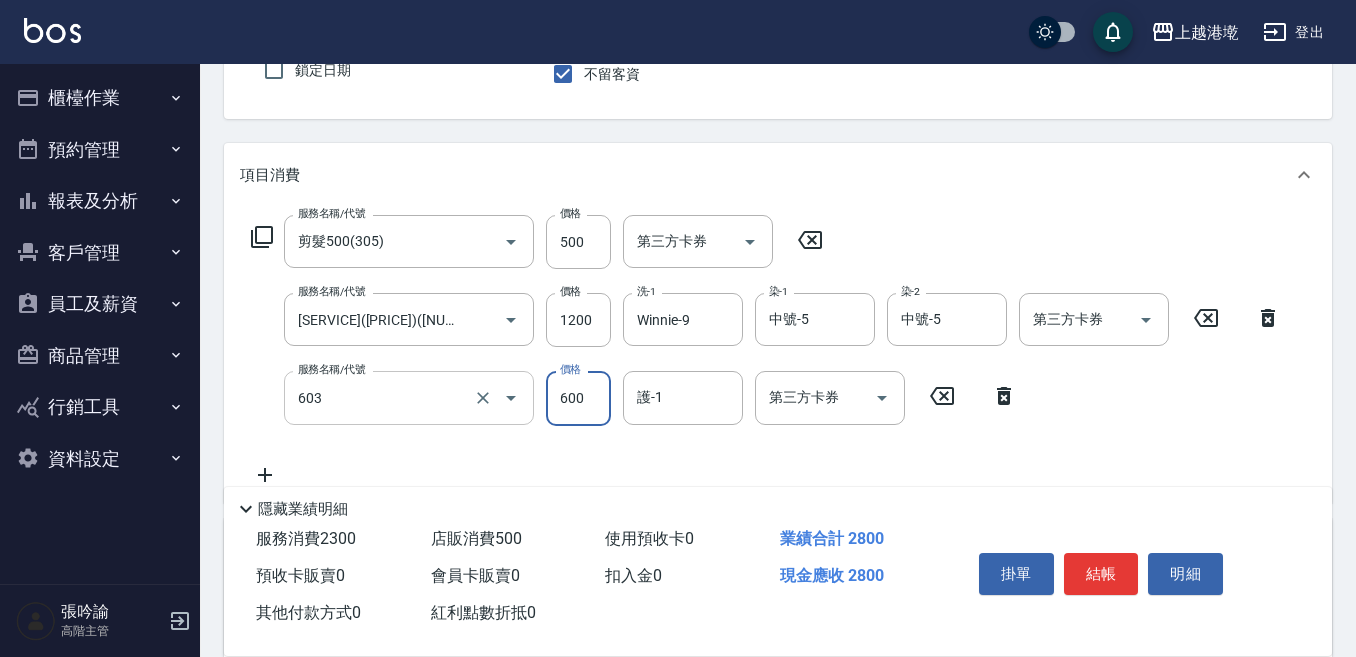 type on "DP水導素(603)" 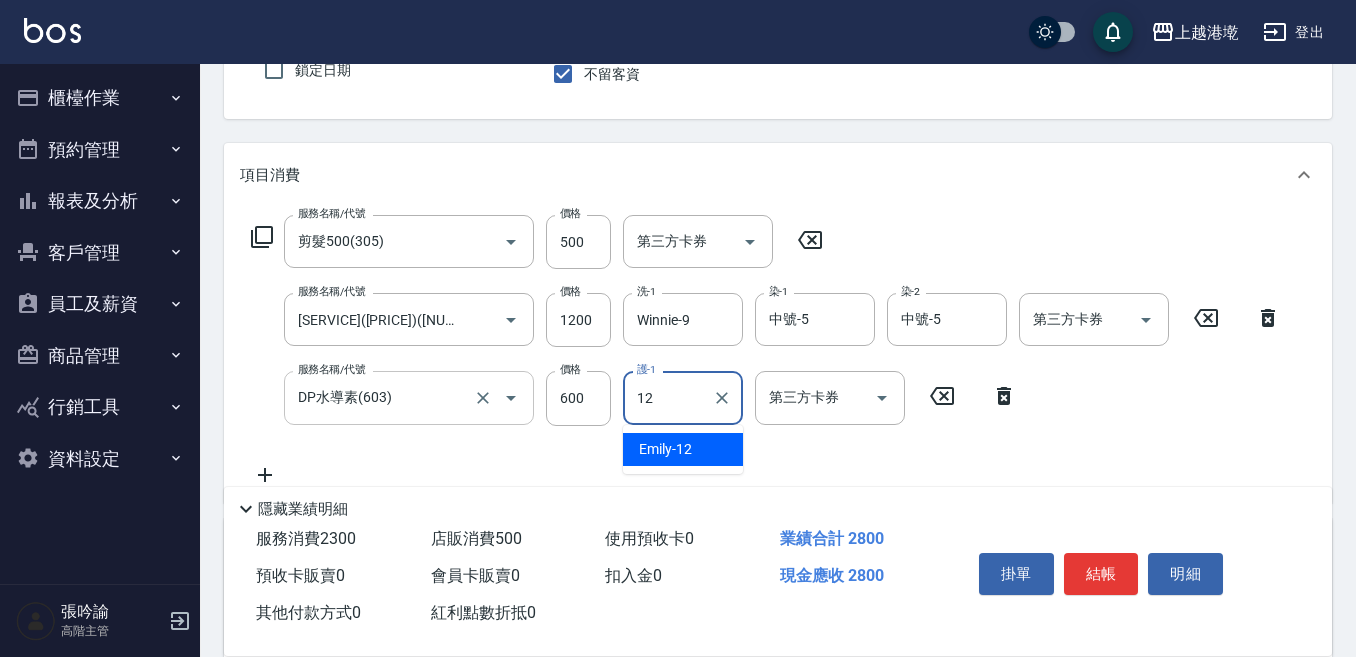 type on "Emily-12" 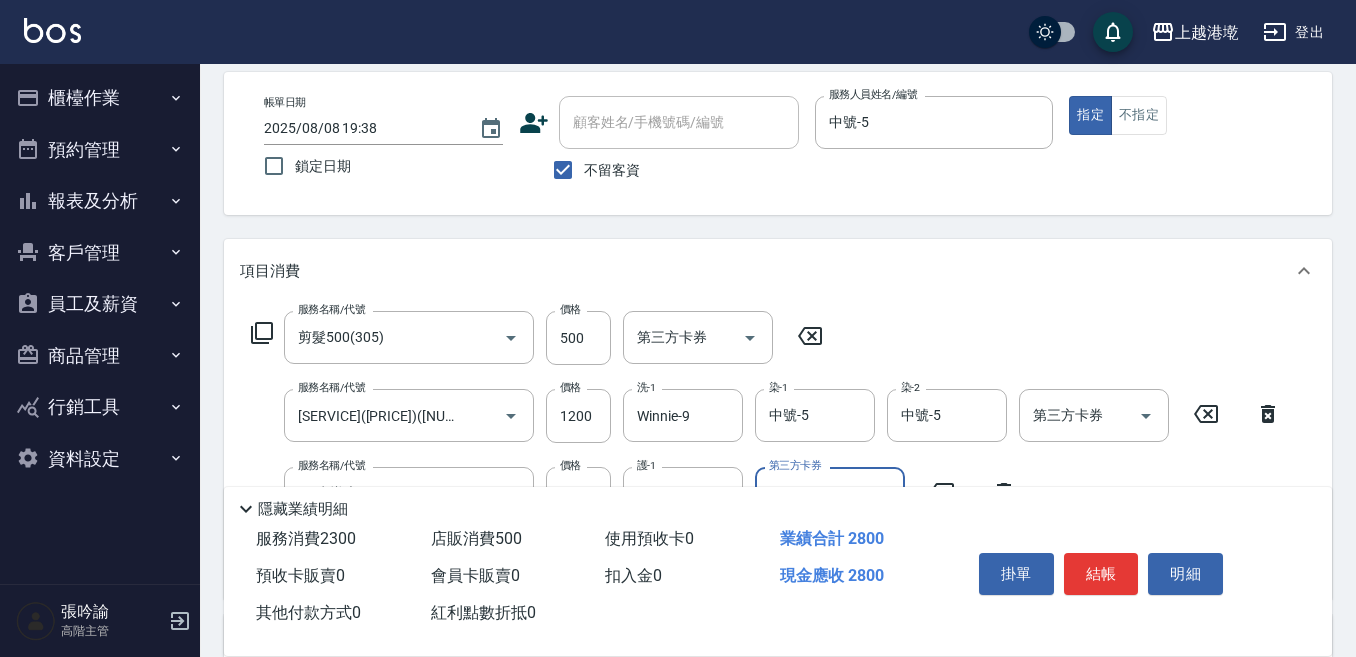 scroll, scrollTop: 85, scrollLeft: 0, axis: vertical 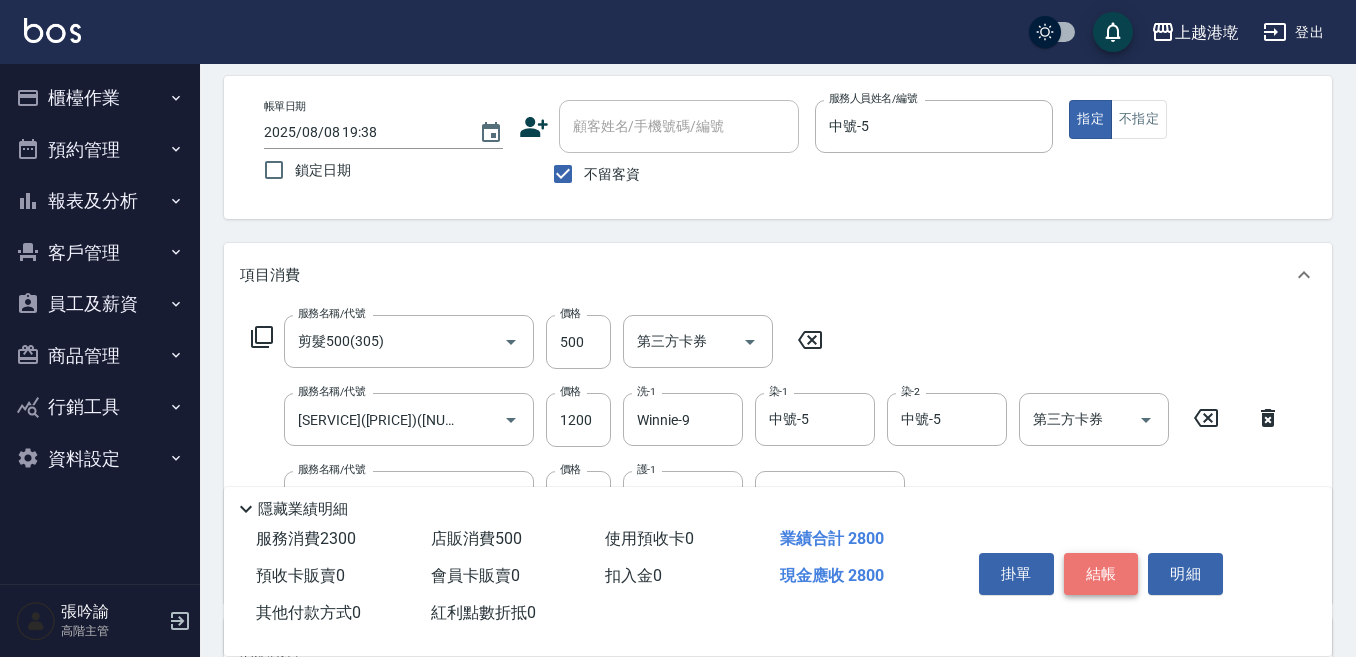 click on "結帳" at bounding box center (1101, 574) 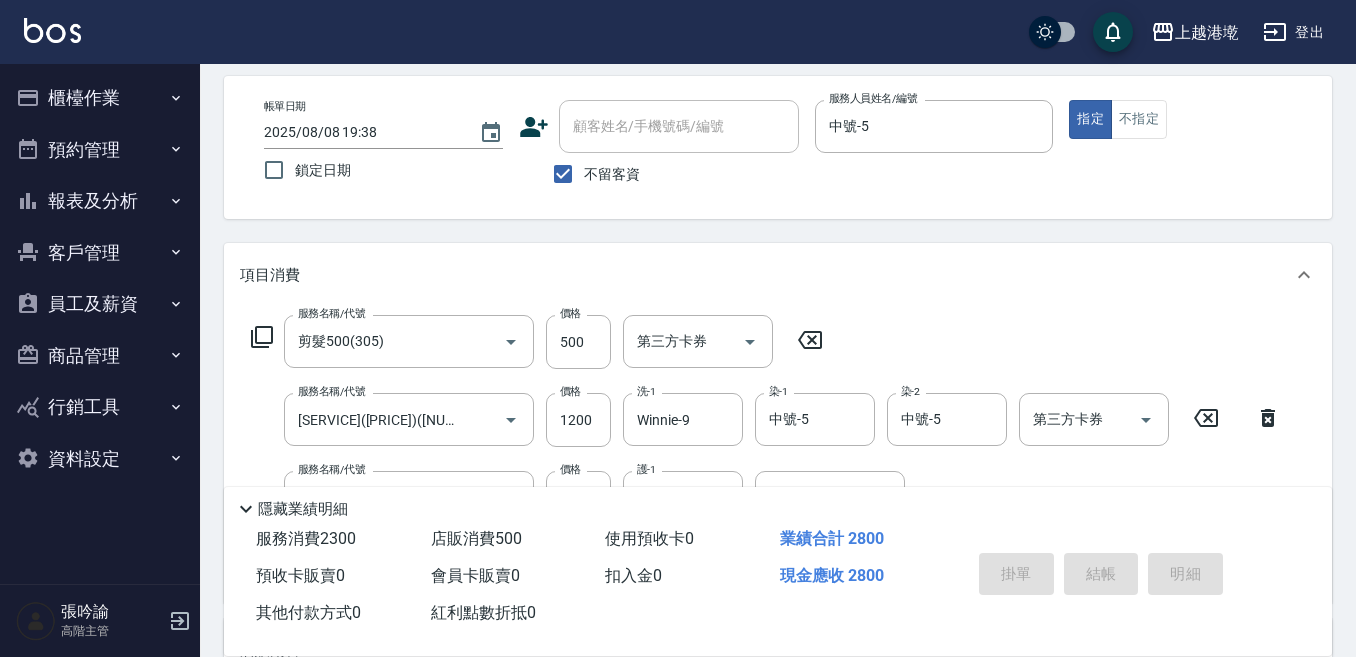 type on "2025/08/08 19:41" 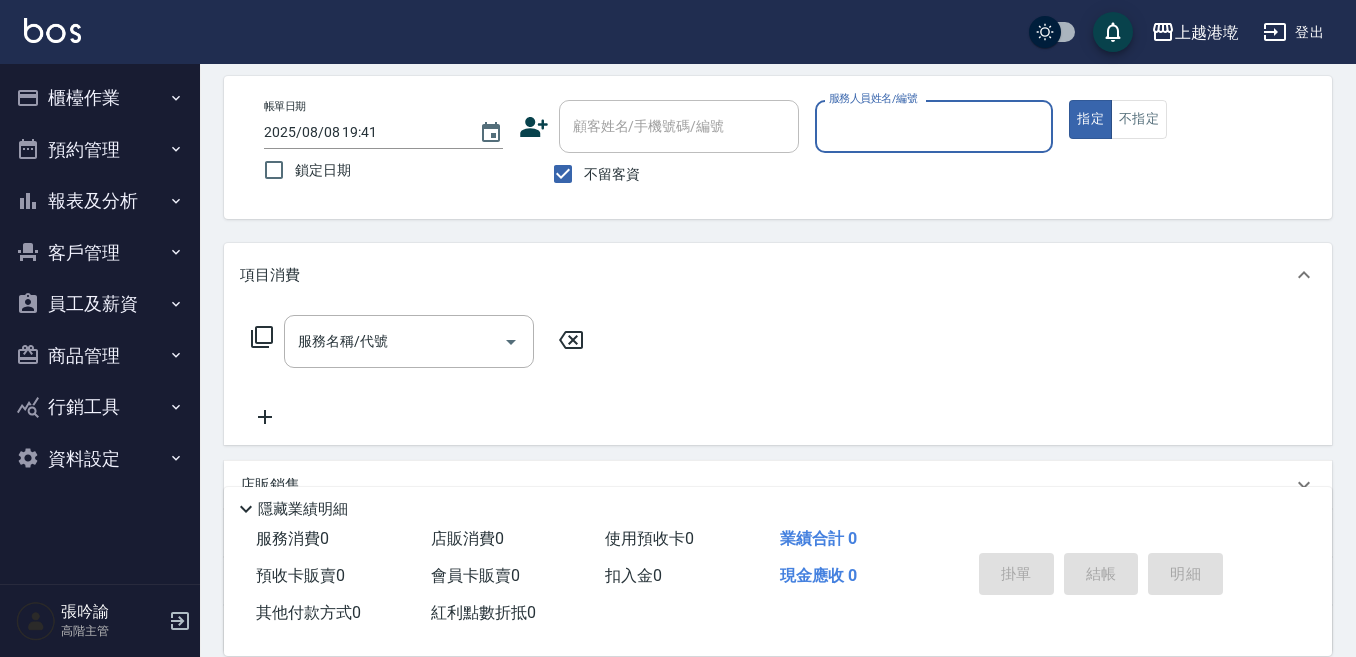 click on "櫃檯作業" at bounding box center (100, 98) 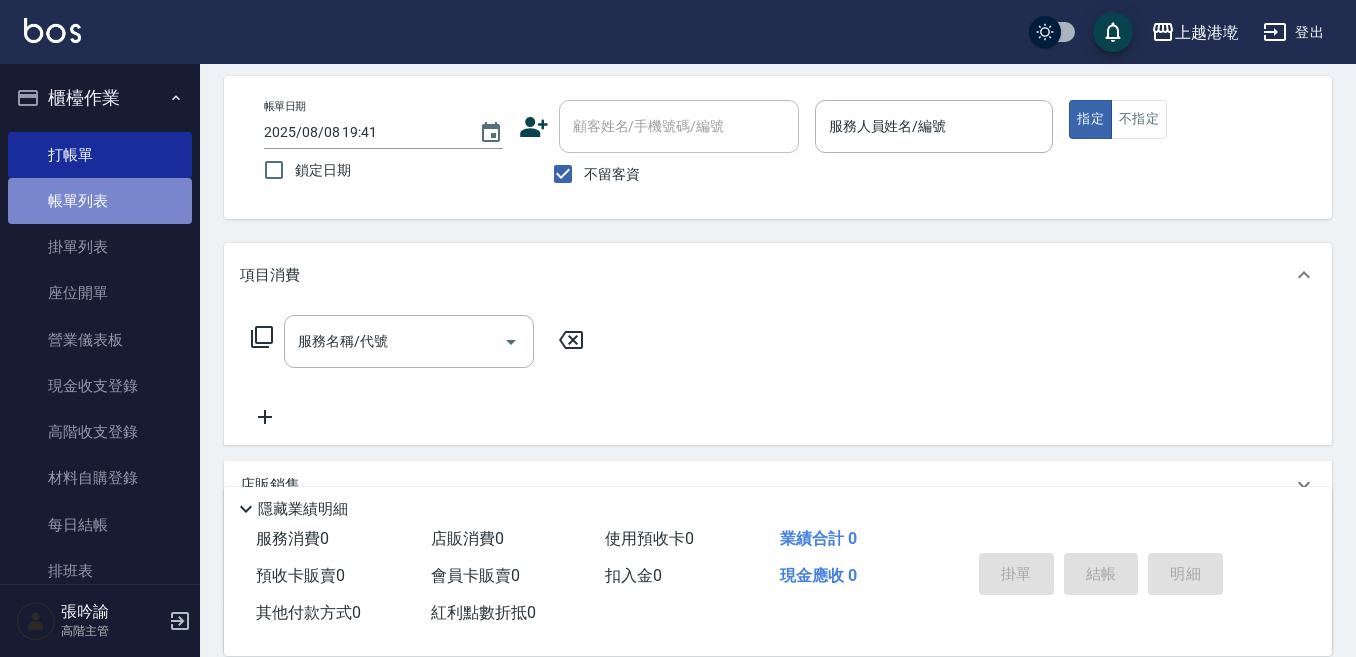 click on "帳單列表" at bounding box center [100, 201] 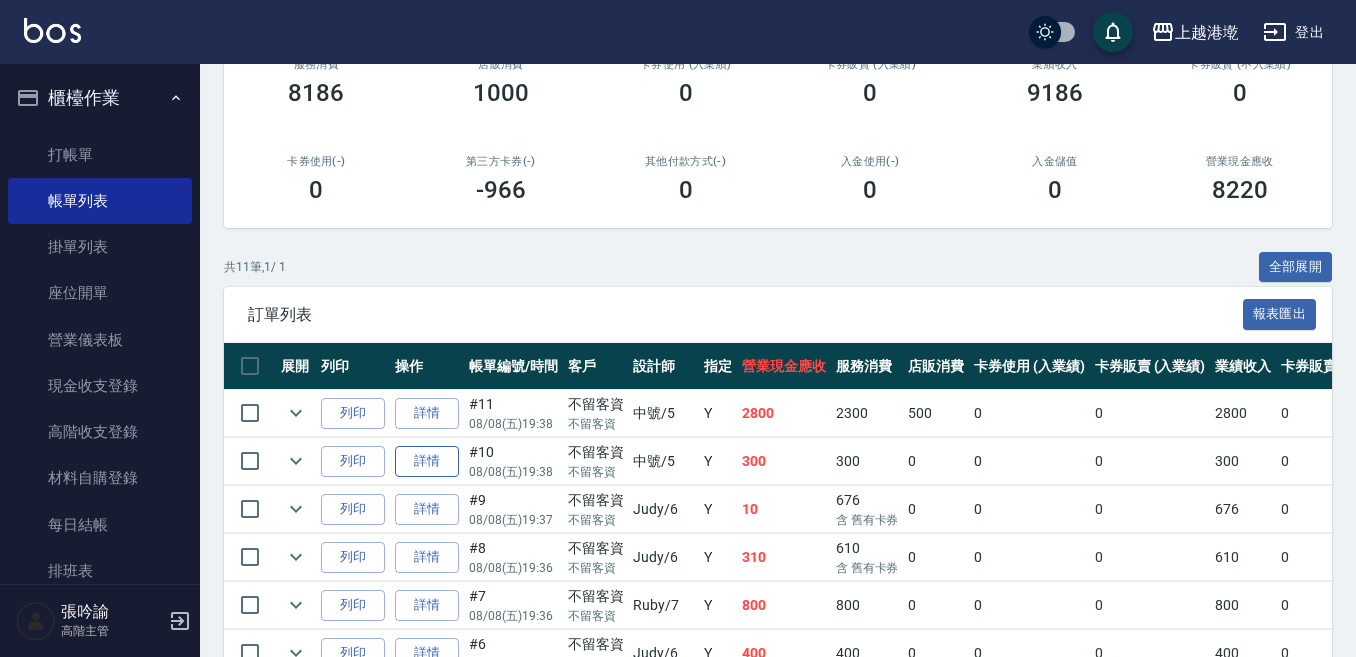 scroll, scrollTop: 300, scrollLeft: 0, axis: vertical 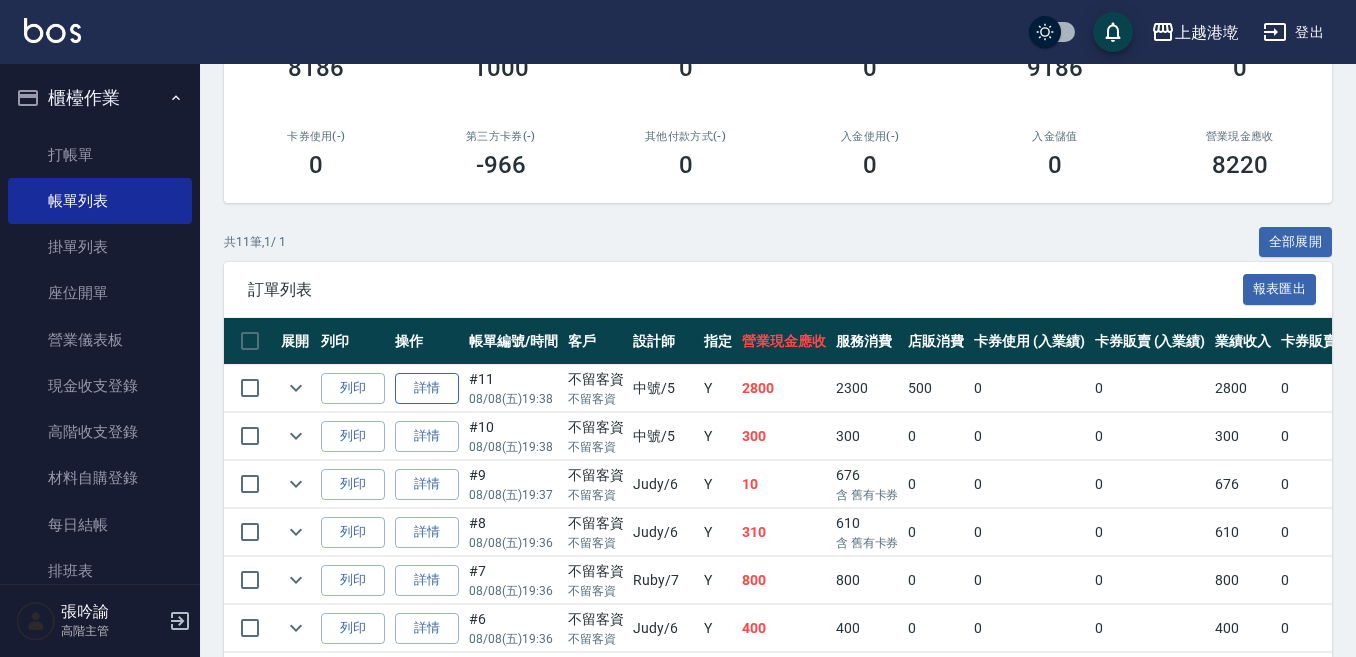 click on "詳情" at bounding box center [427, 388] 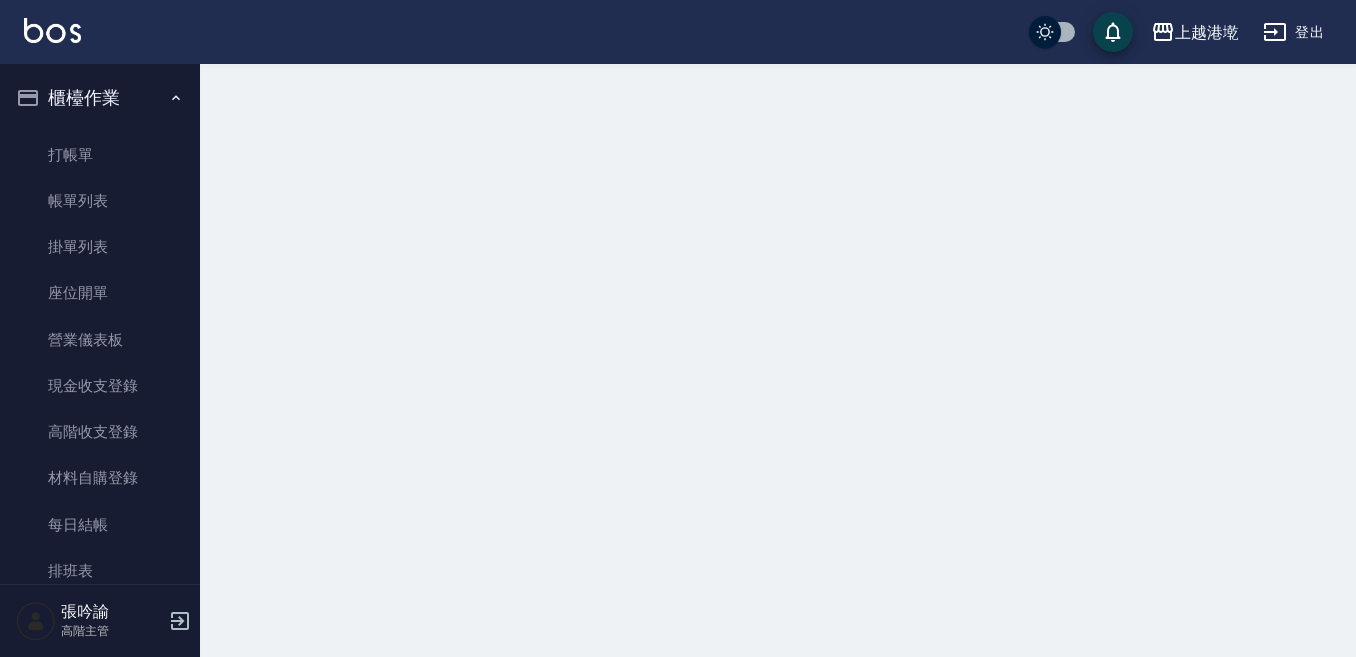 scroll, scrollTop: 0, scrollLeft: 0, axis: both 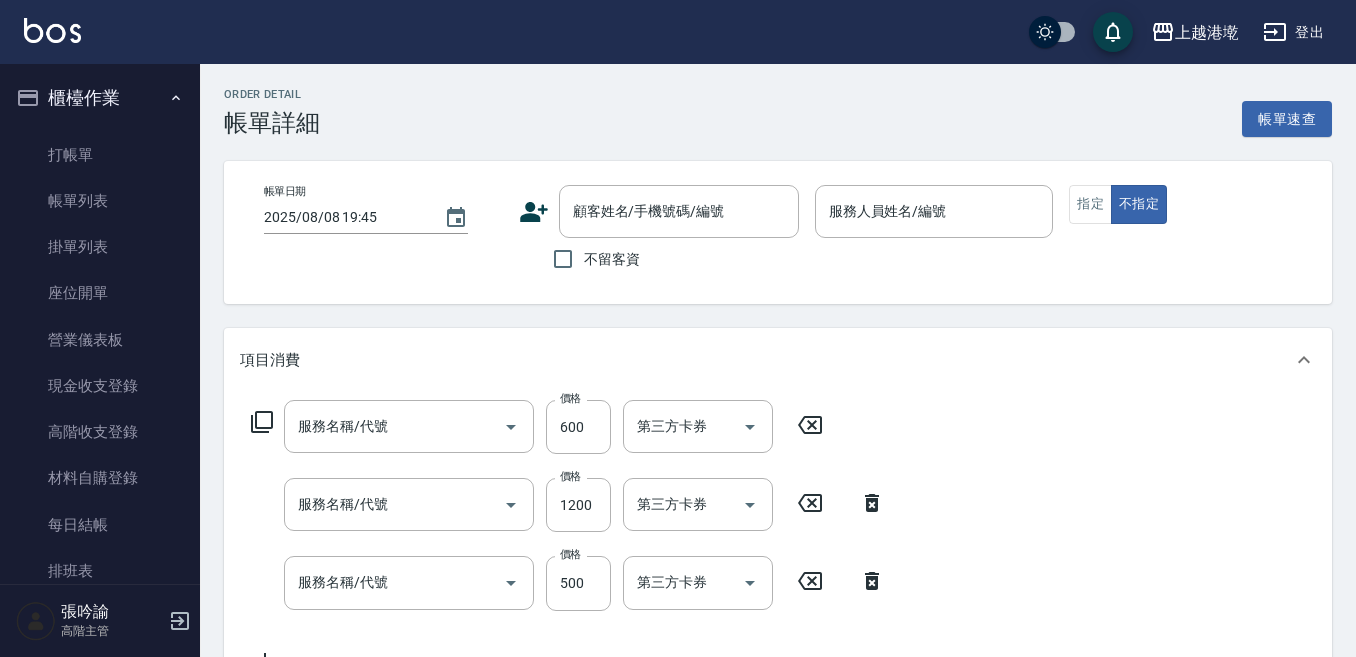 type on "2025/08/08 19:38" 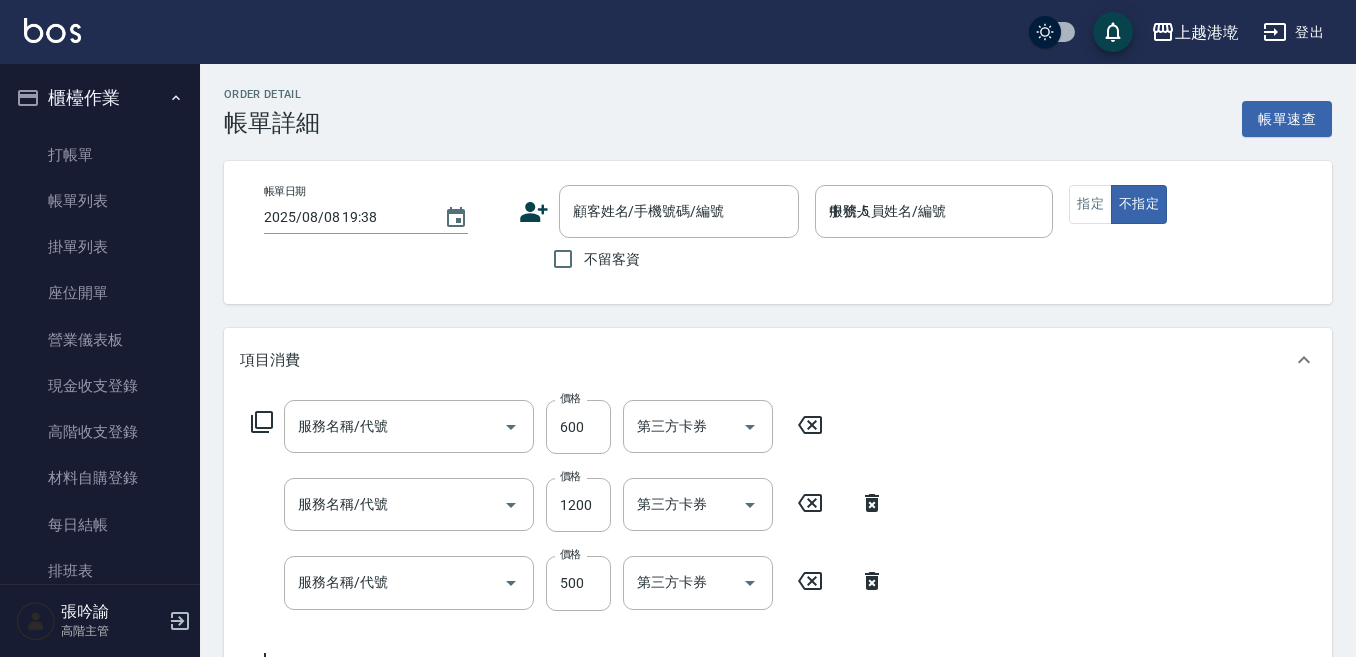 scroll, scrollTop: 482, scrollLeft: 0, axis: vertical 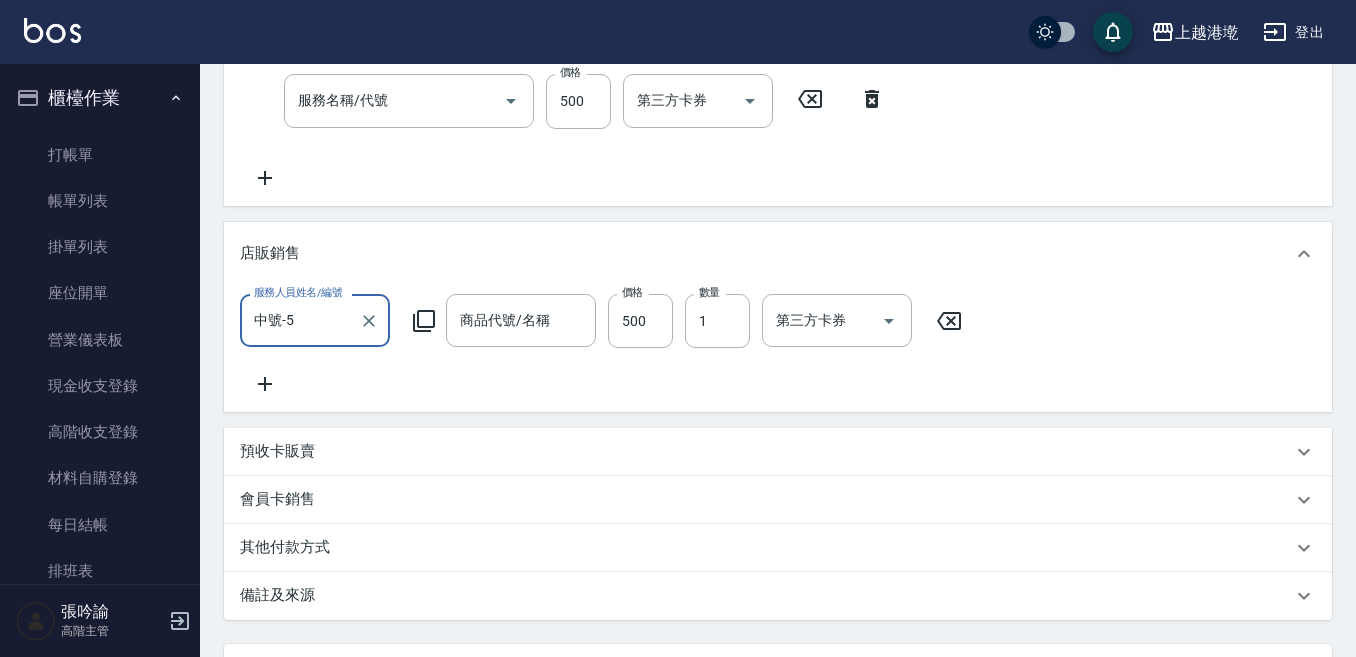 type on "DP水導素(603)" 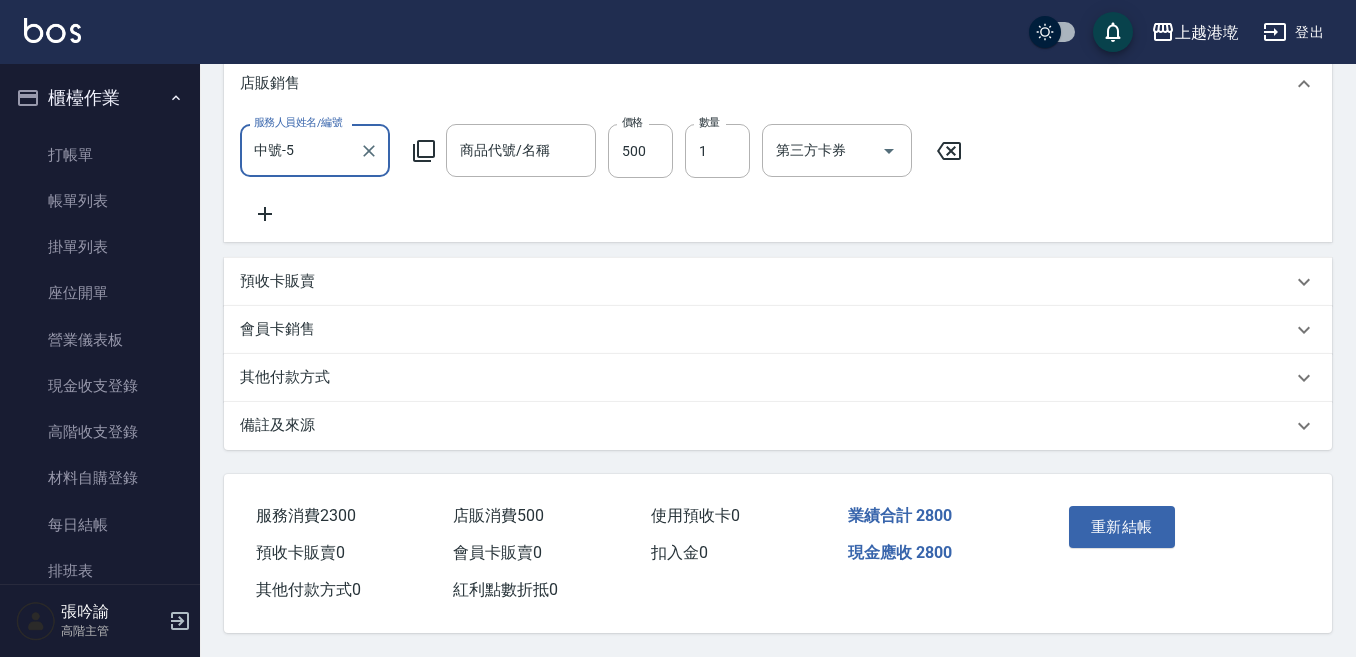 type on "舒敏防護精華-10ml" 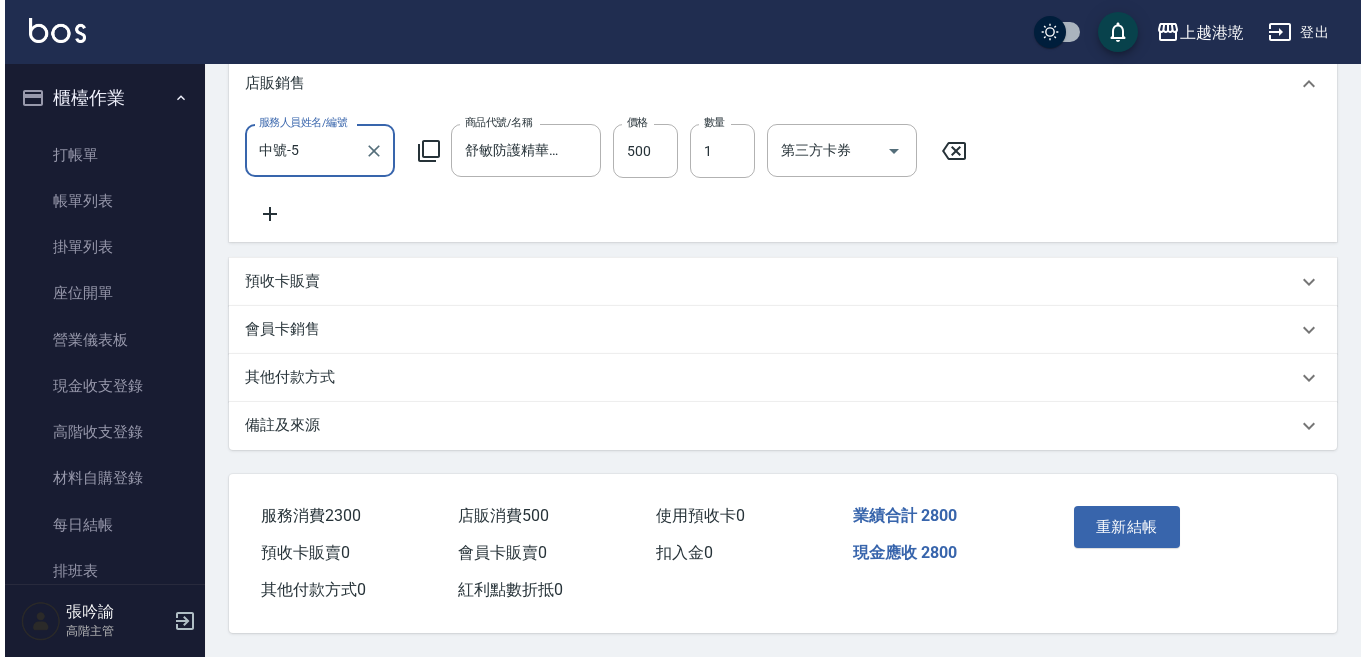 scroll, scrollTop: 678, scrollLeft: 0, axis: vertical 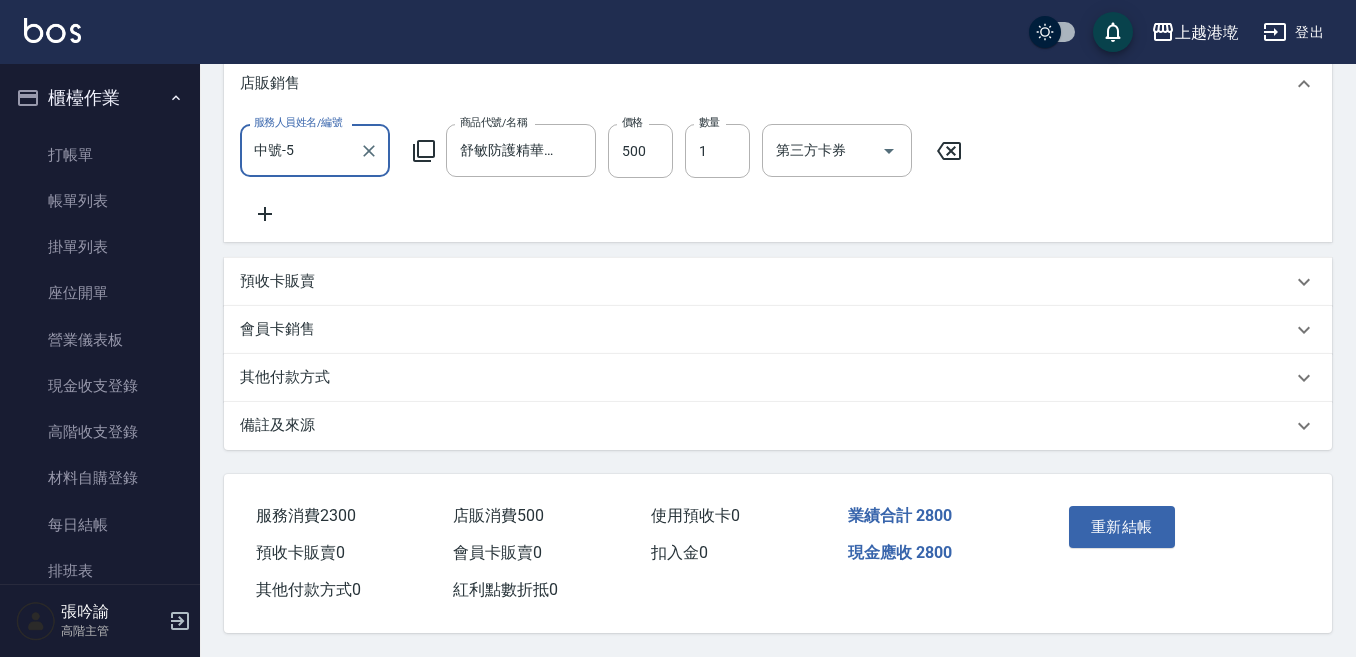 click 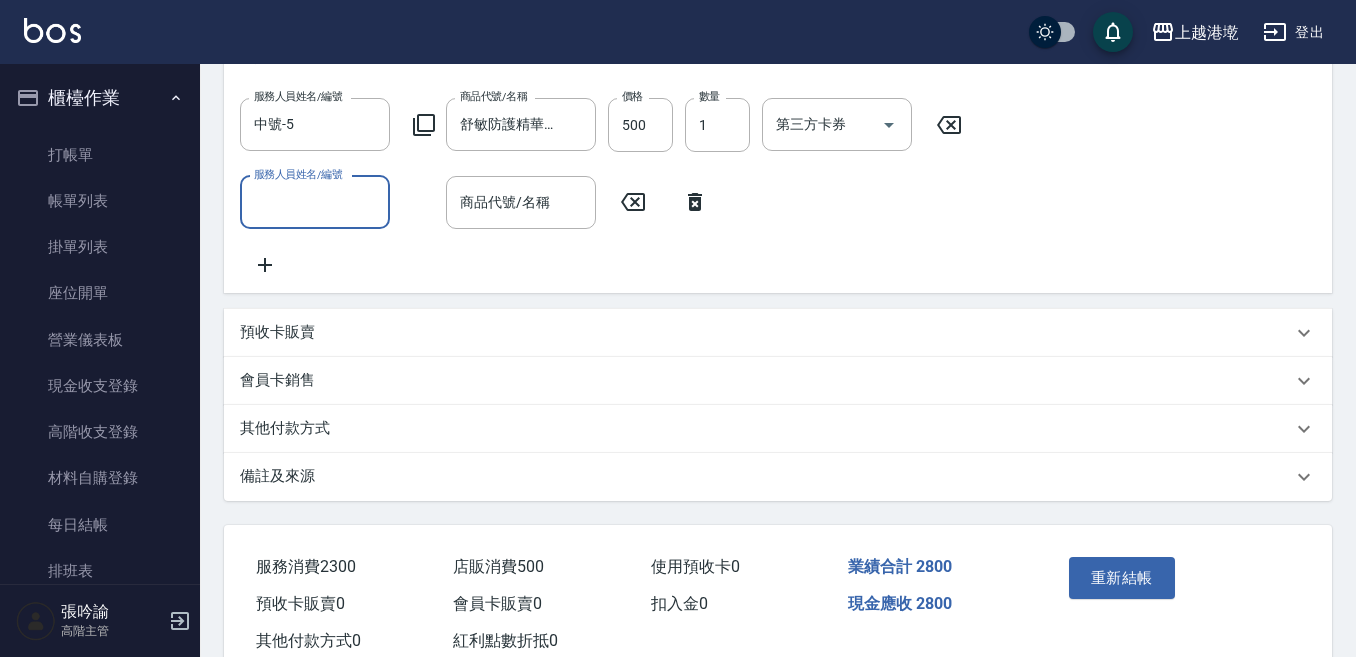 click on "服務人員姓名/編號" at bounding box center [315, 202] 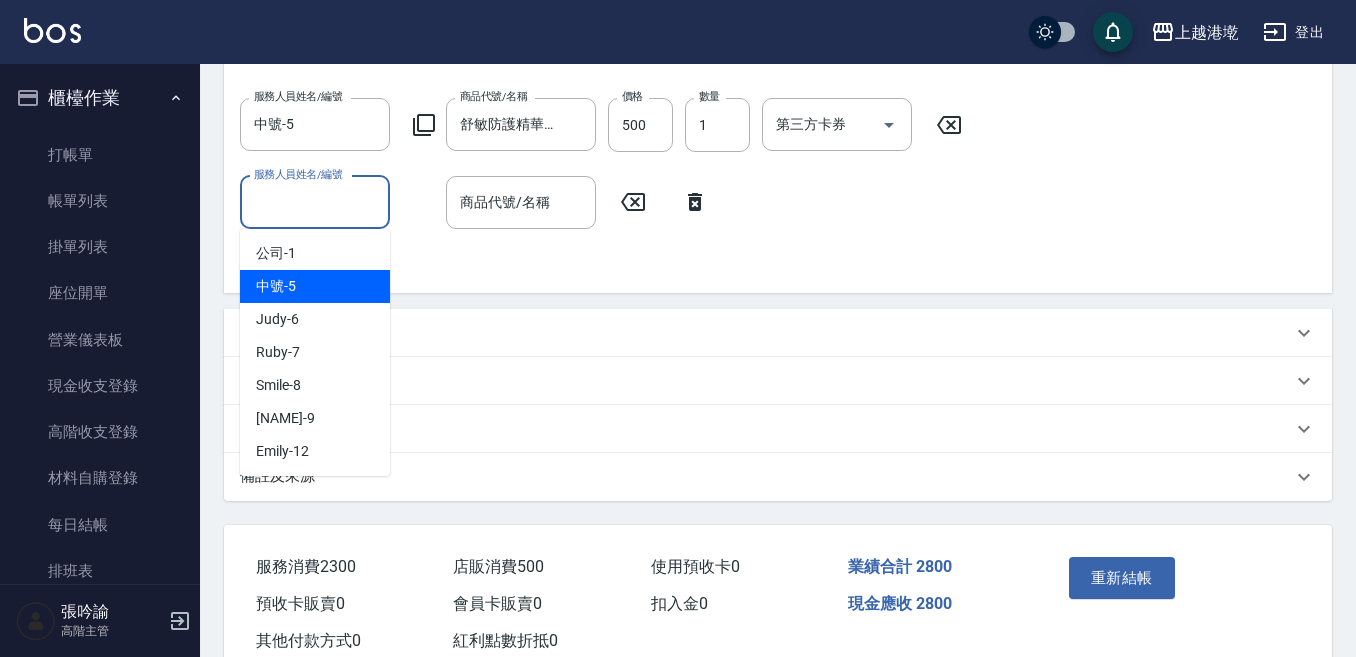 click on "中號 -5" at bounding box center [315, 286] 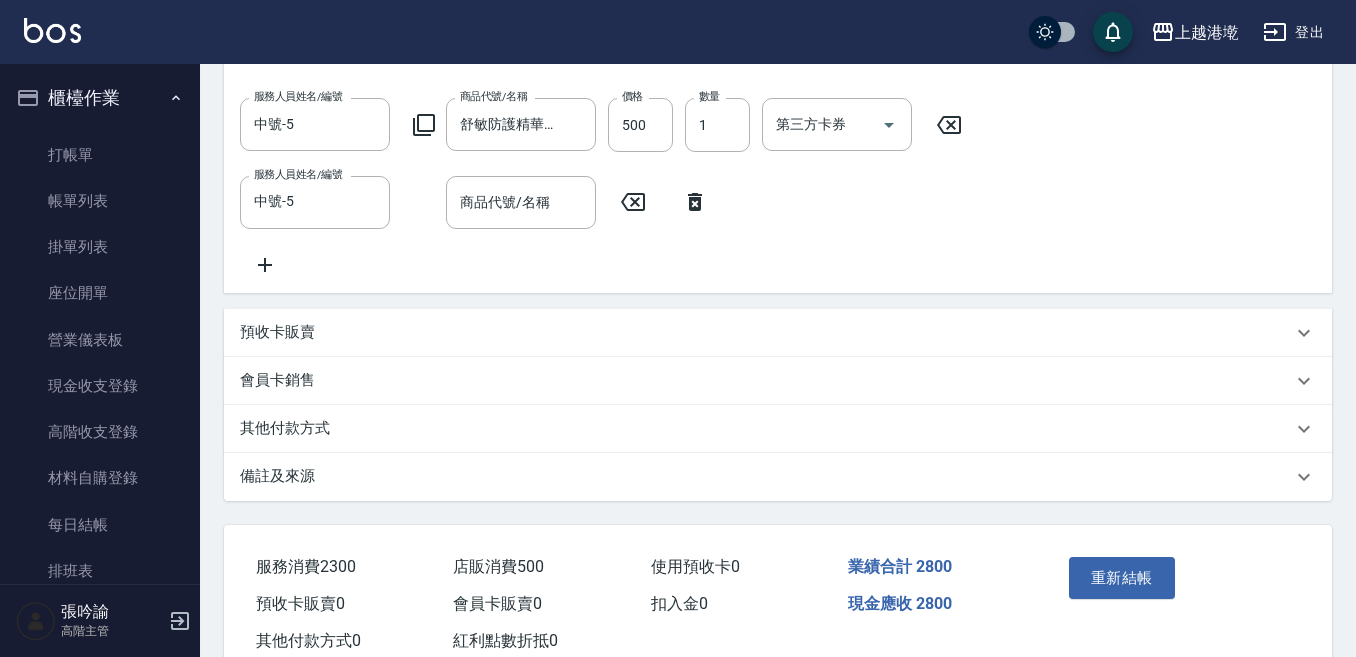 click 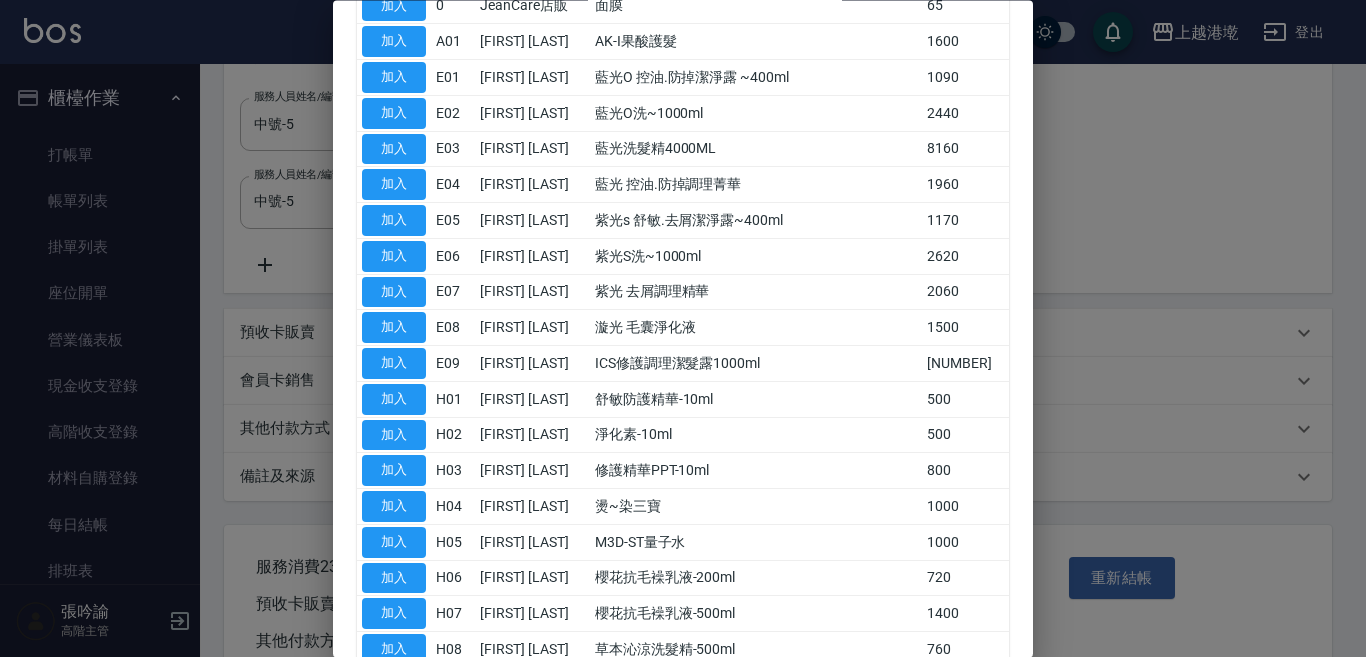 scroll, scrollTop: 0, scrollLeft: 0, axis: both 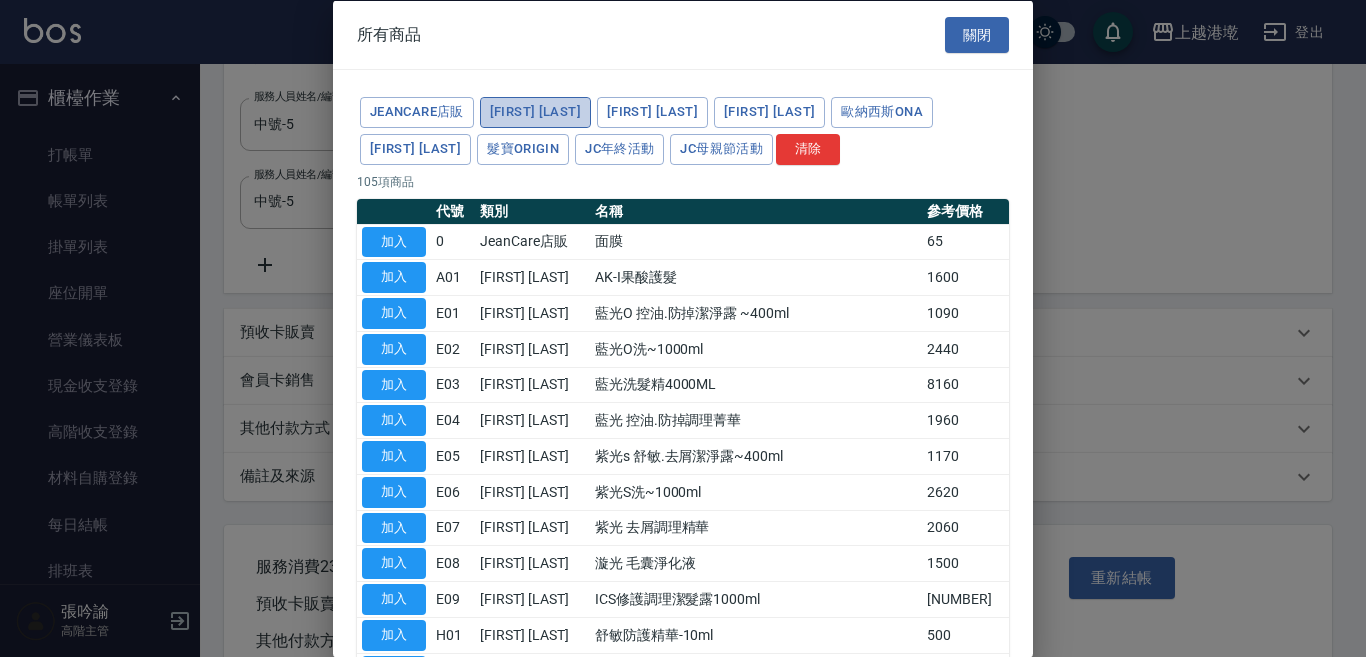 click on "[FIRST] [LAST]" at bounding box center (535, 112) 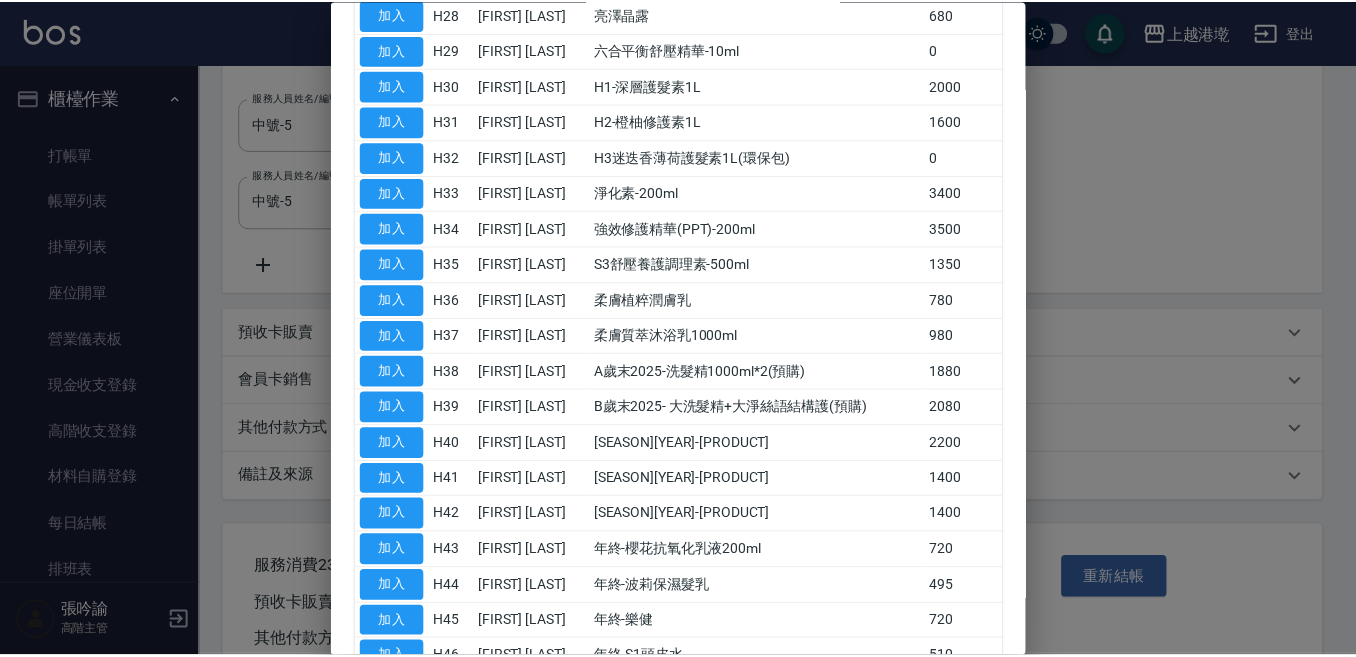 scroll, scrollTop: 1157, scrollLeft: 0, axis: vertical 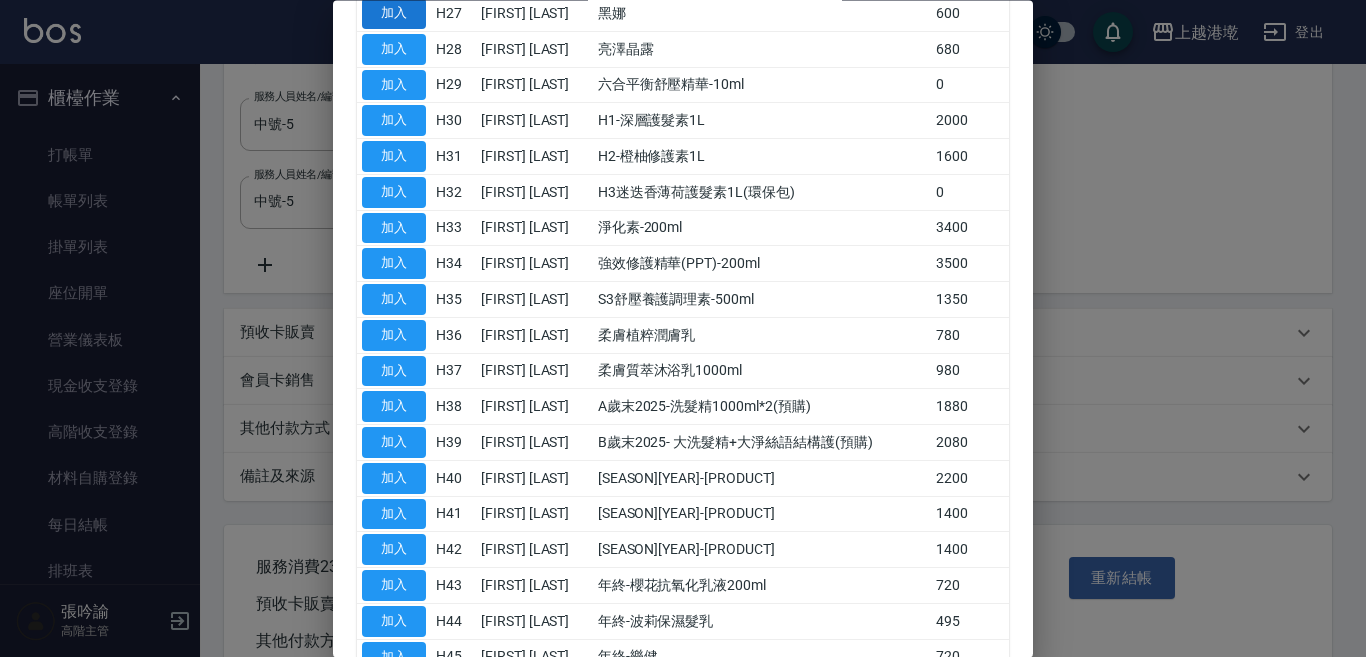 click on "加入" at bounding box center [394, 14] 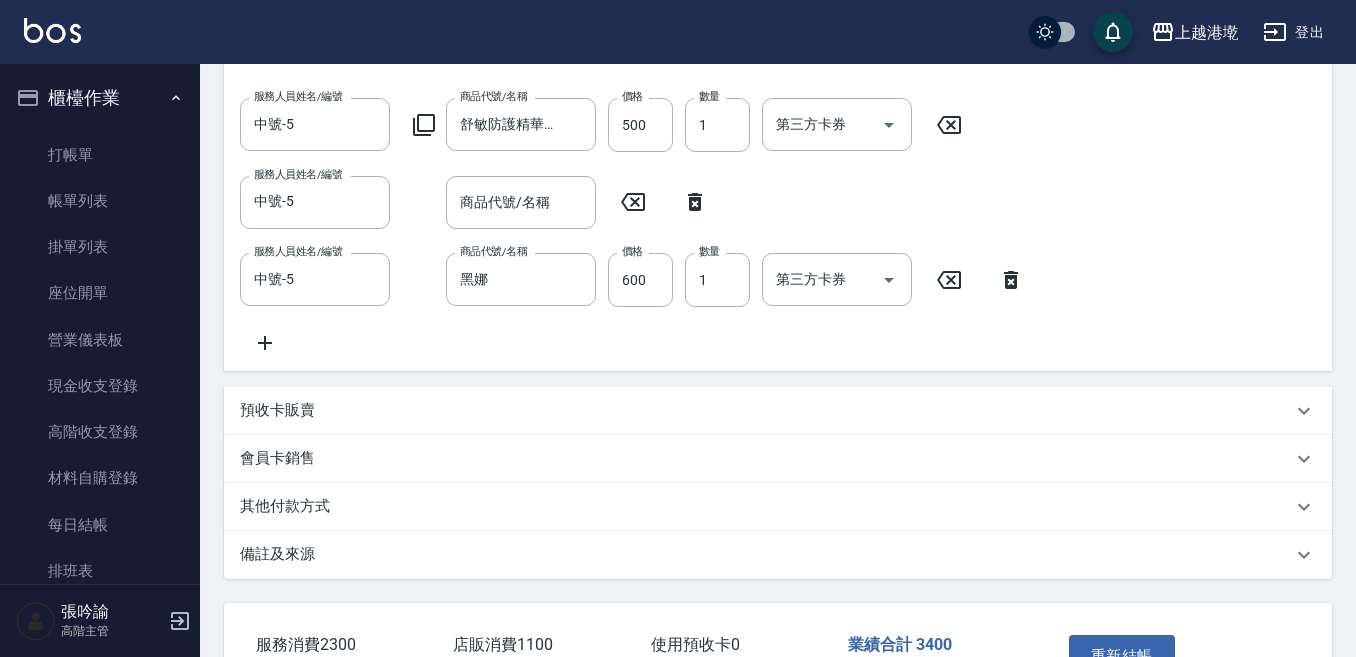 click 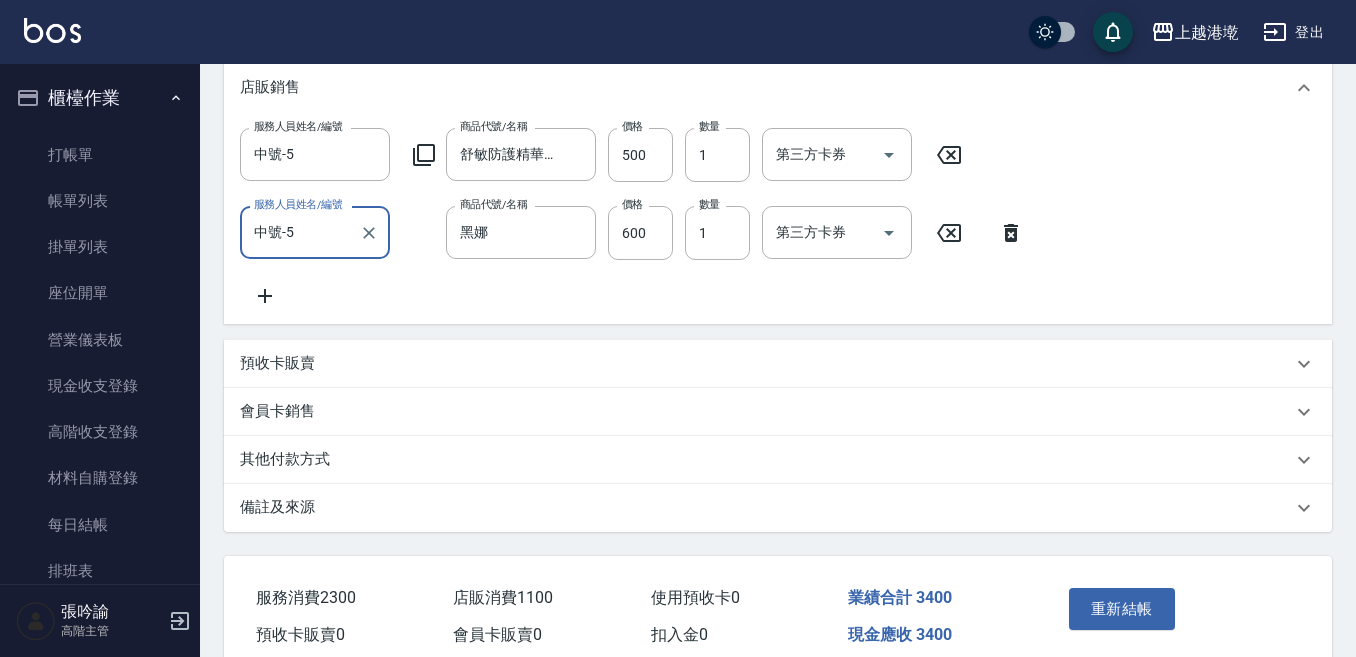 scroll, scrollTop: 756, scrollLeft: 0, axis: vertical 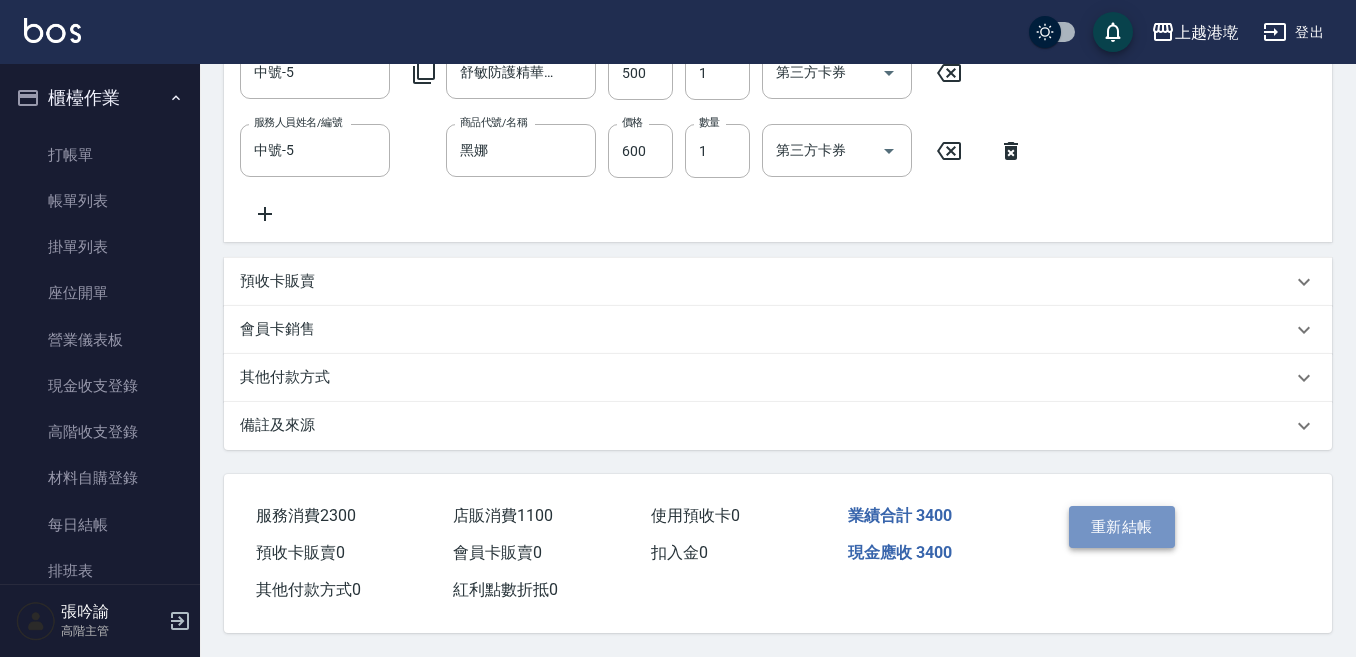 click on "重新結帳" at bounding box center [1122, 527] 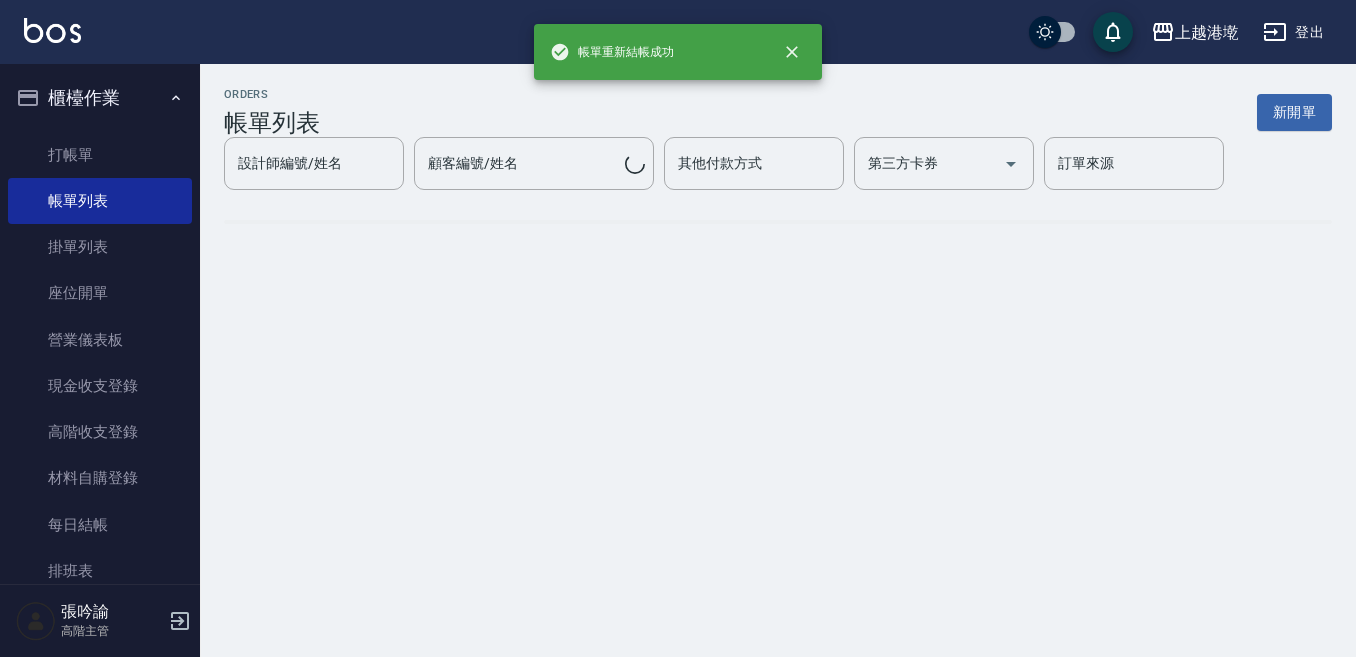 scroll, scrollTop: 0, scrollLeft: 0, axis: both 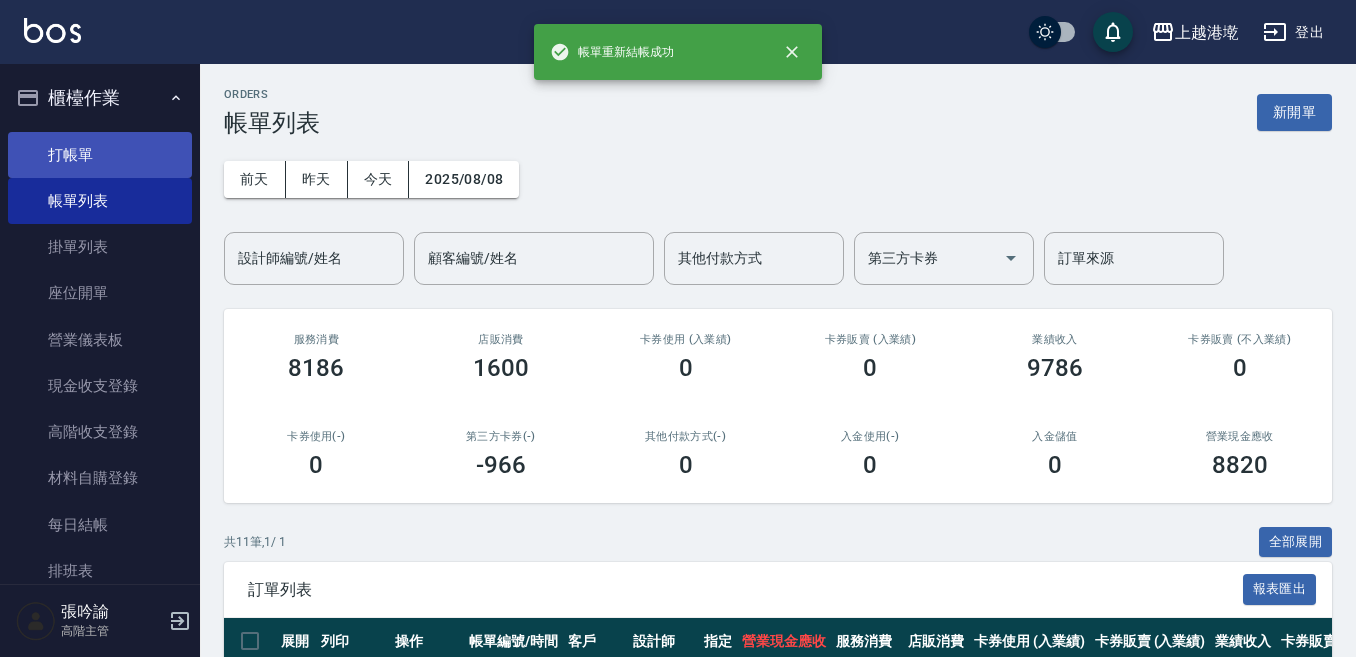 click on "打帳單" at bounding box center (100, 155) 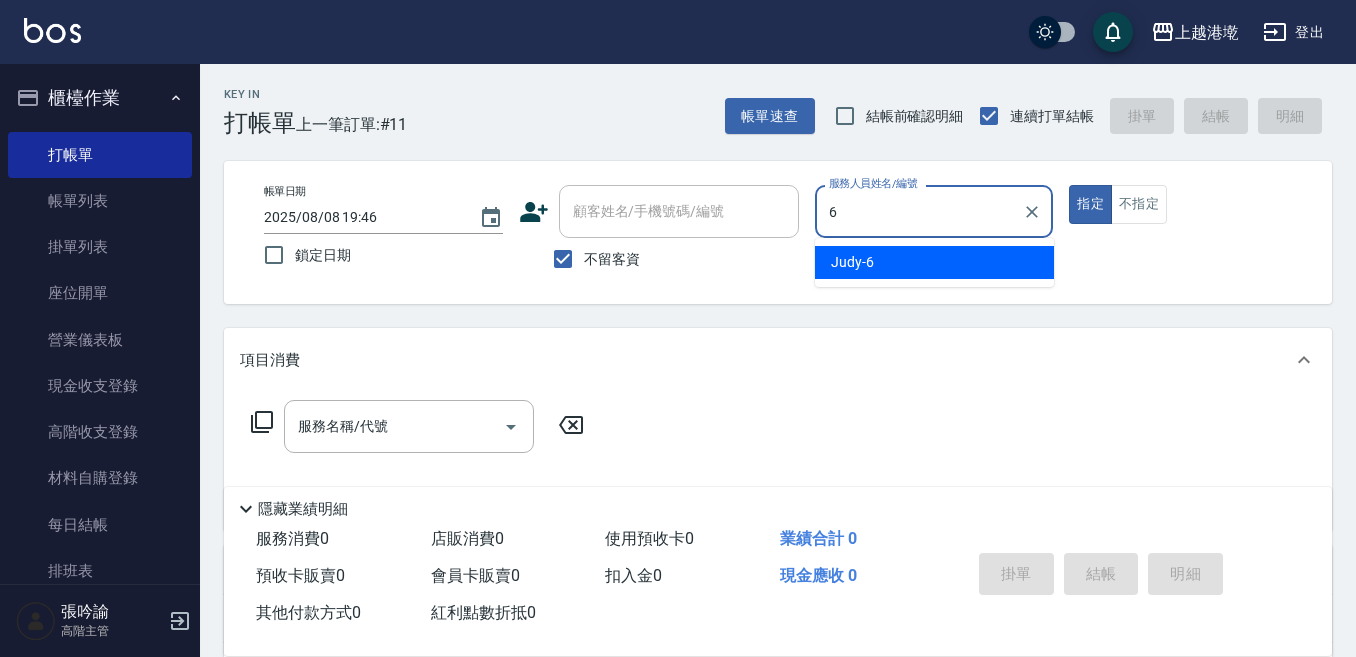 type on "Judy-6" 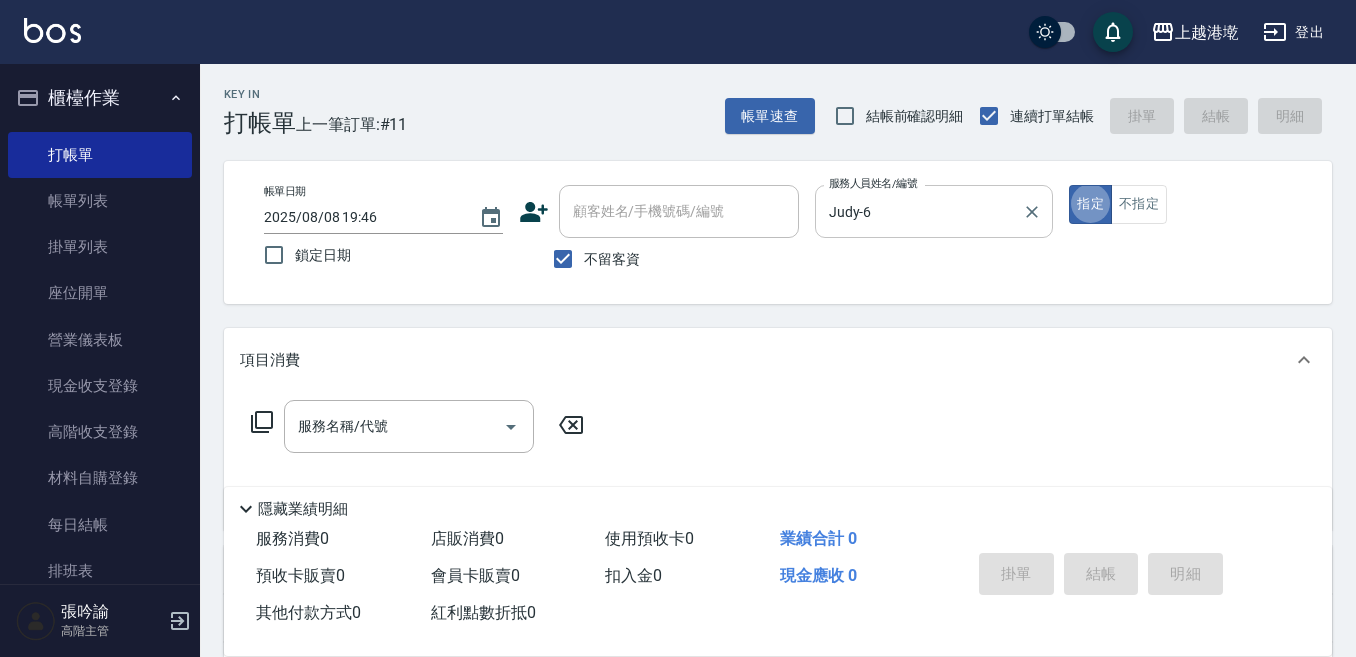 type on "true" 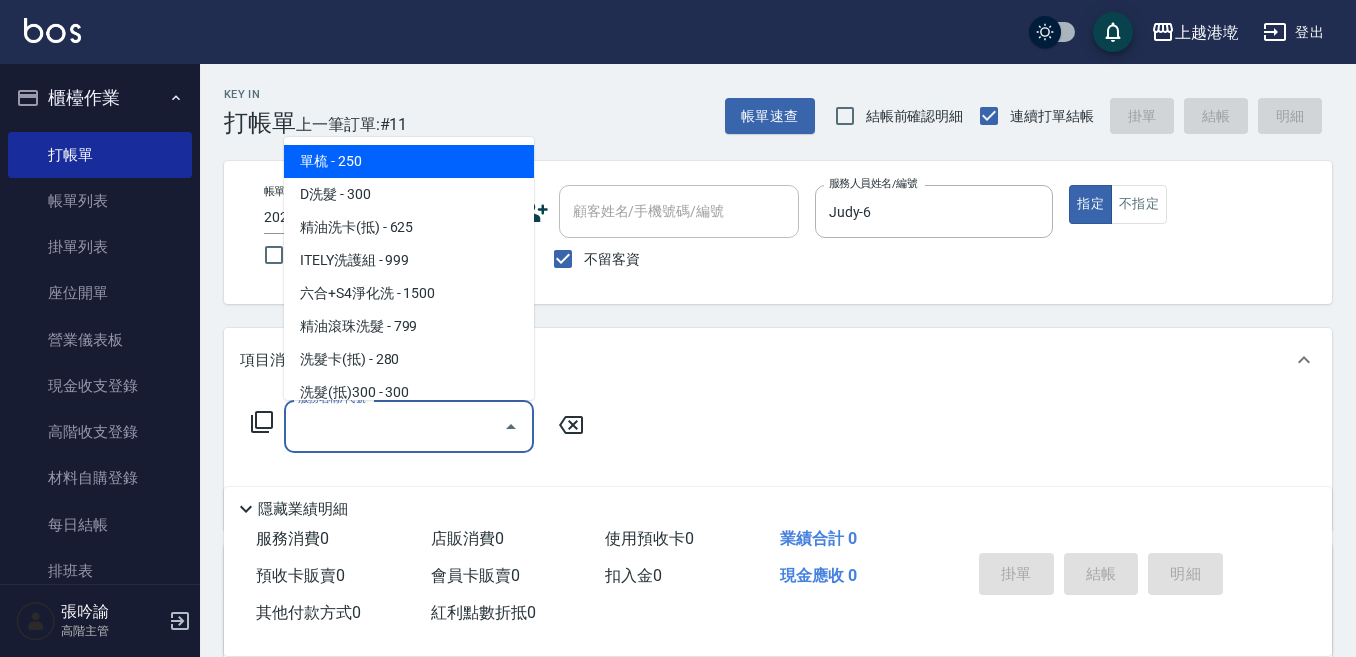 click on "服務名稱/代號" at bounding box center [394, 426] 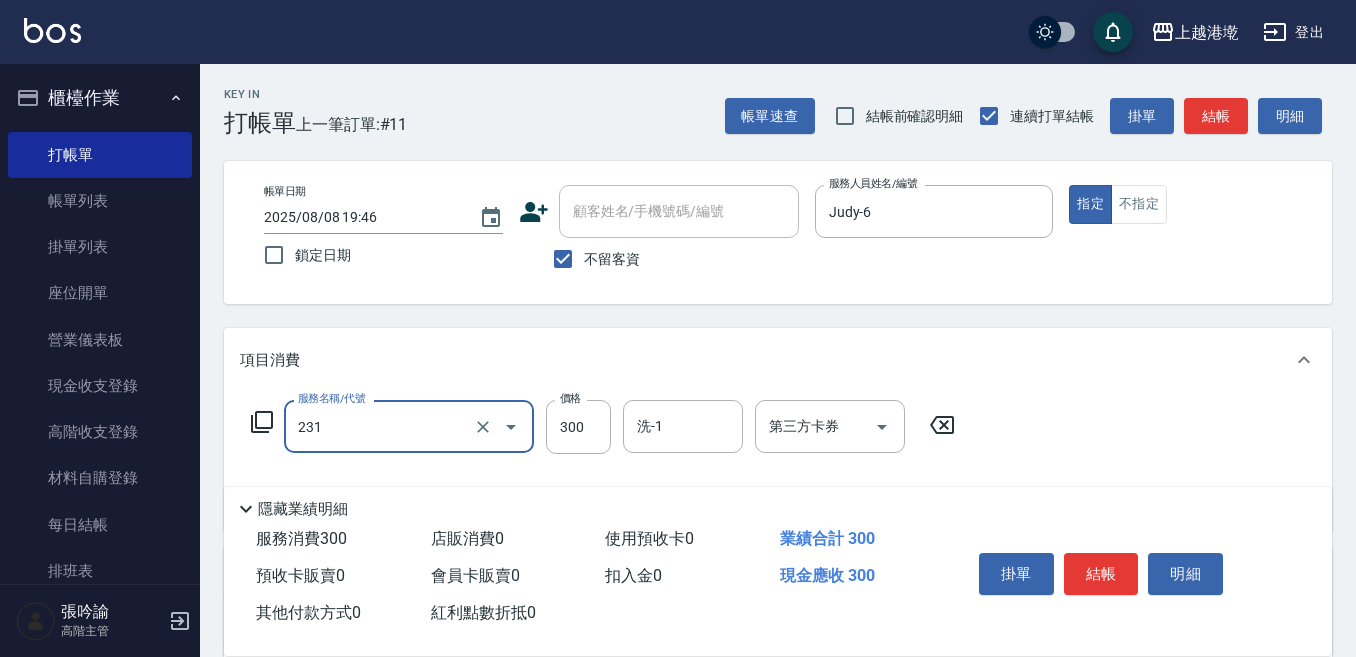 type on "洗髮(抵)300(231)" 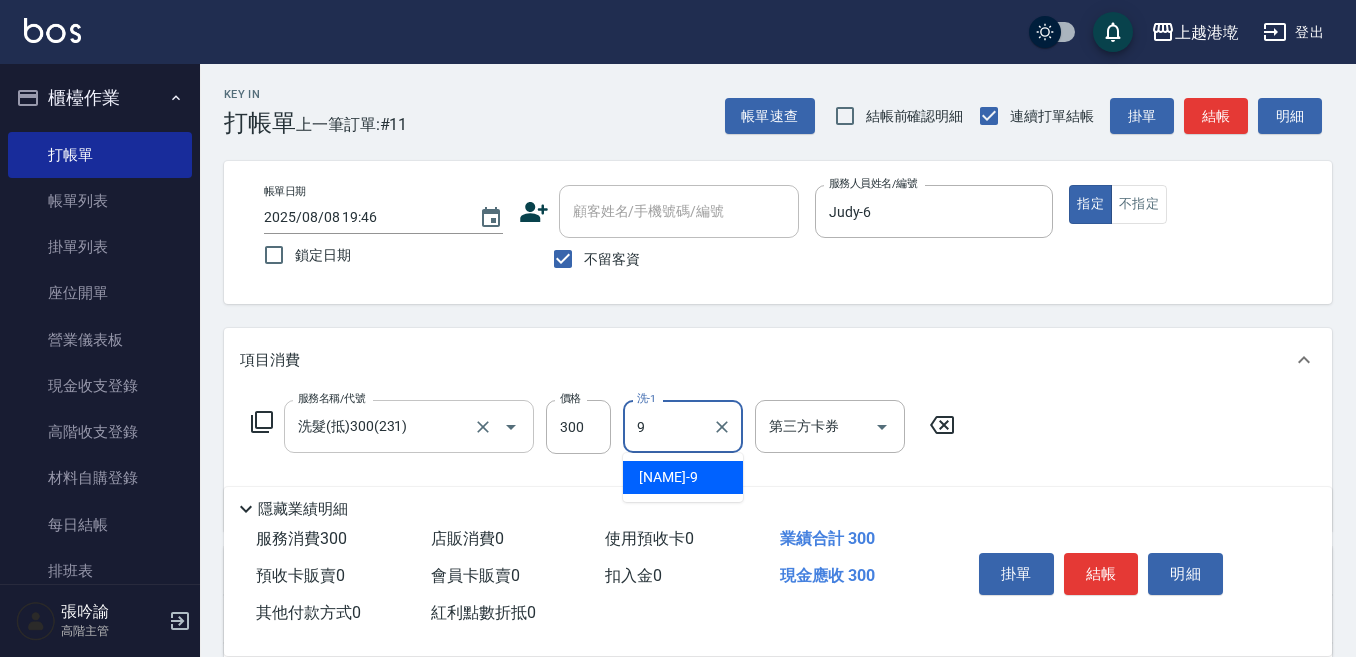 type on "Winnie-9" 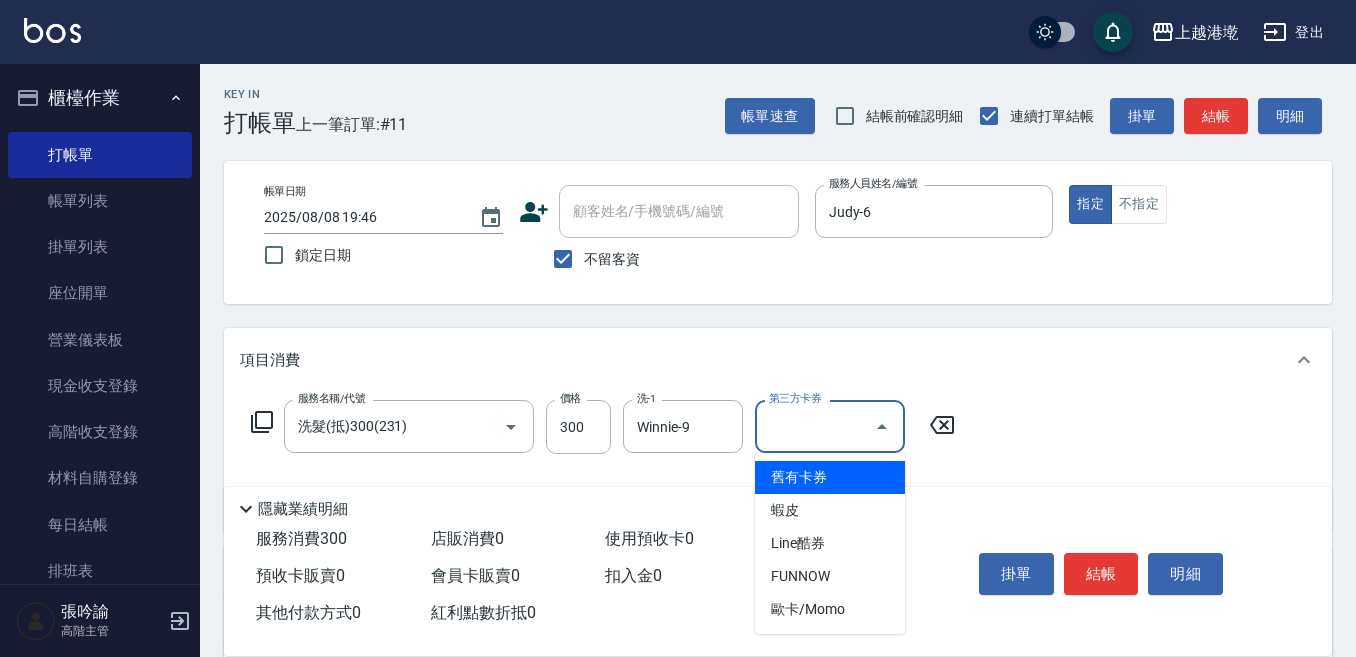 click on "第三方卡券" at bounding box center [815, 426] 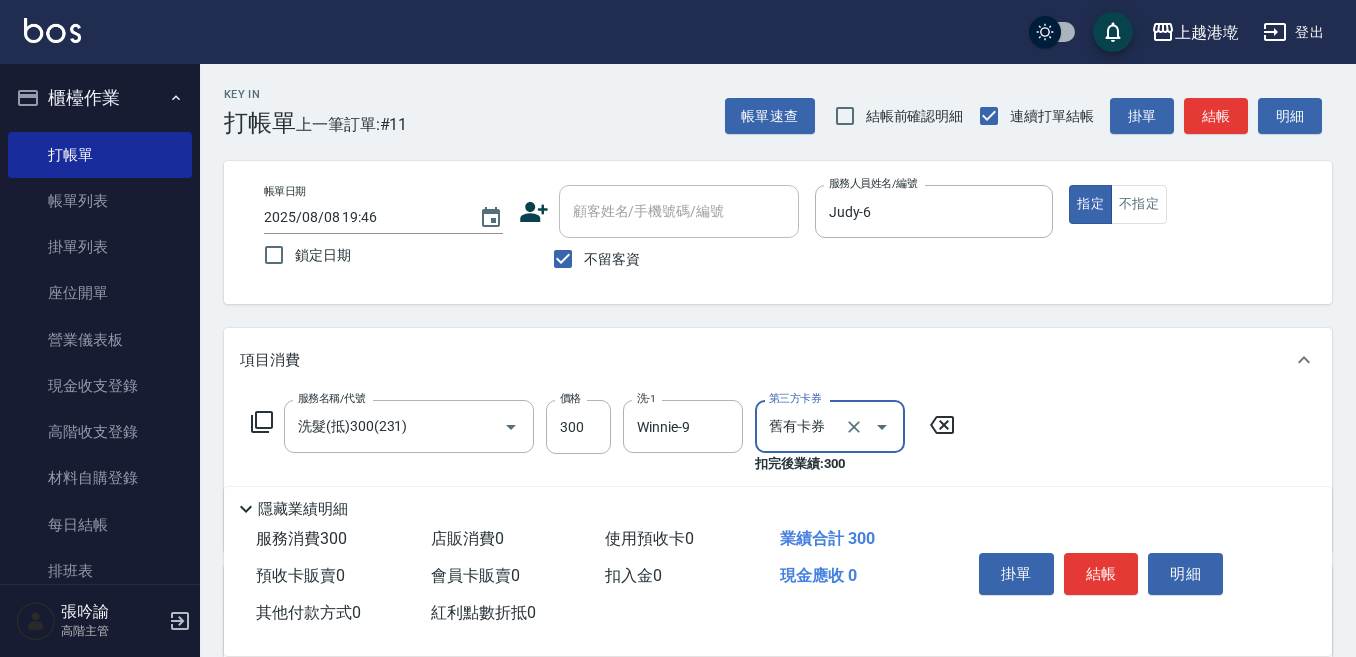 type on "舊有卡券" 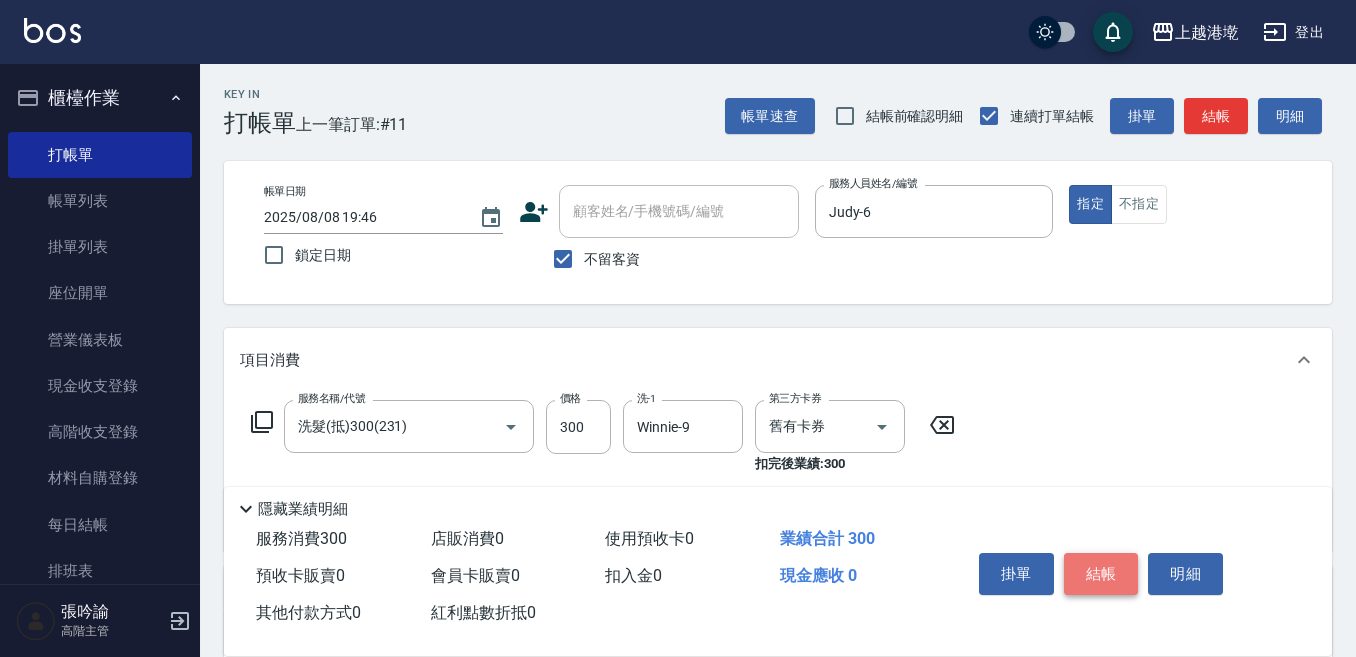 click on "結帳" at bounding box center (1101, 574) 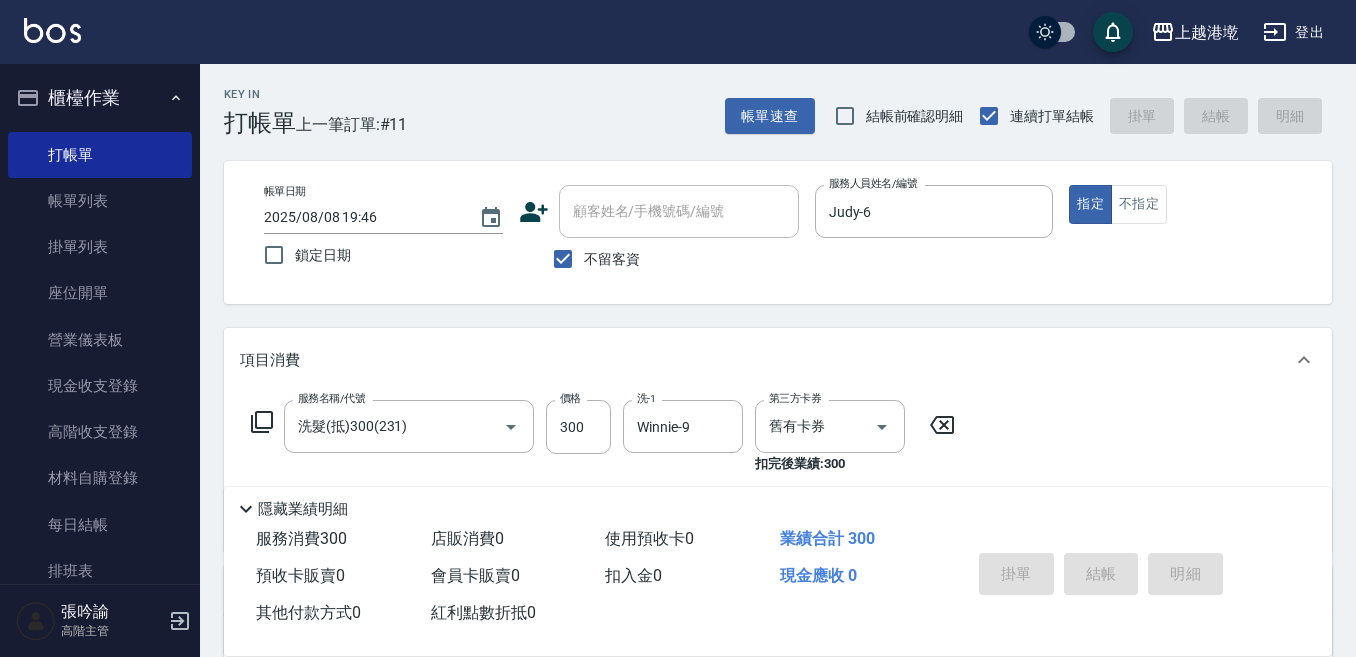 type on "2025/08/08 19:47" 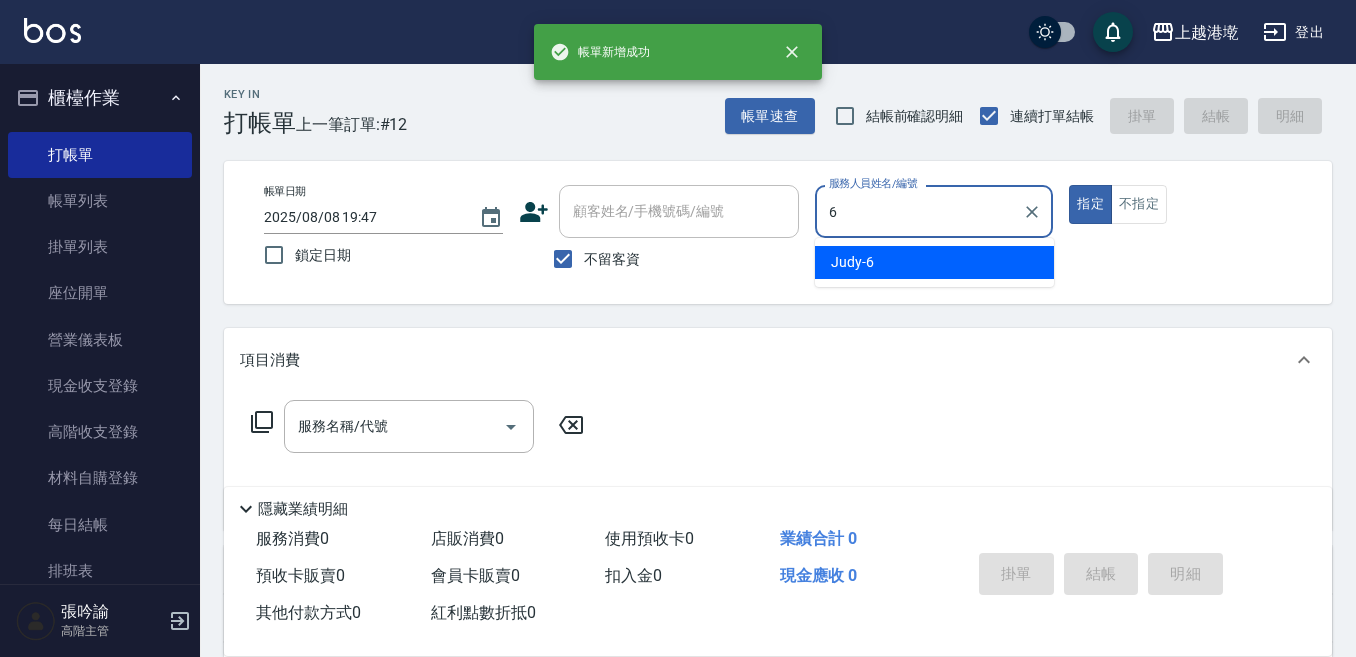 type on "Judy-6" 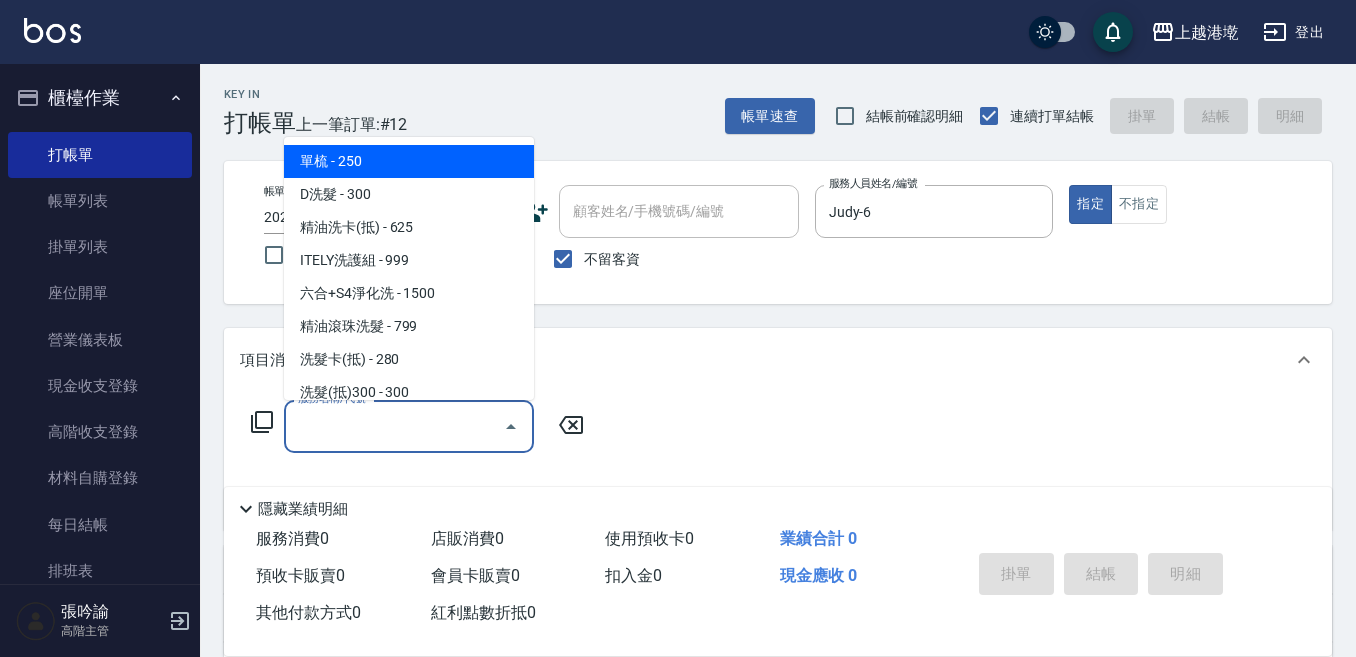 click on "服務名稱/代號" at bounding box center [394, 426] 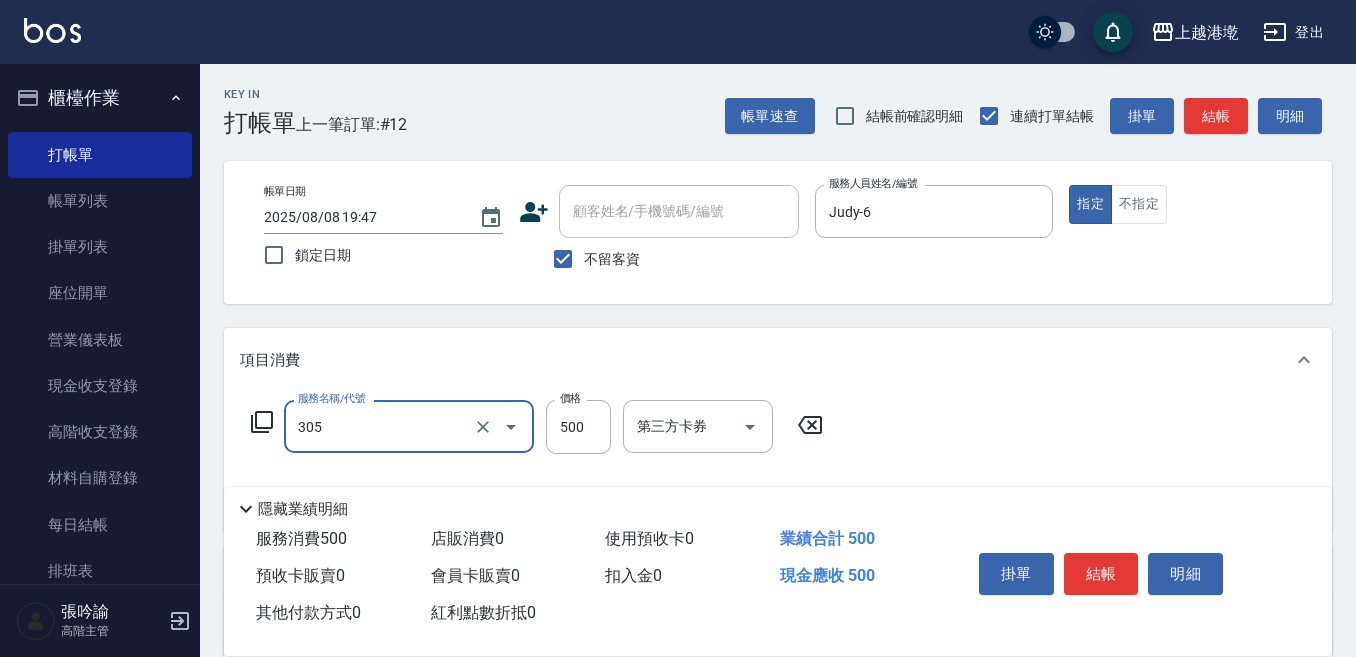type on "剪髮500(305)" 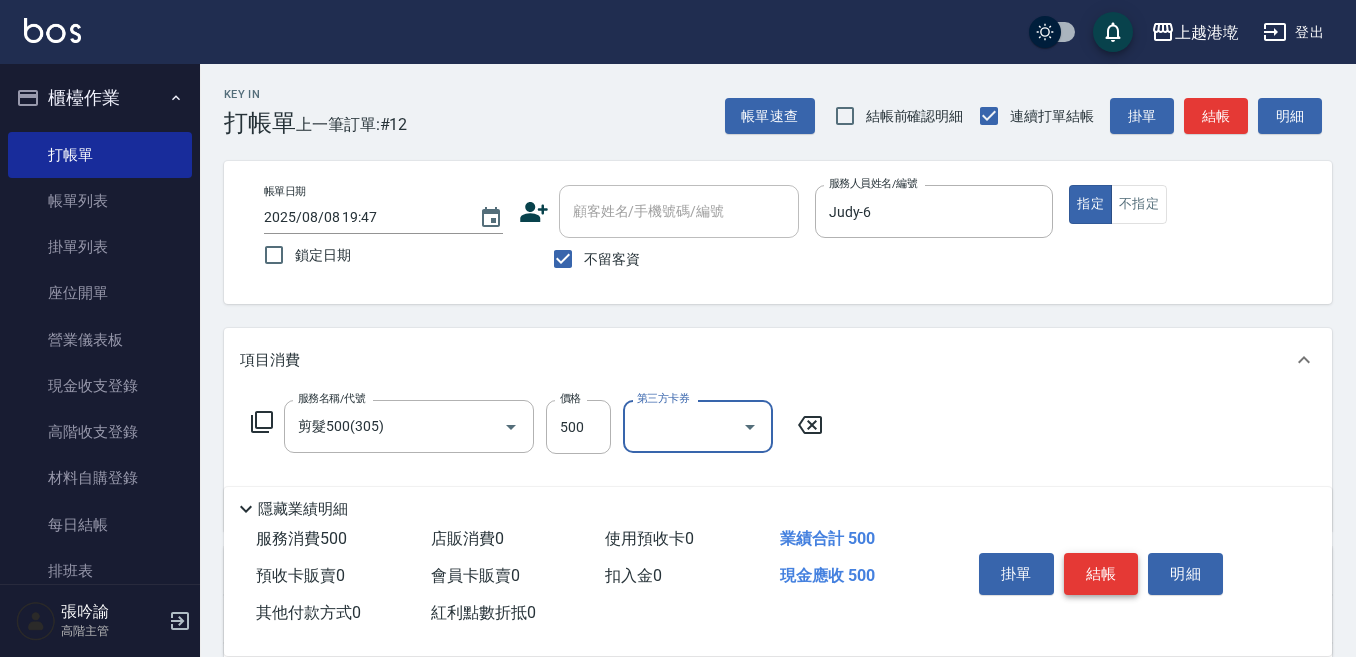click on "結帳" at bounding box center (1101, 574) 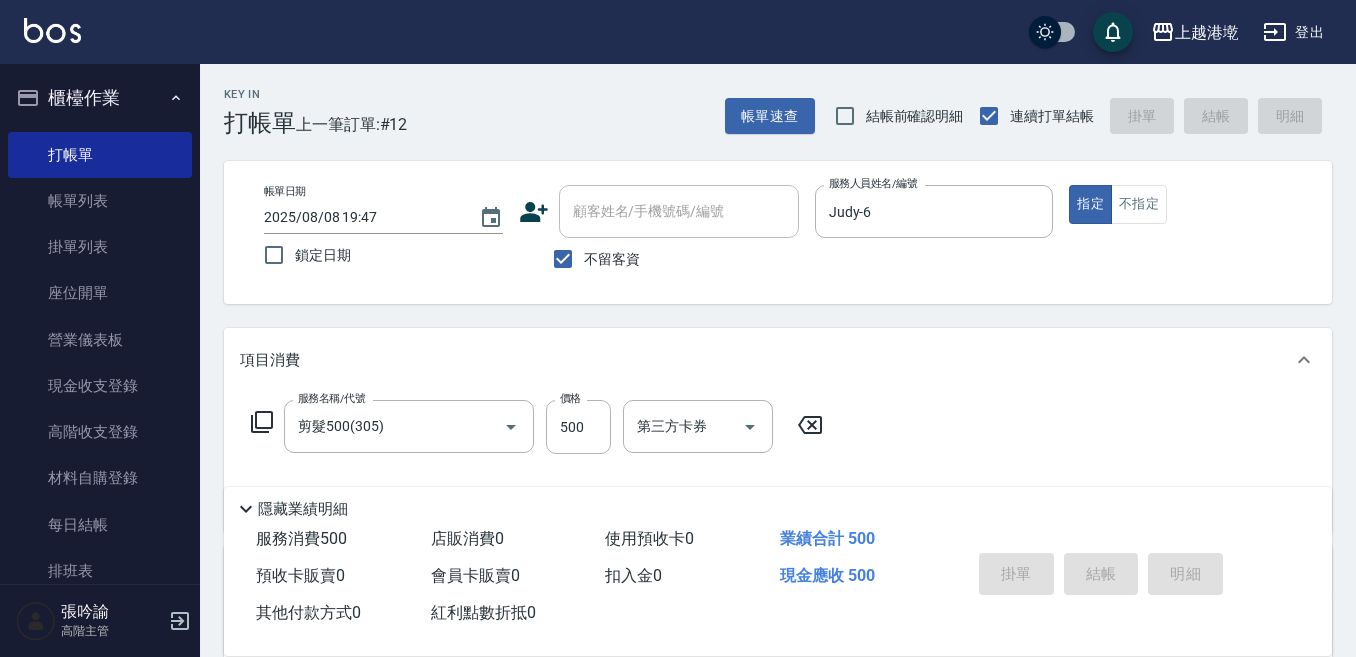 type 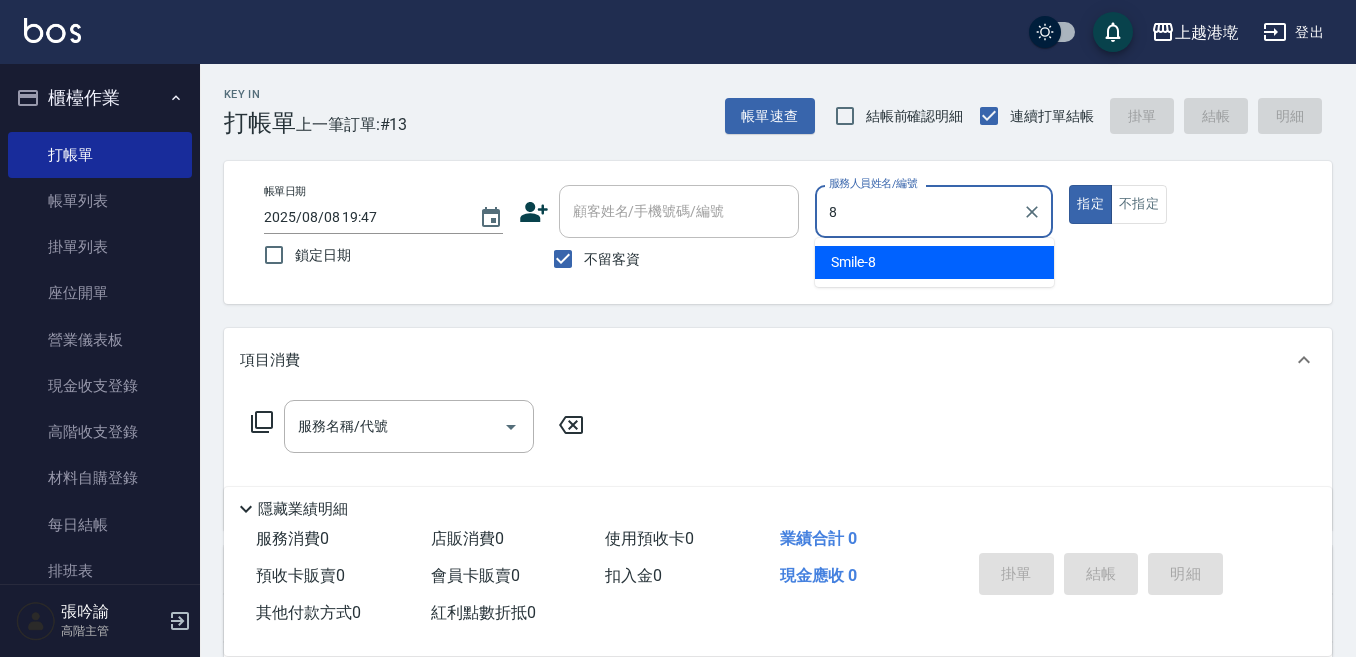 type on "Smile-8" 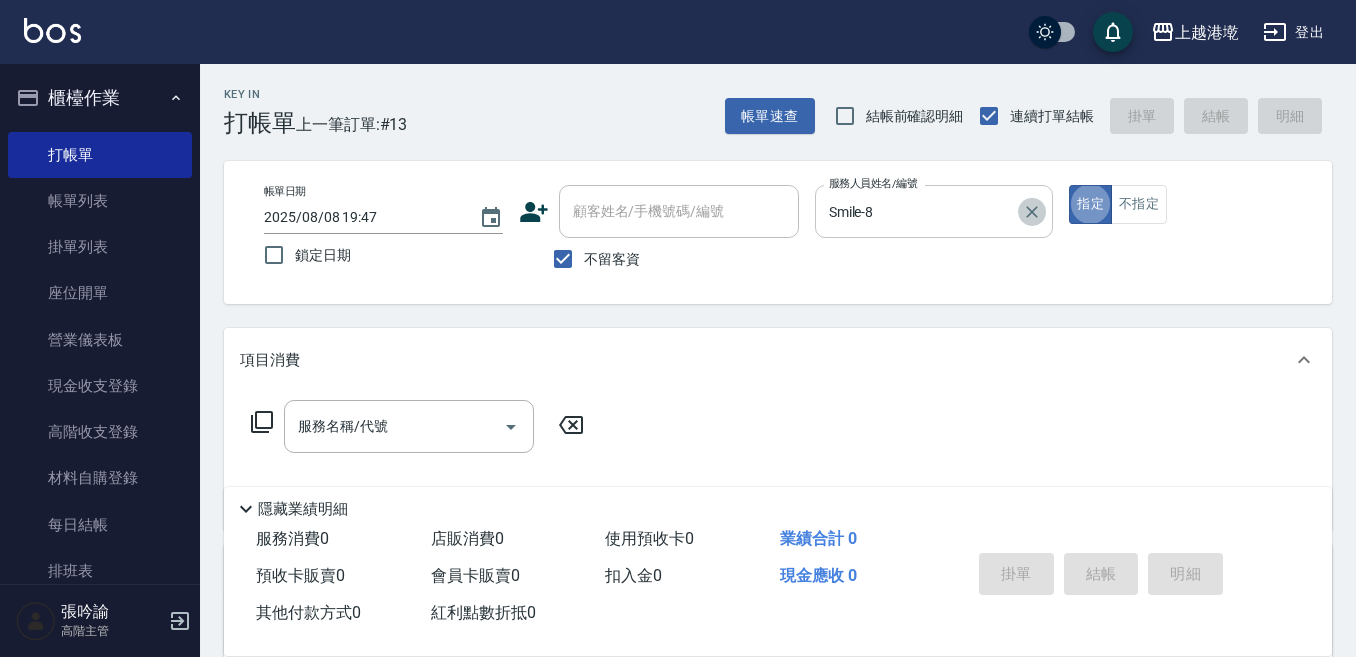 click 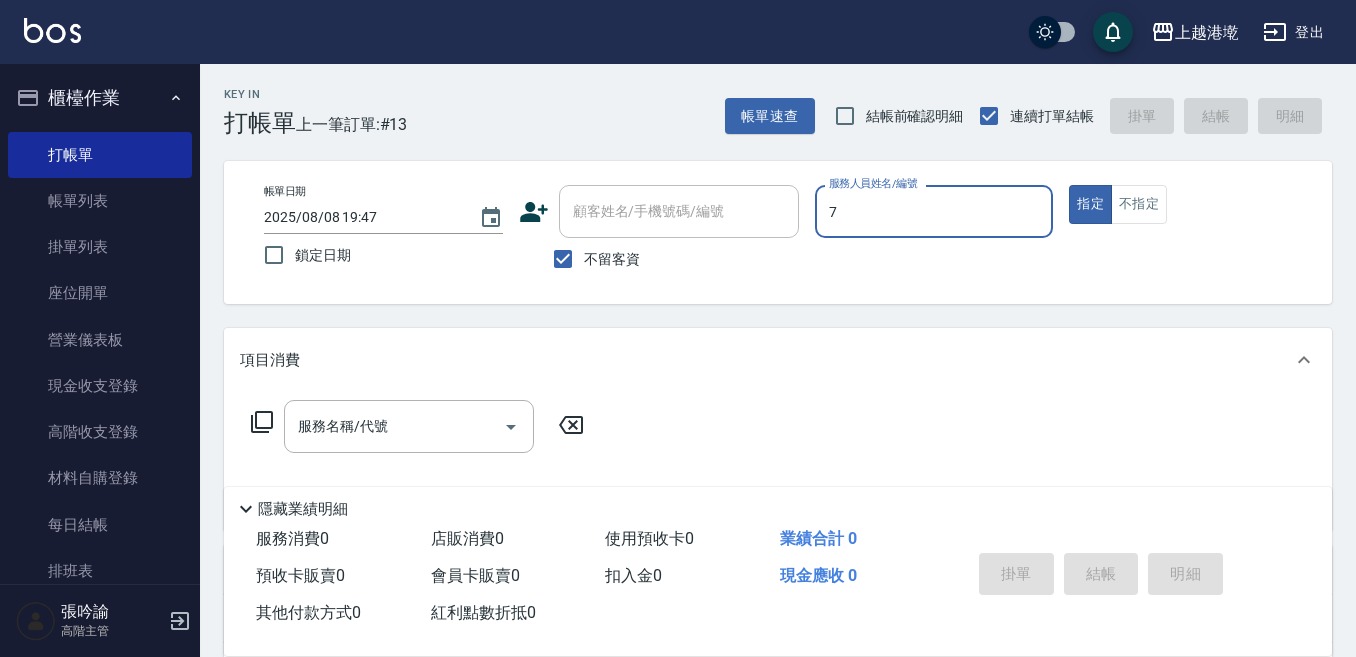 type on "Ruby-7" 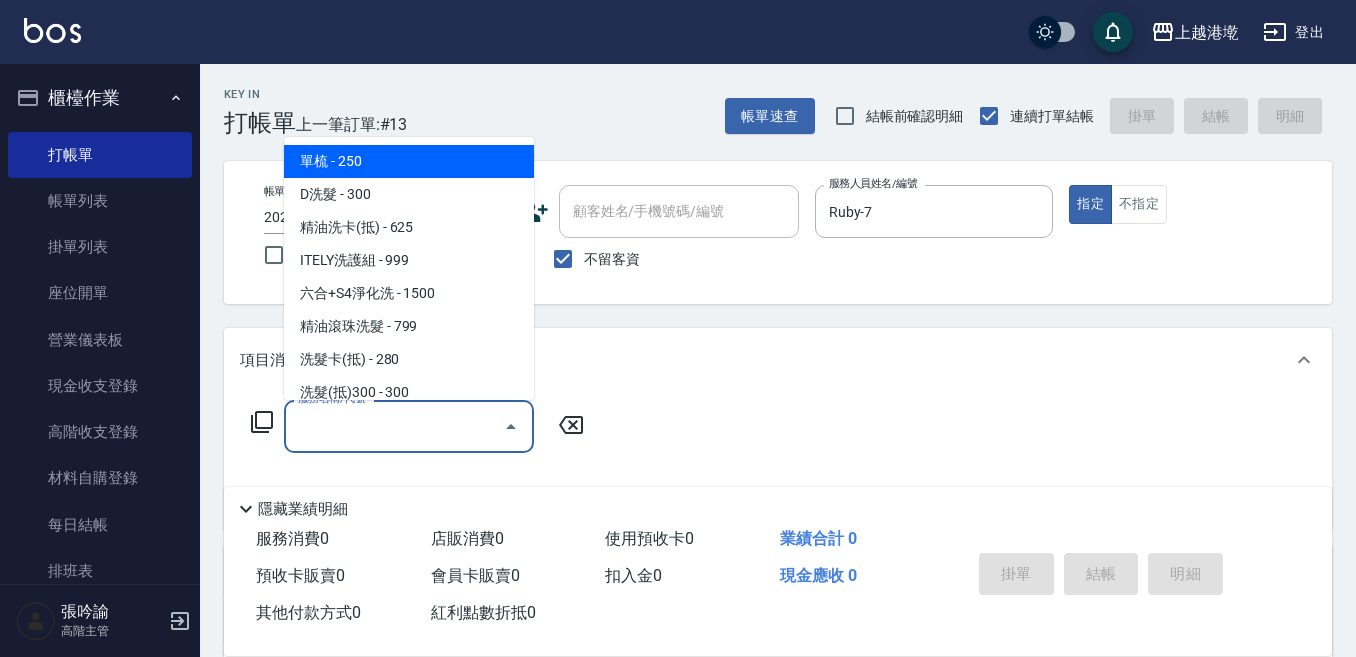 click on "服務名稱/代號" at bounding box center [394, 426] 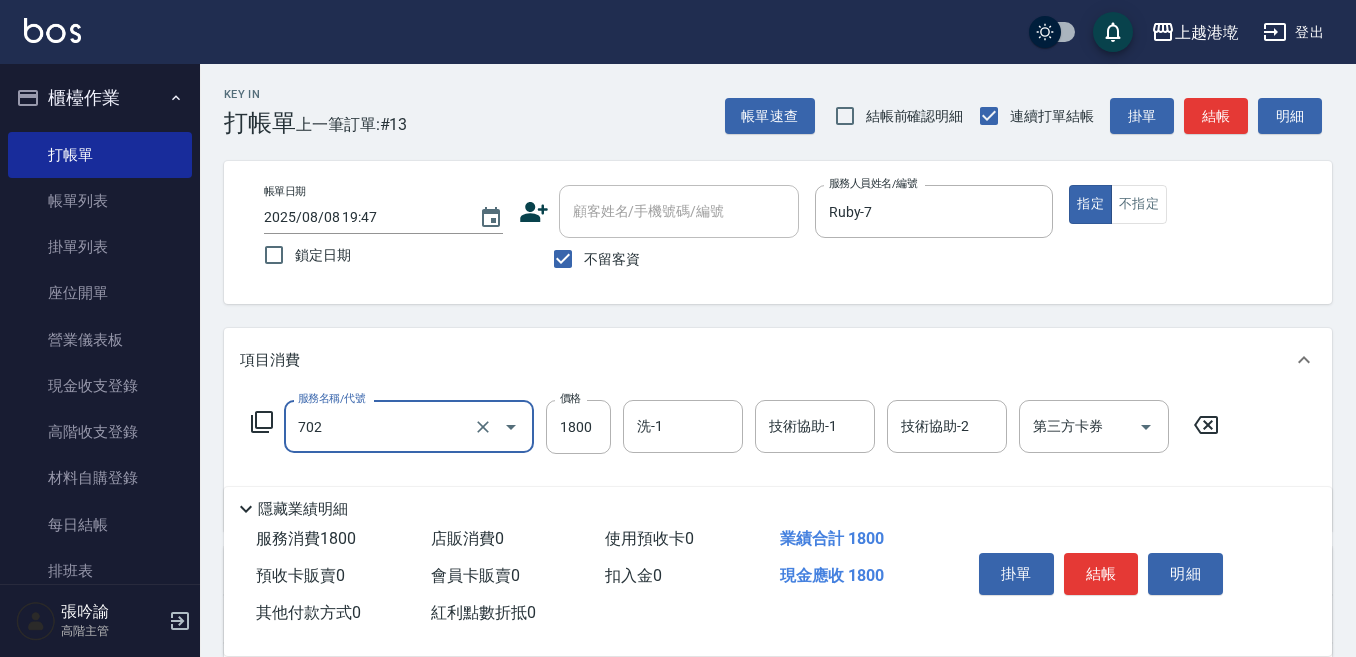 type on "中藥(設計師自備)(702)" 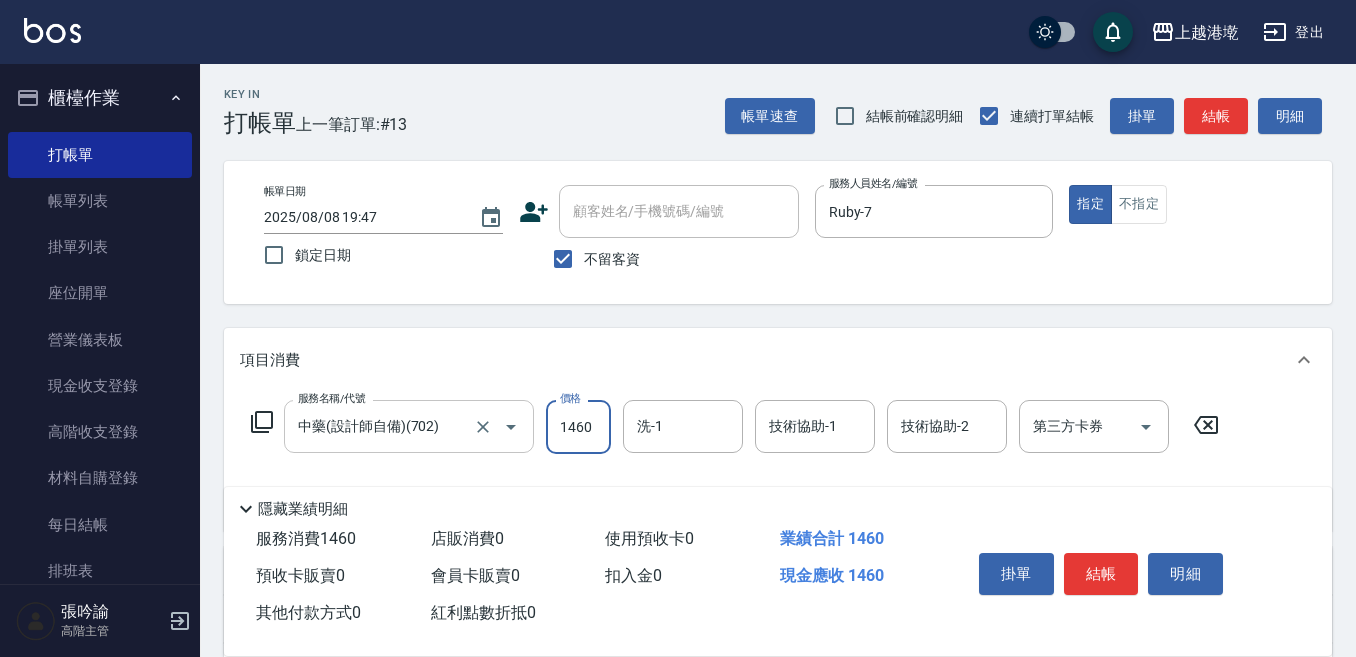 type on "1460" 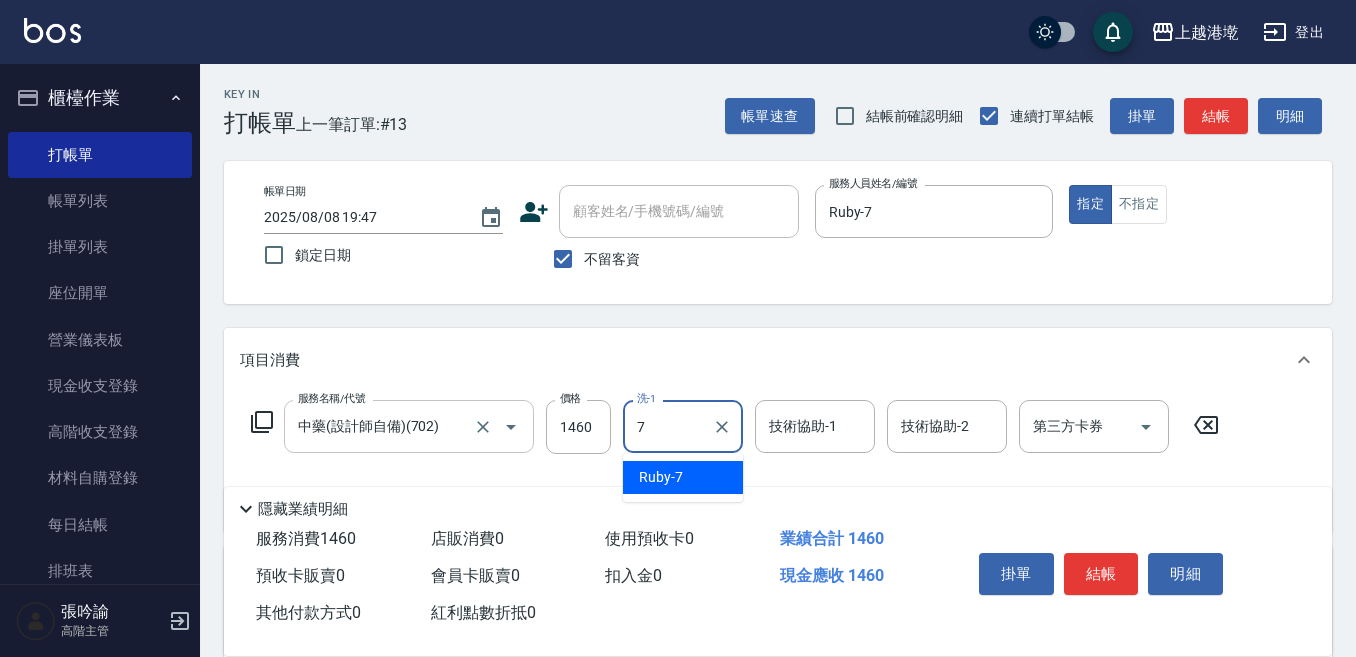 type on "Ruby-7" 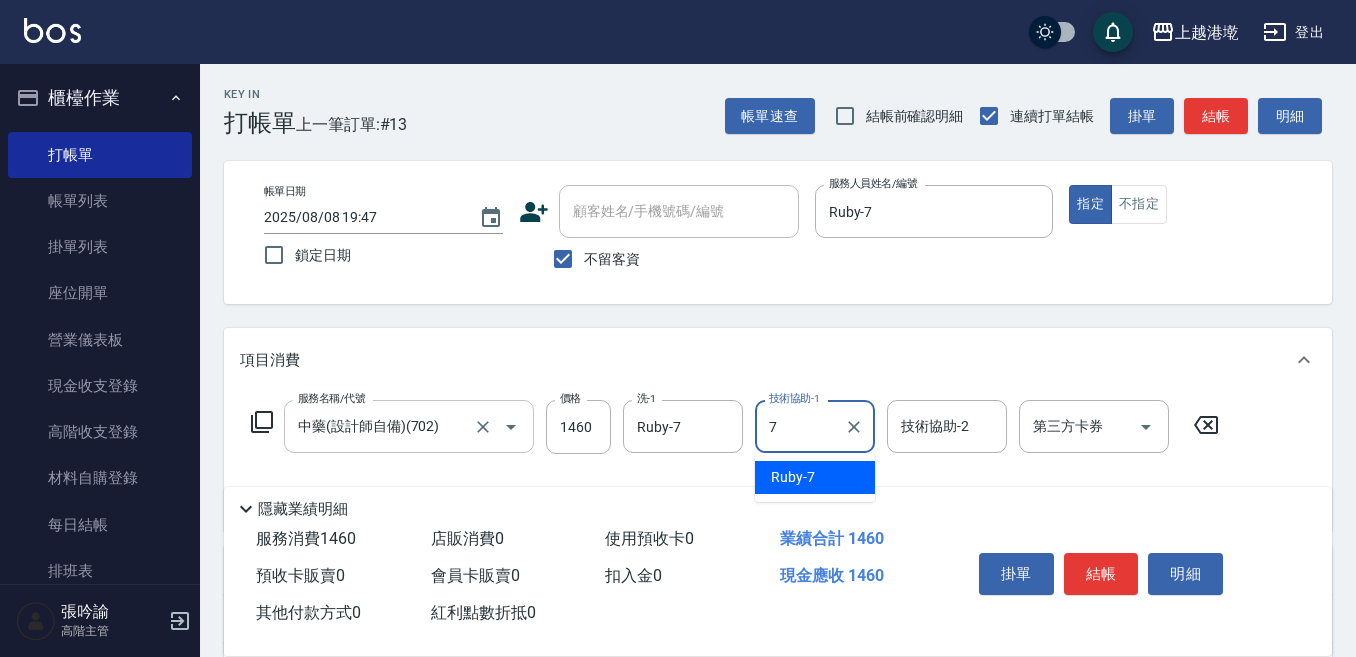 type on "Ruby-7" 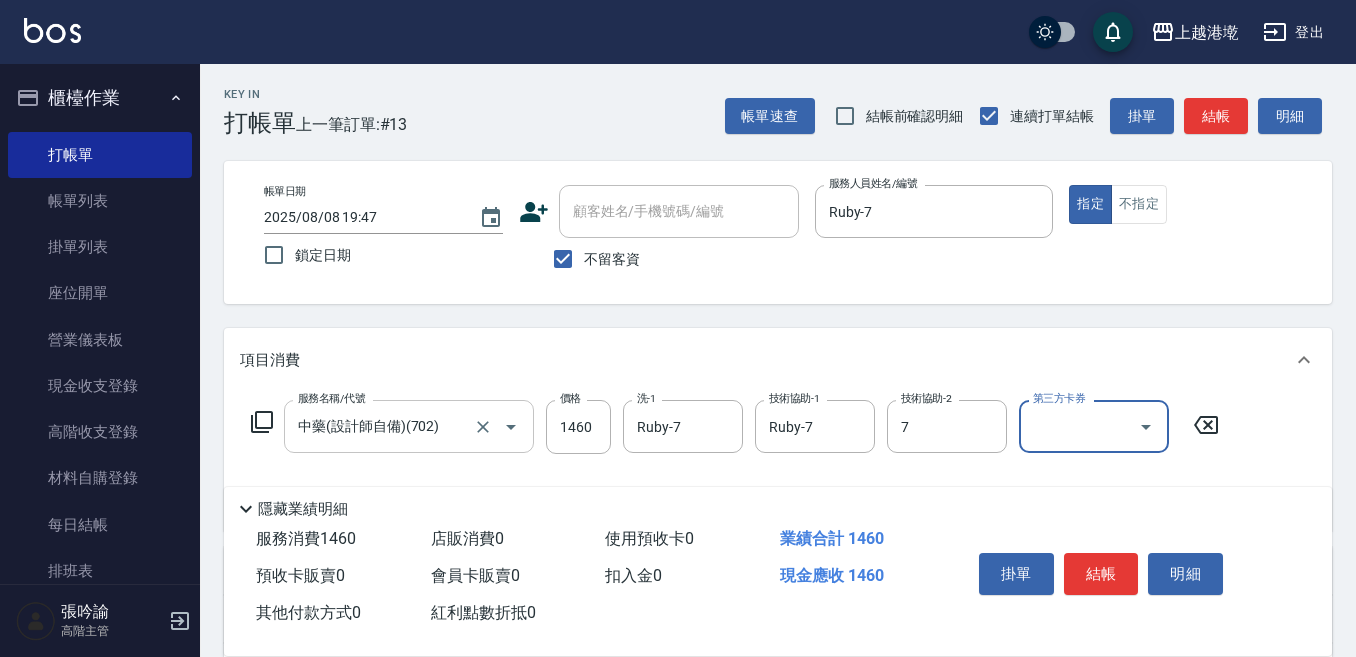 type on "Ruby-7" 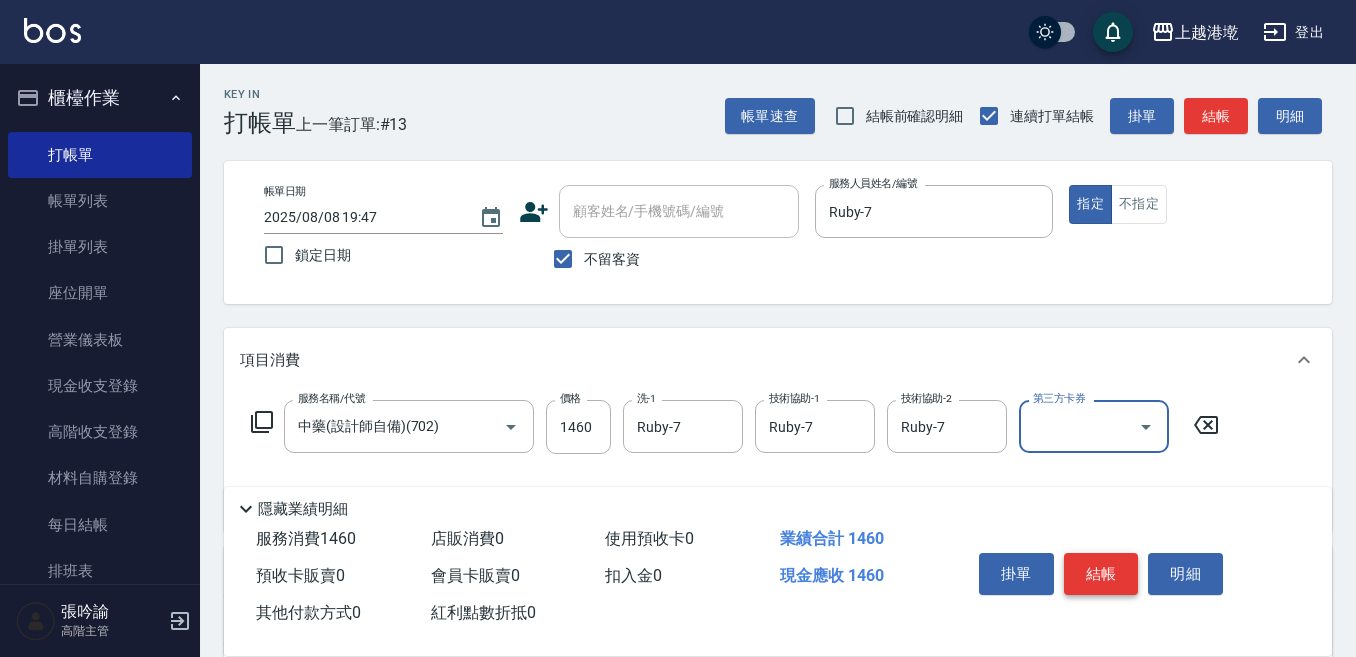 click on "結帳" at bounding box center (1101, 574) 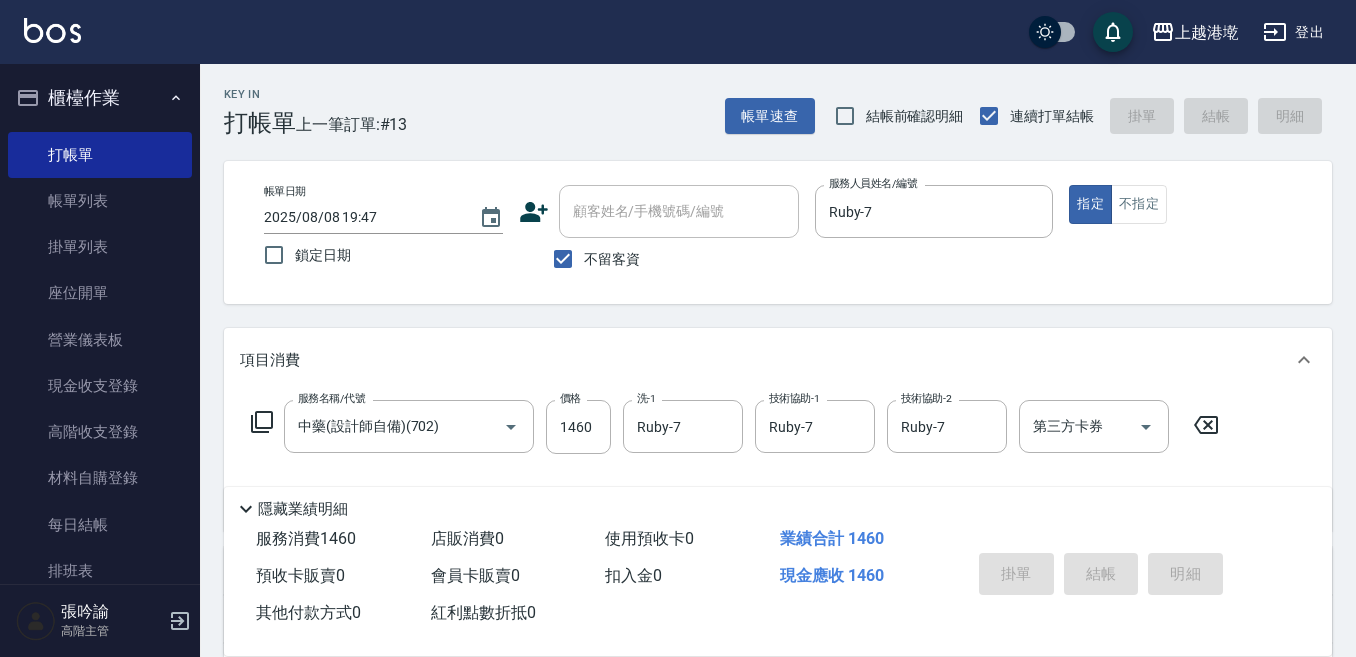 type 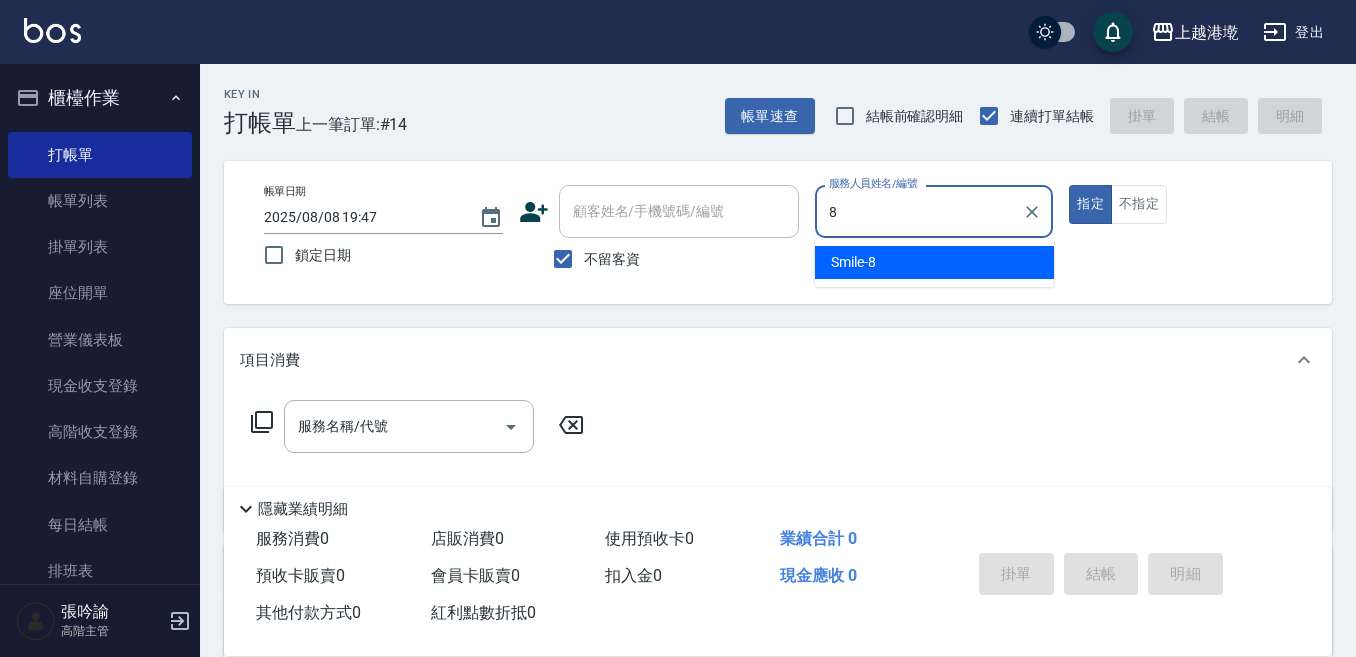 type on "Smile-8" 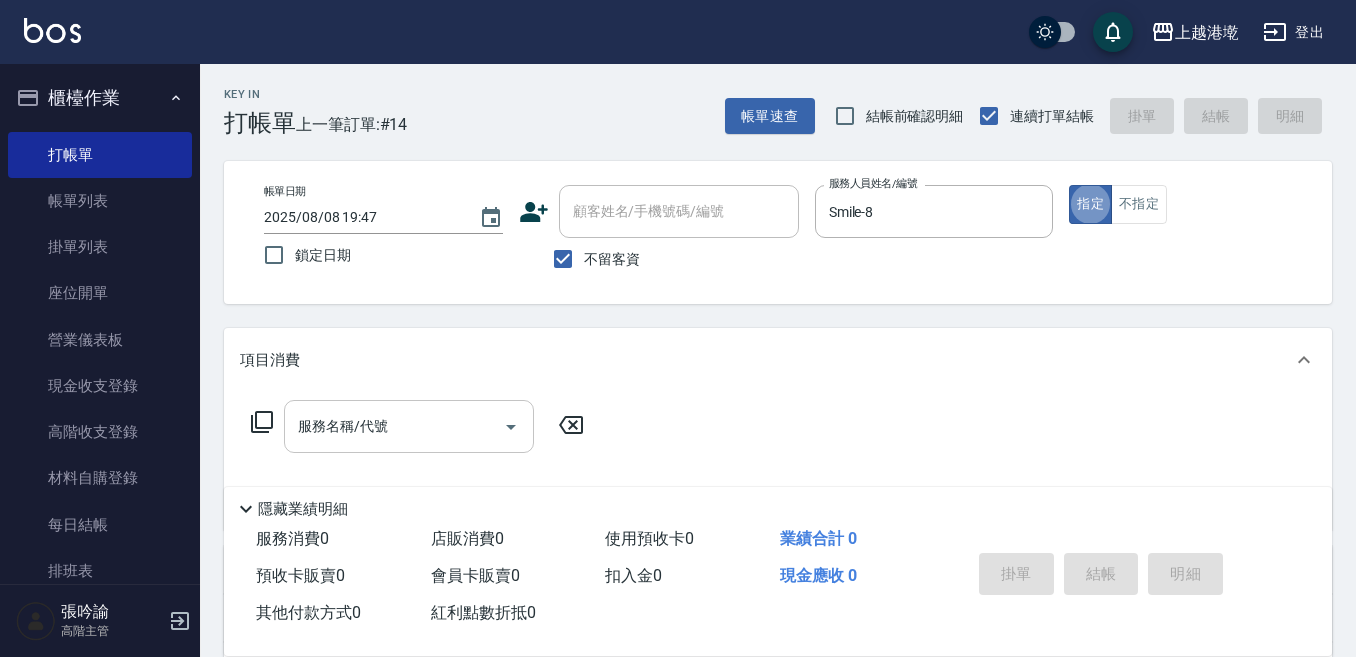 click on "服務名稱/代號" at bounding box center [394, 426] 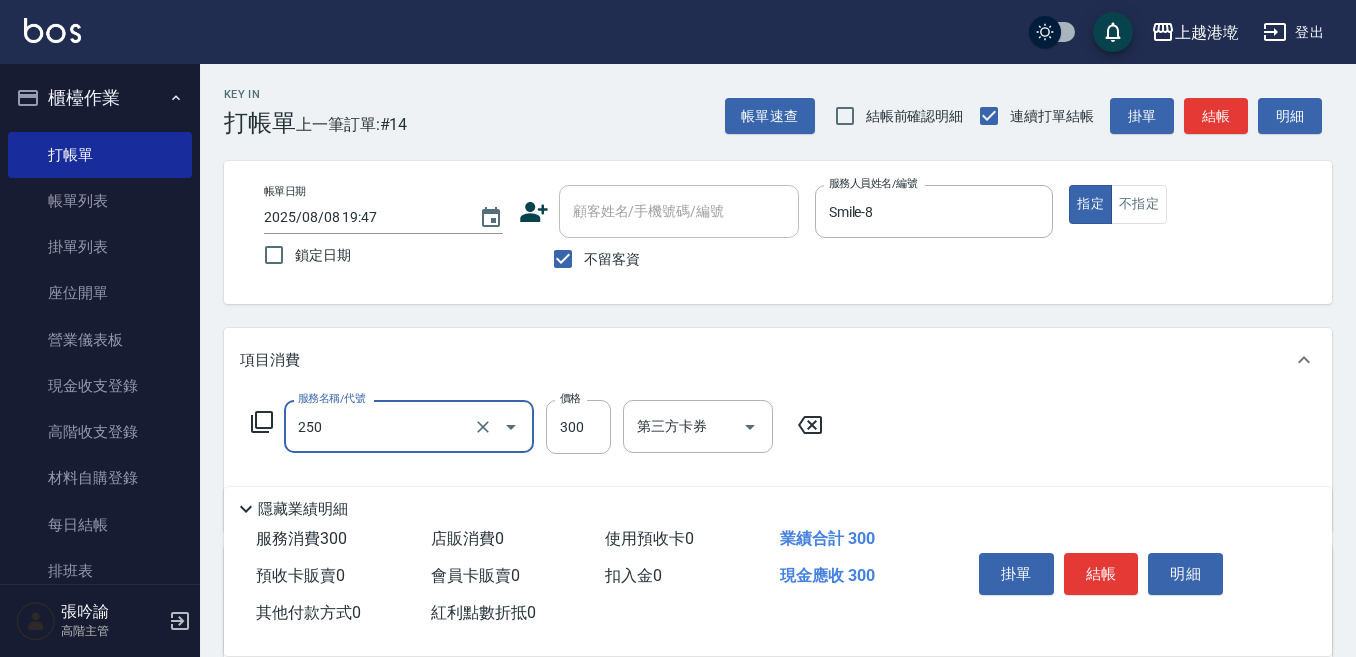 type on "日式洗髮(250)" 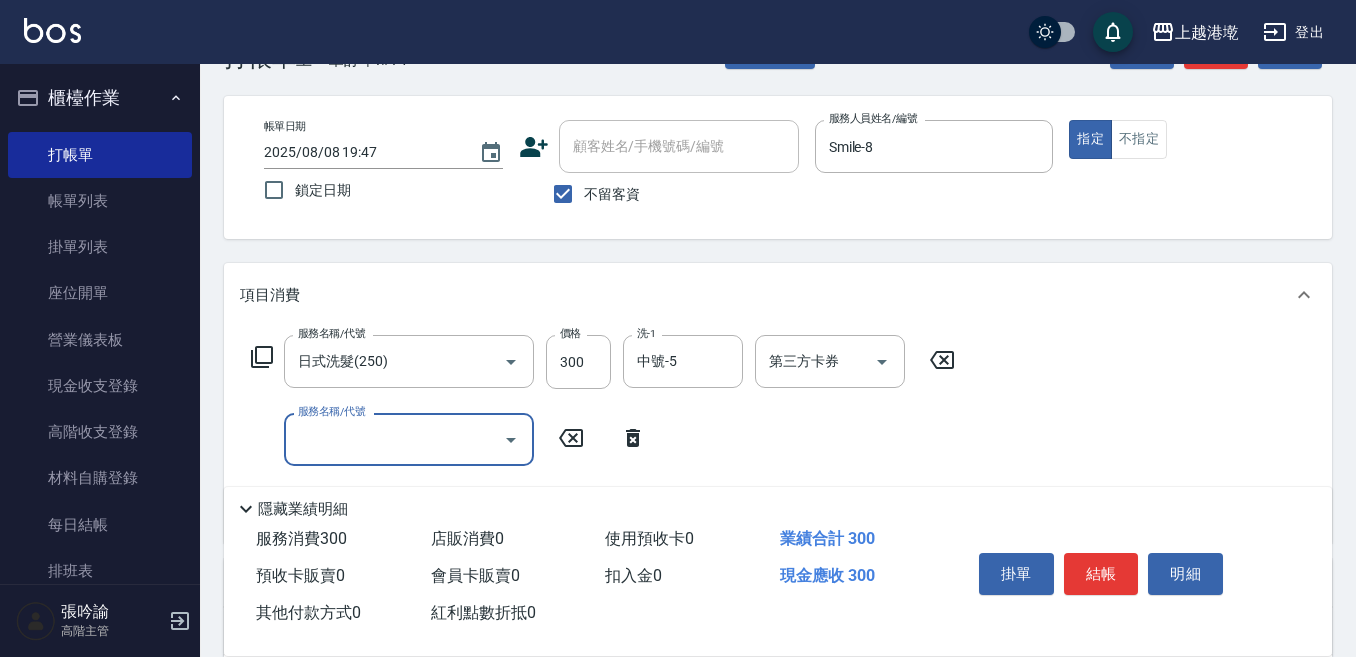 scroll, scrollTop: 100, scrollLeft: 0, axis: vertical 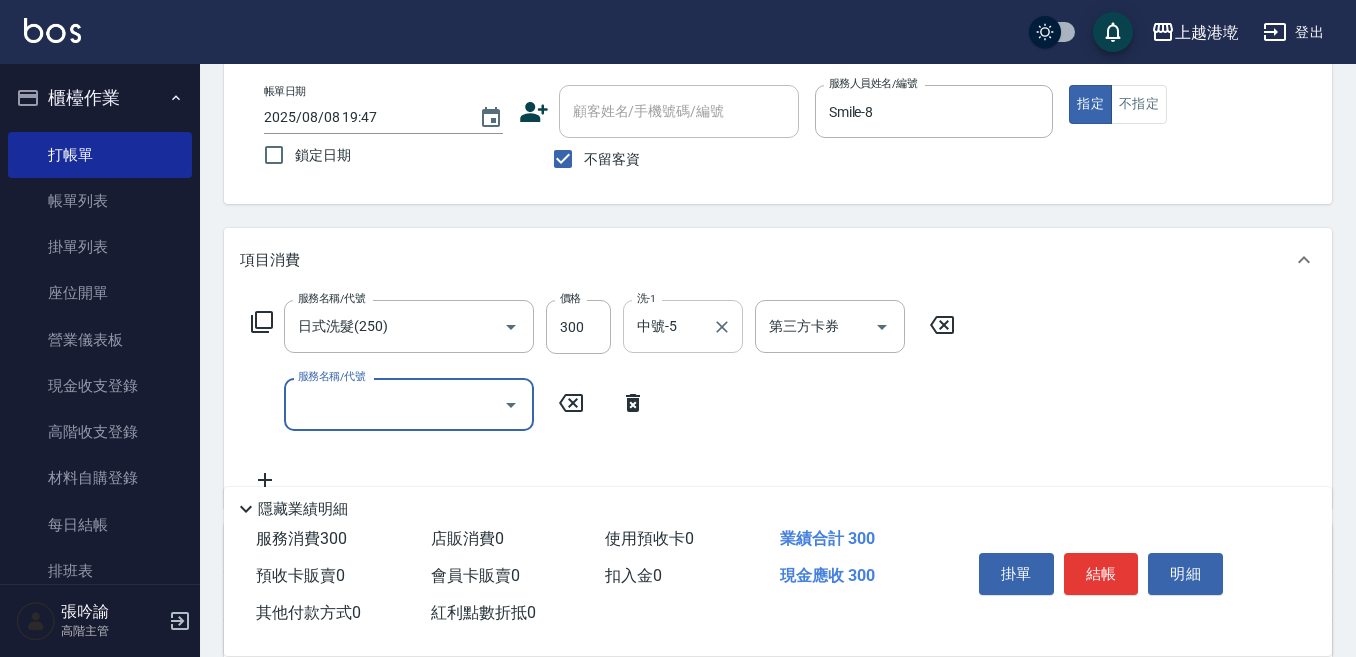 click on "中號-5" at bounding box center [668, 326] 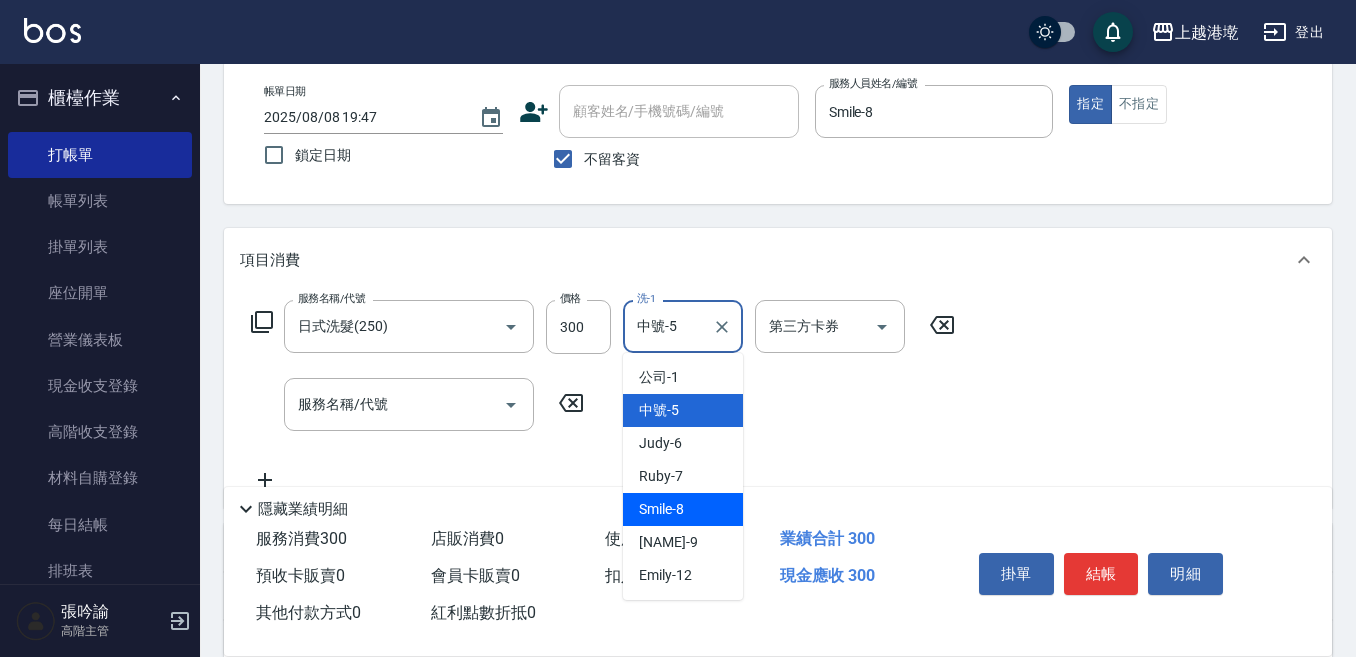 click on "Smile -8" at bounding box center (661, 509) 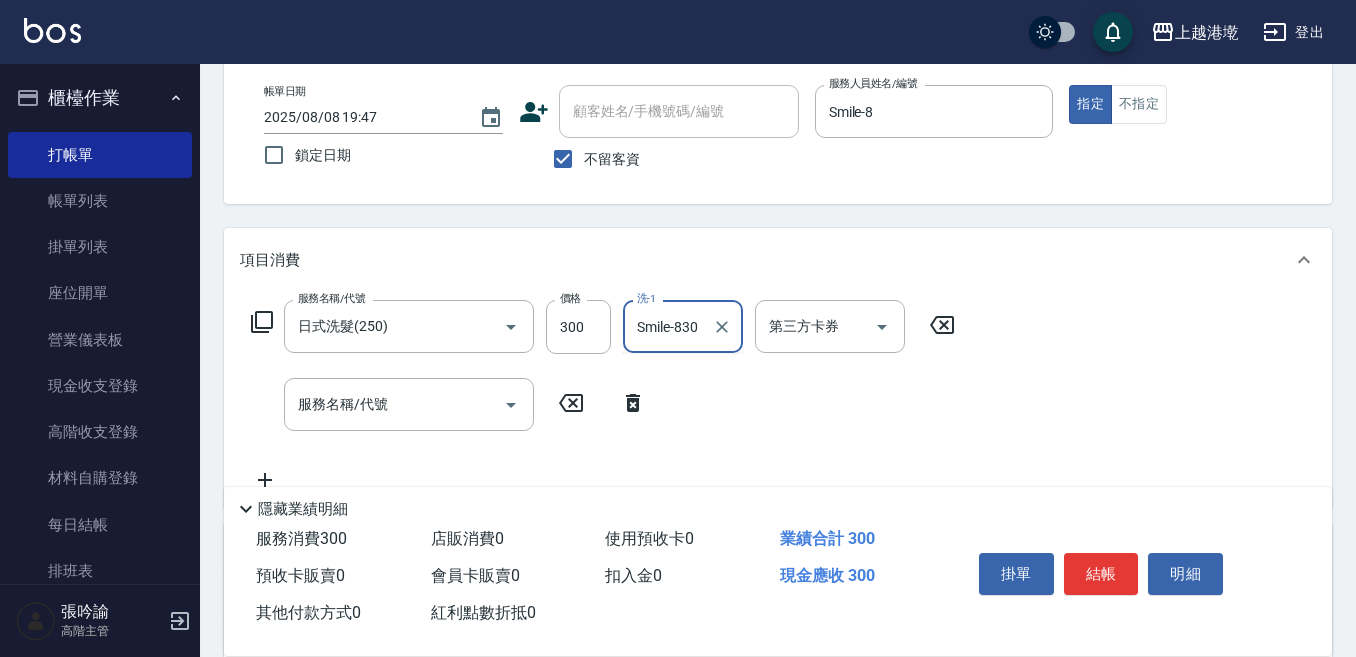 scroll, scrollTop: 0, scrollLeft: 0, axis: both 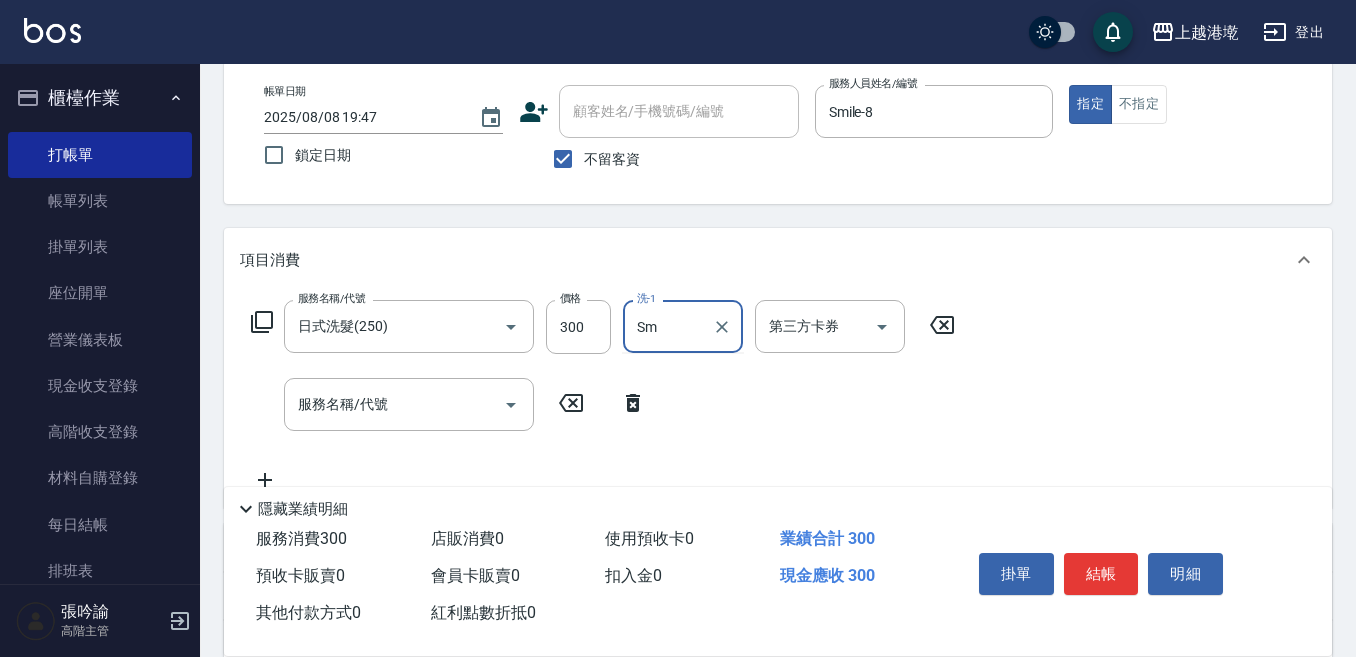 type on "S" 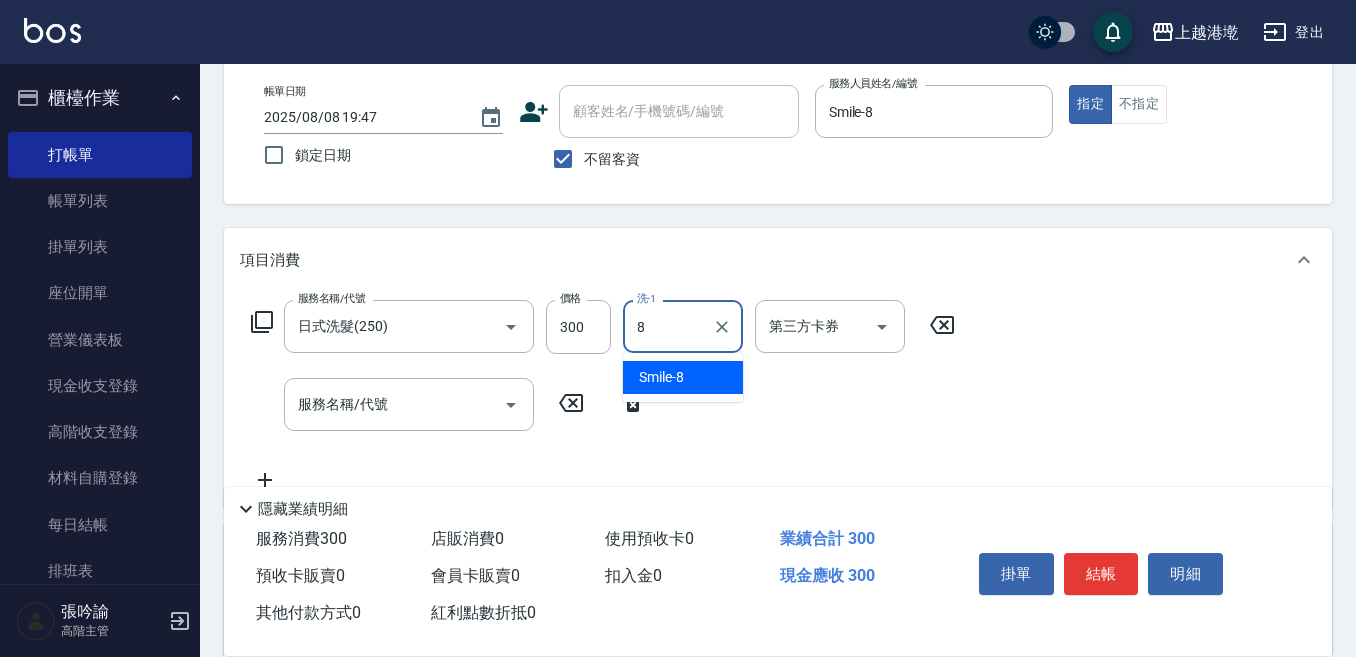 type on "Smile-8" 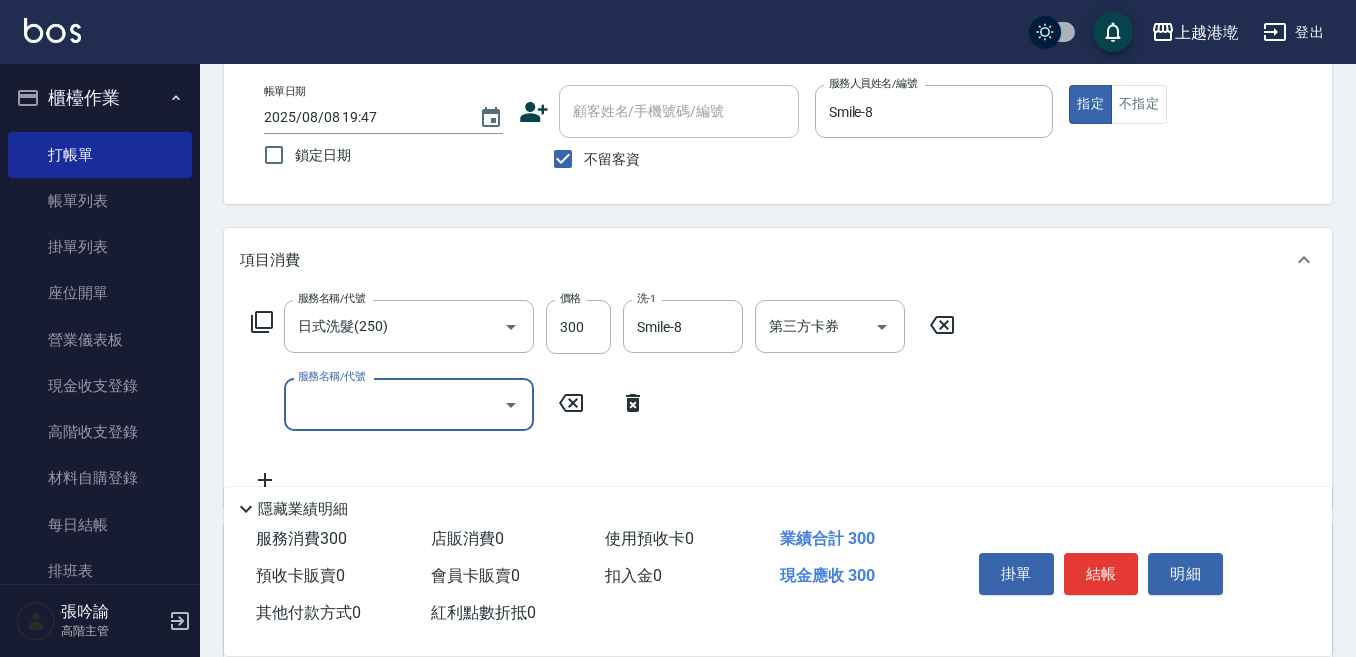 drag, startPoint x: 346, startPoint y: 418, endPoint x: 327, endPoint y: 433, distance: 24.207438 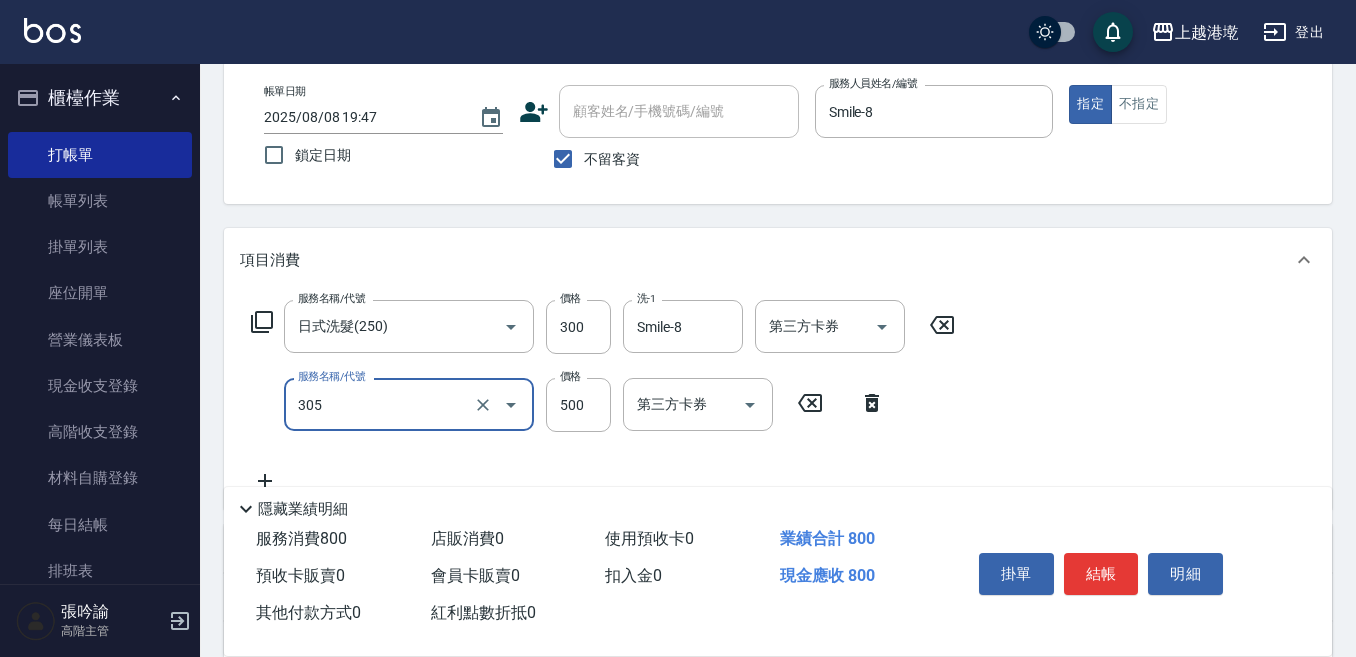 type on "剪髮500(305)" 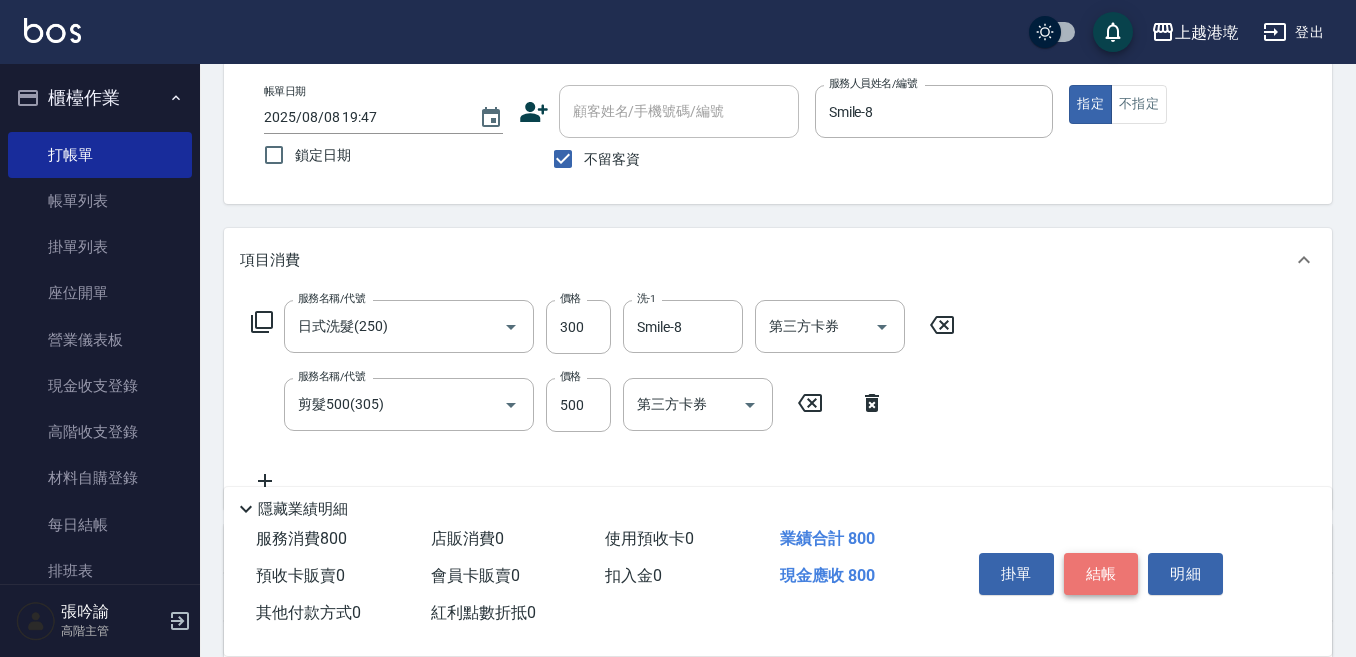click on "結帳" at bounding box center [1101, 574] 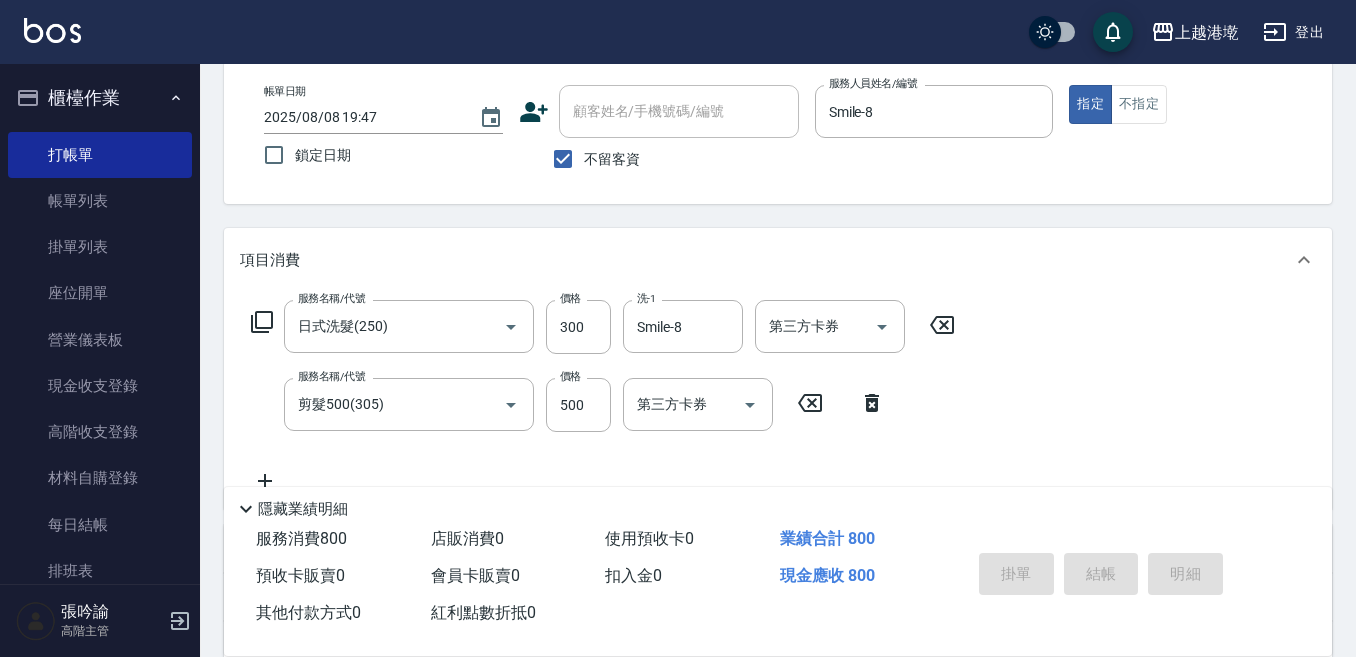 type on "2025/08/08 19:48" 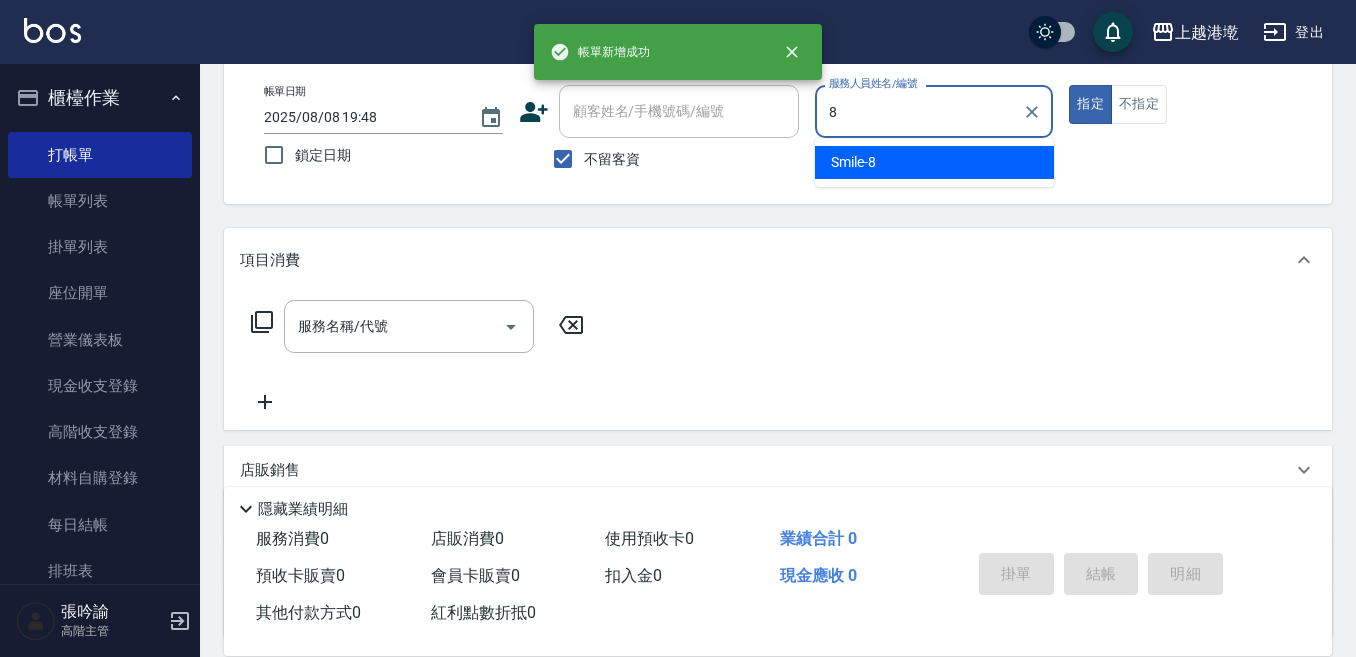 type on "Smile-8" 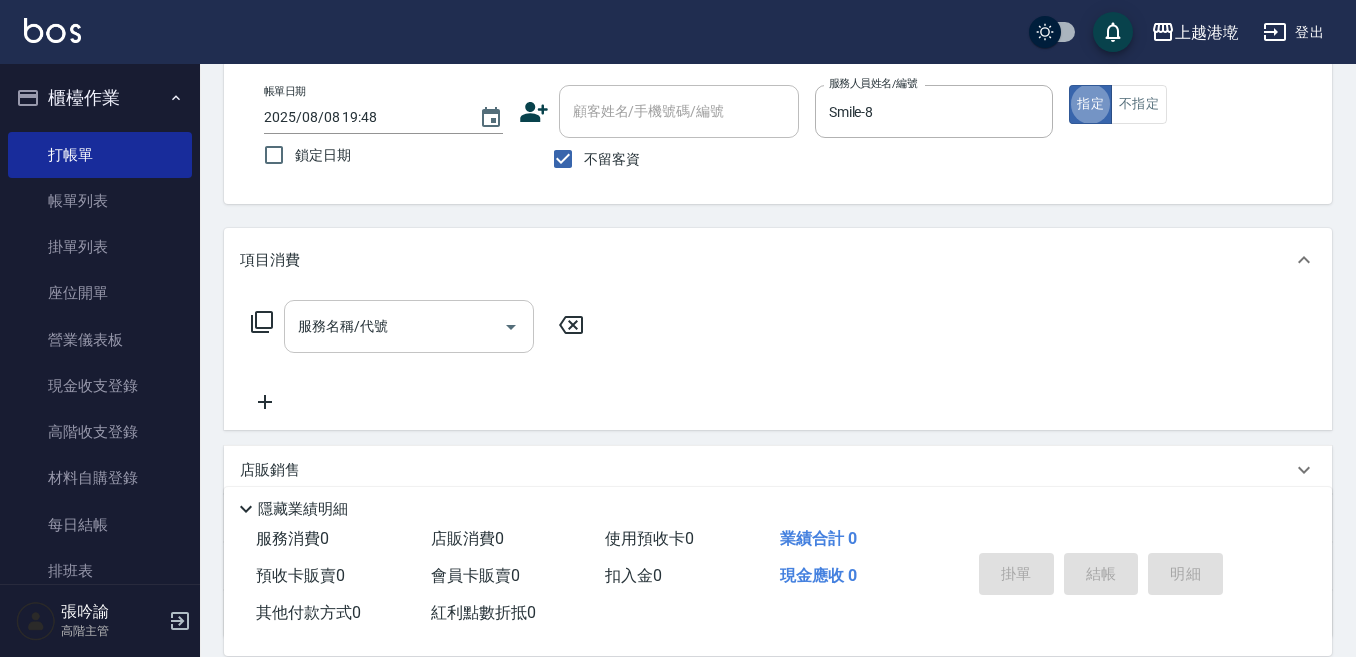 click on "服務名稱/代號" at bounding box center (394, 326) 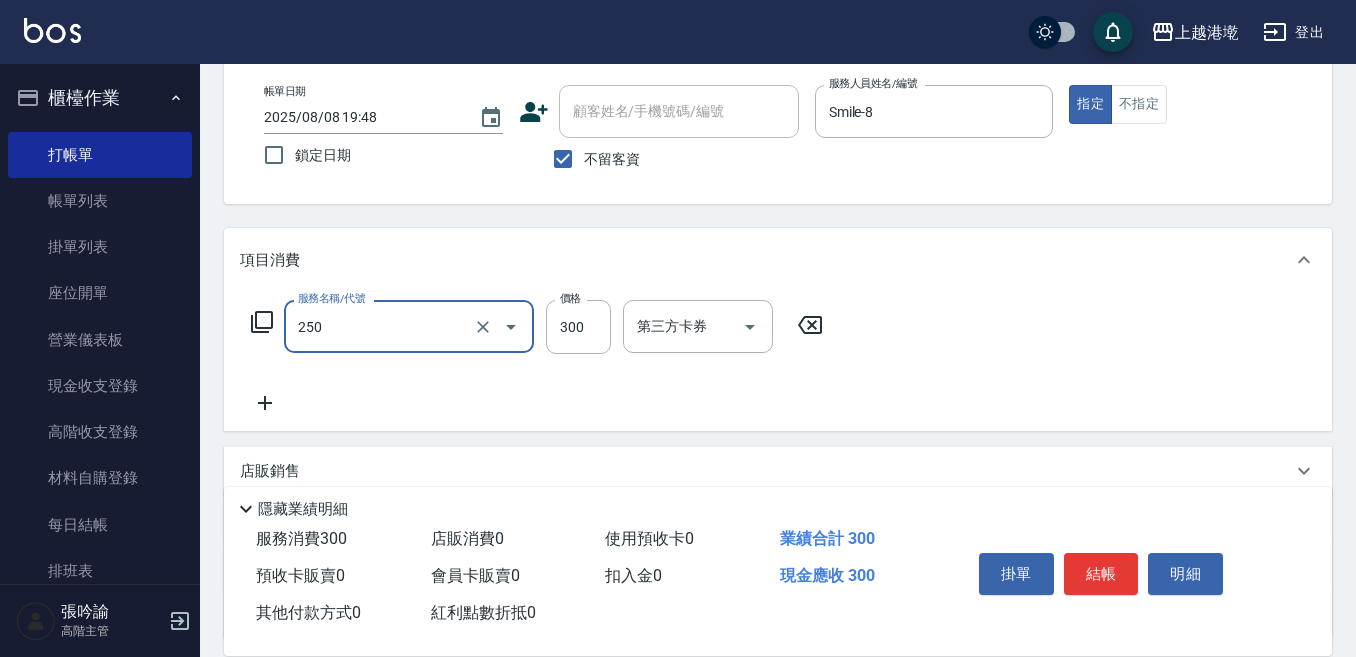 type on "日式洗髮(250)" 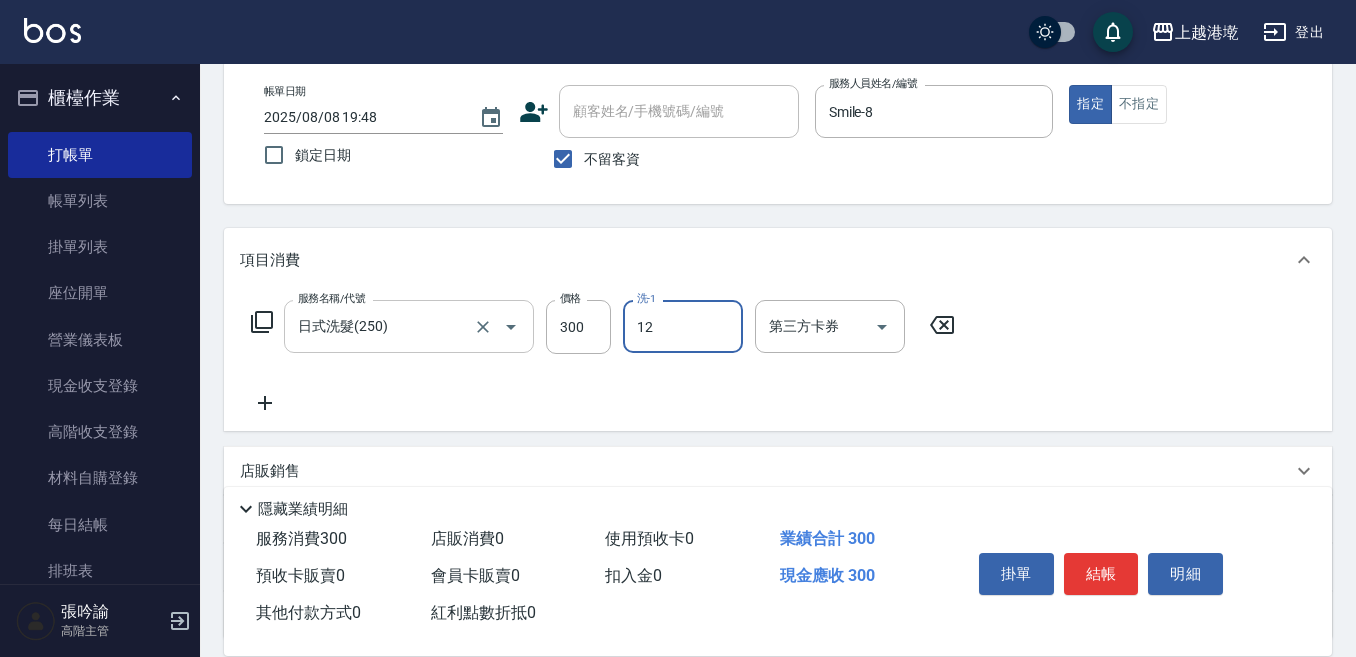 type on "Emily-12" 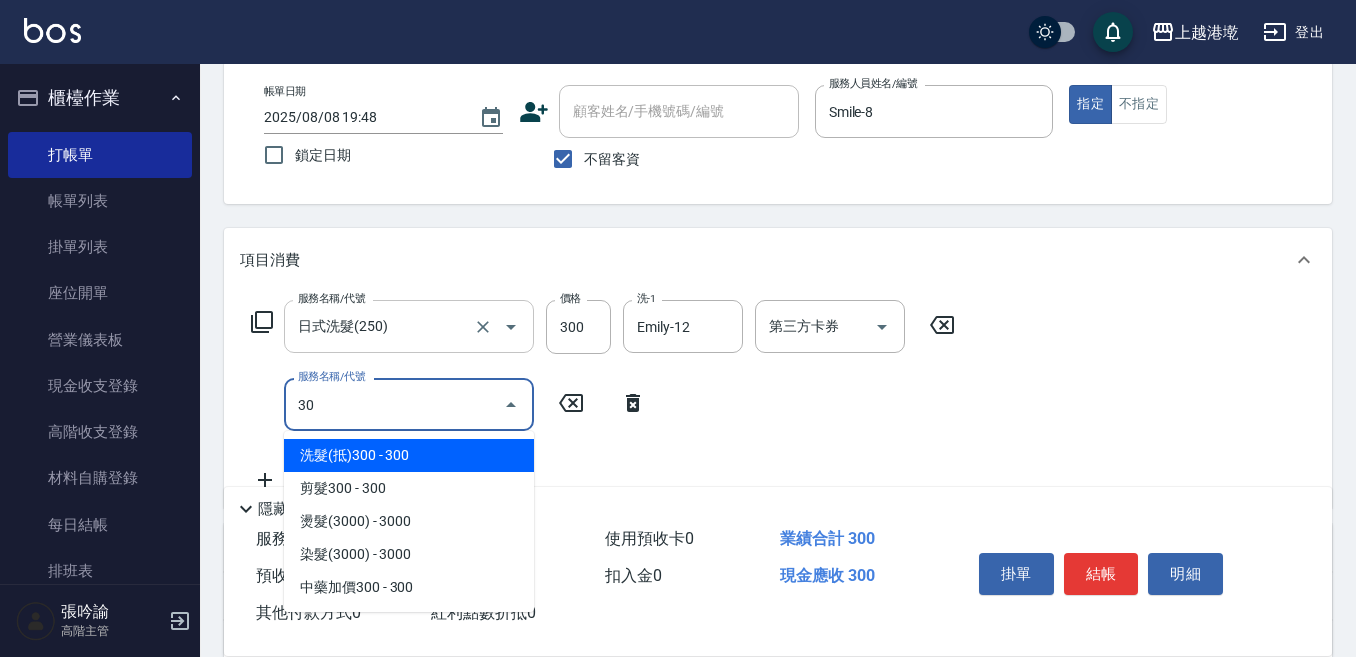 type on "303" 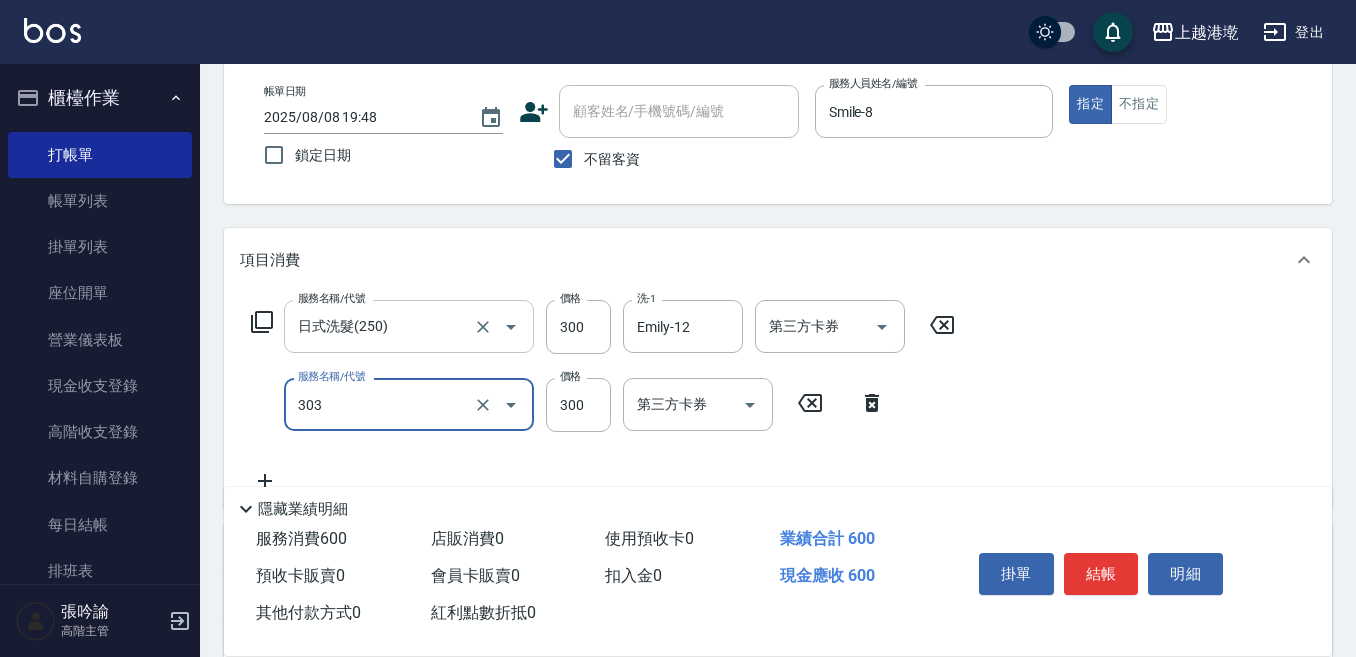 type on "剪髮300(303)" 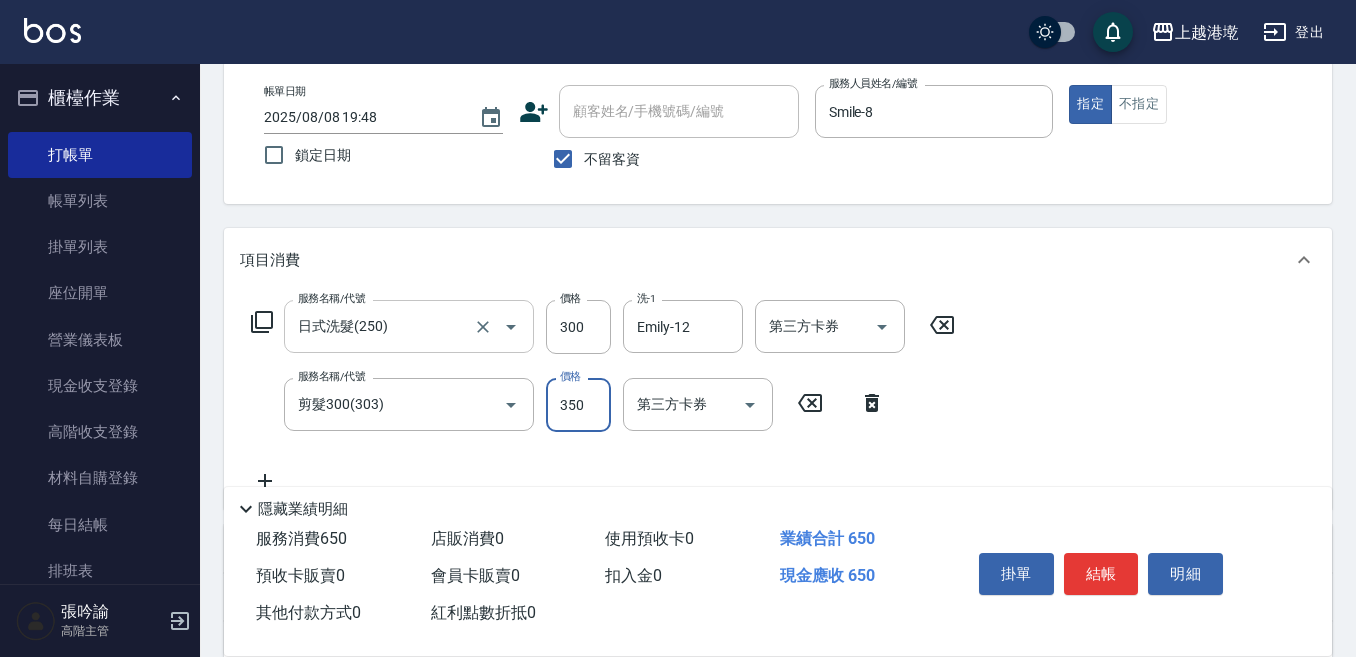 type on "350" 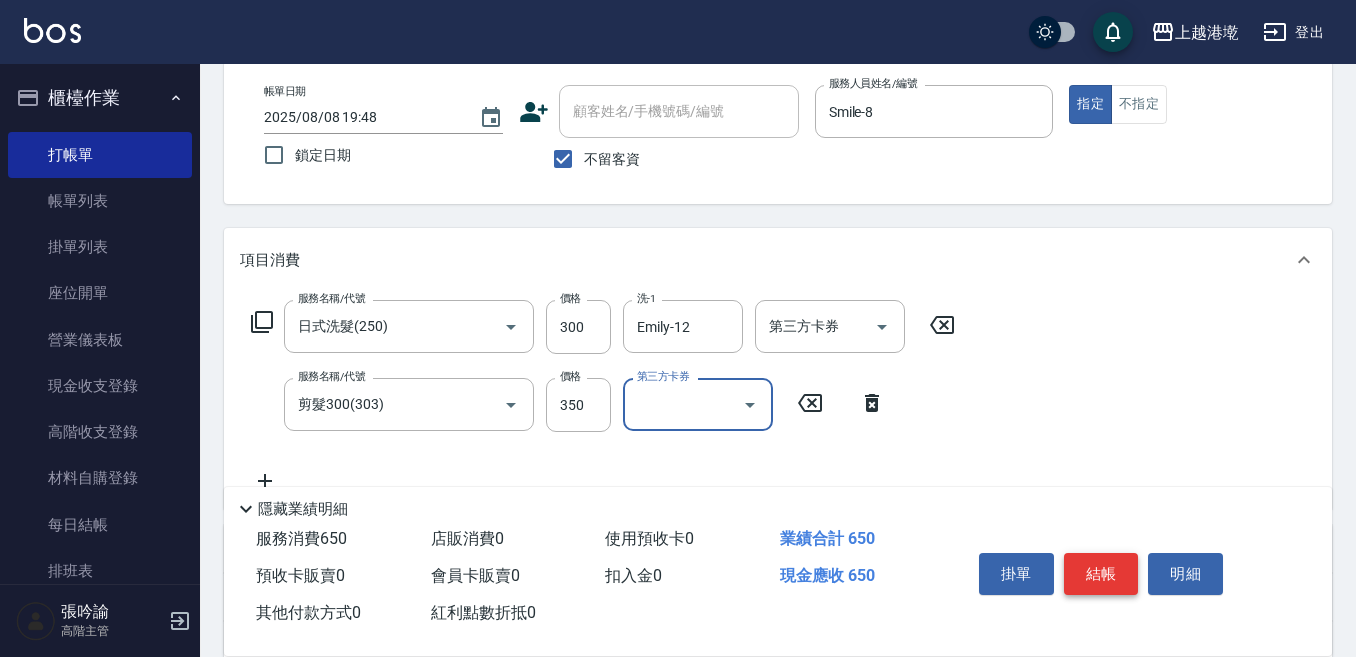 click on "結帳" at bounding box center (1101, 574) 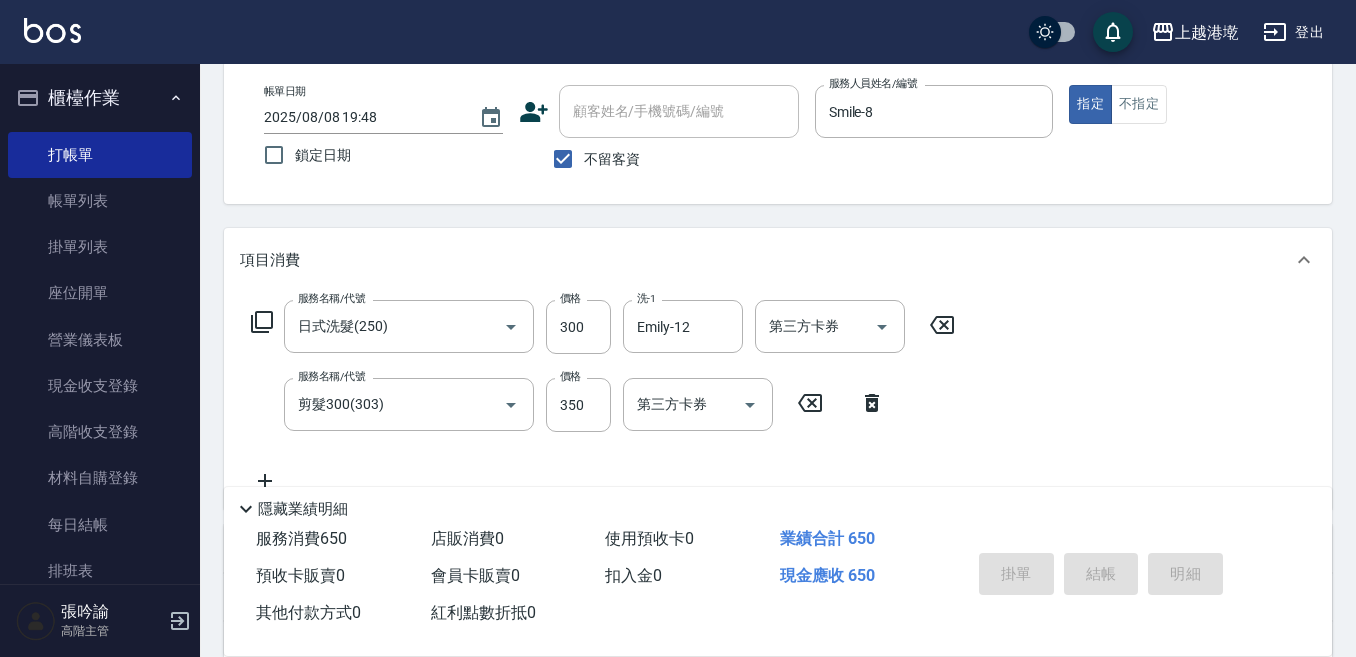 type 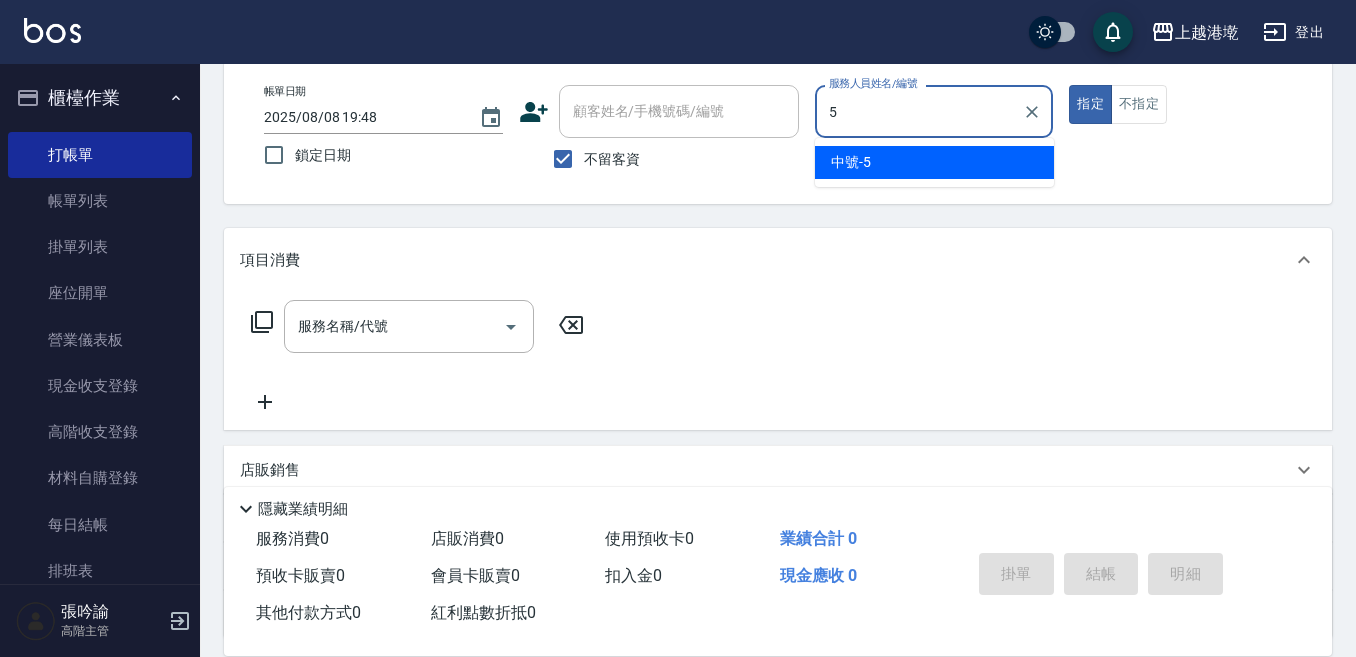 type on "中號-5" 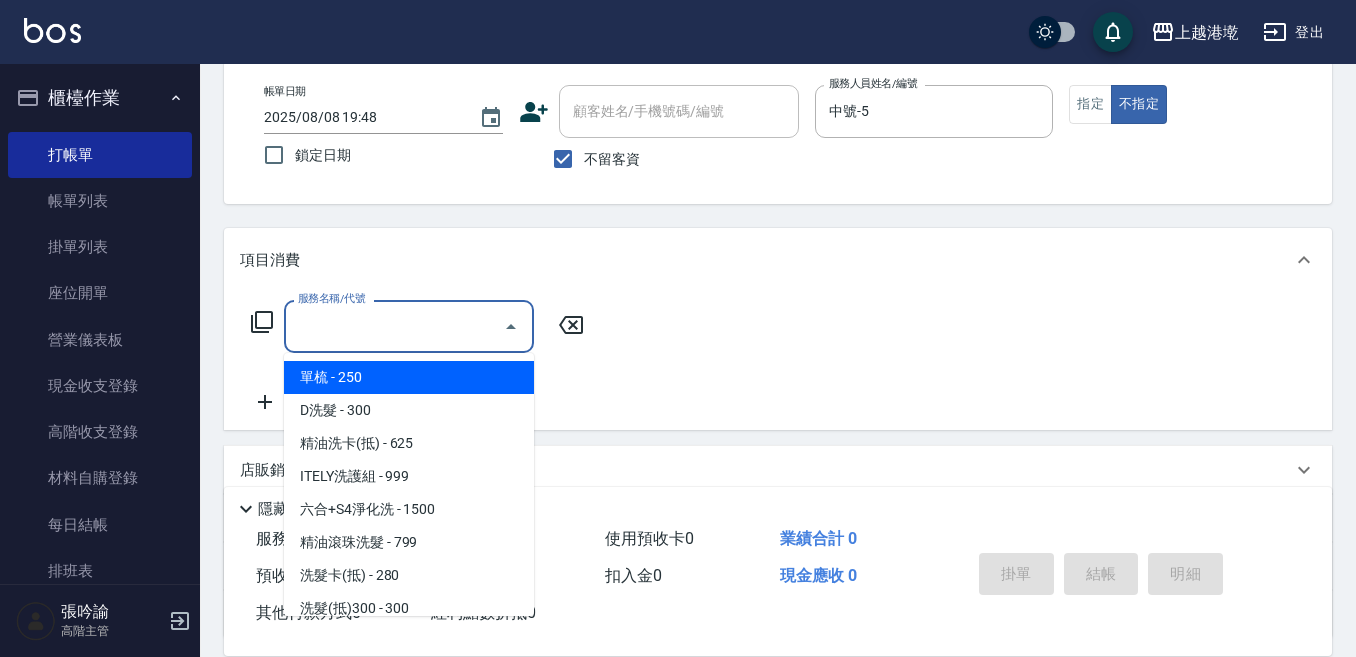 click on "服務名稱/代號" at bounding box center (394, 326) 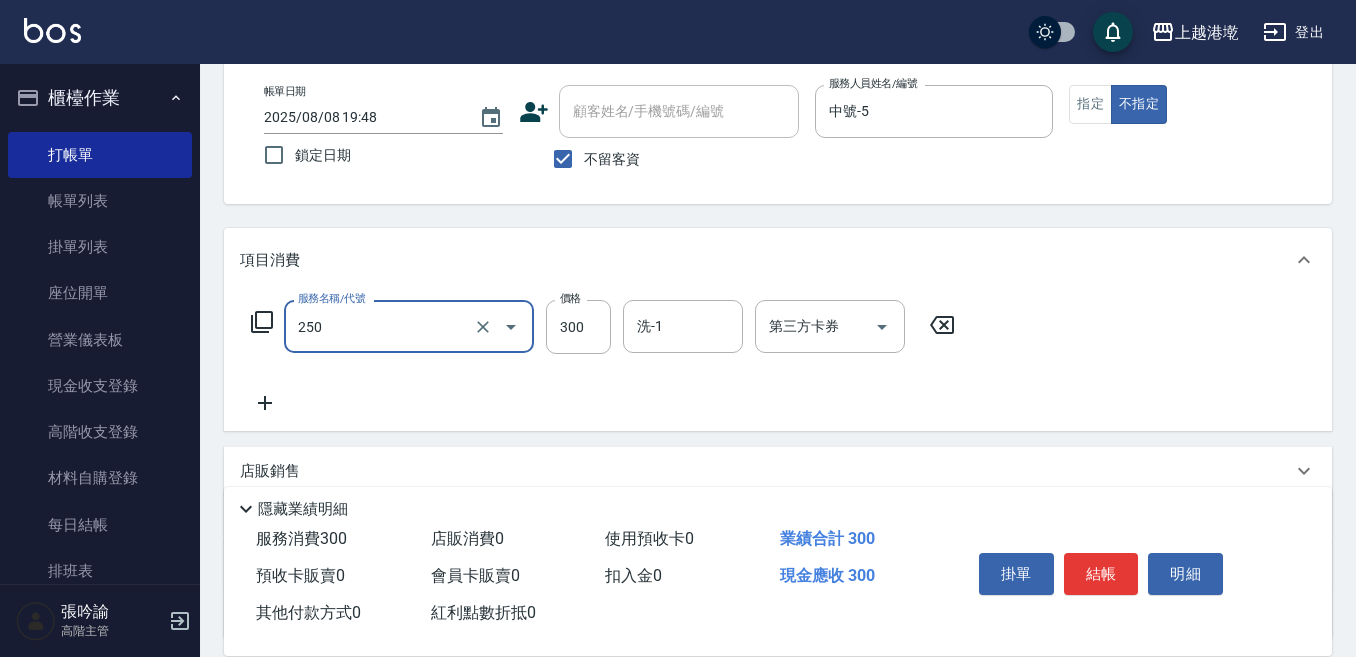 type on "日式洗髮(250)" 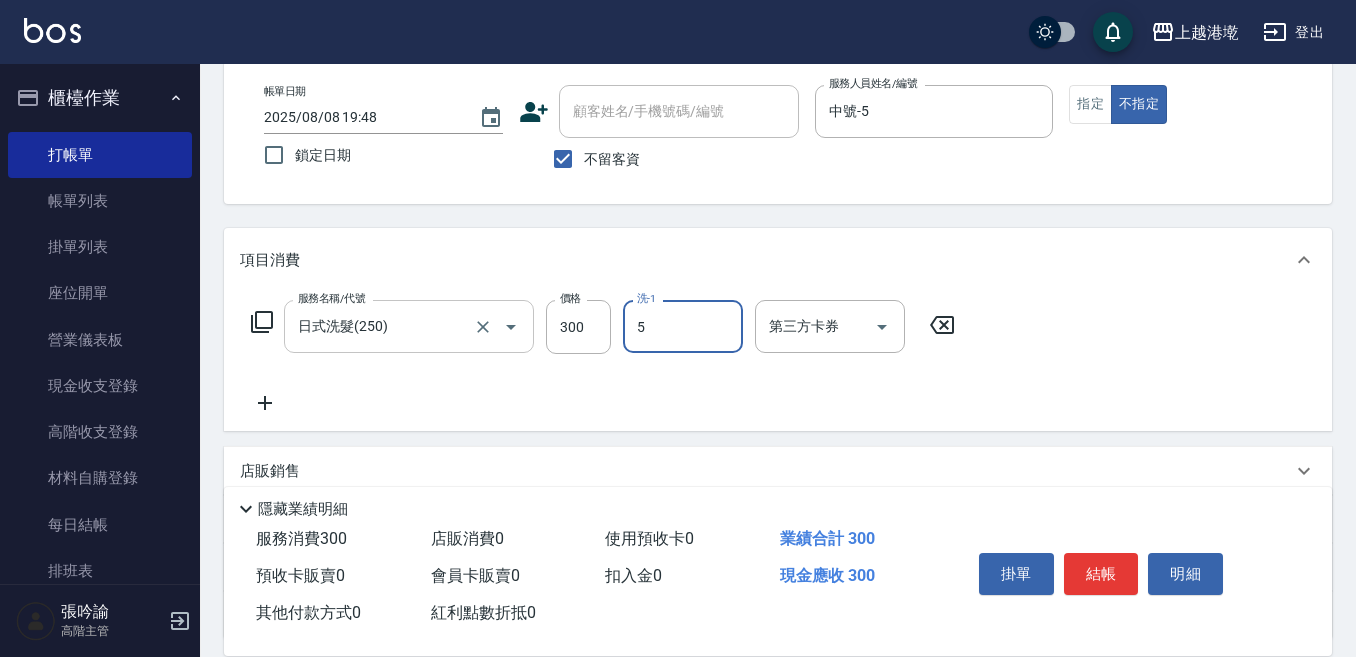 type on "中號-5" 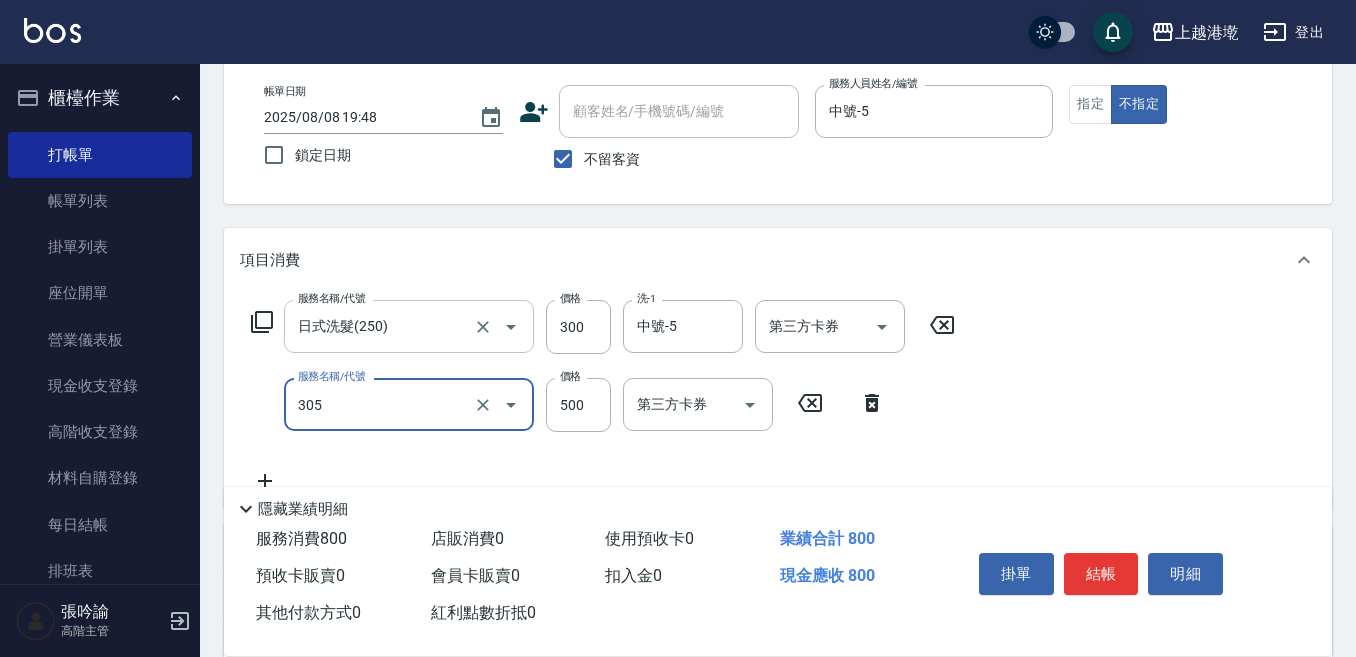 type on "剪髮500(305)" 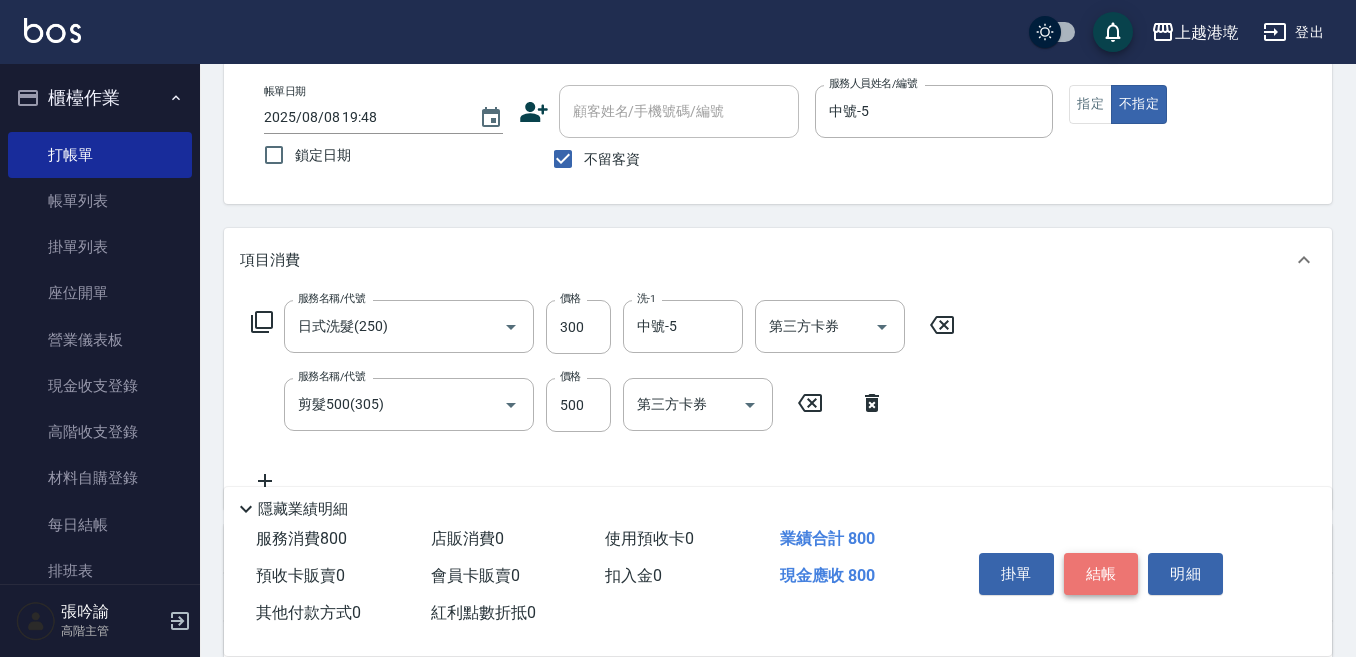click on "結帳" at bounding box center (1101, 574) 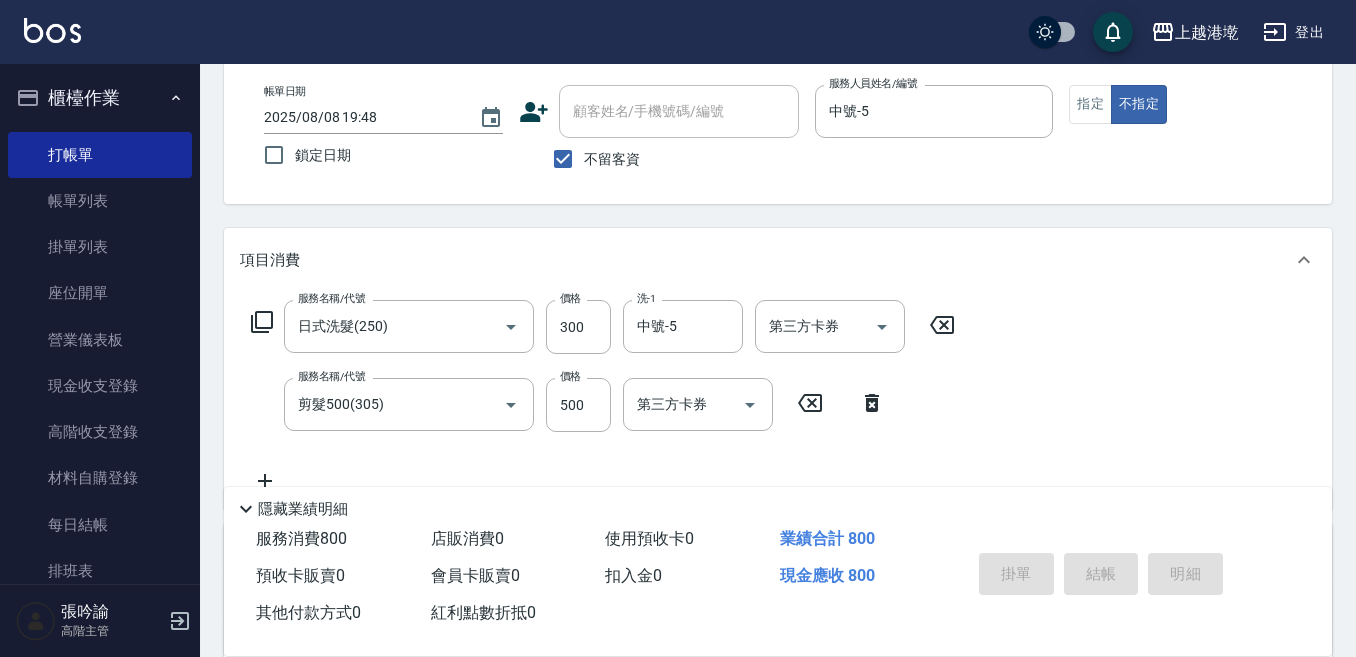 type 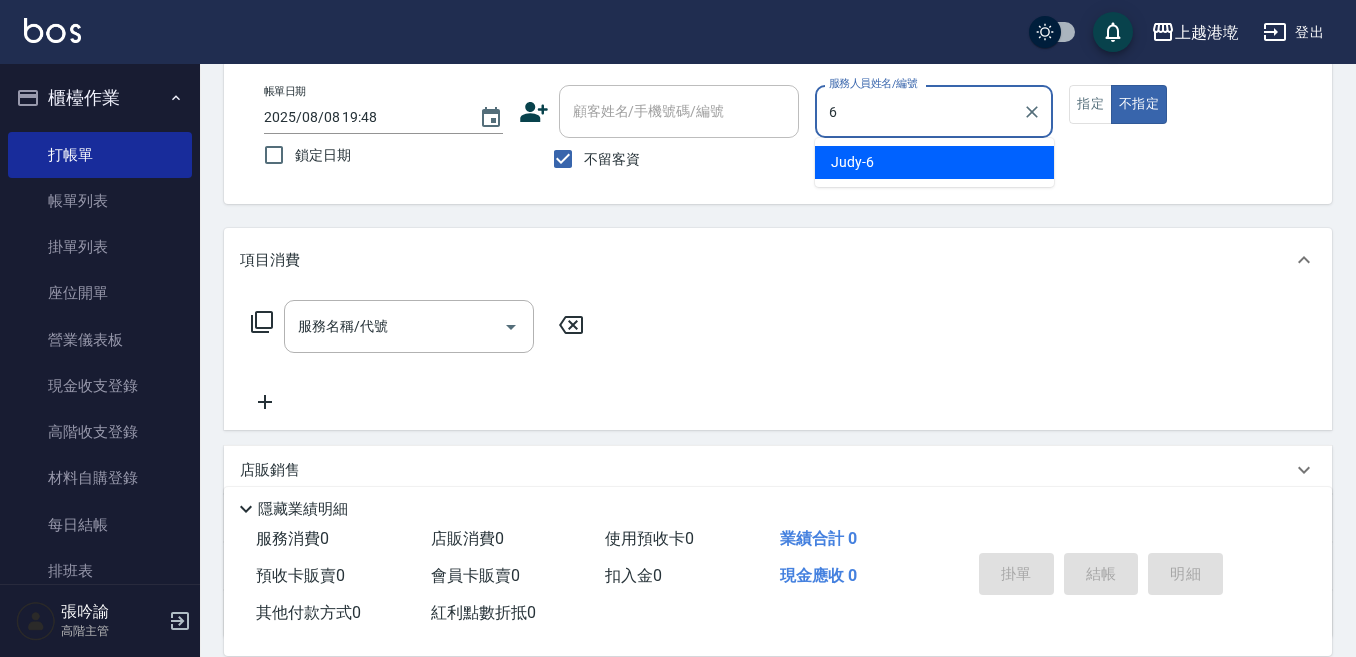 type on "6" 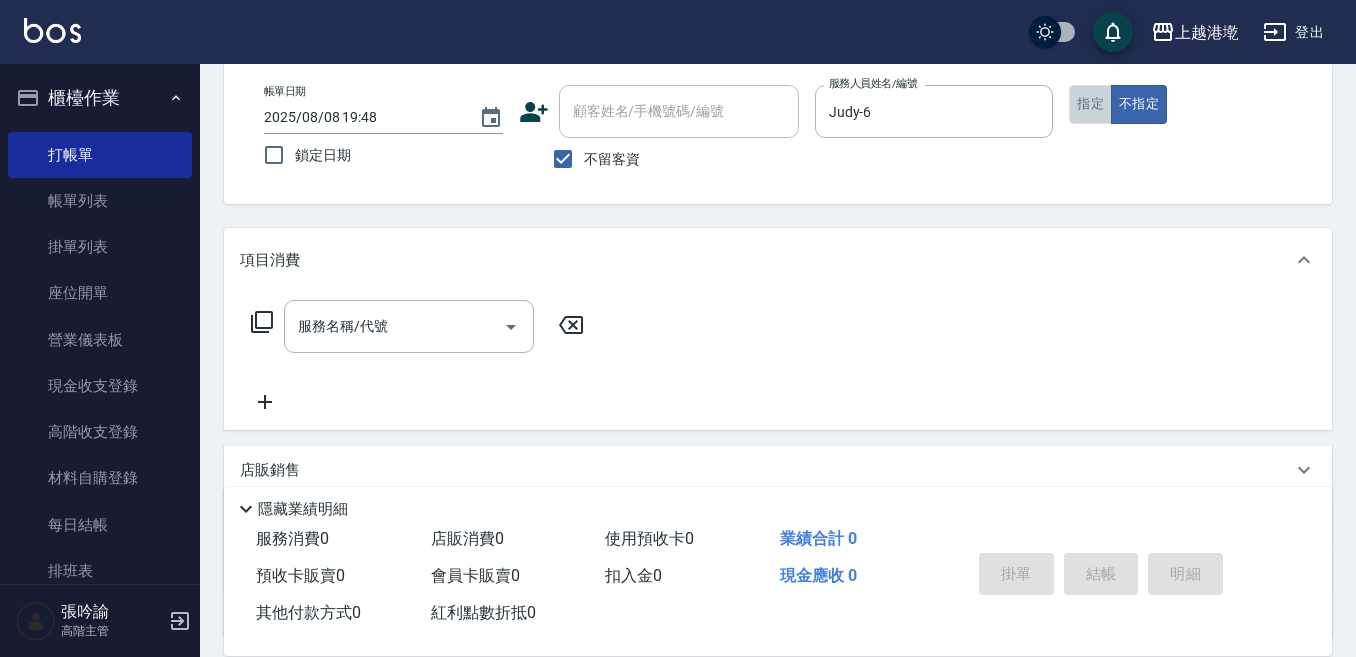 drag, startPoint x: 1104, startPoint y: 110, endPoint x: 1071, endPoint y: 143, distance: 46.66905 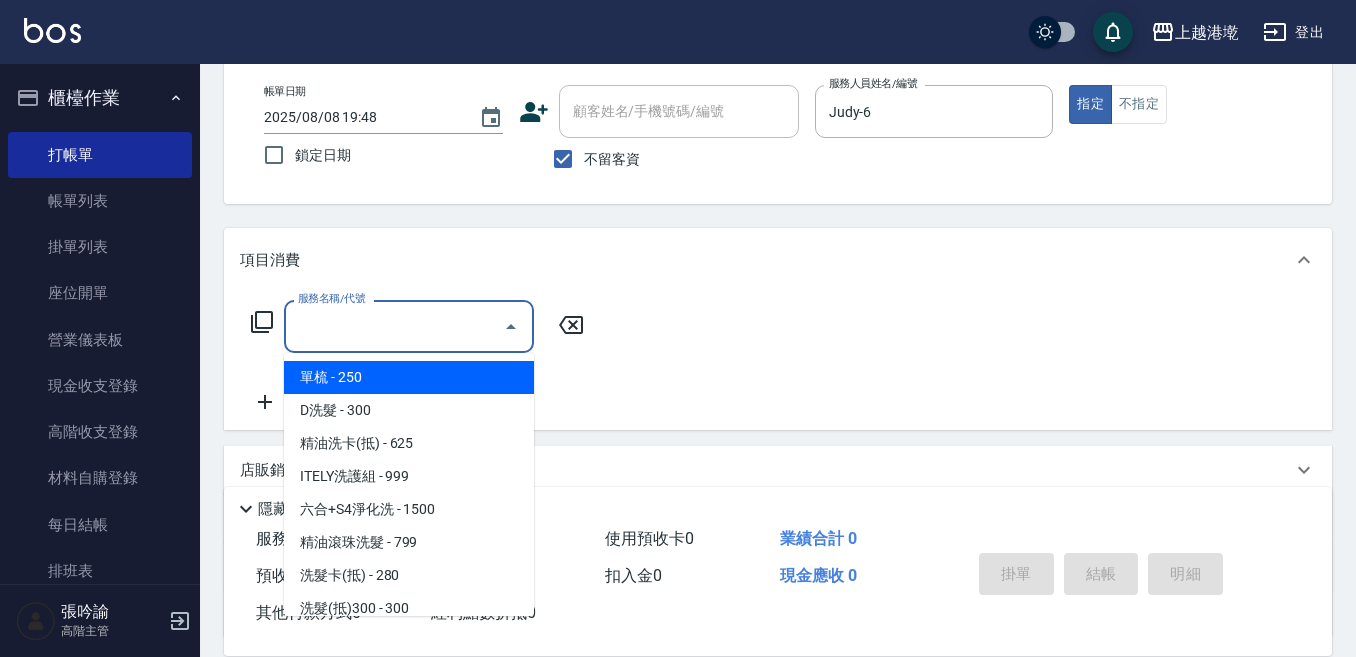click on "服務名稱/代號" at bounding box center [394, 326] 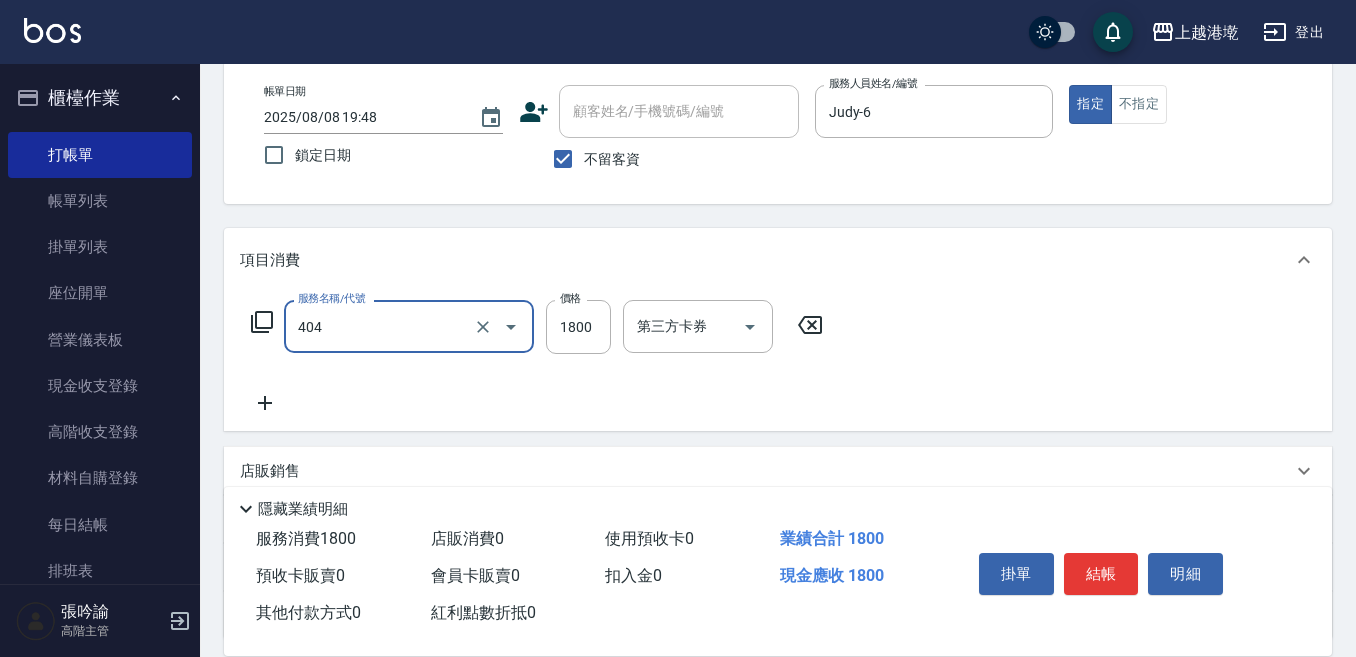 type on "[SERVICE]([PRICE])([NUMBER])" 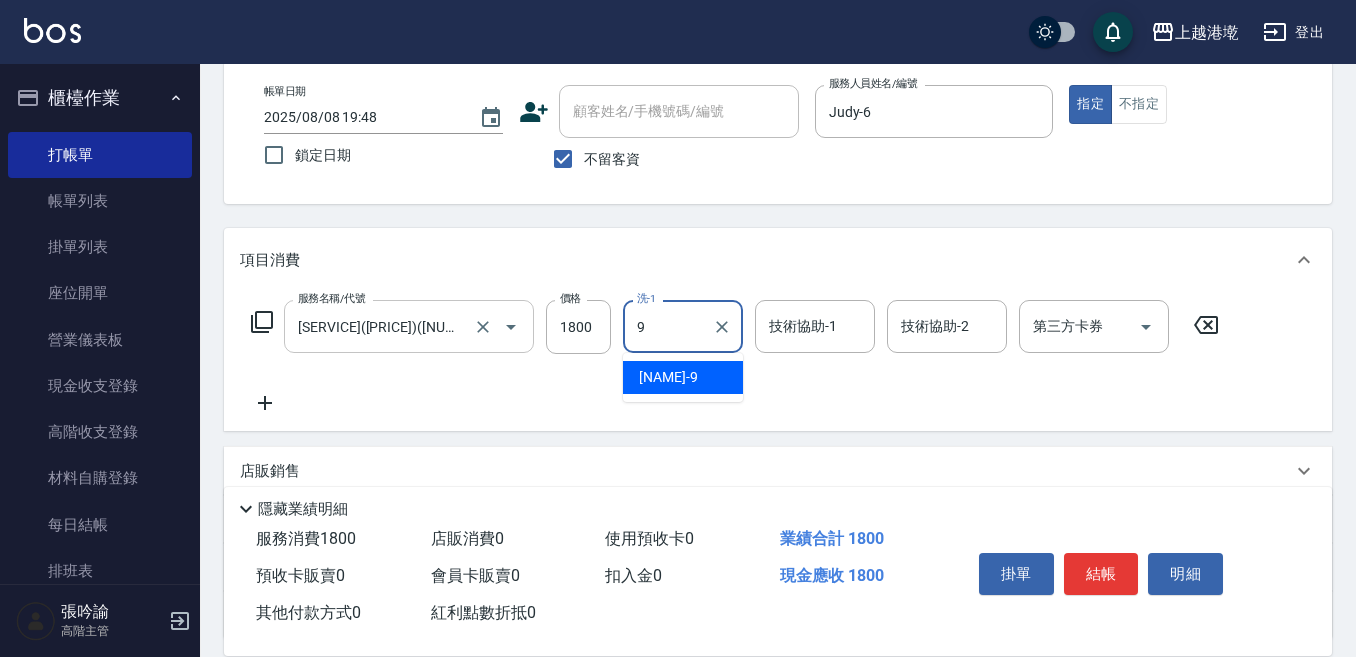 type on "Winnie-9" 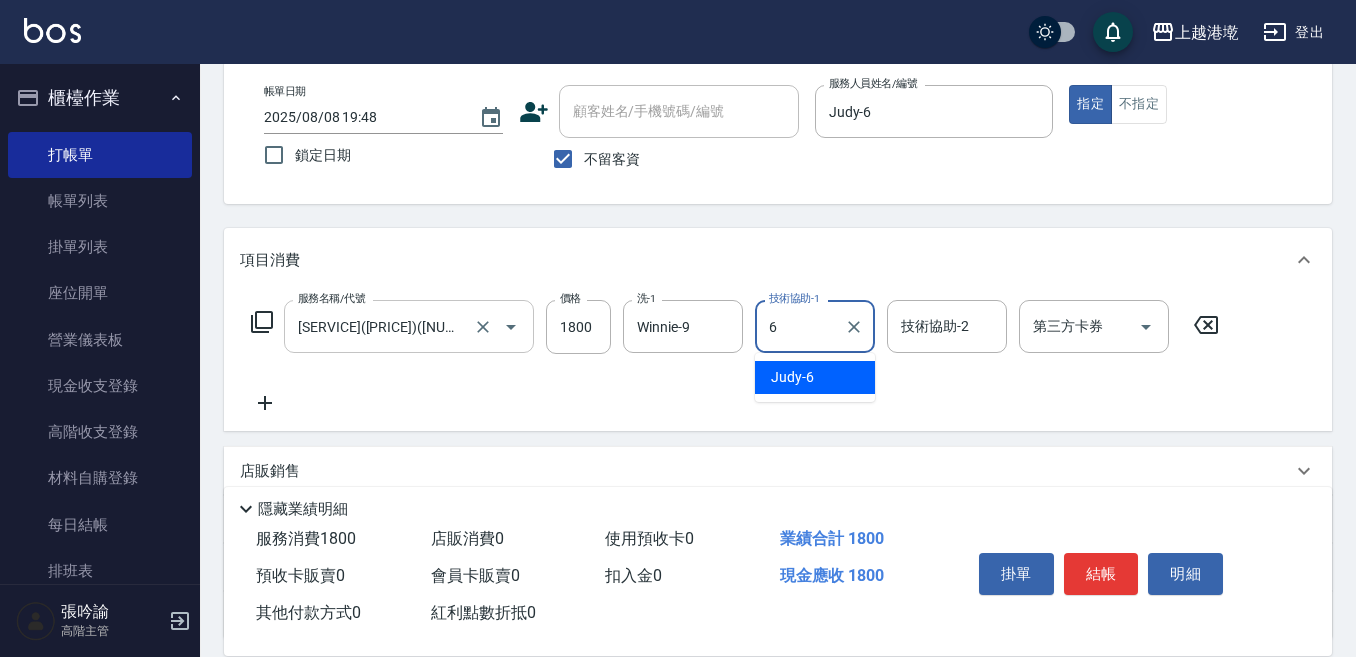 type on "Judy-6" 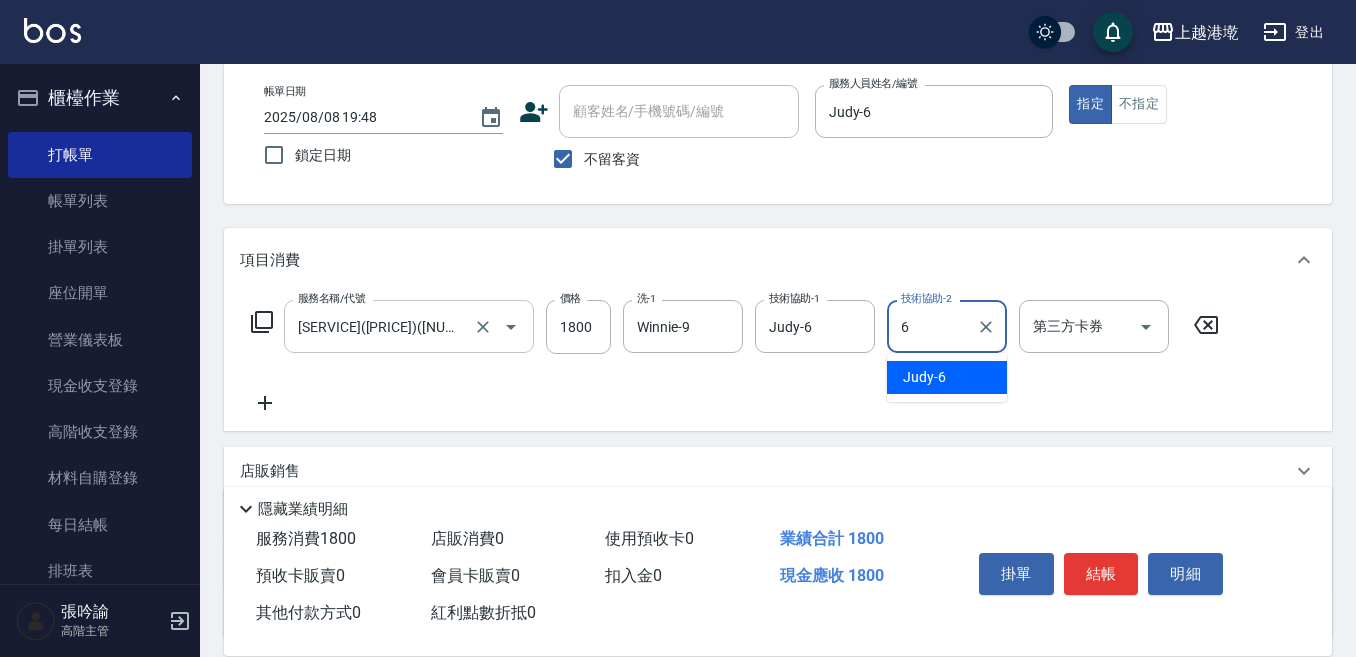 type on "Judy-6" 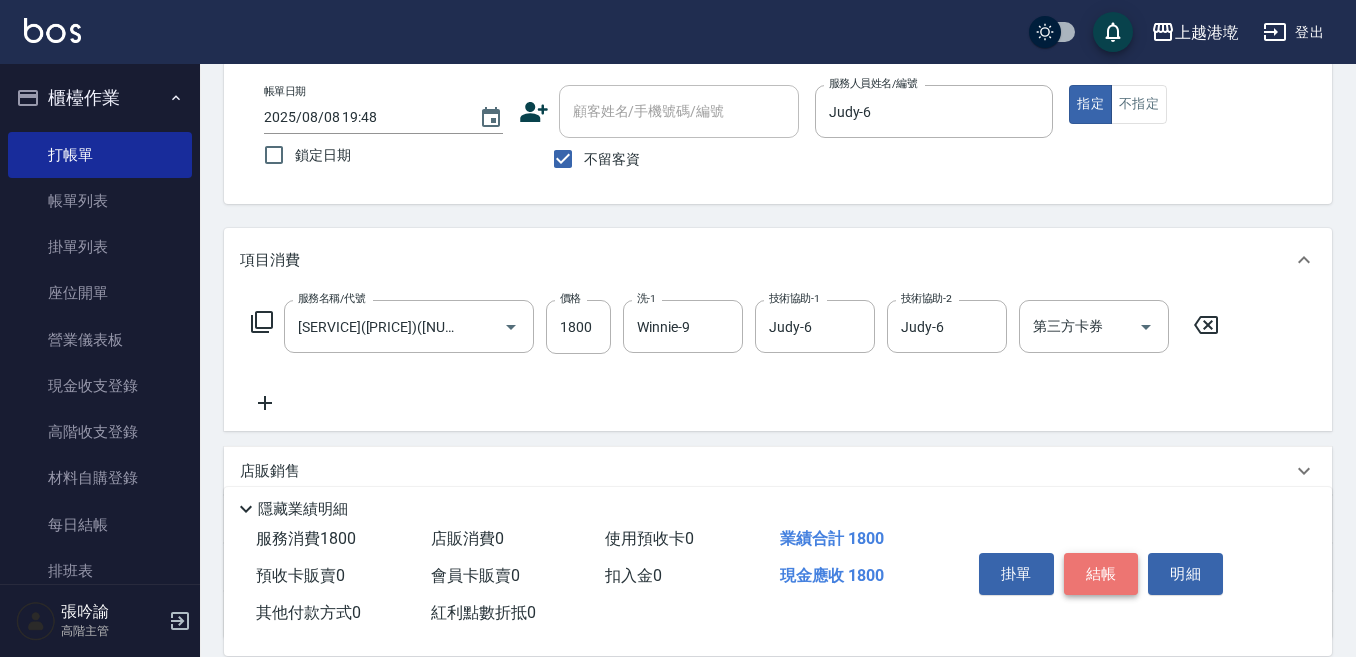click on "結帳" at bounding box center [1101, 574] 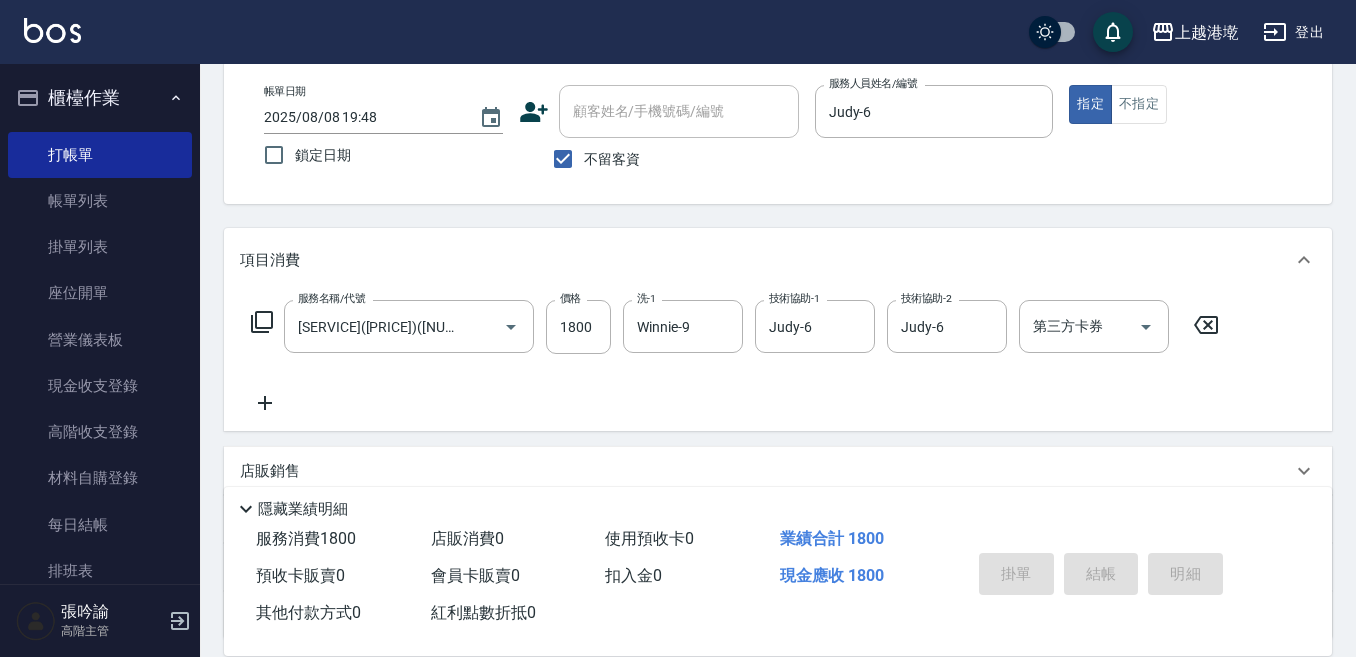 type on "2025/08/08 19:49" 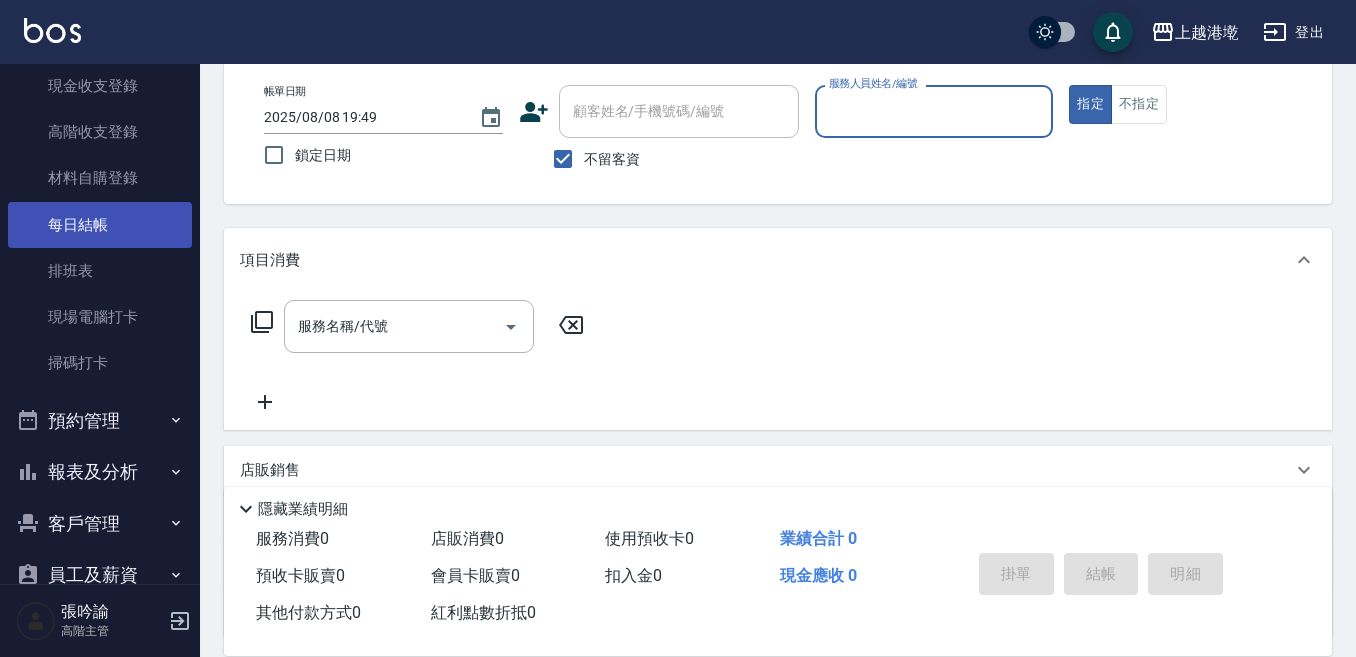 scroll, scrollTop: 400, scrollLeft: 0, axis: vertical 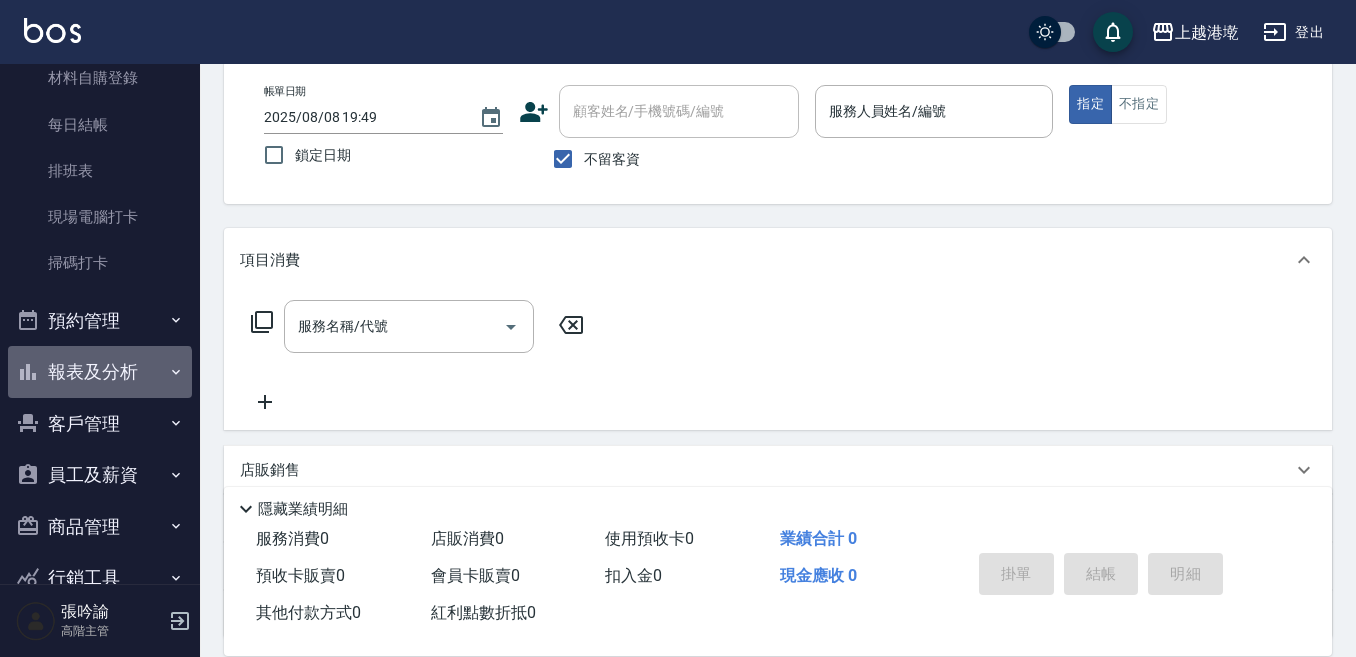 drag, startPoint x: 99, startPoint y: 374, endPoint x: 26, endPoint y: 373, distance: 73.00685 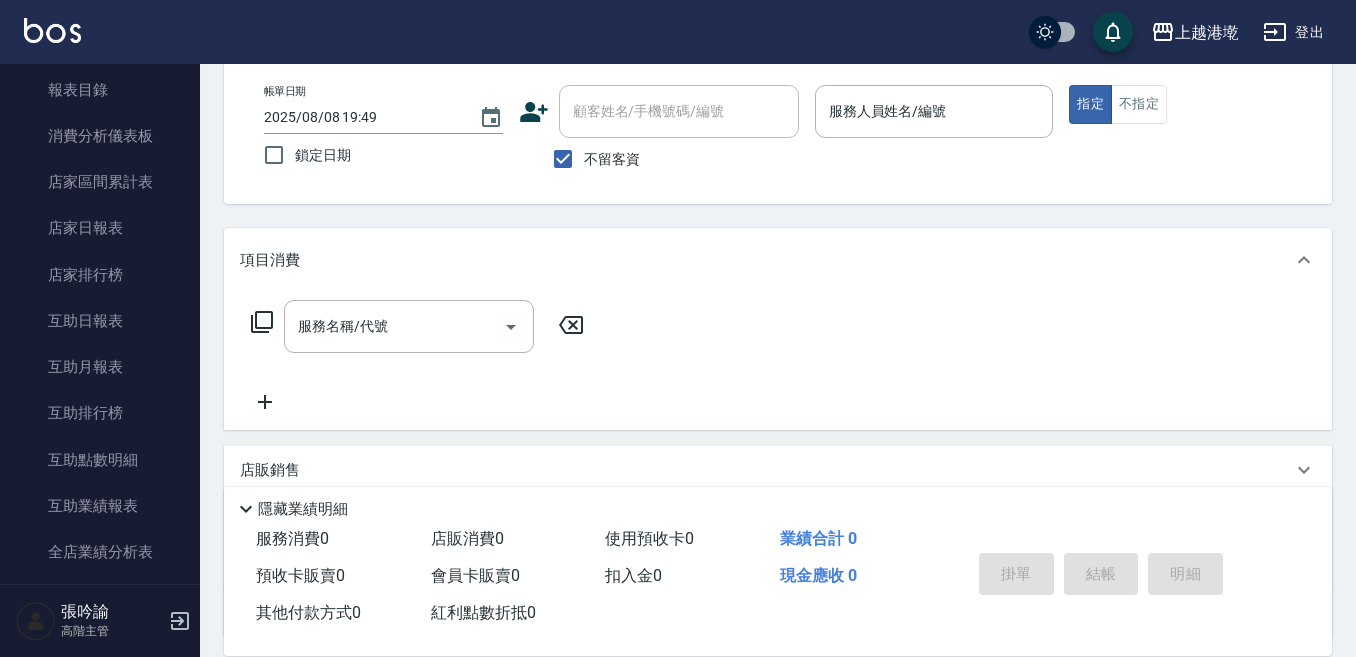 scroll, scrollTop: 800, scrollLeft: 0, axis: vertical 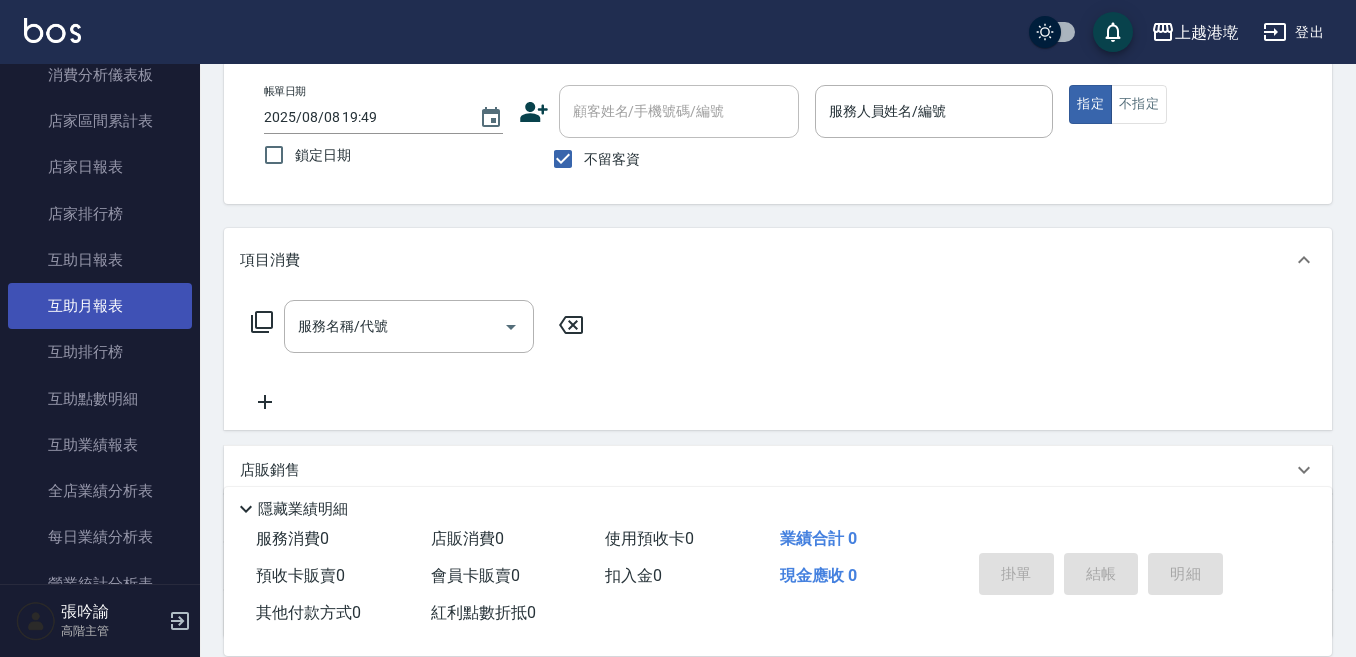 click on "互助月報表" at bounding box center [100, 306] 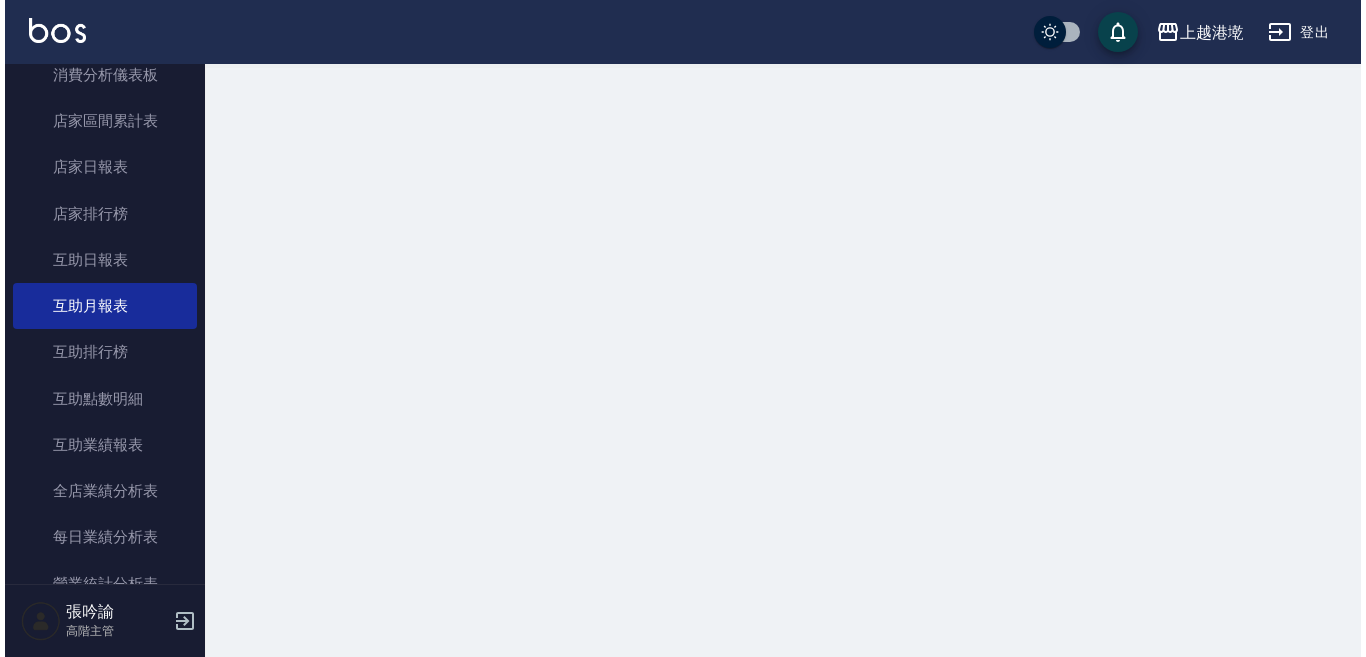 scroll, scrollTop: 0, scrollLeft: 0, axis: both 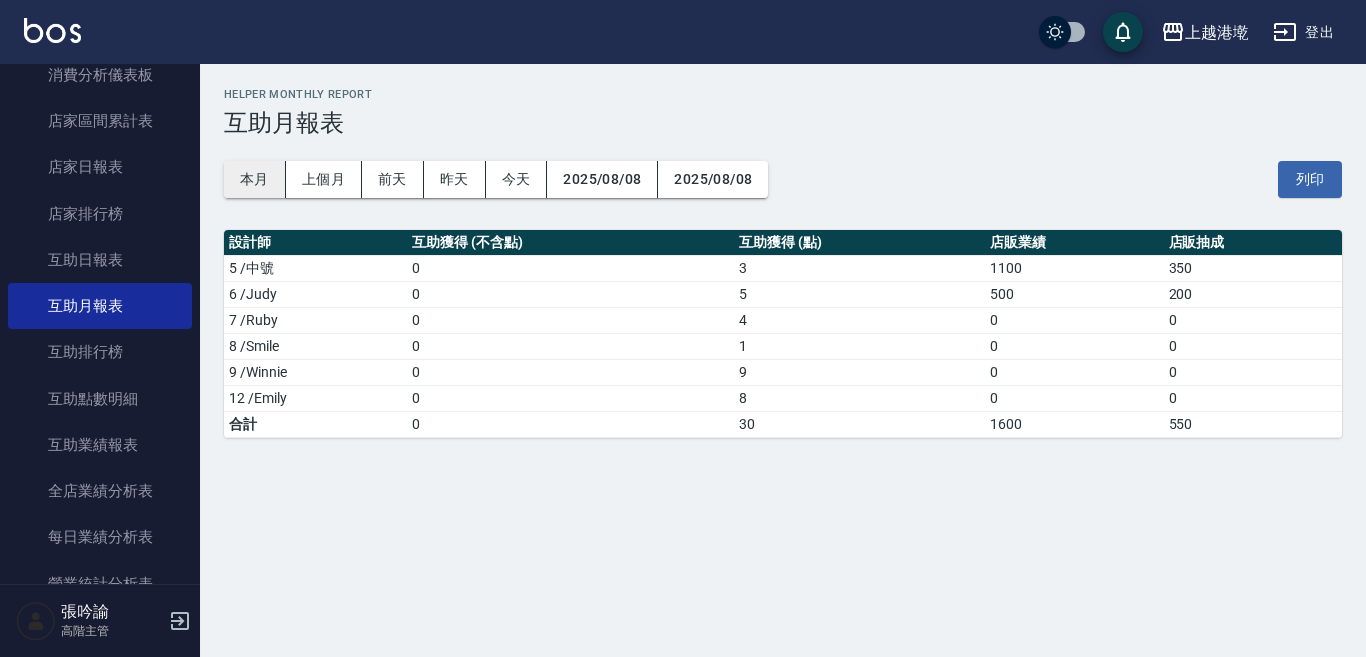 drag, startPoint x: 258, startPoint y: 183, endPoint x: 282, endPoint y: 181, distance: 24.083189 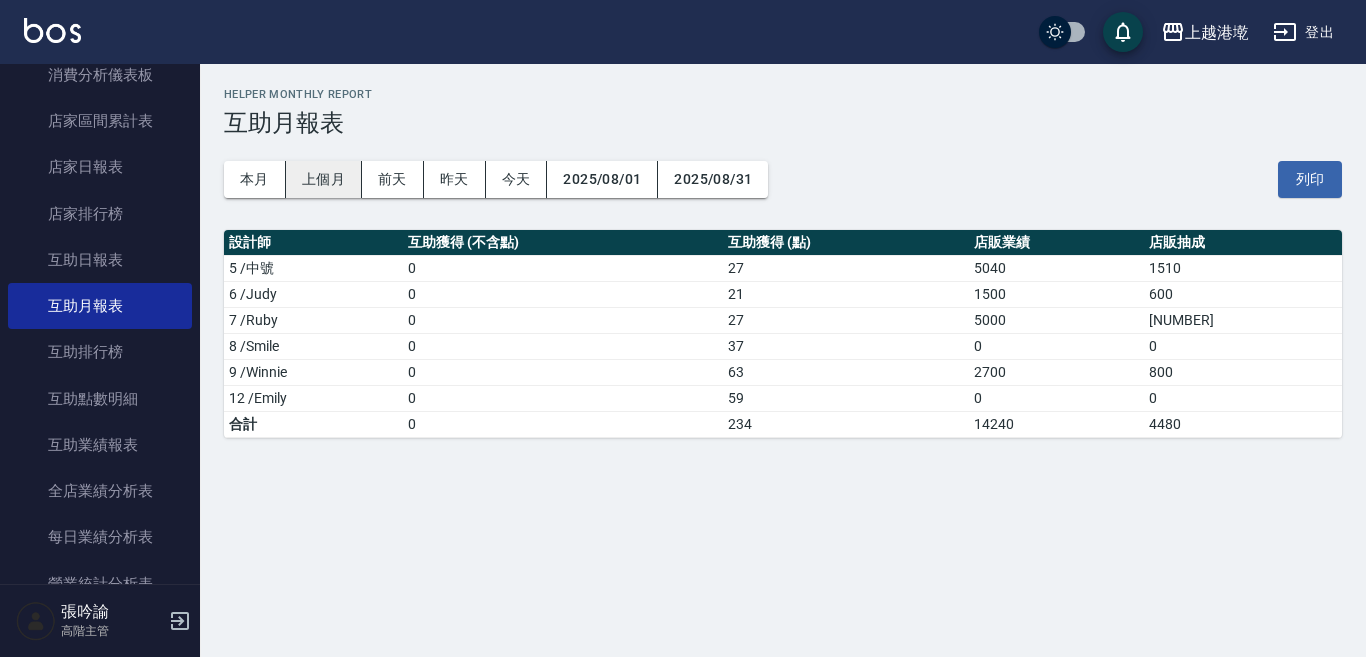 click on "上個月" at bounding box center (324, 179) 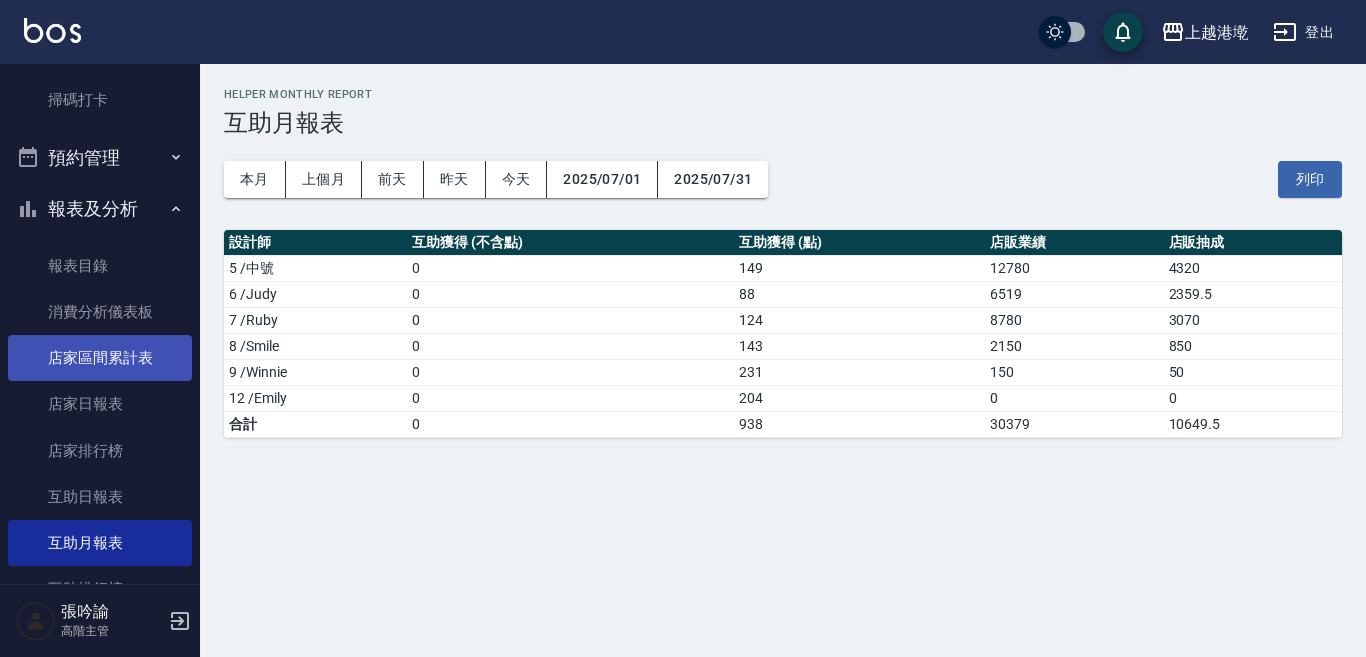 scroll, scrollTop: 400, scrollLeft: 0, axis: vertical 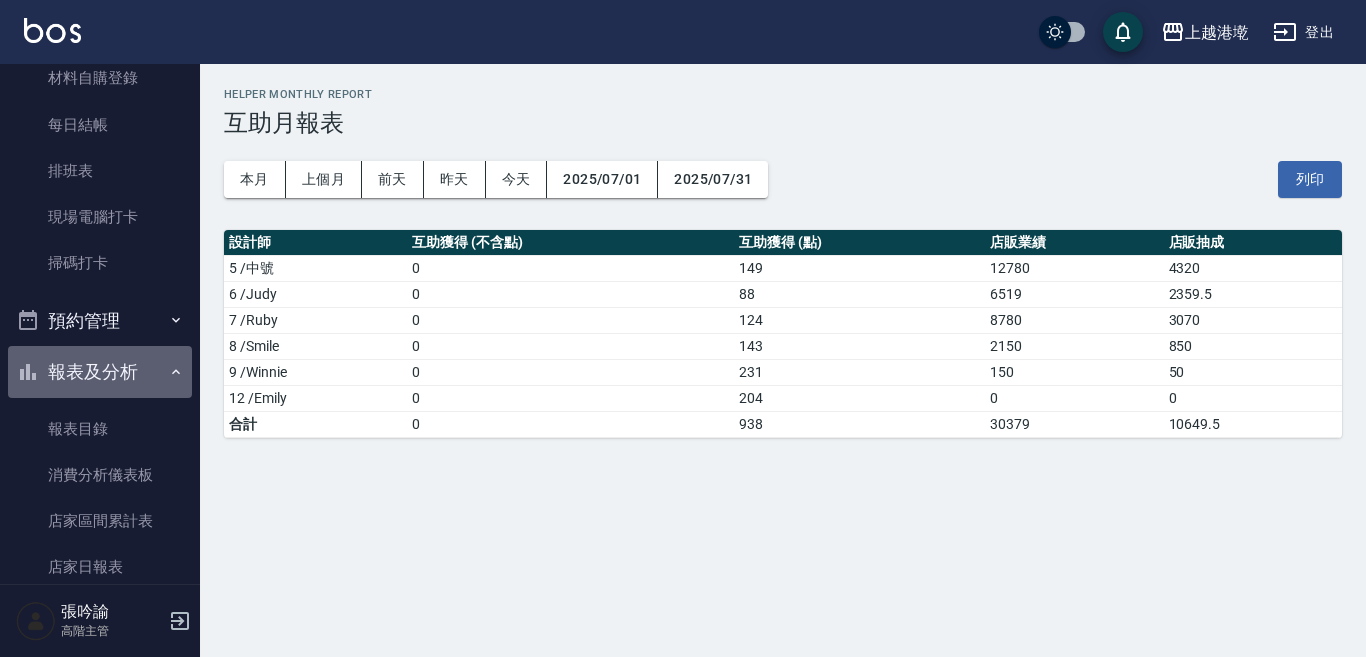 click on "報表及分析" at bounding box center (100, 372) 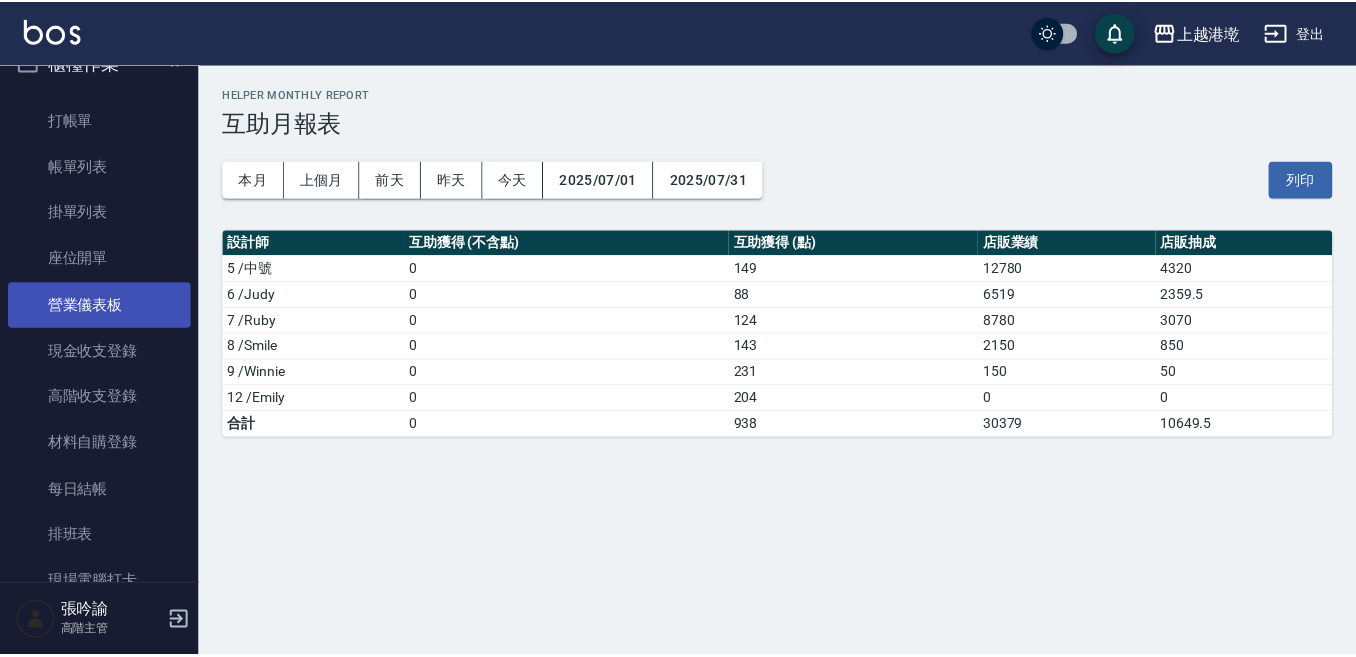 scroll, scrollTop: 0, scrollLeft: 0, axis: both 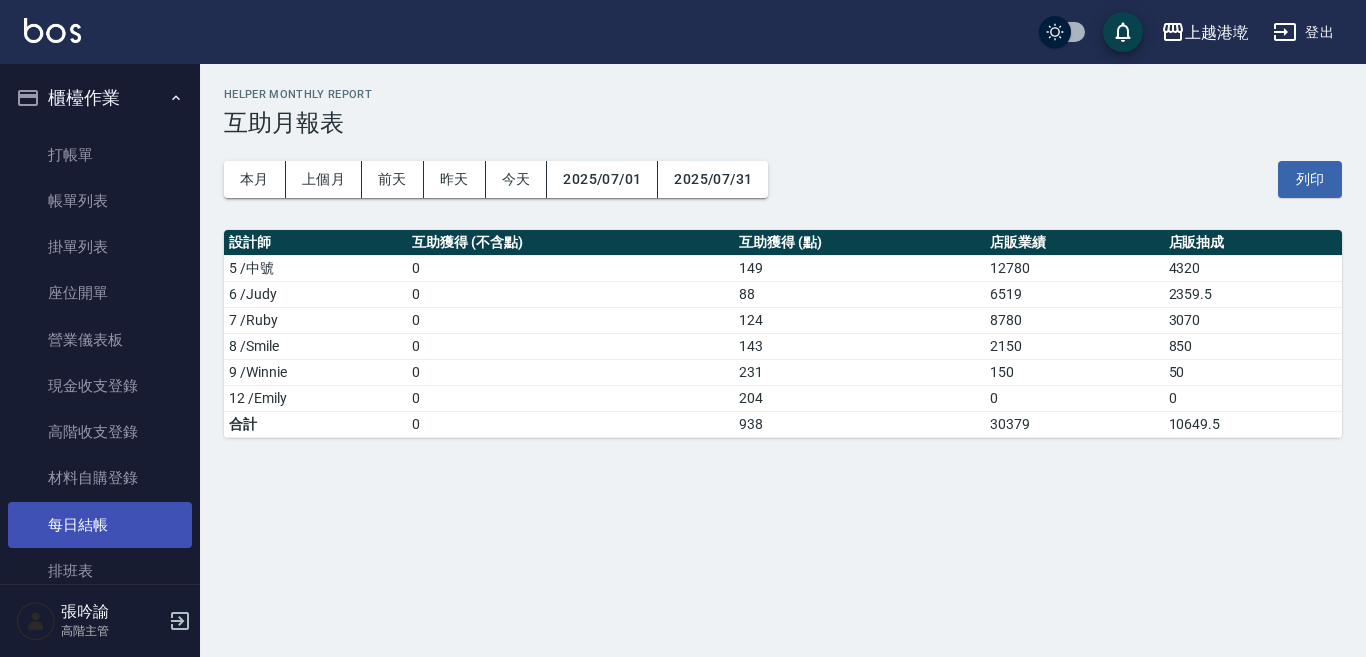 click on "每日結帳" at bounding box center [100, 525] 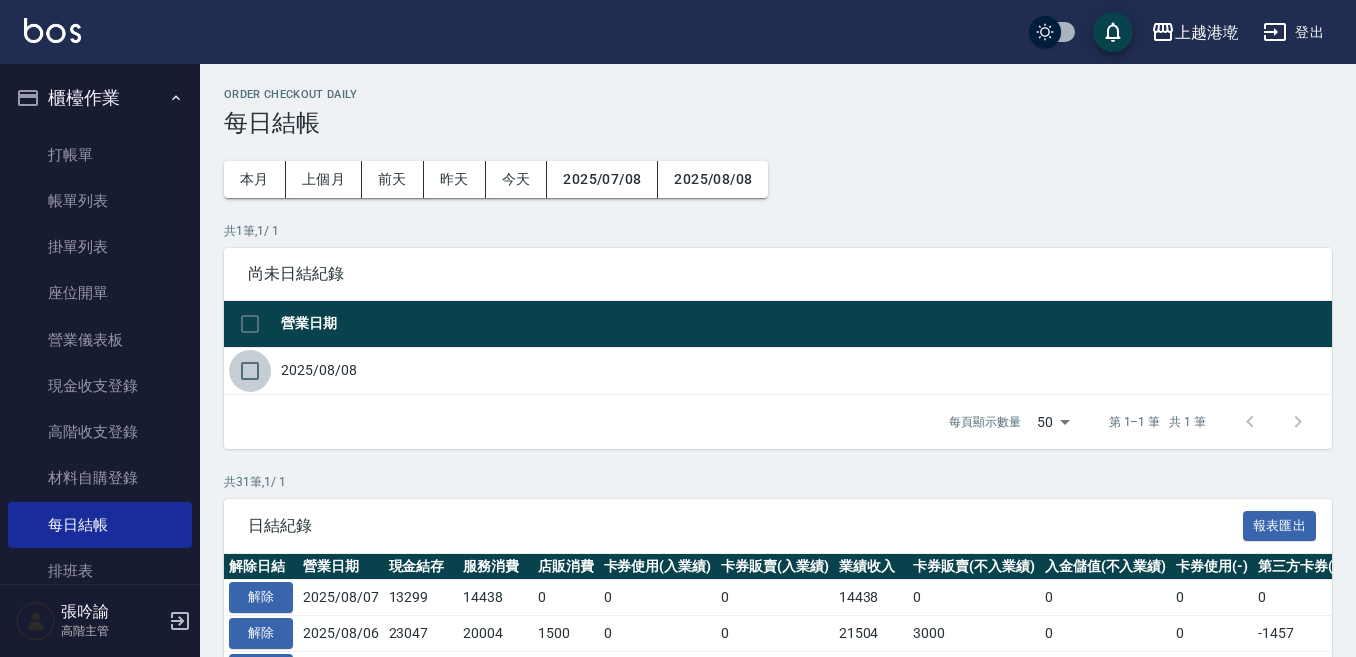 click at bounding box center [250, 371] 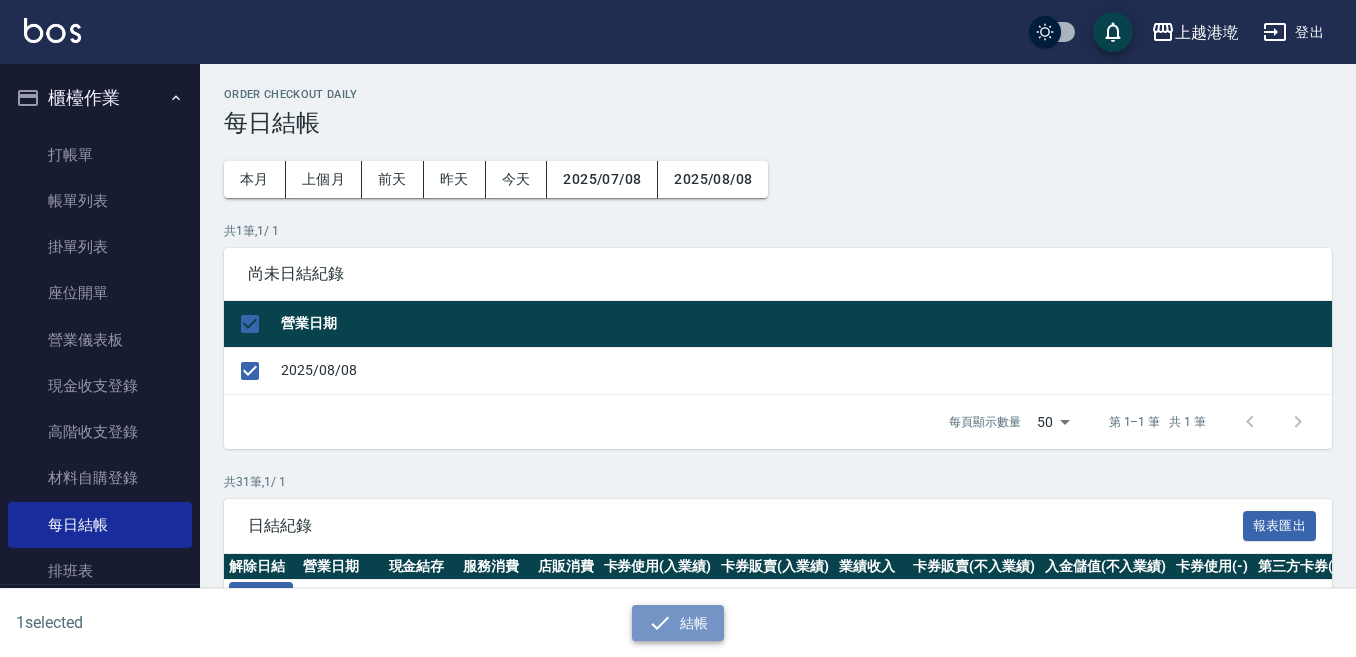 click on "結帳" at bounding box center (678, 623) 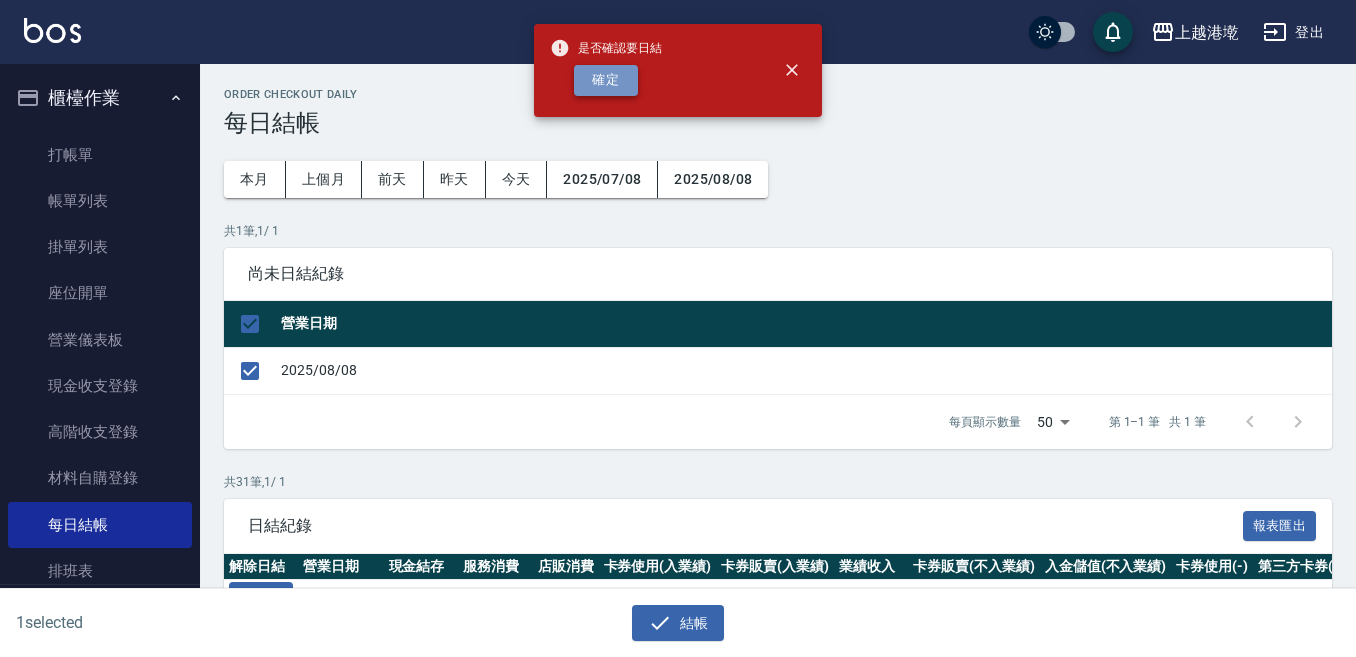 click on "確定" at bounding box center [606, 80] 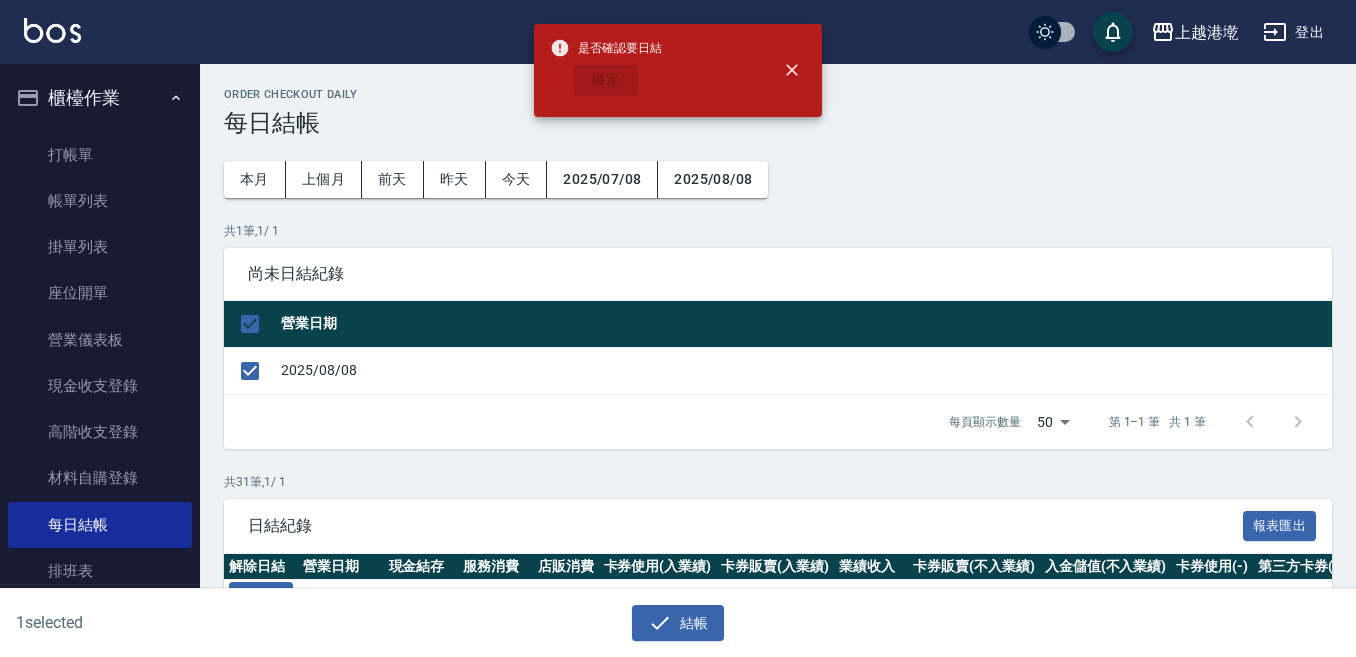 checkbox on "false" 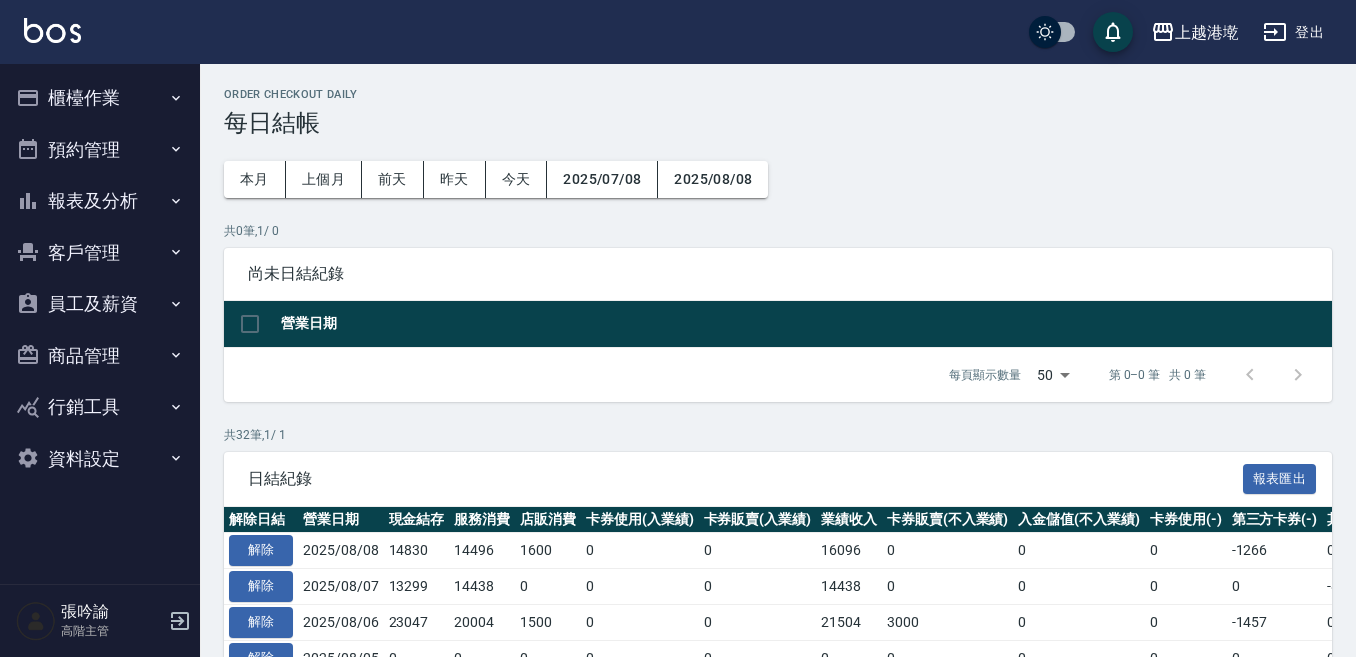 scroll, scrollTop: 0, scrollLeft: 0, axis: both 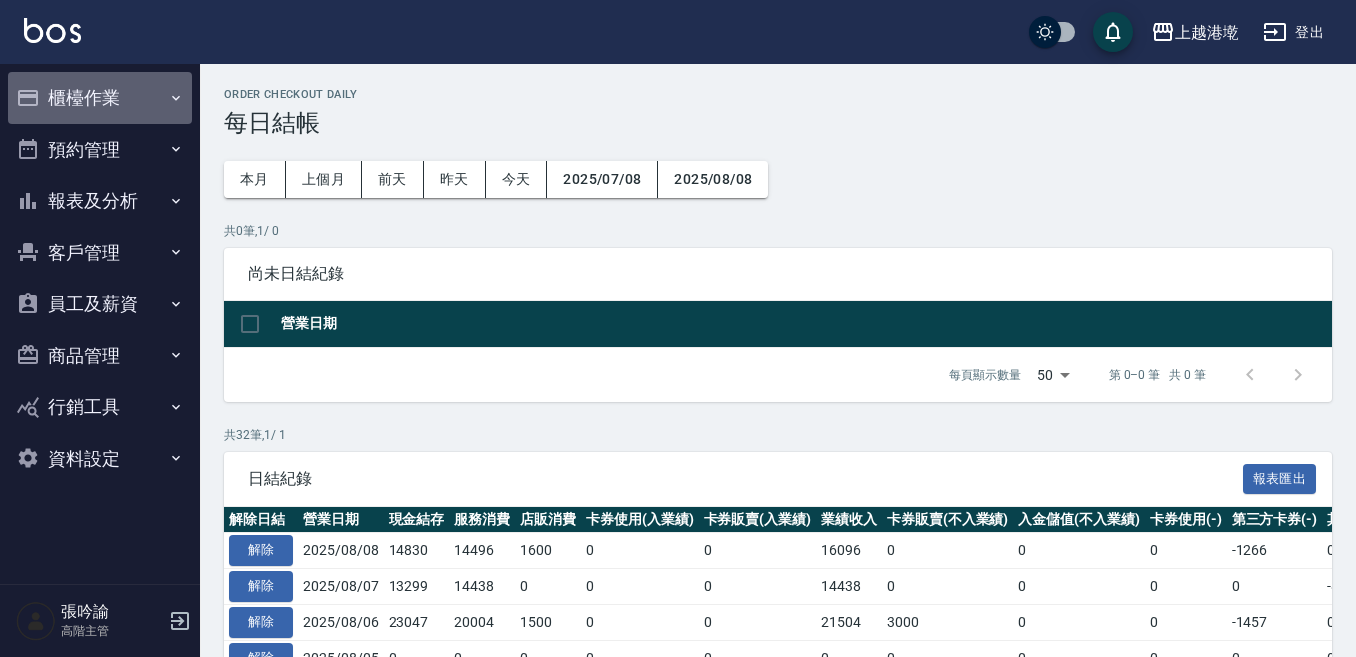 click on "櫃檯作業" at bounding box center (100, 98) 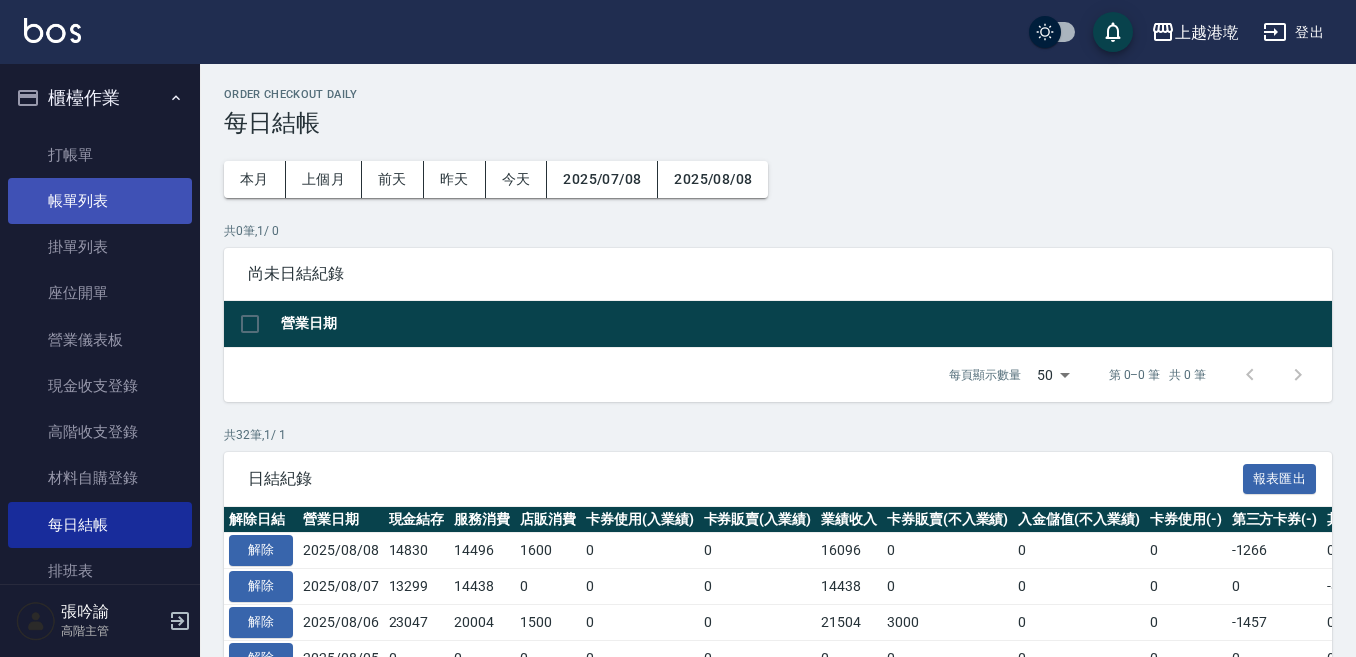 click on "帳單列表" at bounding box center (100, 201) 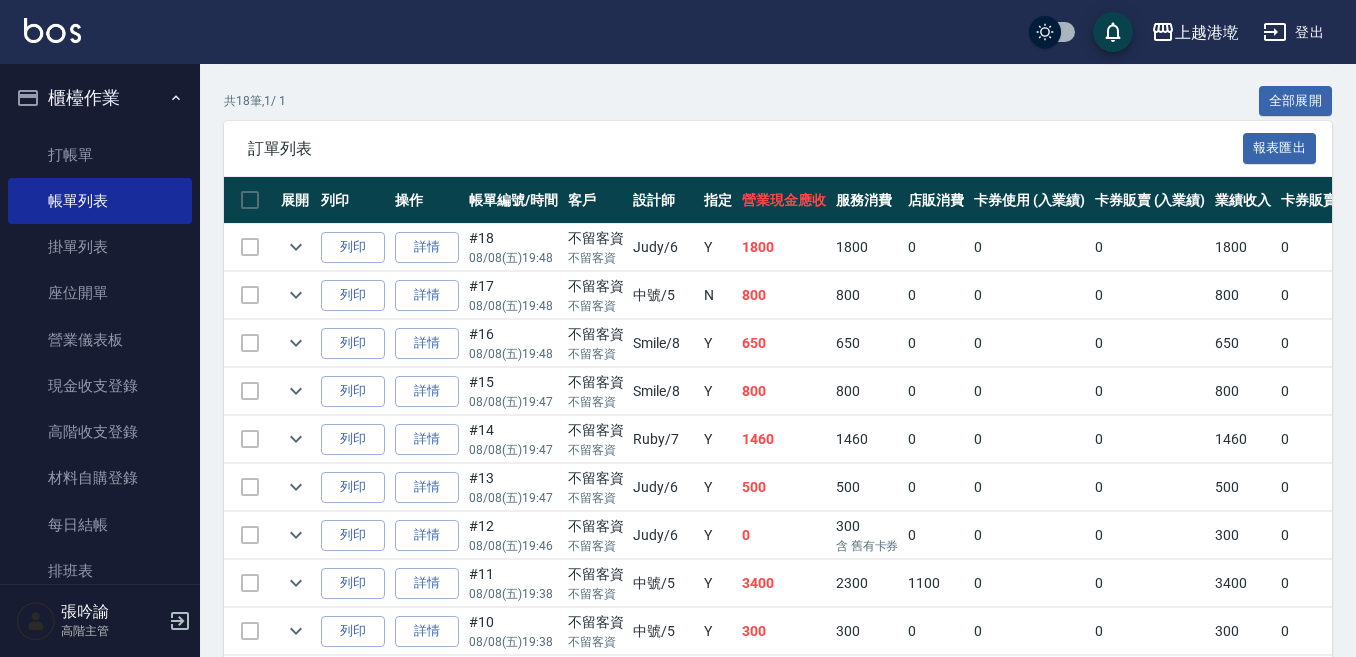 scroll, scrollTop: 500, scrollLeft: 0, axis: vertical 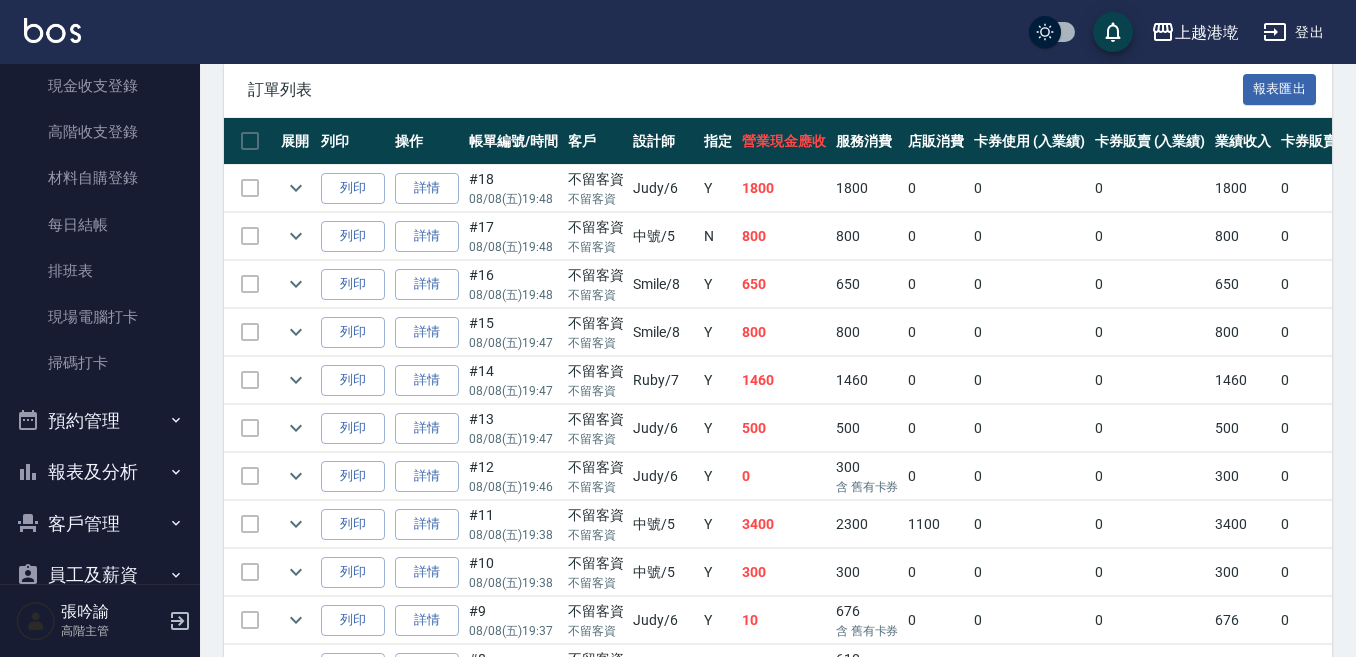click on "報表及分析" at bounding box center (100, 472) 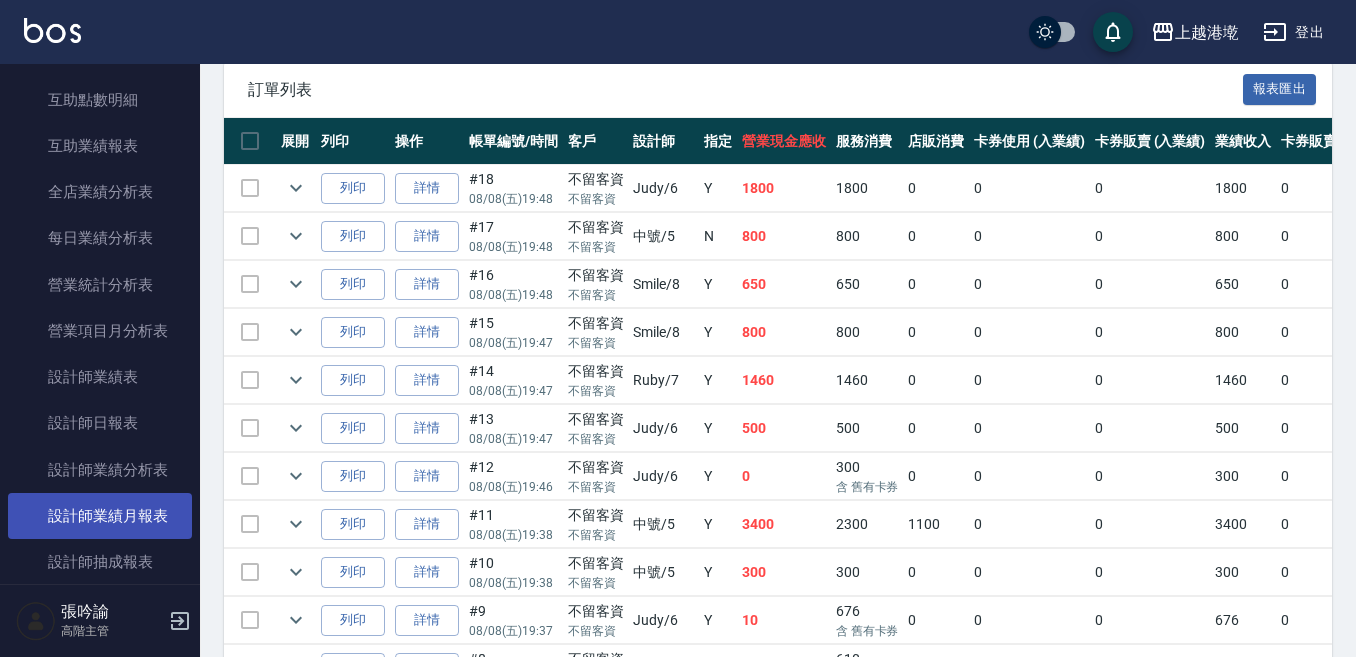 scroll, scrollTop: 1100, scrollLeft: 0, axis: vertical 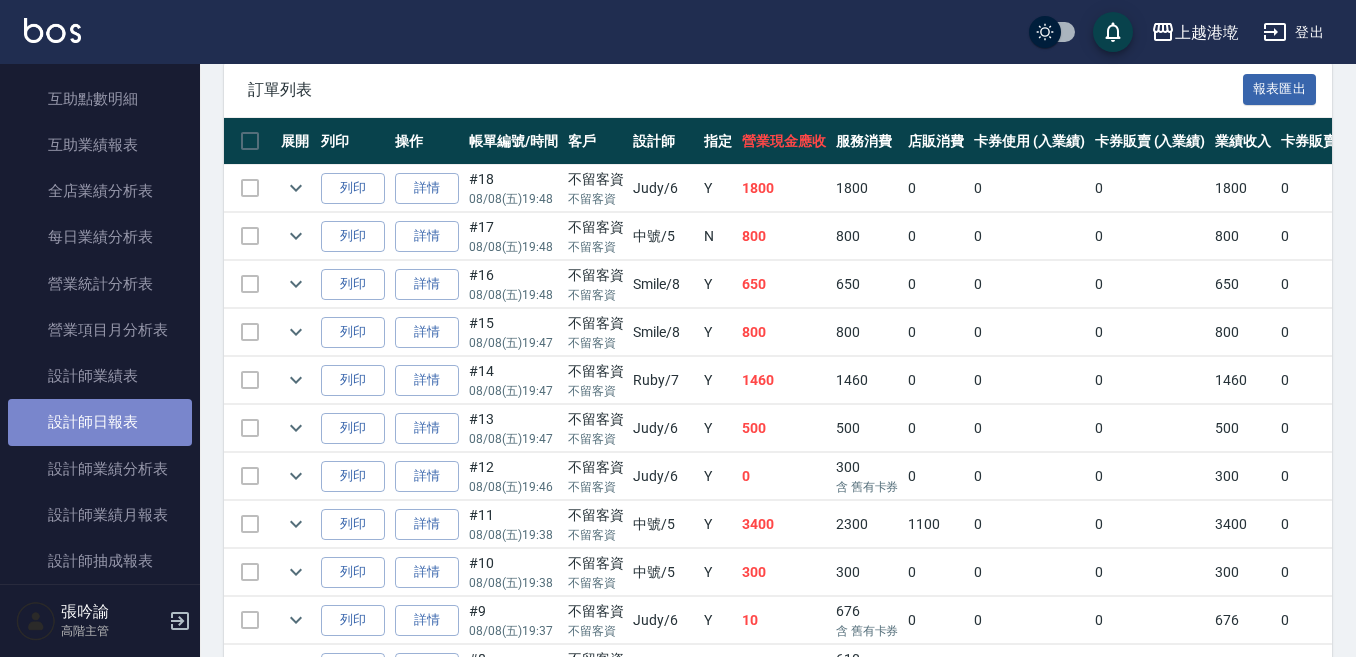 drag, startPoint x: 152, startPoint y: 409, endPoint x: 146, endPoint y: 418, distance: 10.816654 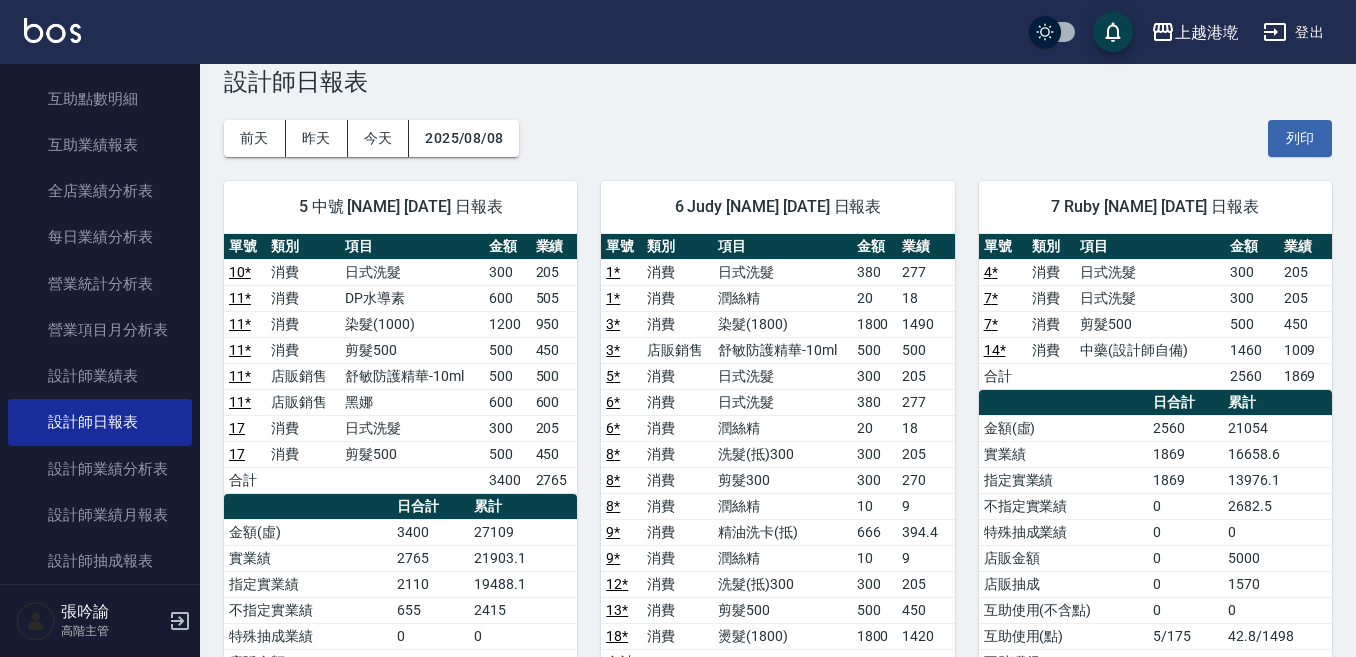 scroll, scrollTop: 0, scrollLeft: 0, axis: both 